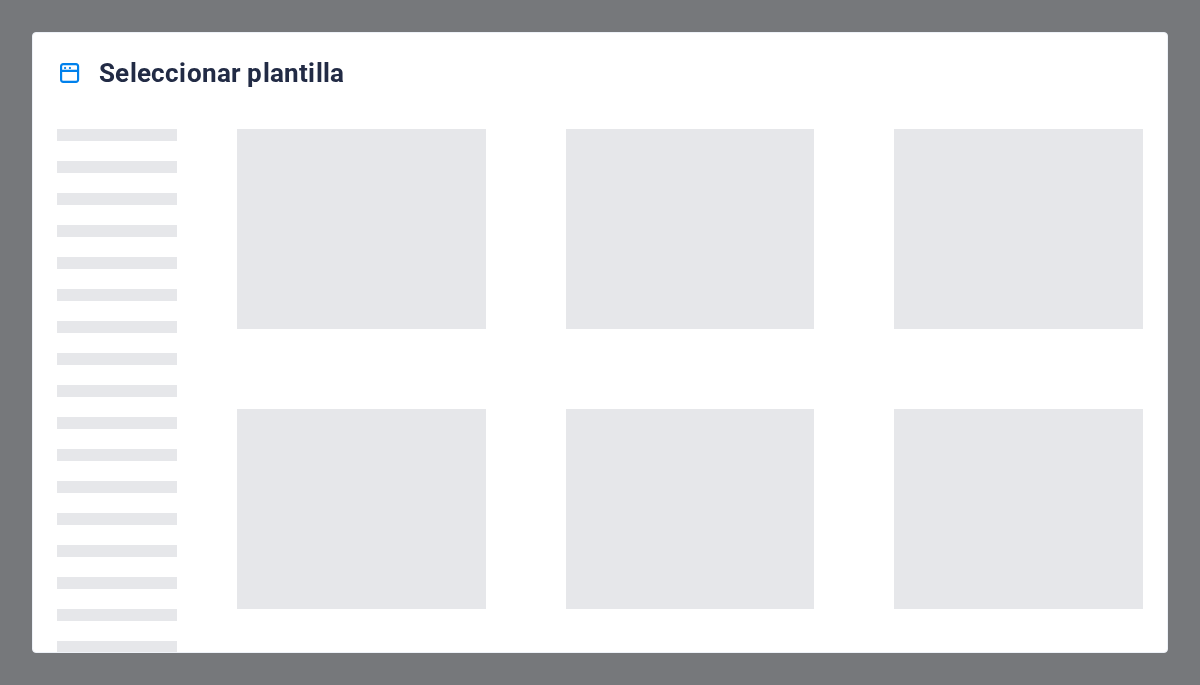 scroll, scrollTop: 0, scrollLeft: 0, axis: both 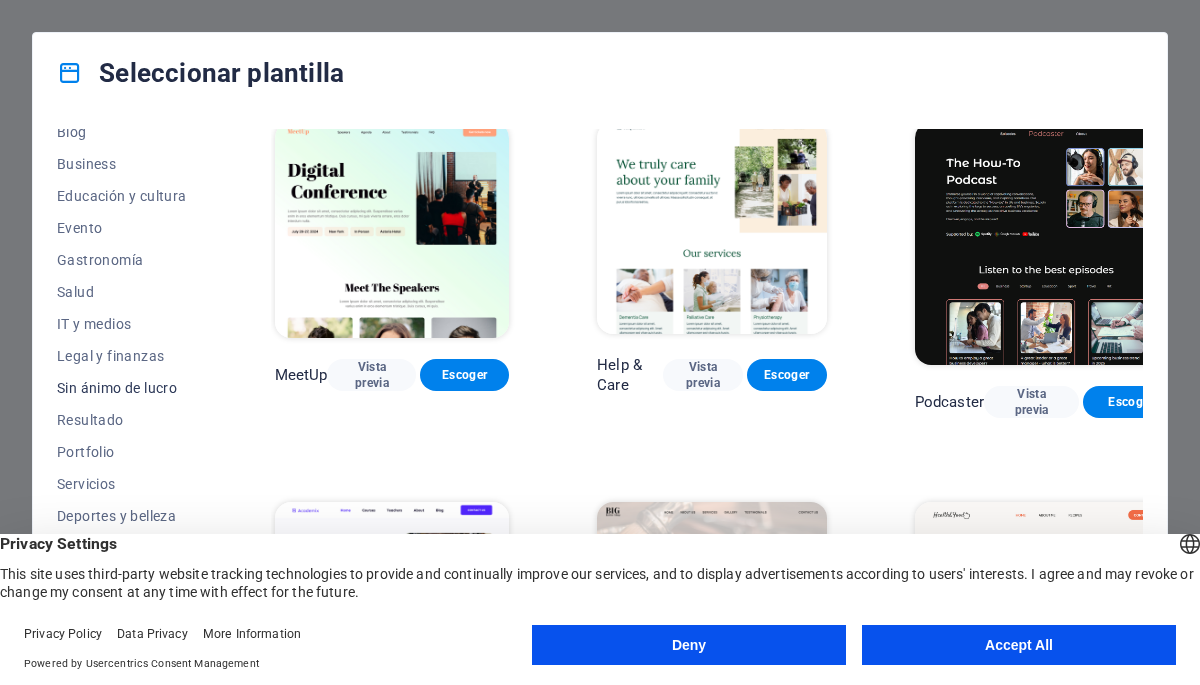 click on "Sin ánimo de lucro" at bounding box center (122, 388) 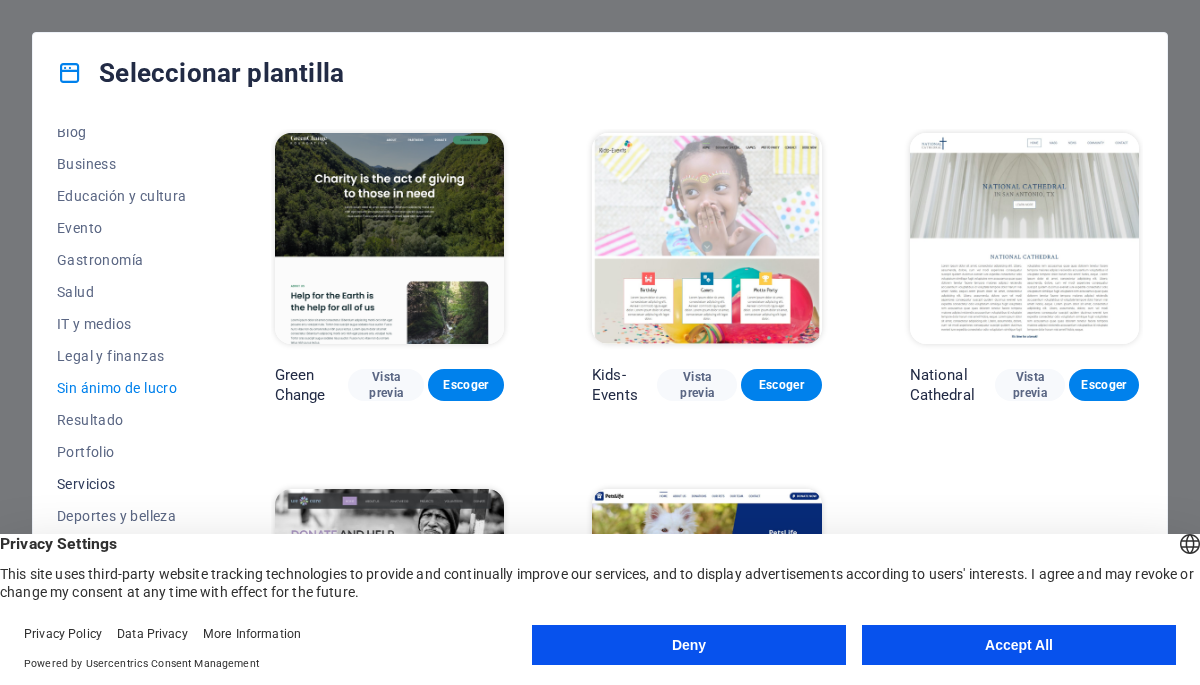 click on "Servicios" at bounding box center [122, 484] 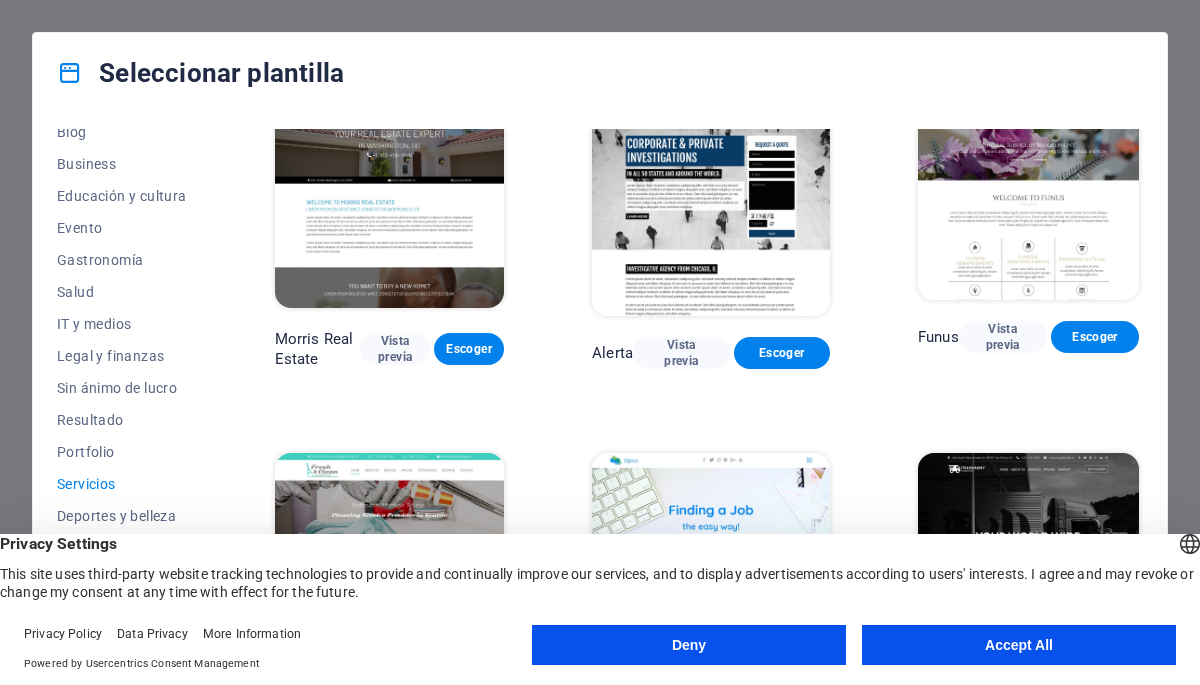 scroll, scrollTop: 1521, scrollLeft: 0, axis: vertical 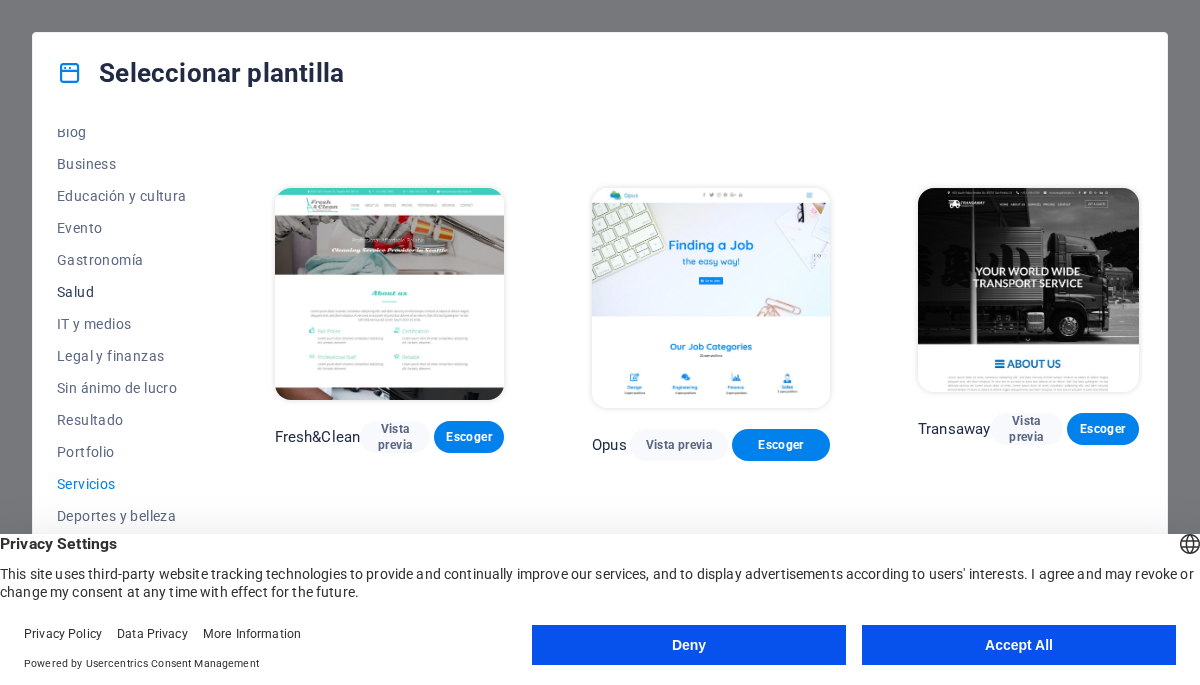 click on "Salud" at bounding box center (122, 292) 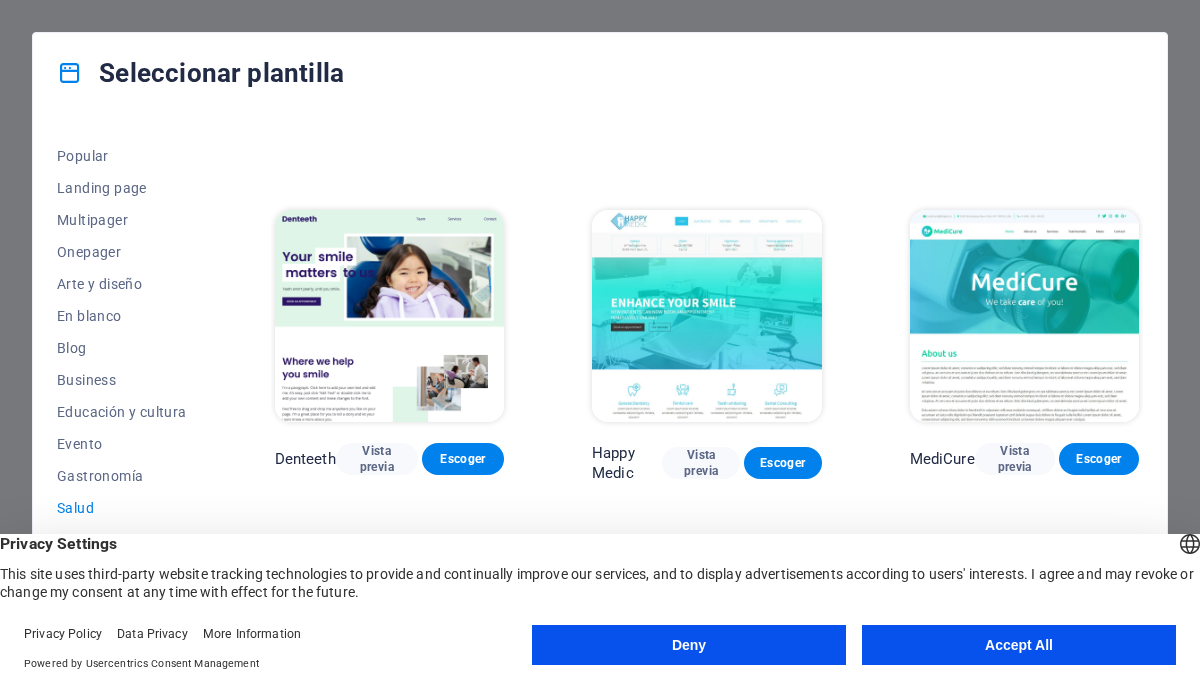 scroll, scrollTop: 0, scrollLeft: 0, axis: both 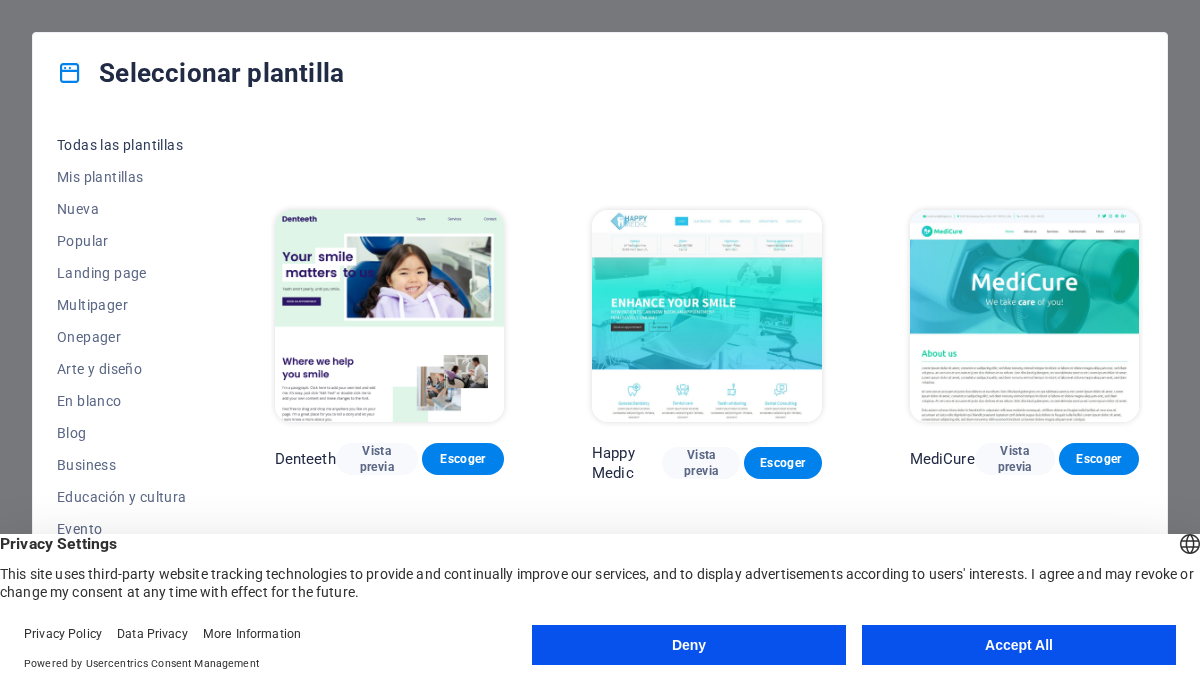 click on "Todas las plantillas" at bounding box center [122, 145] 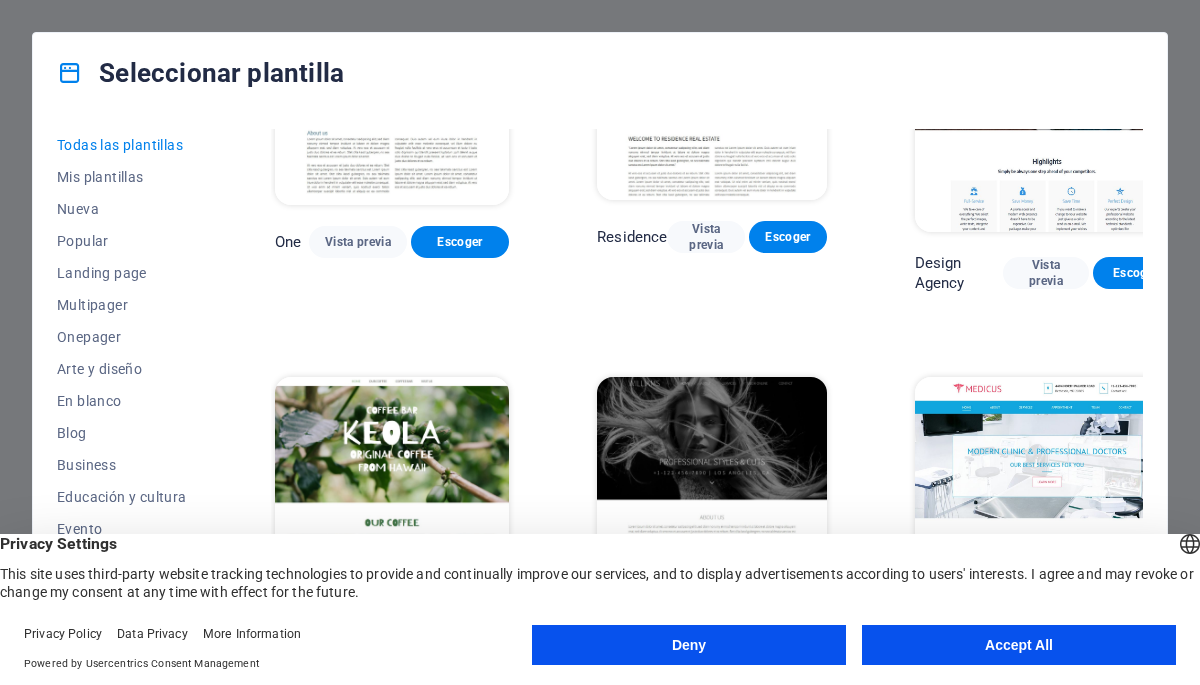 scroll, scrollTop: 15829, scrollLeft: 0, axis: vertical 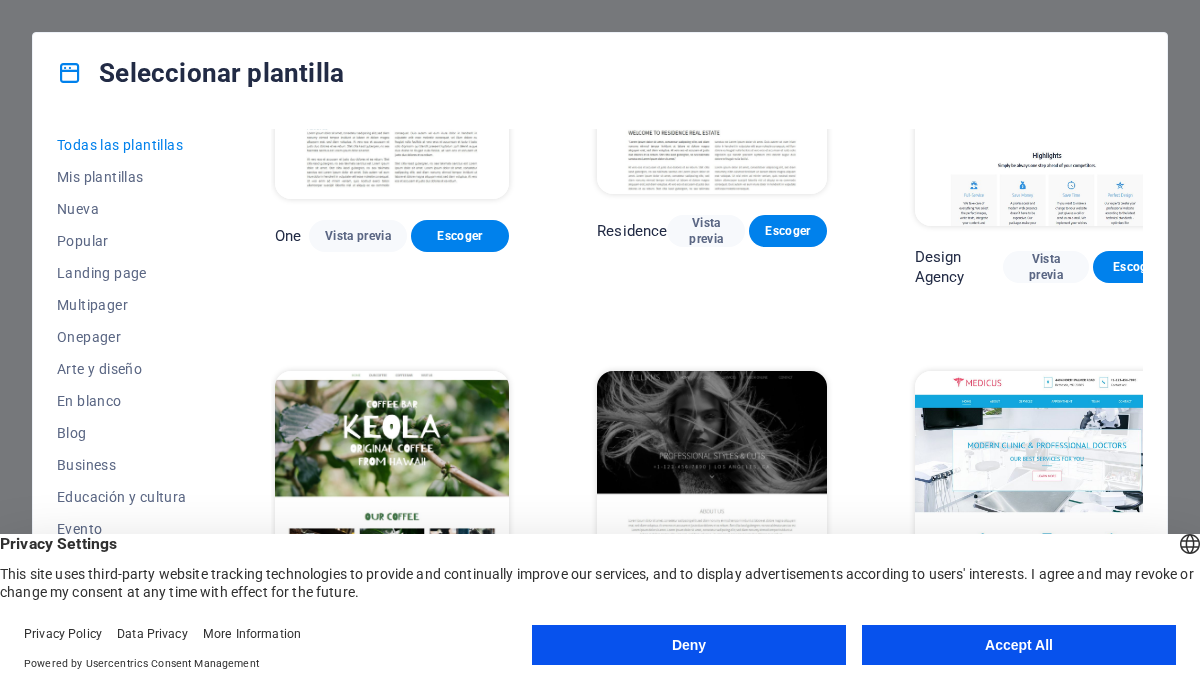 click on "Accept All" at bounding box center (1019, 645) 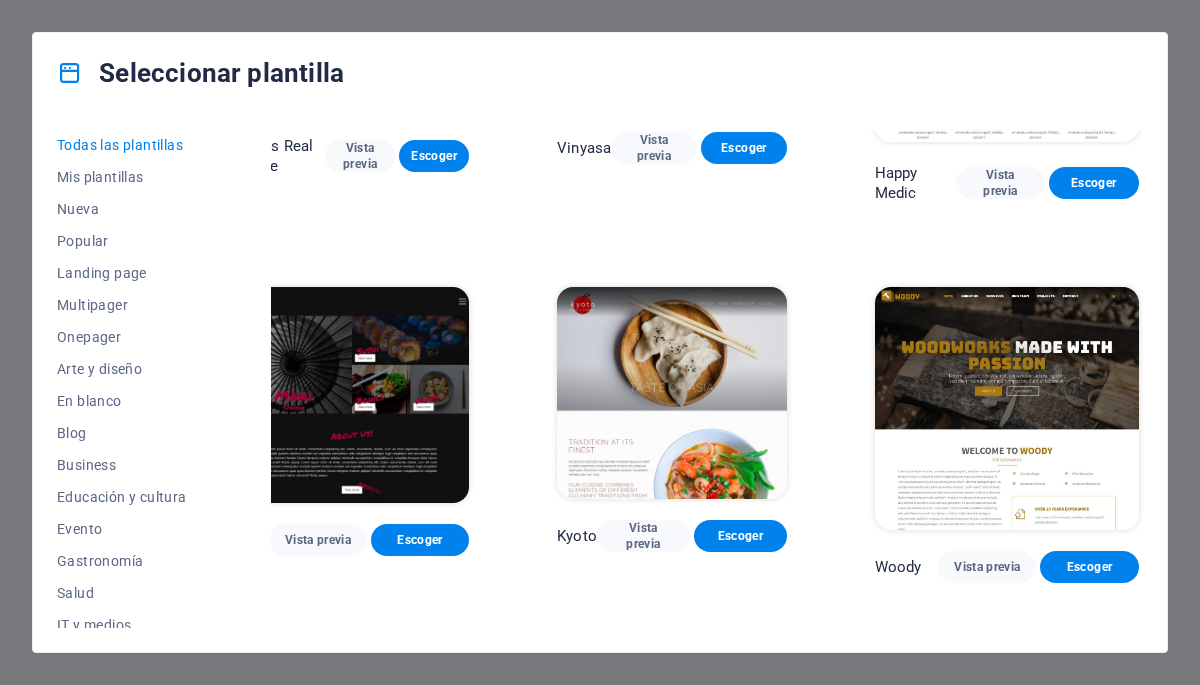 scroll, scrollTop: 8306, scrollLeft: 45, axis: both 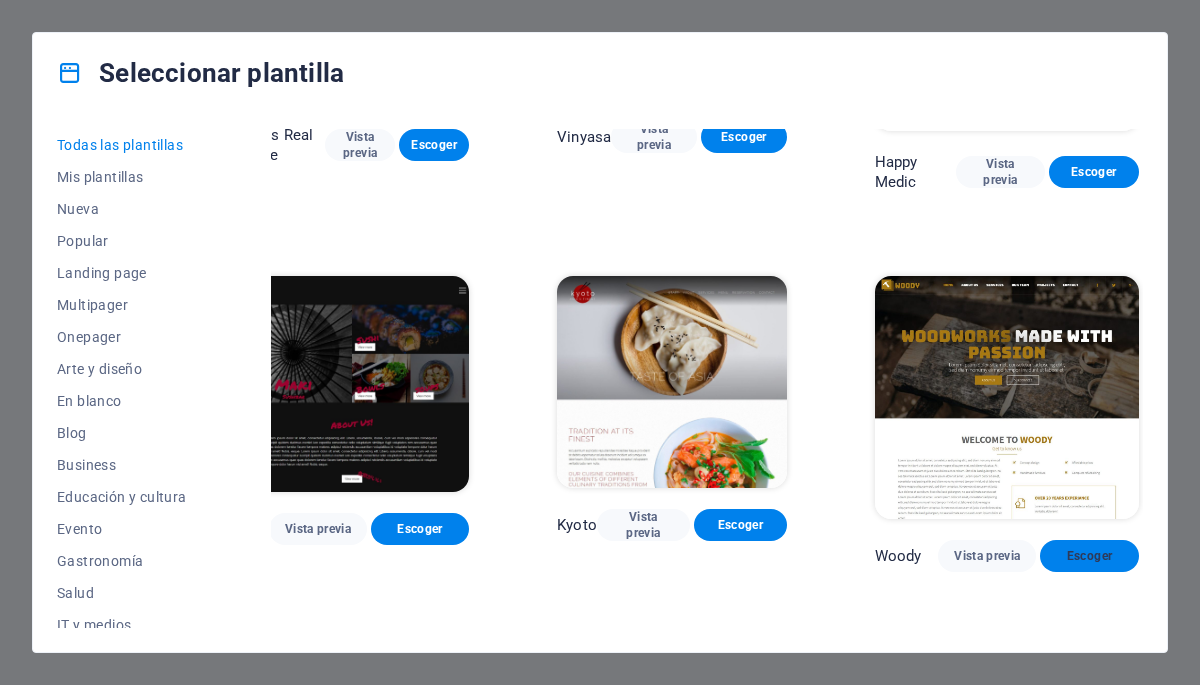 click on "Escoger" at bounding box center (1089, 556) 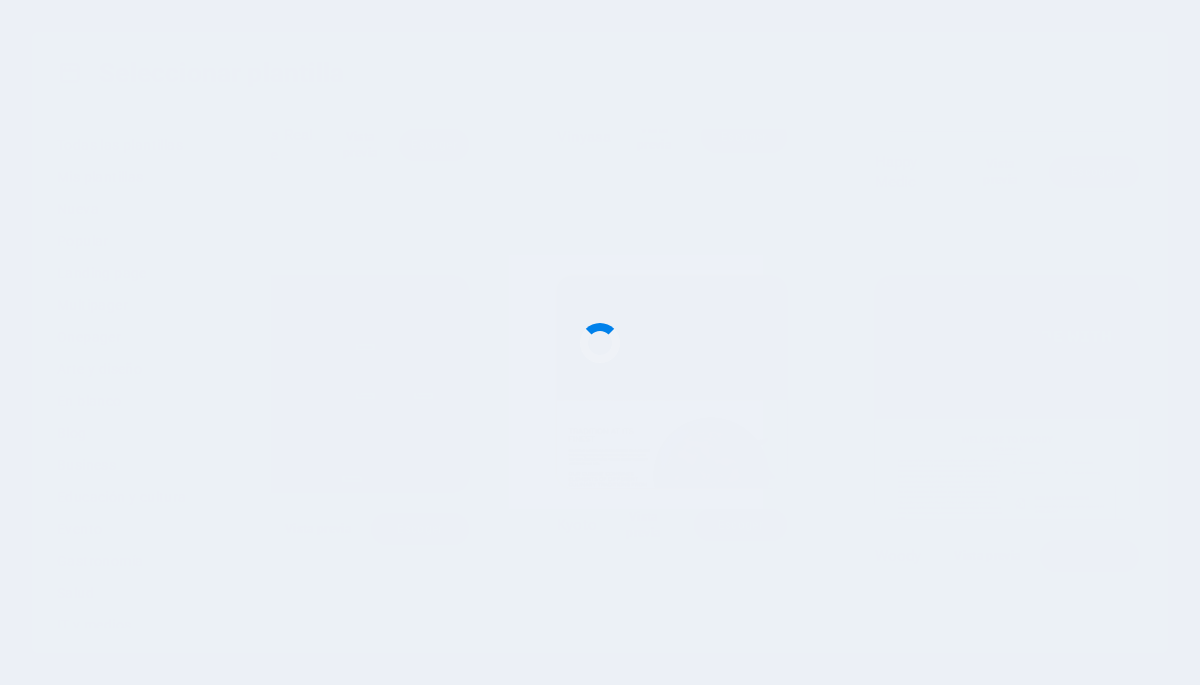 click at bounding box center [600, 342] 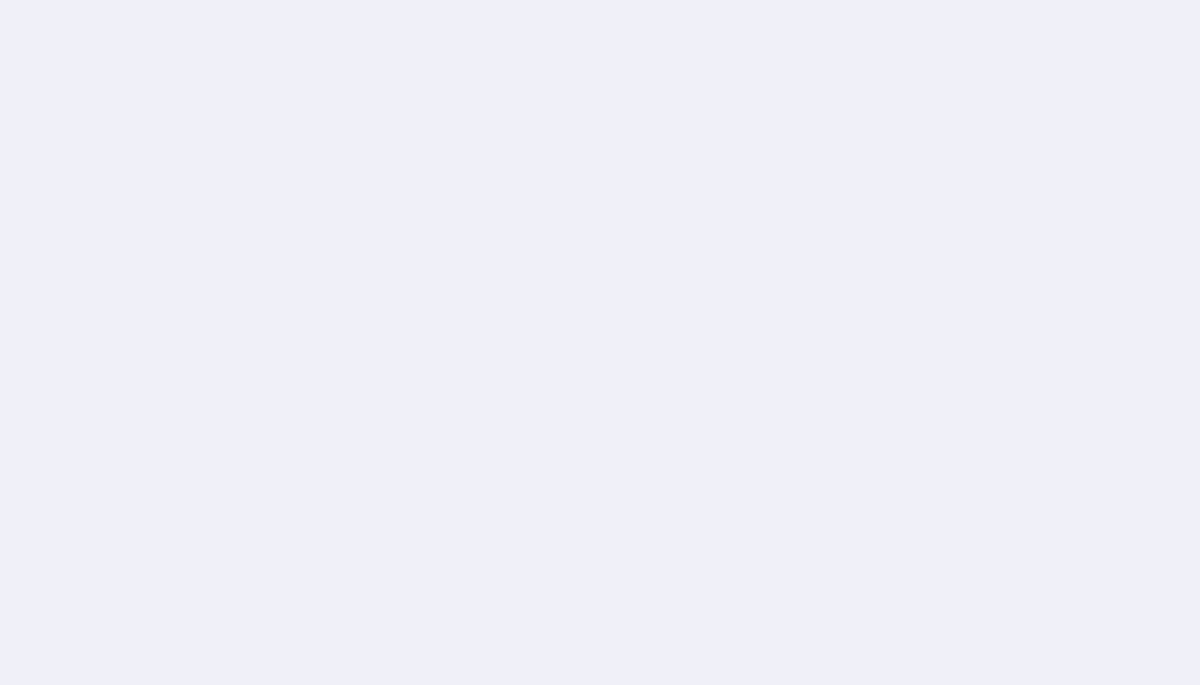 scroll, scrollTop: 0, scrollLeft: 0, axis: both 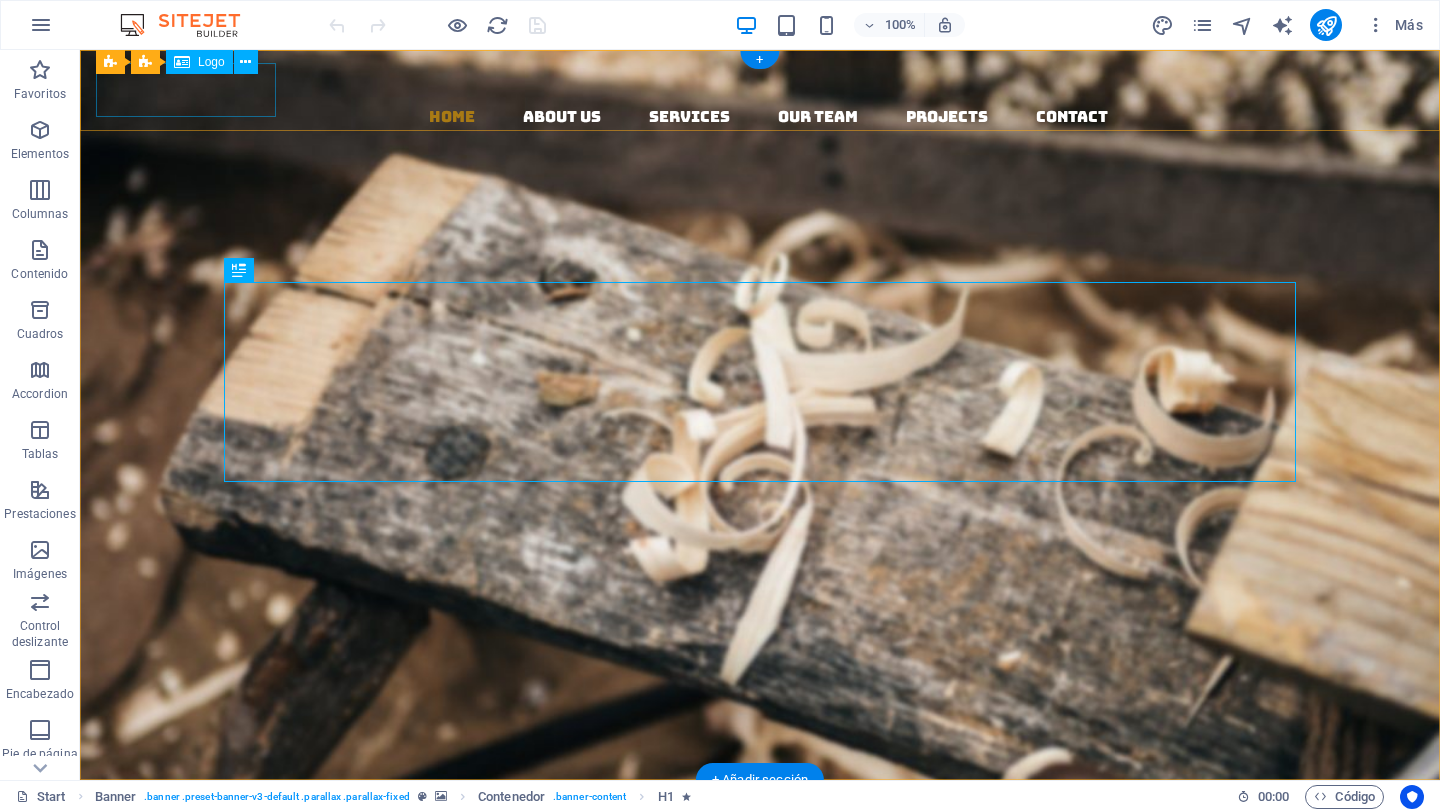 click at bounding box center (768, 77) 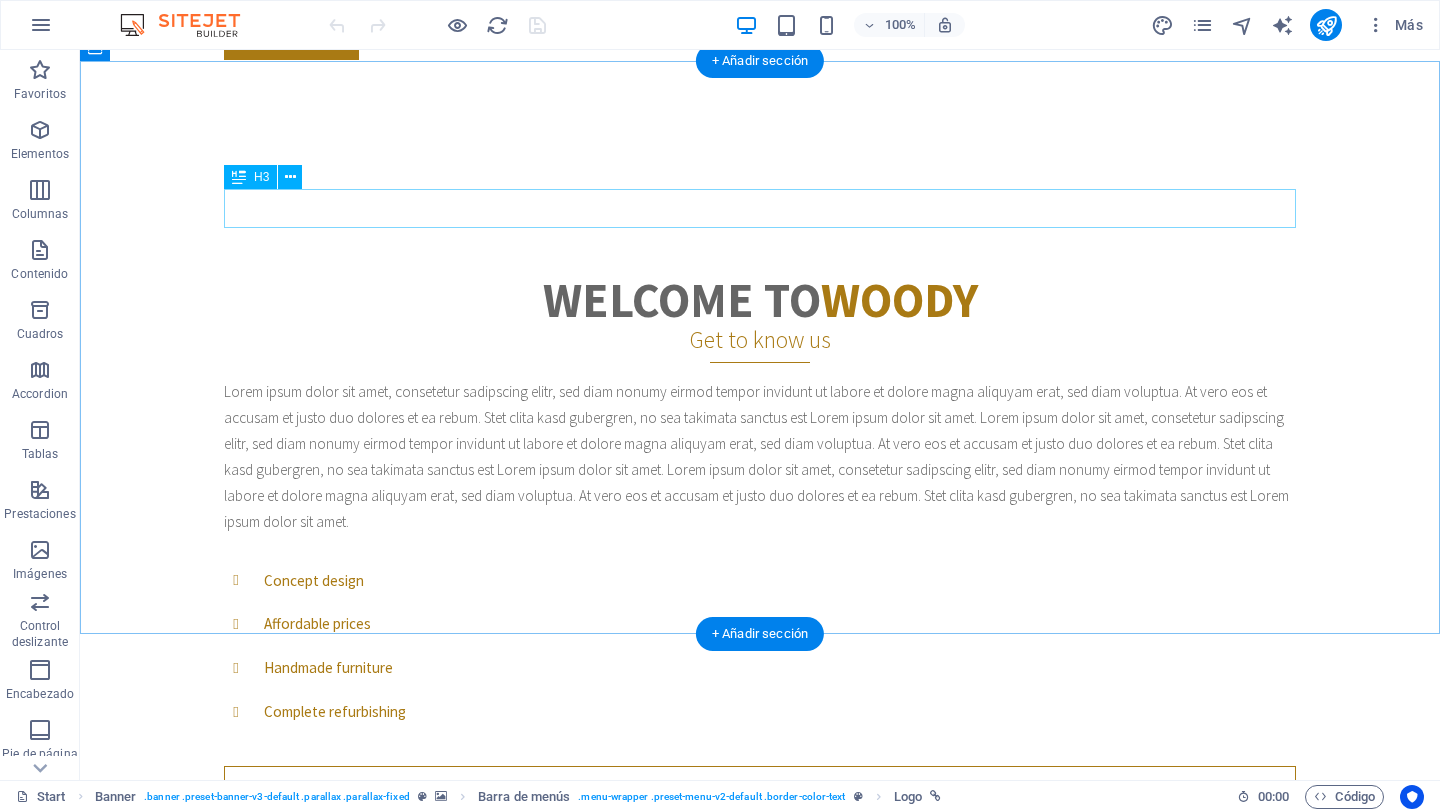scroll, scrollTop: 748, scrollLeft: 0, axis: vertical 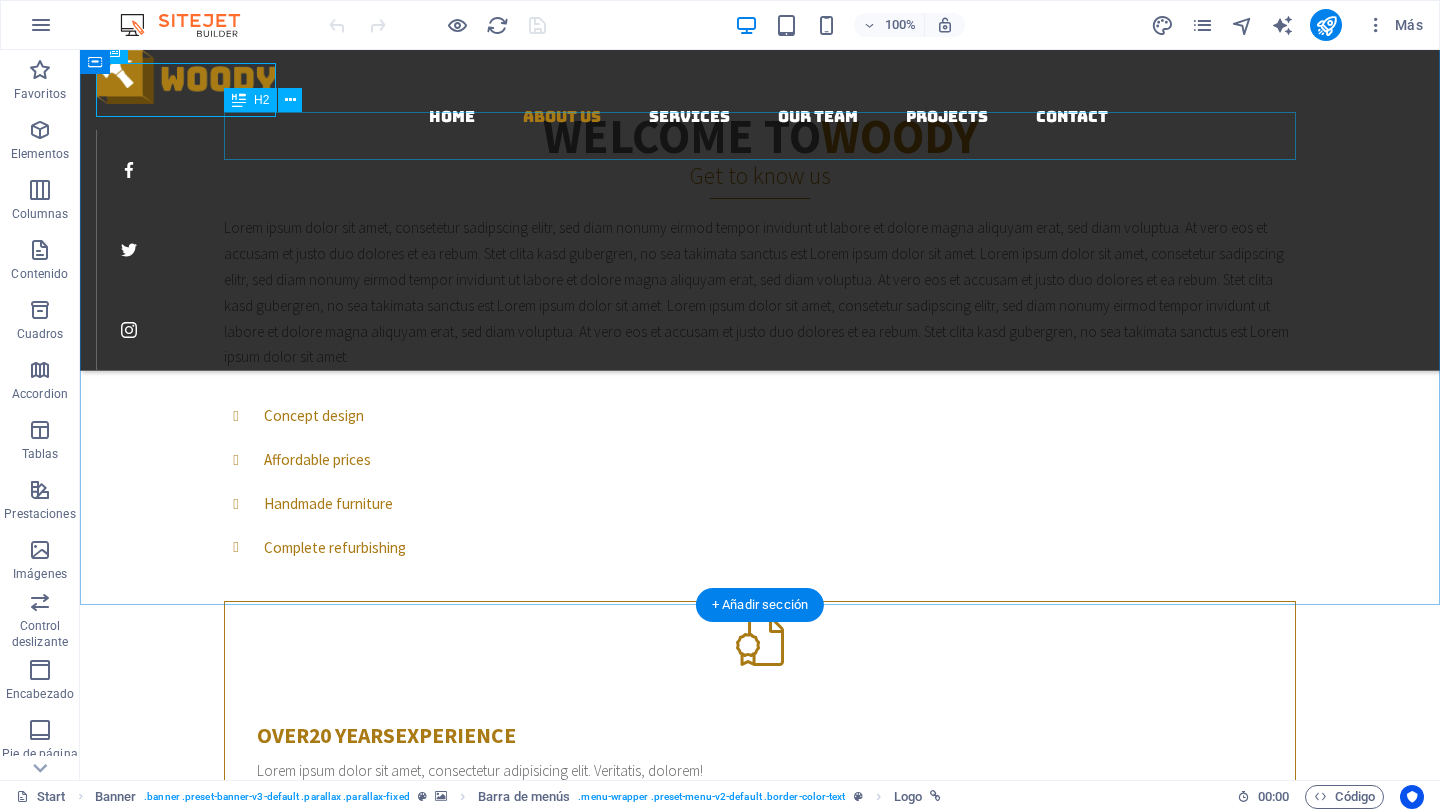 click on "Welcome to  Woody" at bounding box center (760, 136) 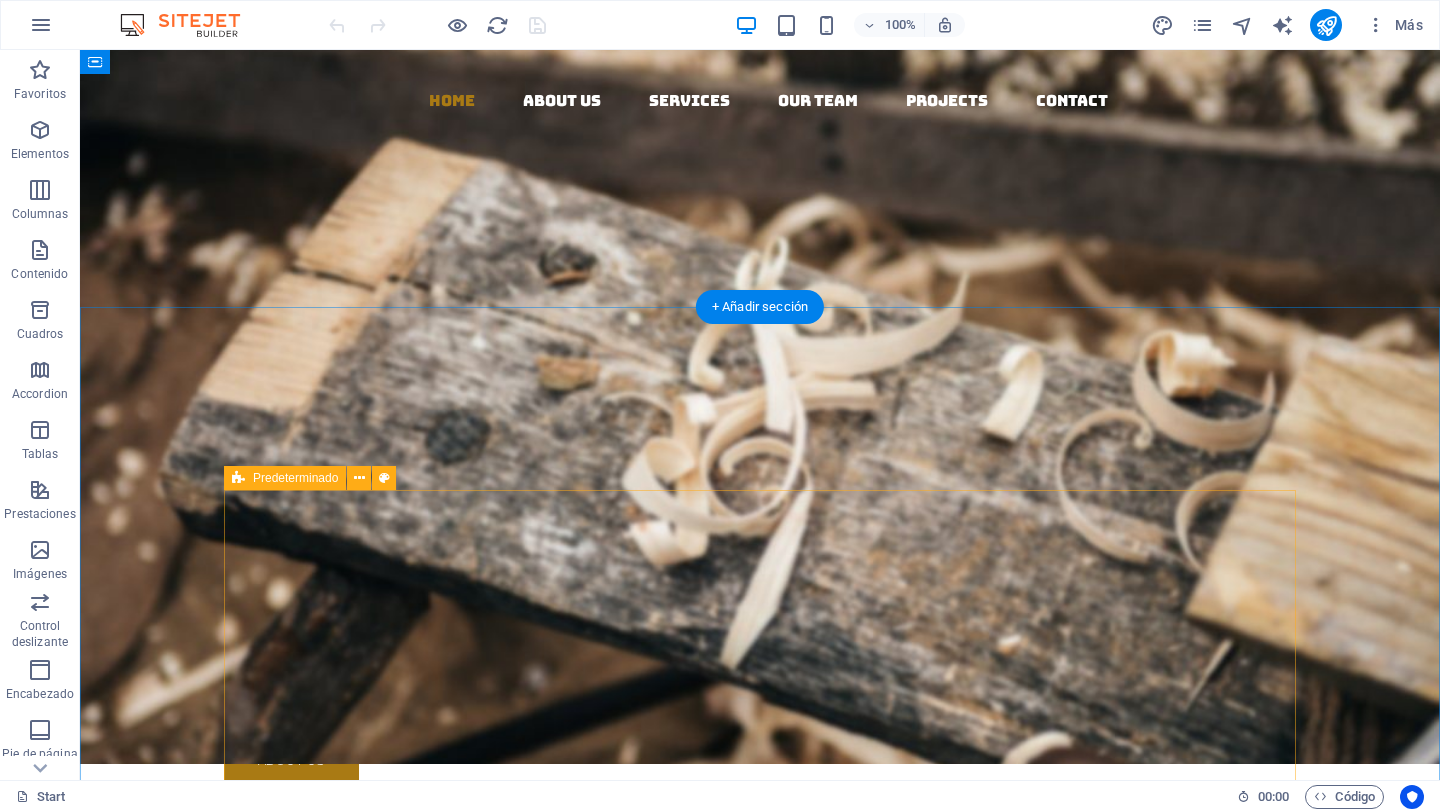 scroll, scrollTop: 0, scrollLeft: 0, axis: both 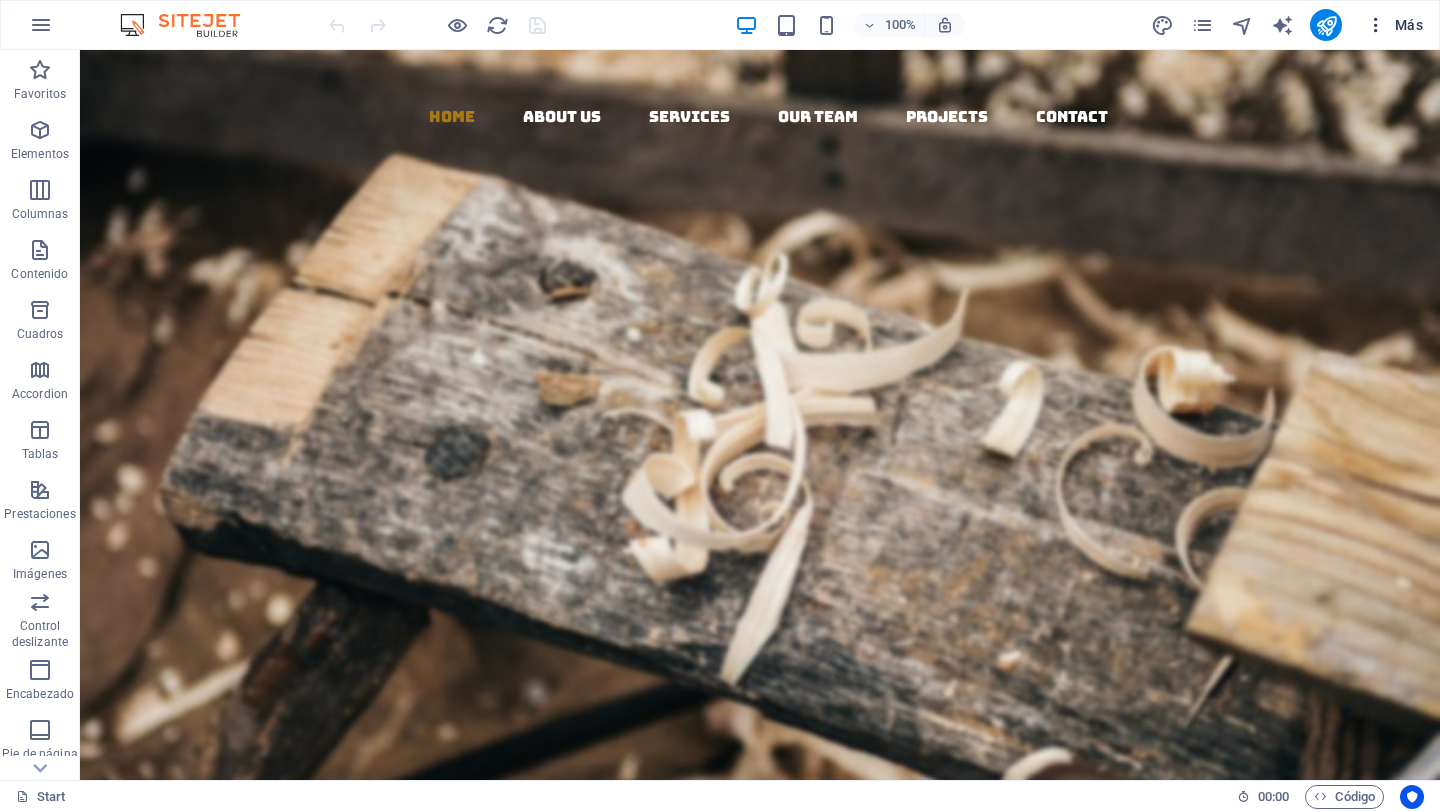 click on "Más" at bounding box center (1394, 25) 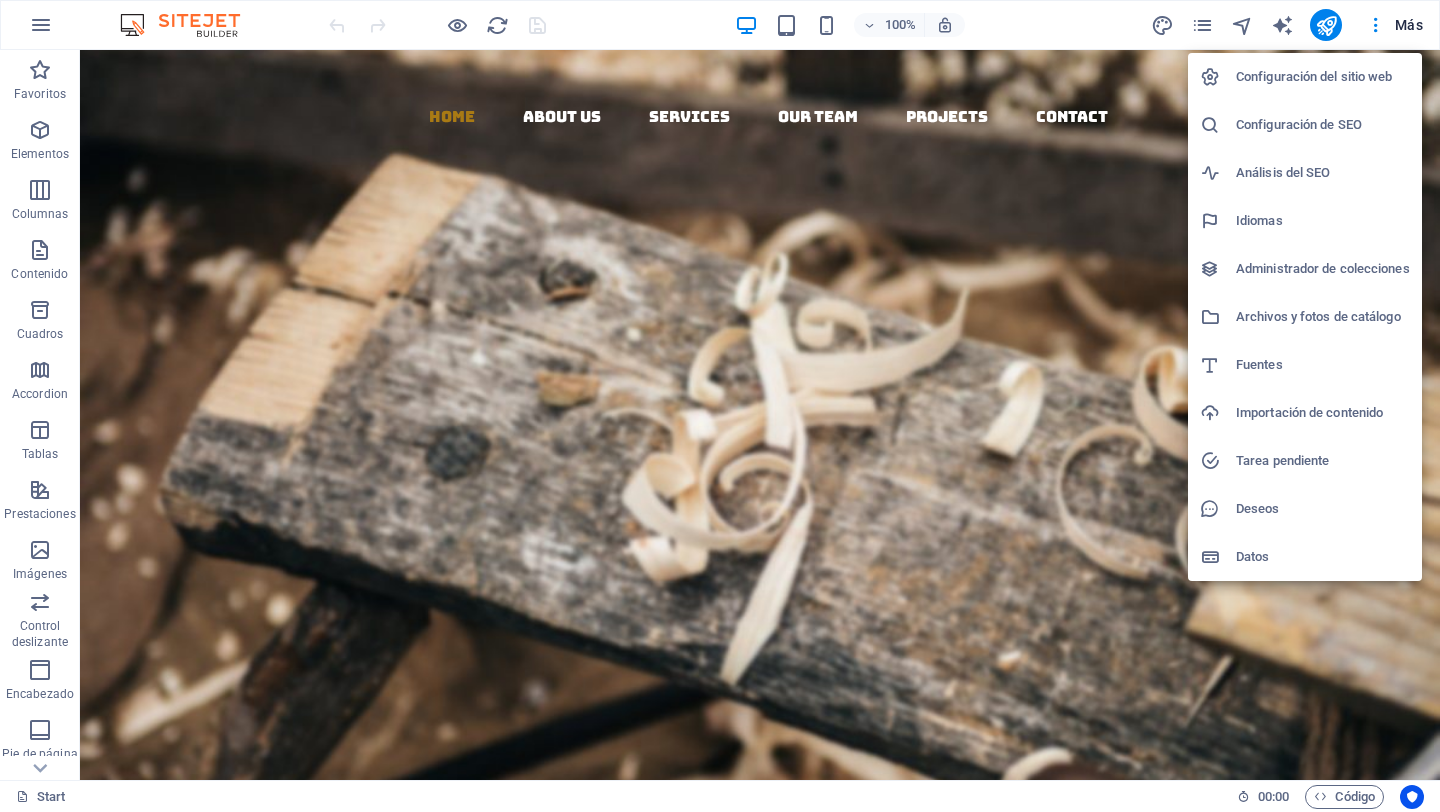 click on "Configuración del sitio web" at bounding box center [1323, 77] 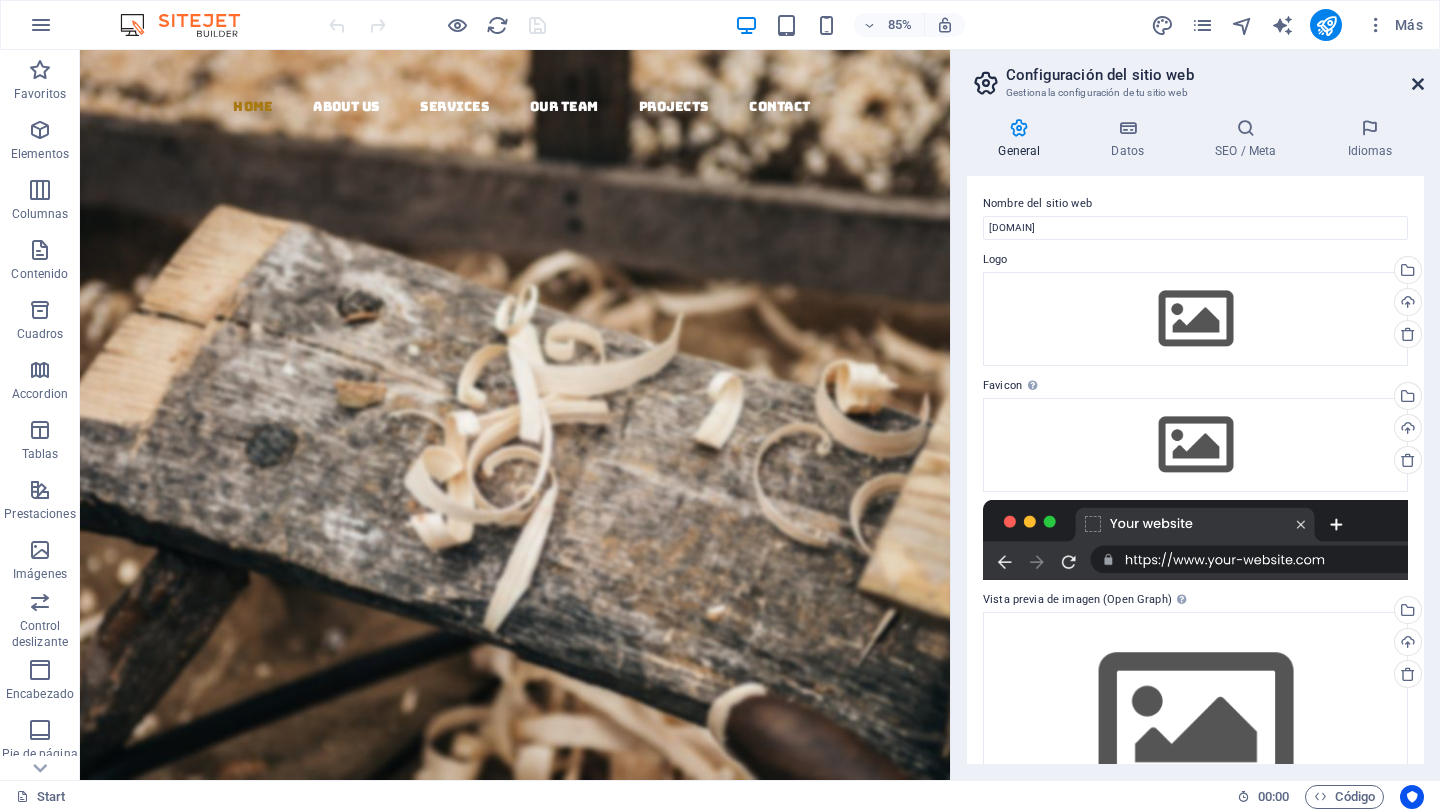 click at bounding box center (1418, 84) 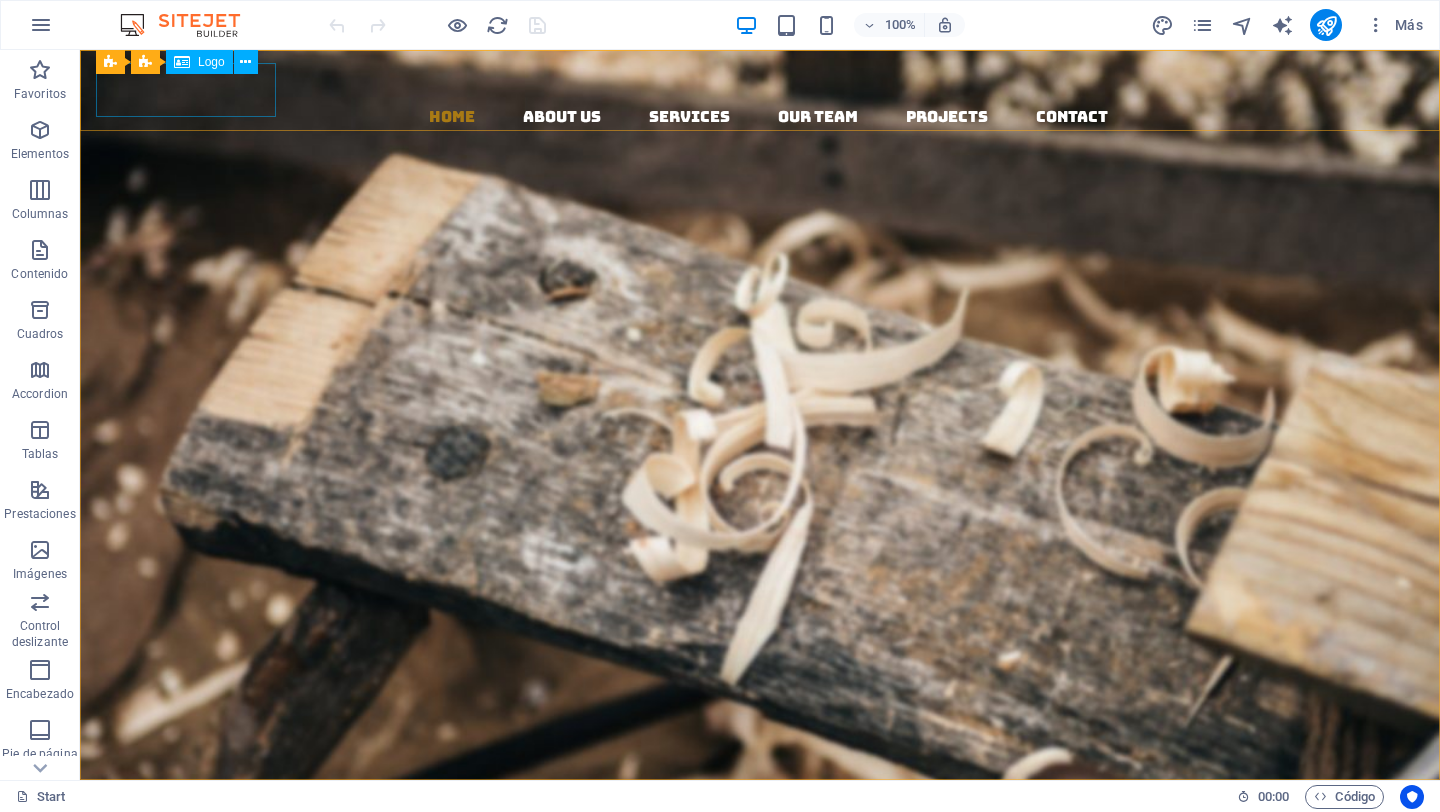 click on "Logo" at bounding box center [211, 62] 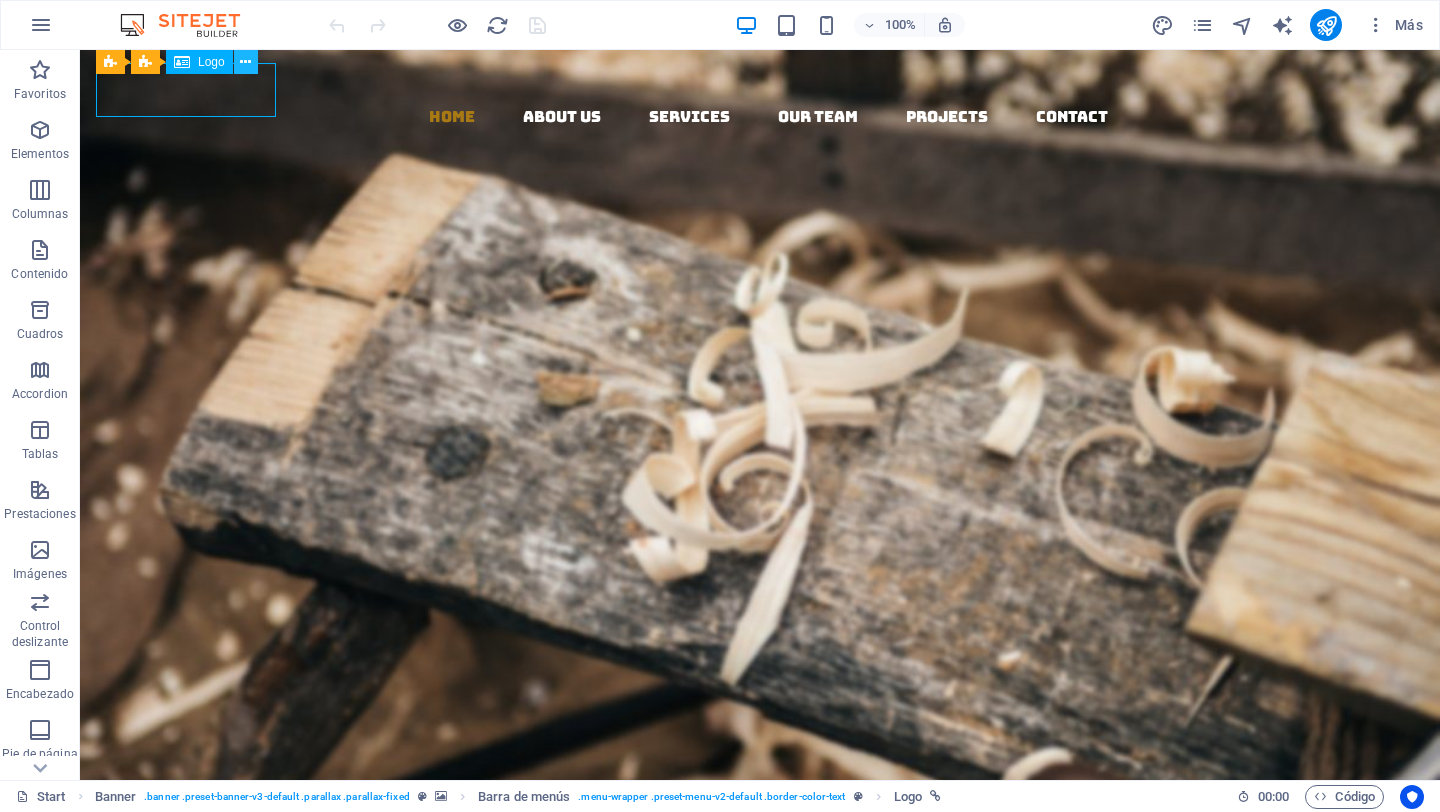 click at bounding box center [245, 62] 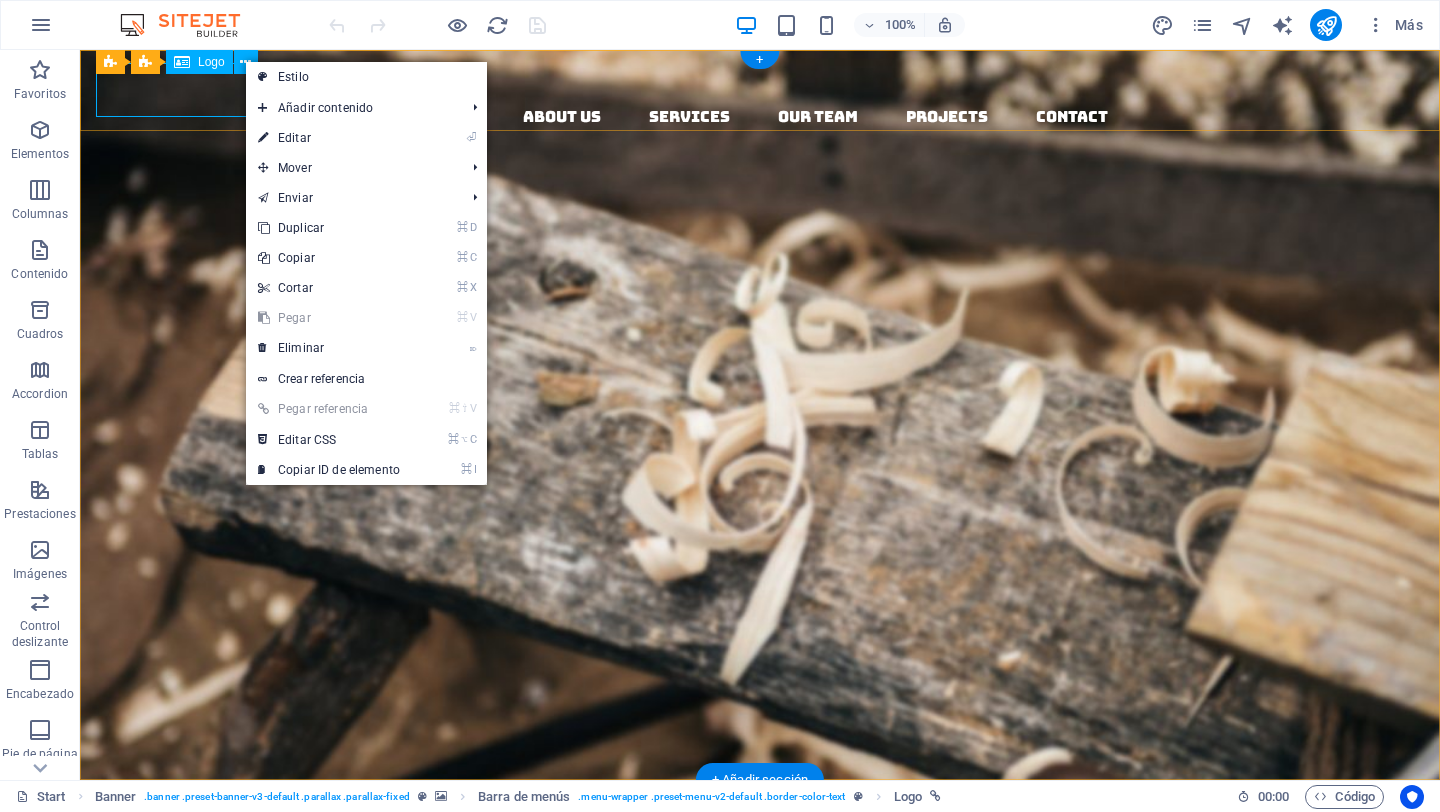 click at bounding box center [768, 77] 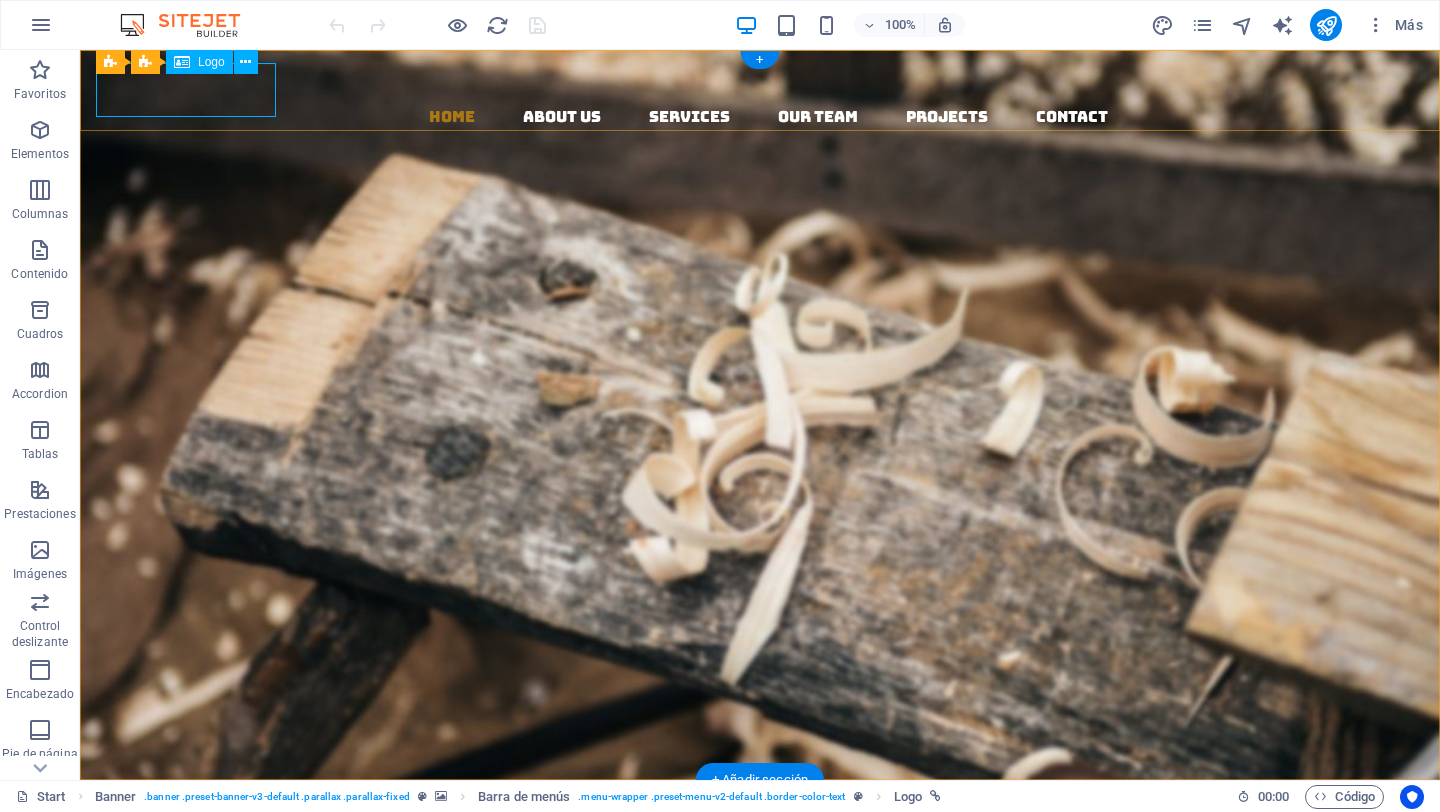 click at bounding box center [768, 77] 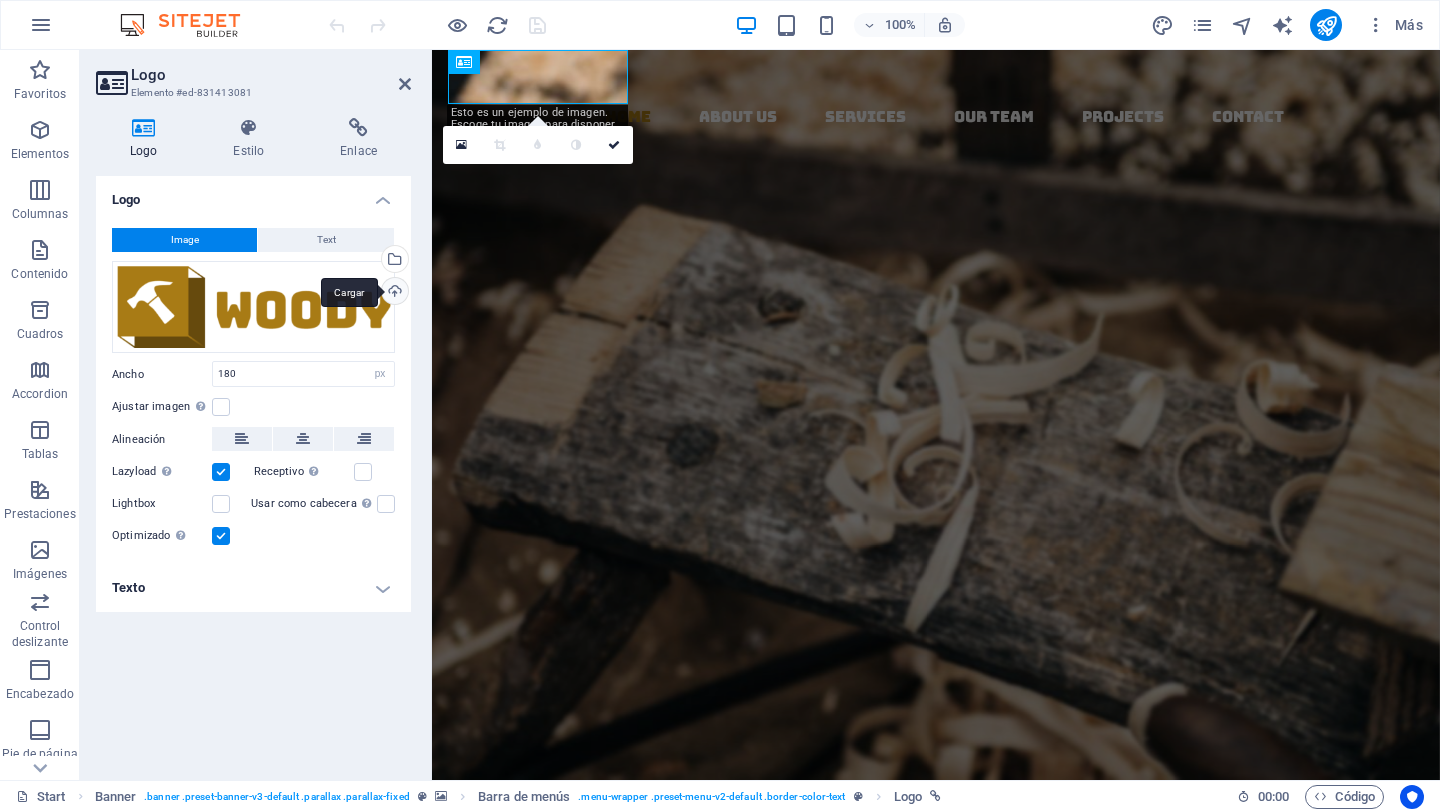 click on "Cargar" at bounding box center (393, 293) 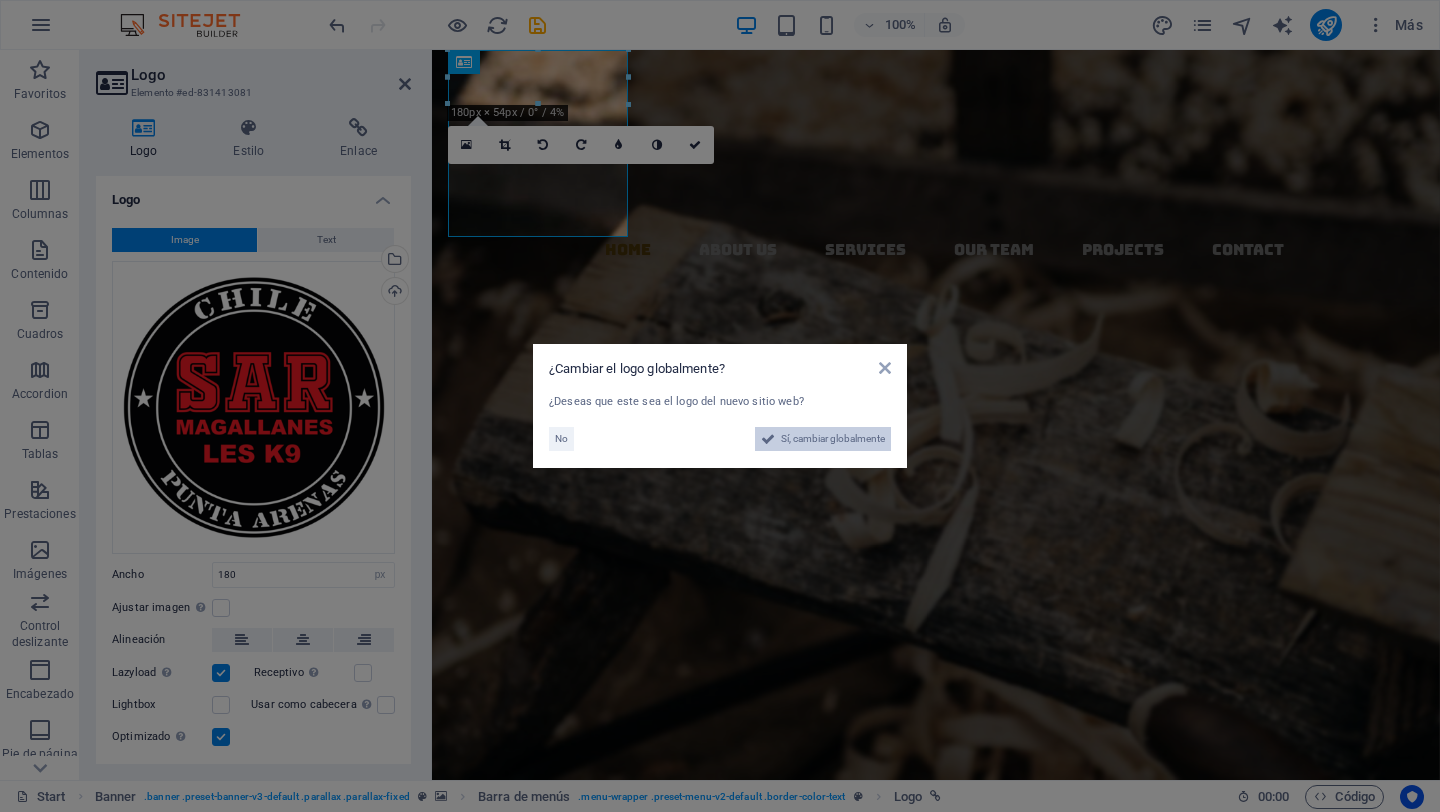click on "Sí, cambiar globalmente" at bounding box center [833, 439] 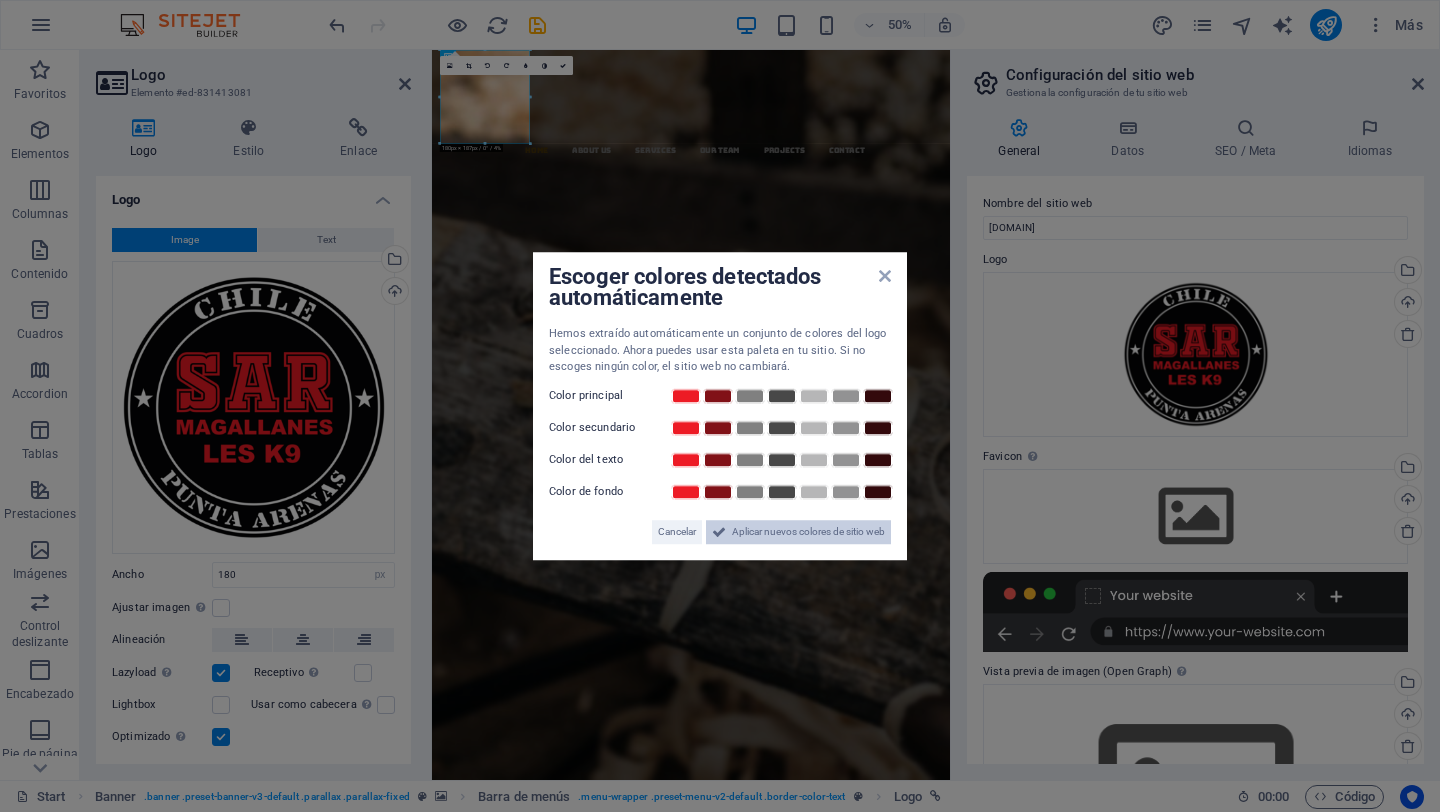 click on "Aplicar nuevos colores de sitio web" at bounding box center [808, 532] 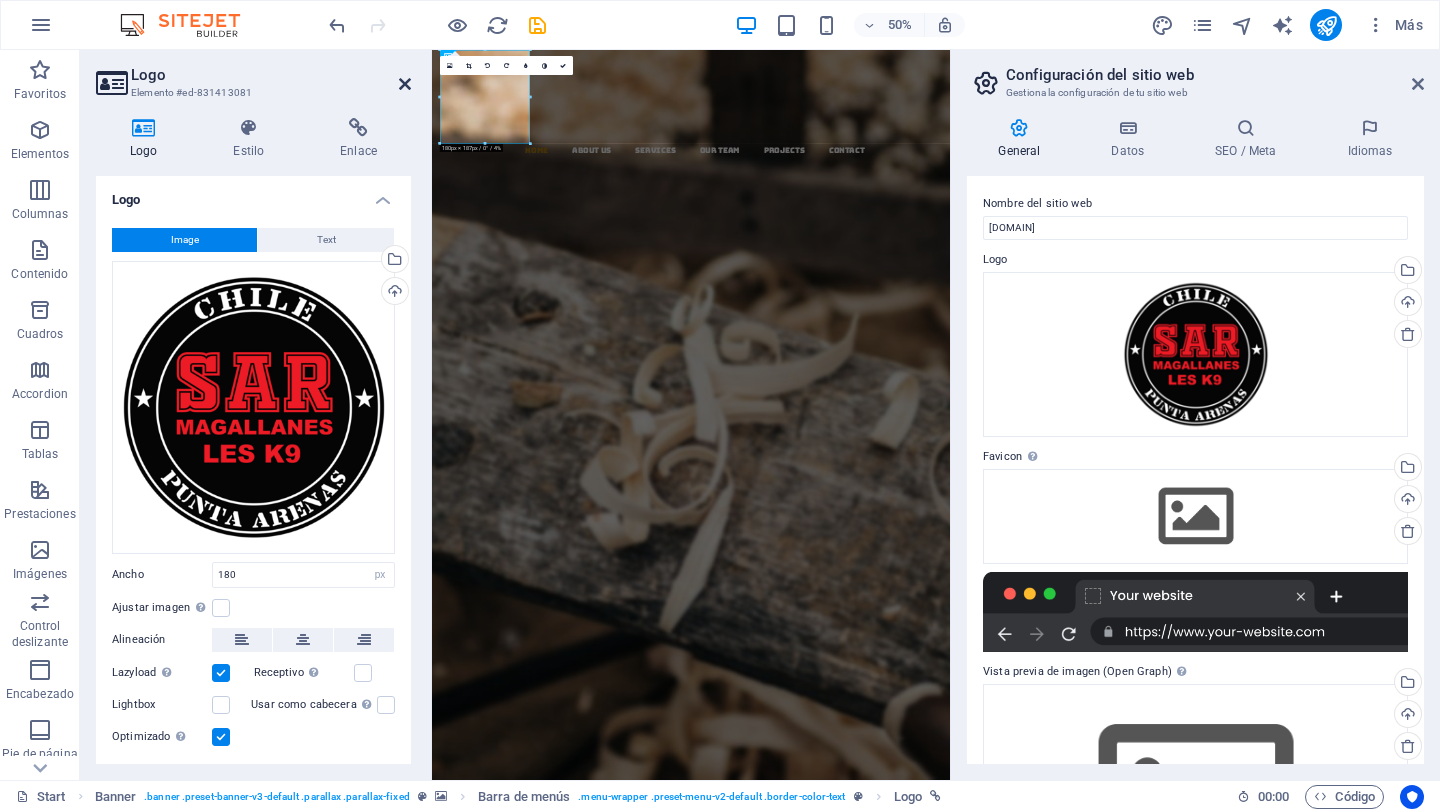 click at bounding box center [405, 84] 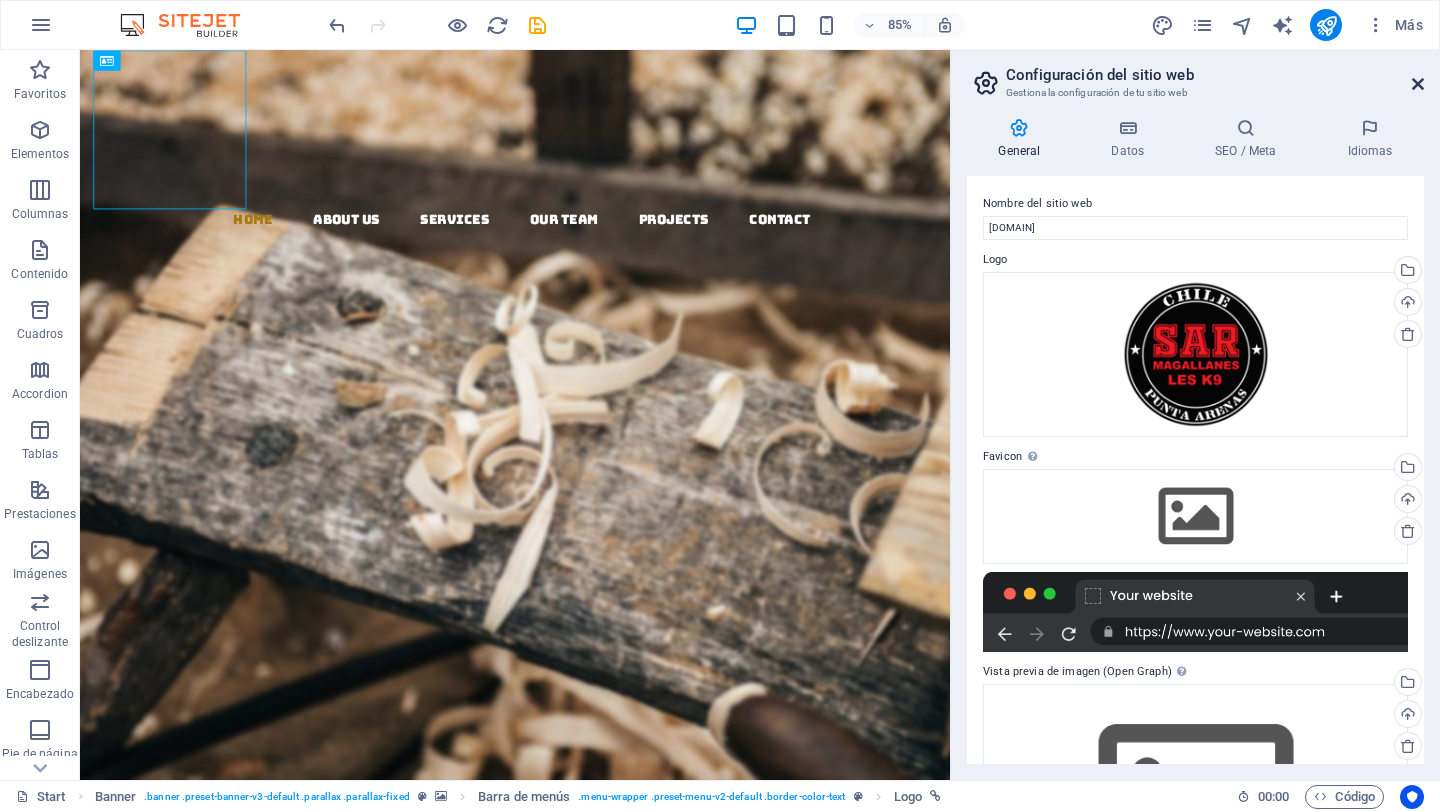 click at bounding box center [1418, 84] 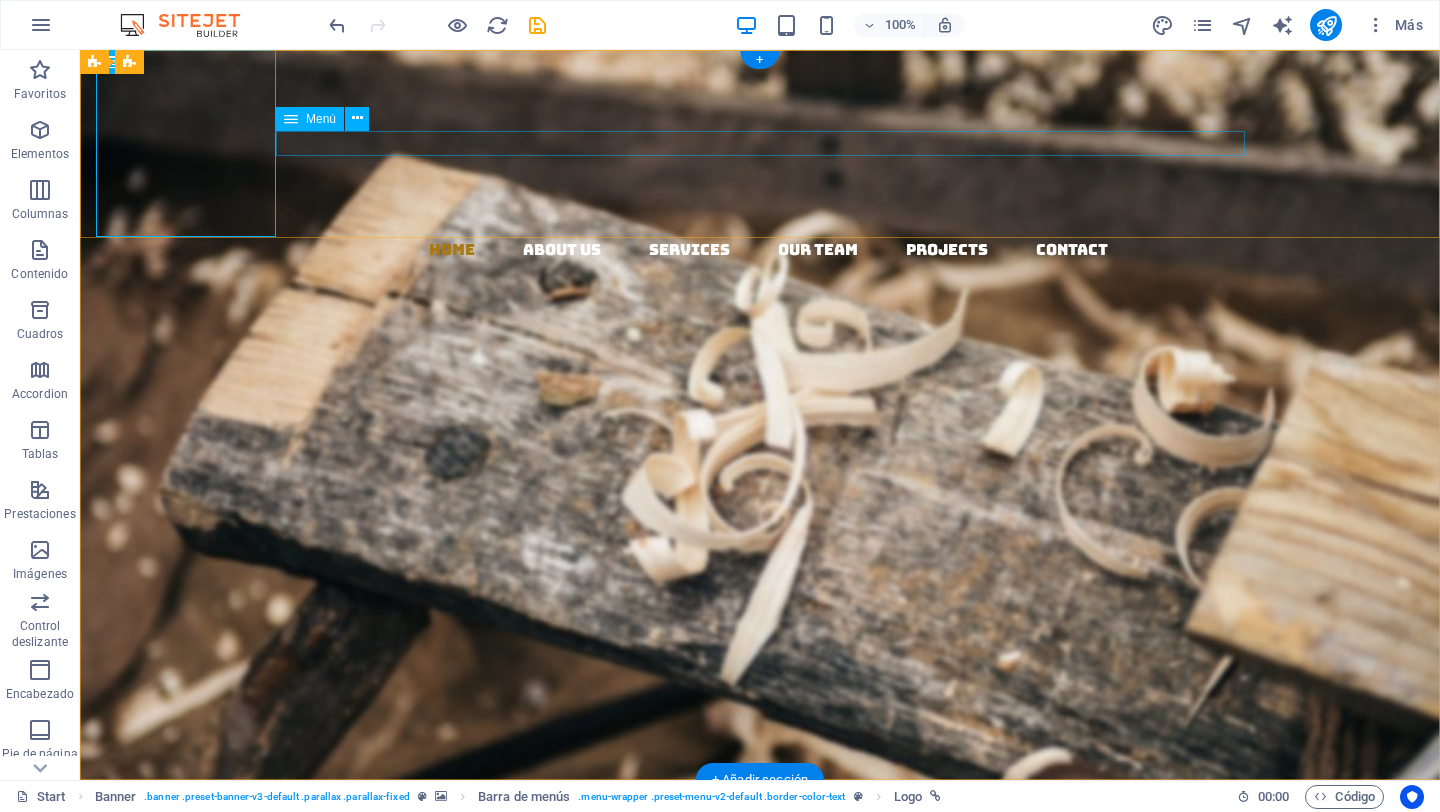 click on "Home About us Services Our Team Projects Contact" at bounding box center (768, 250) 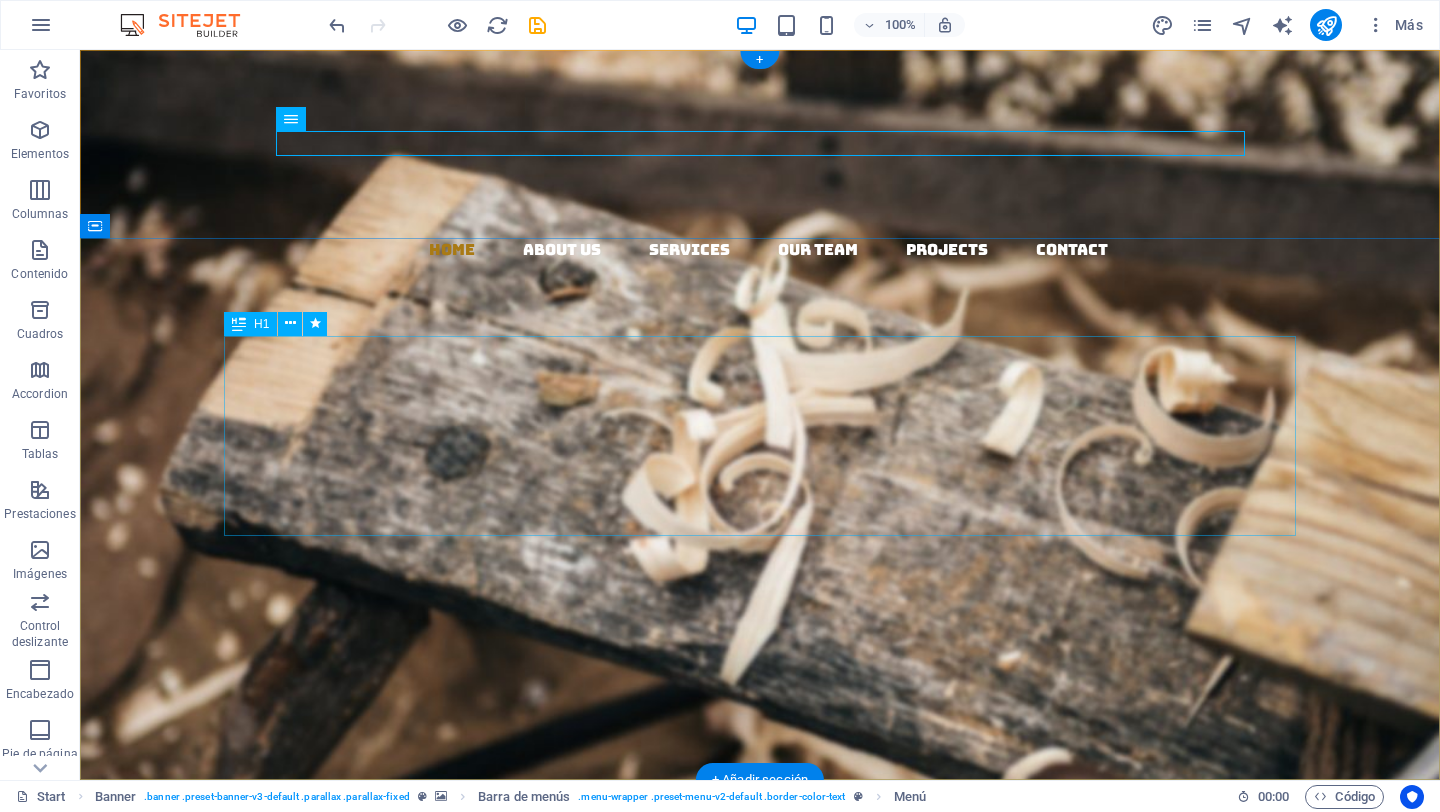 click on "Woodworks ­ made with   Passion" at bounding box center (760, 684) 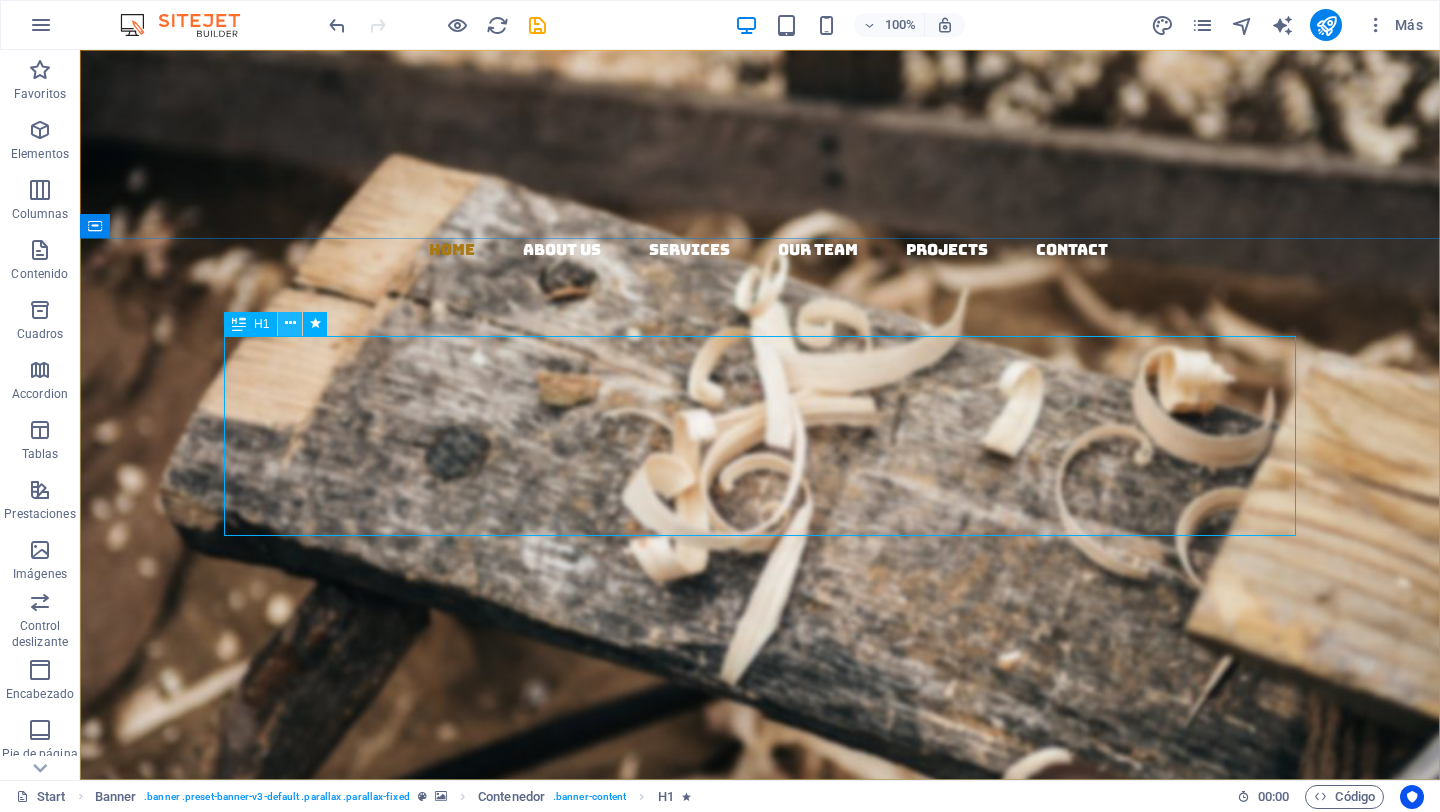 click at bounding box center (290, 323) 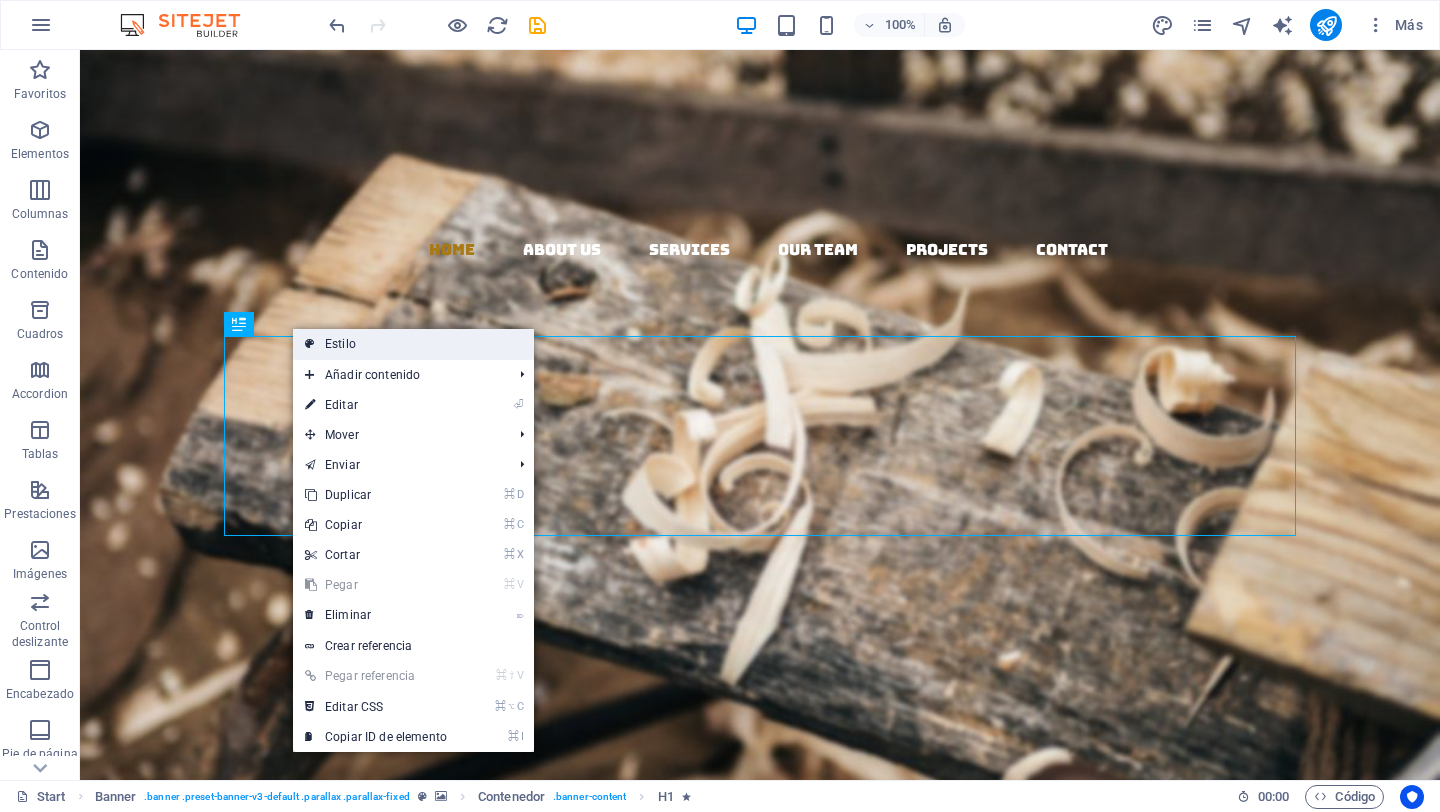 click at bounding box center [310, 344] 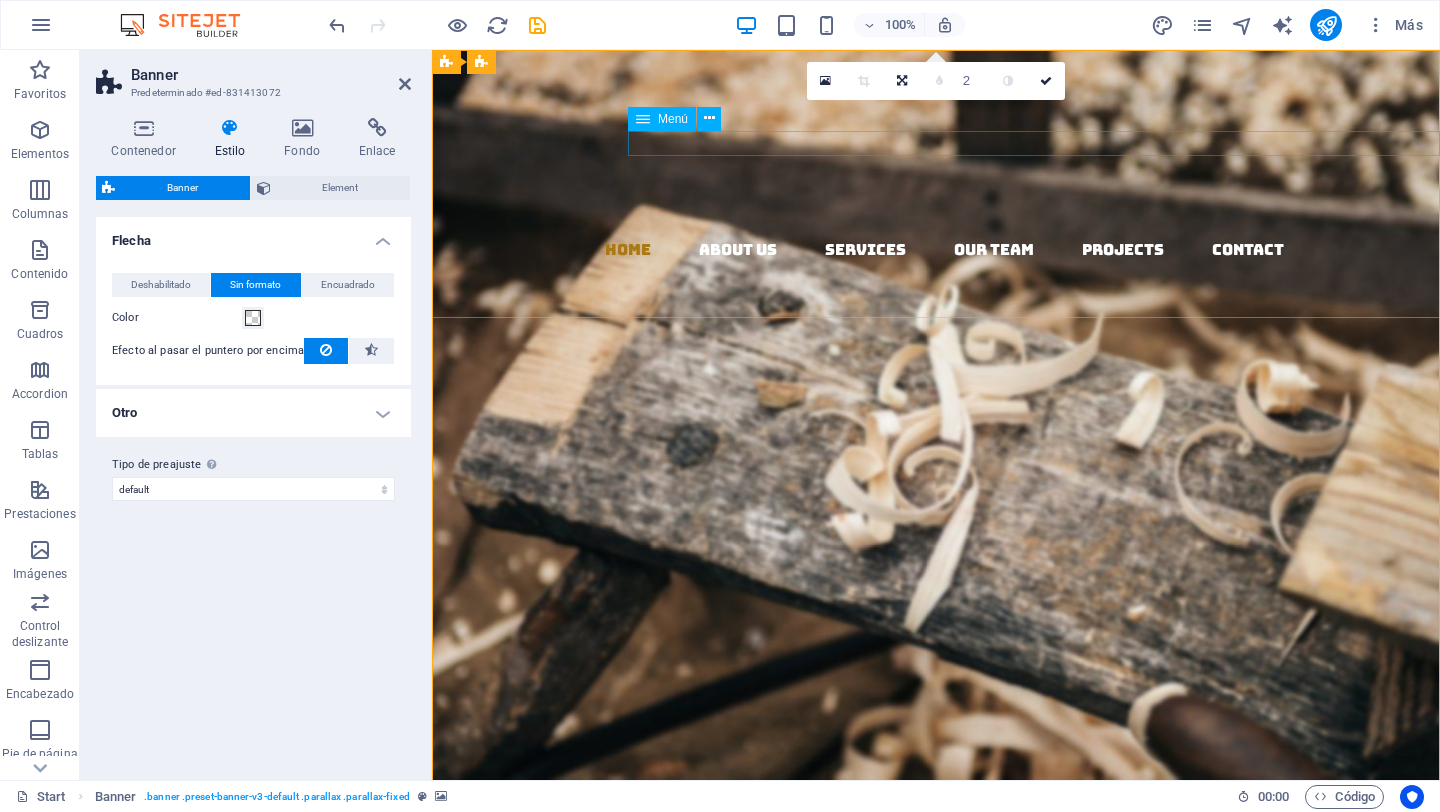 click on "Home About us Services Our Team Projects Contact" at bounding box center (944, 250) 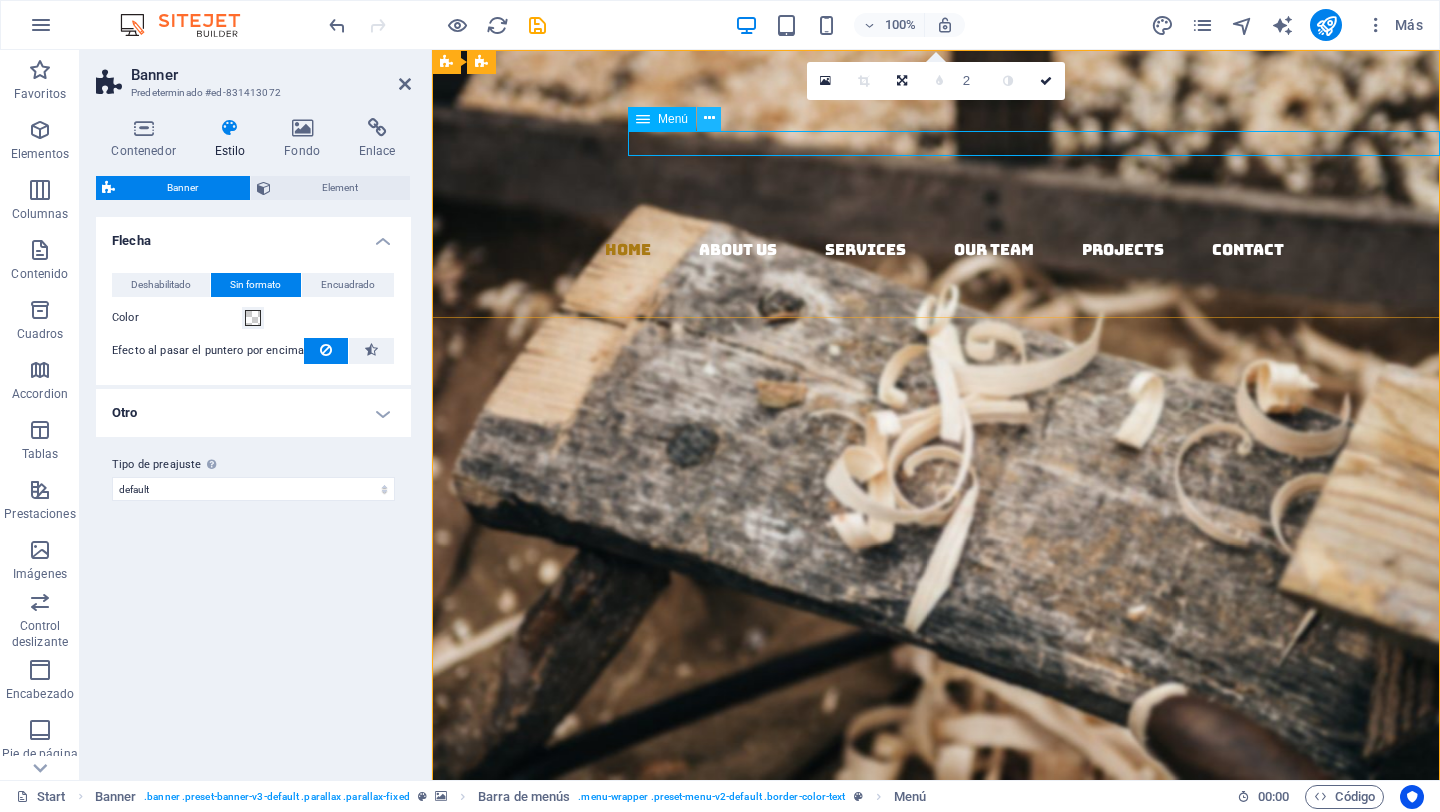 click at bounding box center (709, 118) 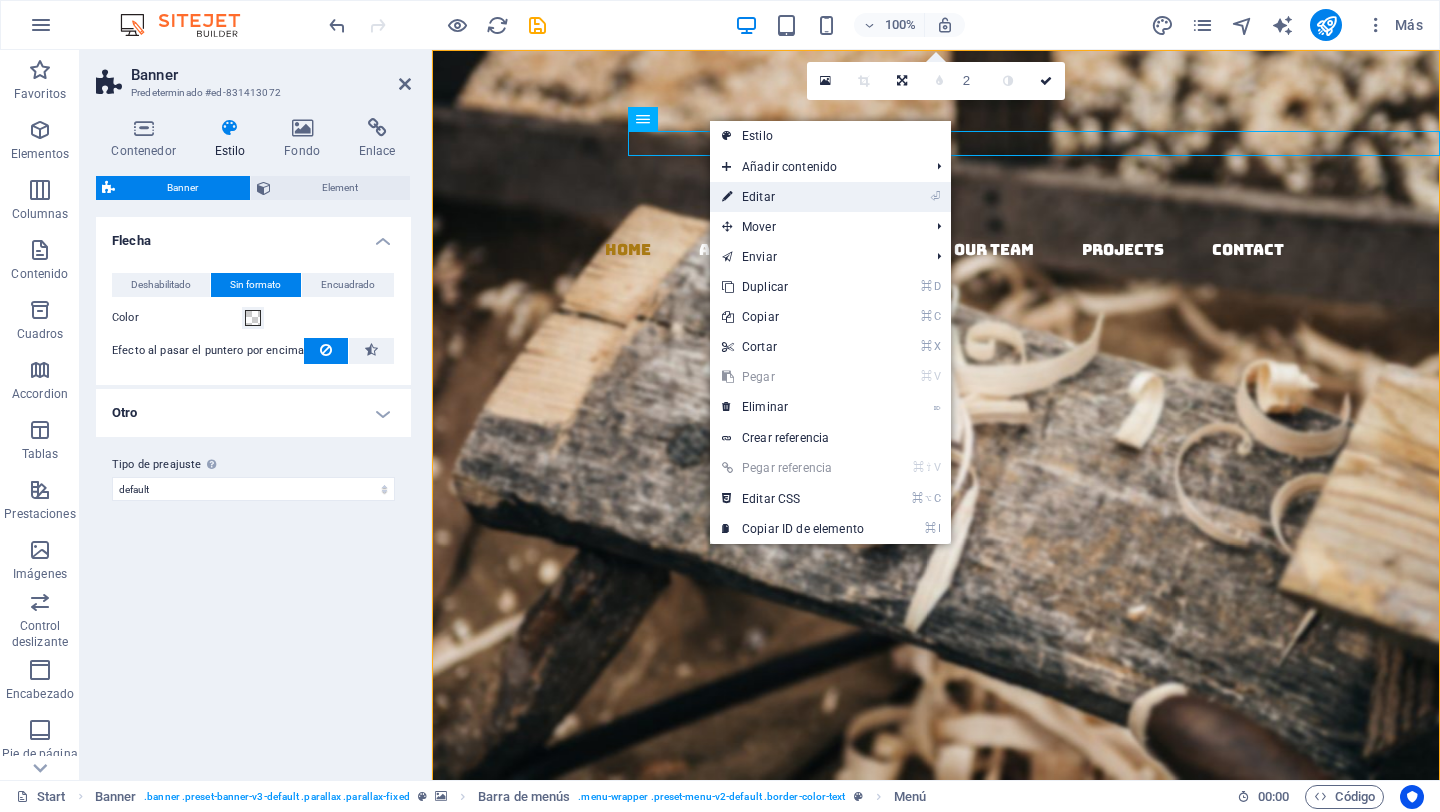 click on "⏎  Editar" at bounding box center (793, 197) 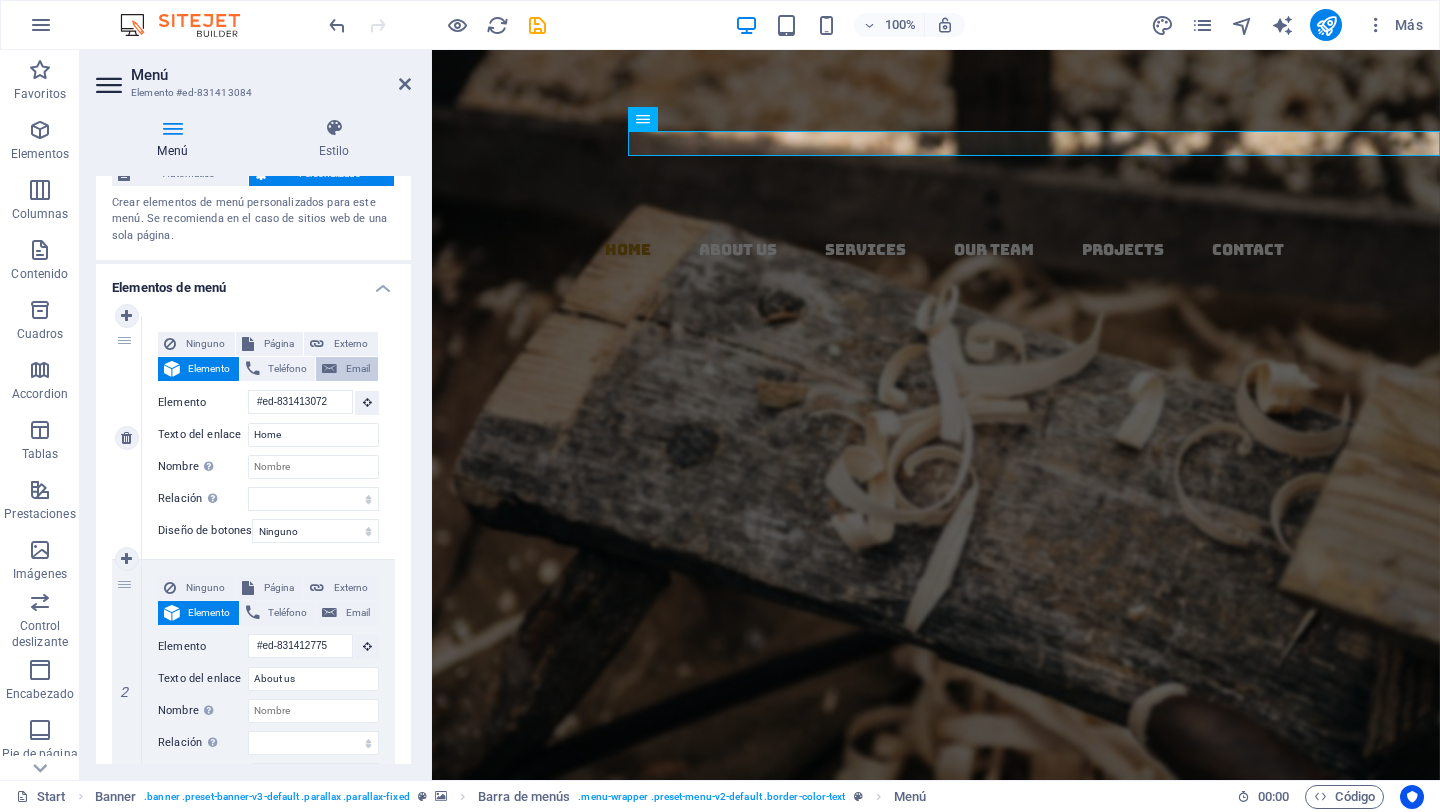 scroll, scrollTop: 82, scrollLeft: 0, axis: vertical 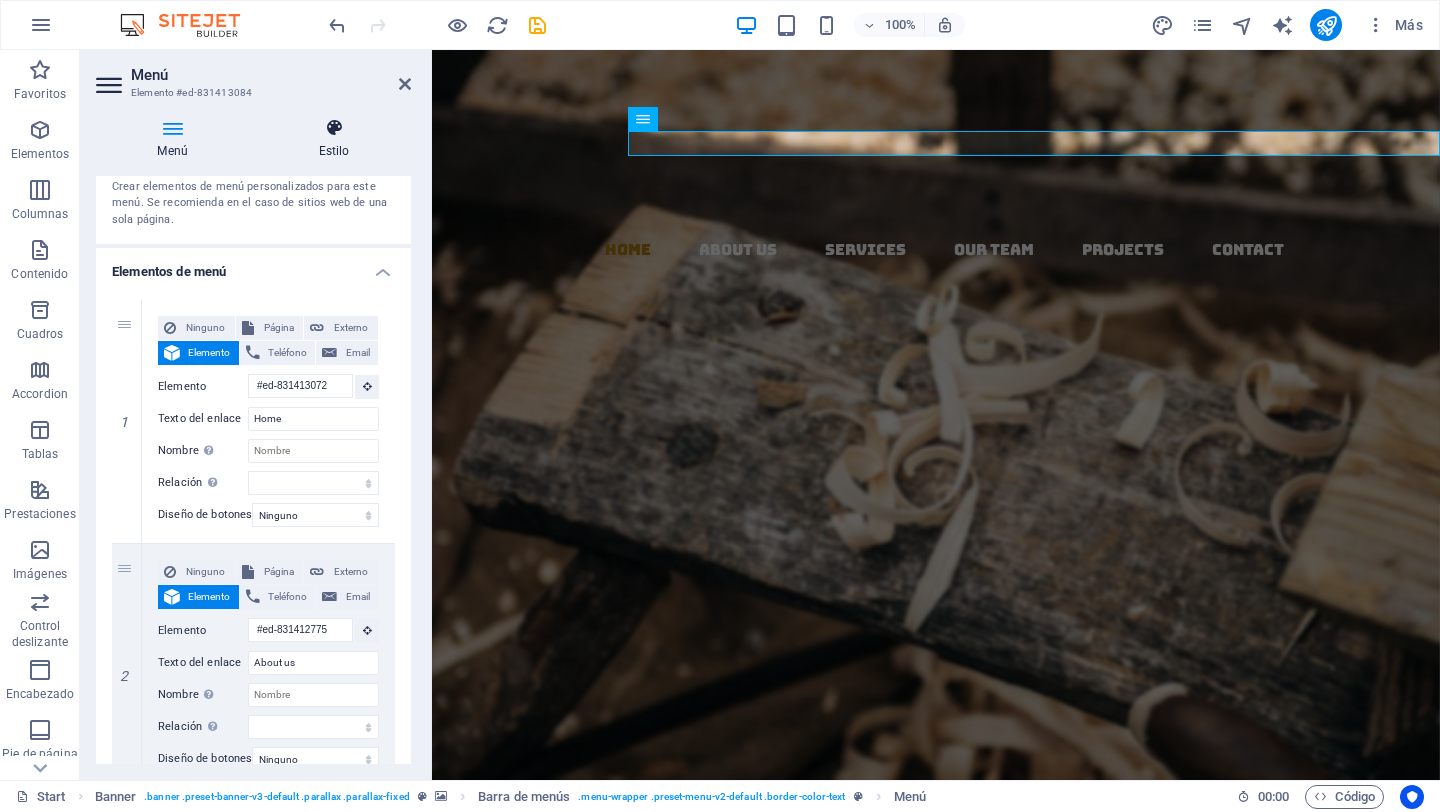 click on "Estilo" at bounding box center [334, 139] 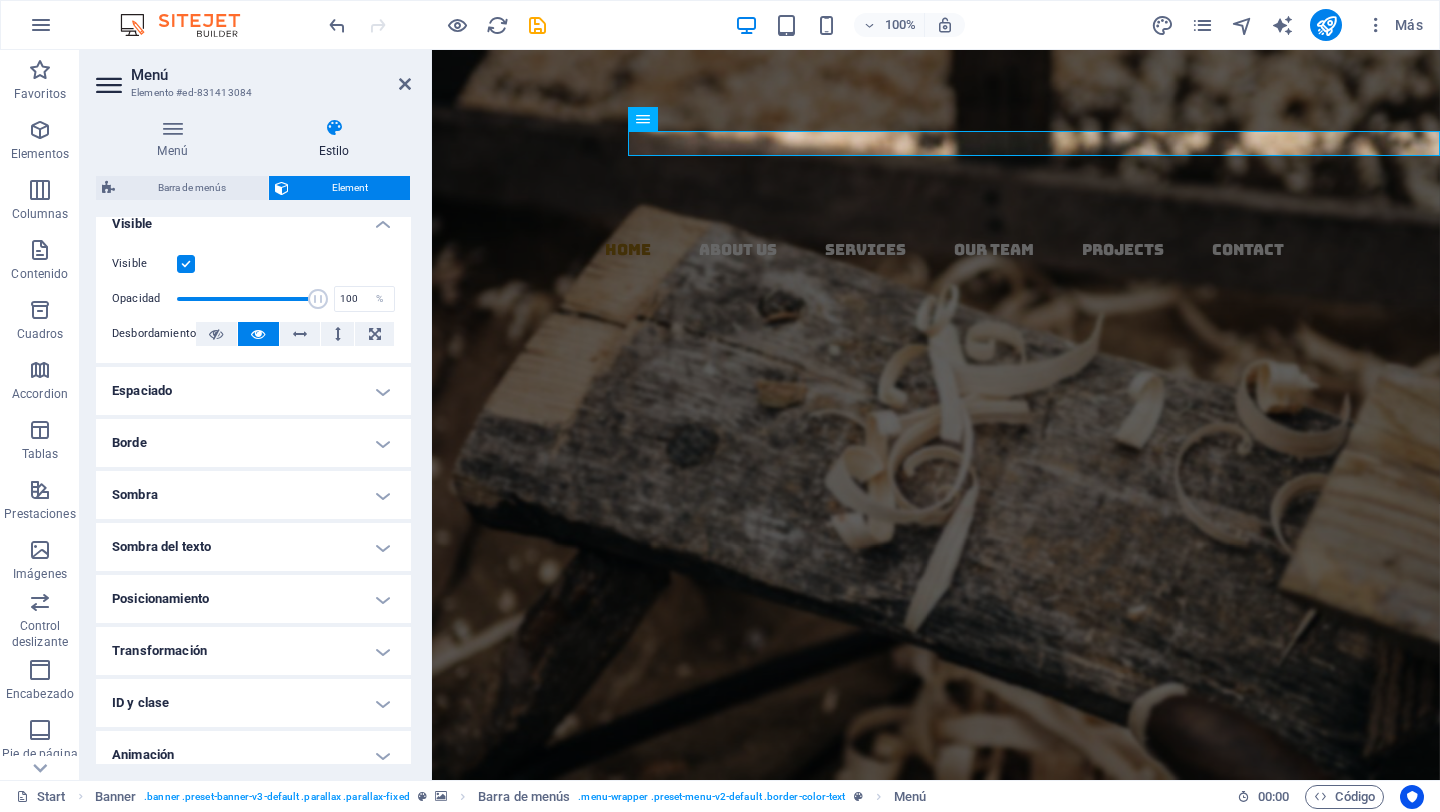 scroll, scrollTop: 314, scrollLeft: 0, axis: vertical 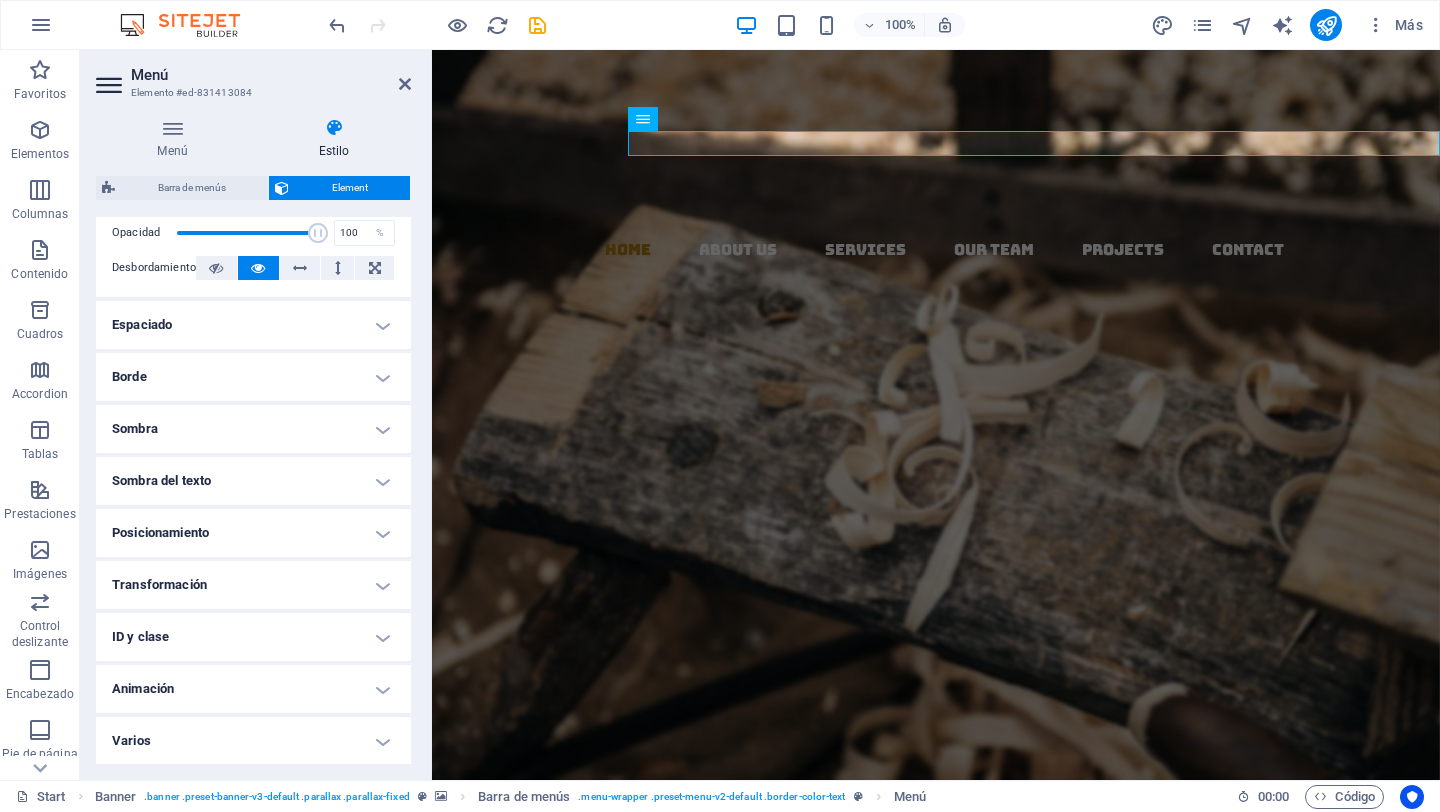 click on "100% Más" at bounding box center (878, 25) 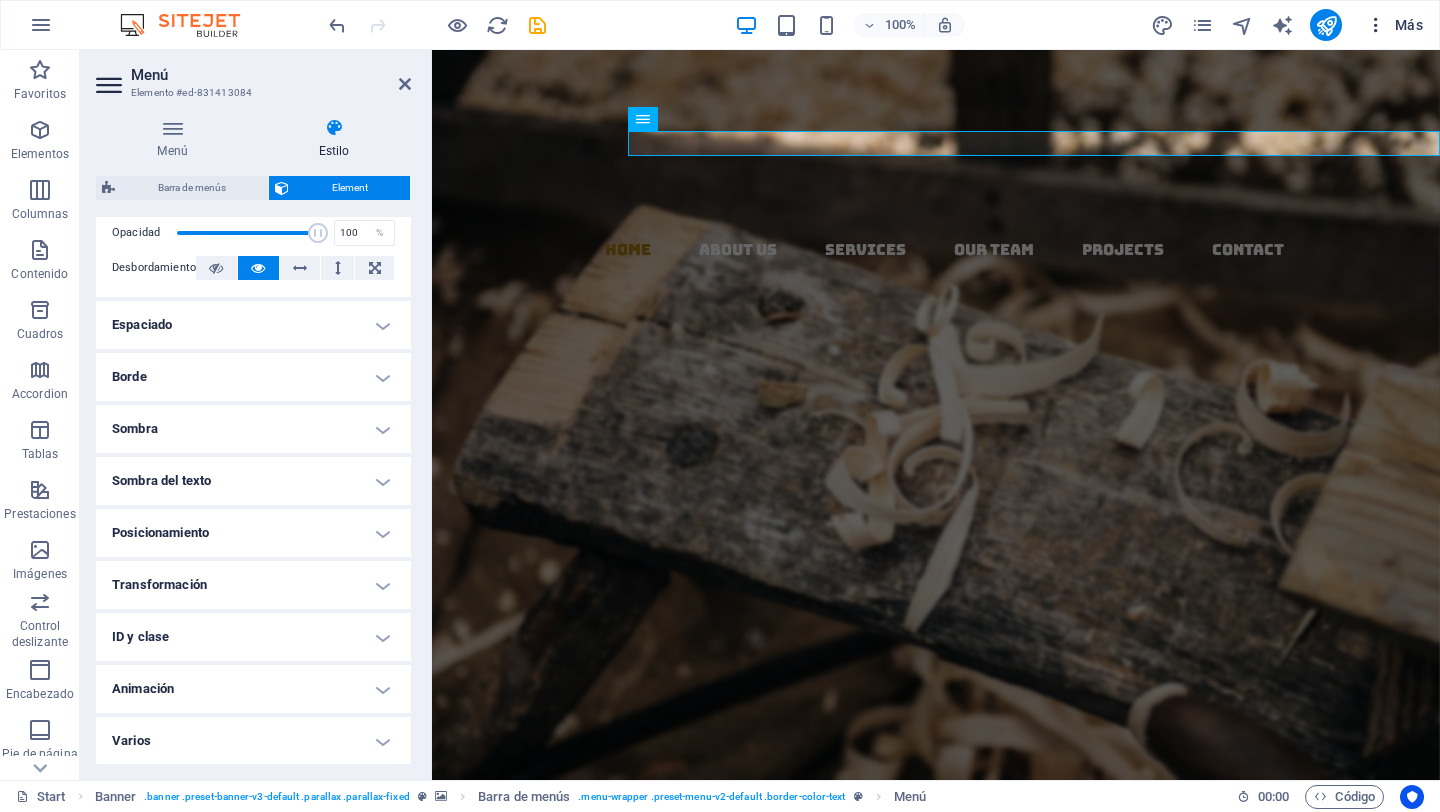 click on "Más" at bounding box center (1394, 25) 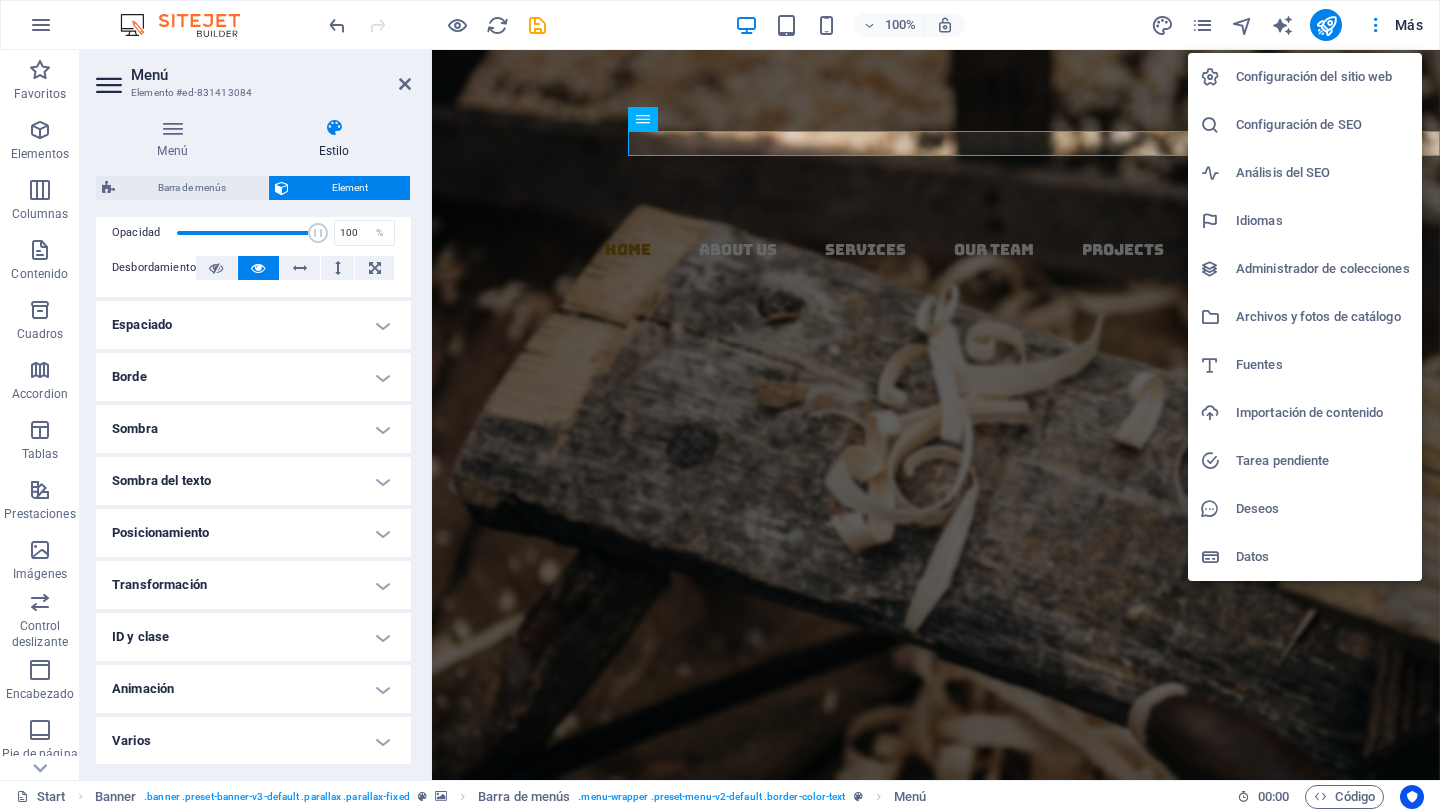 click on "Configuración del sitio web" at bounding box center [1323, 77] 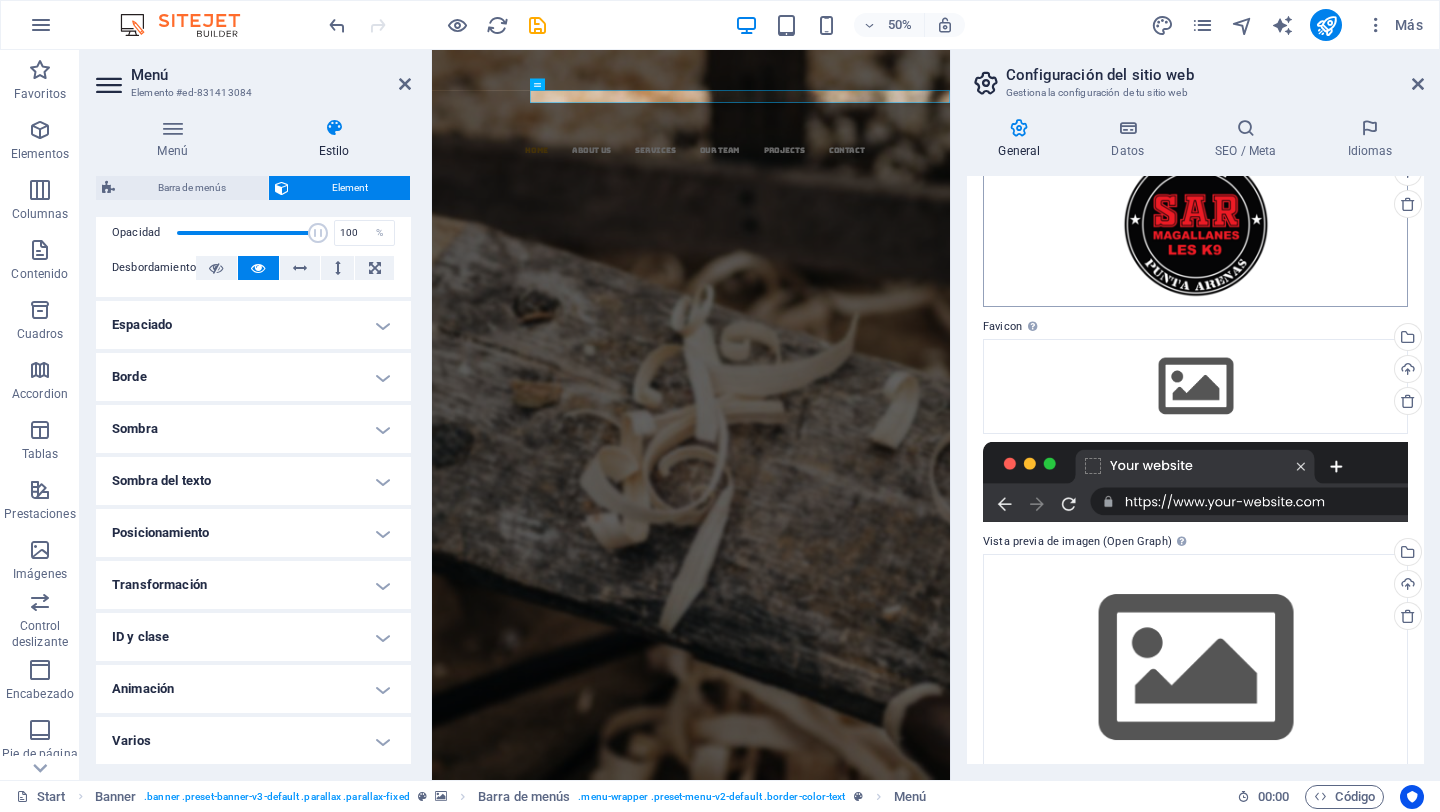 scroll, scrollTop: 165, scrollLeft: 0, axis: vertical 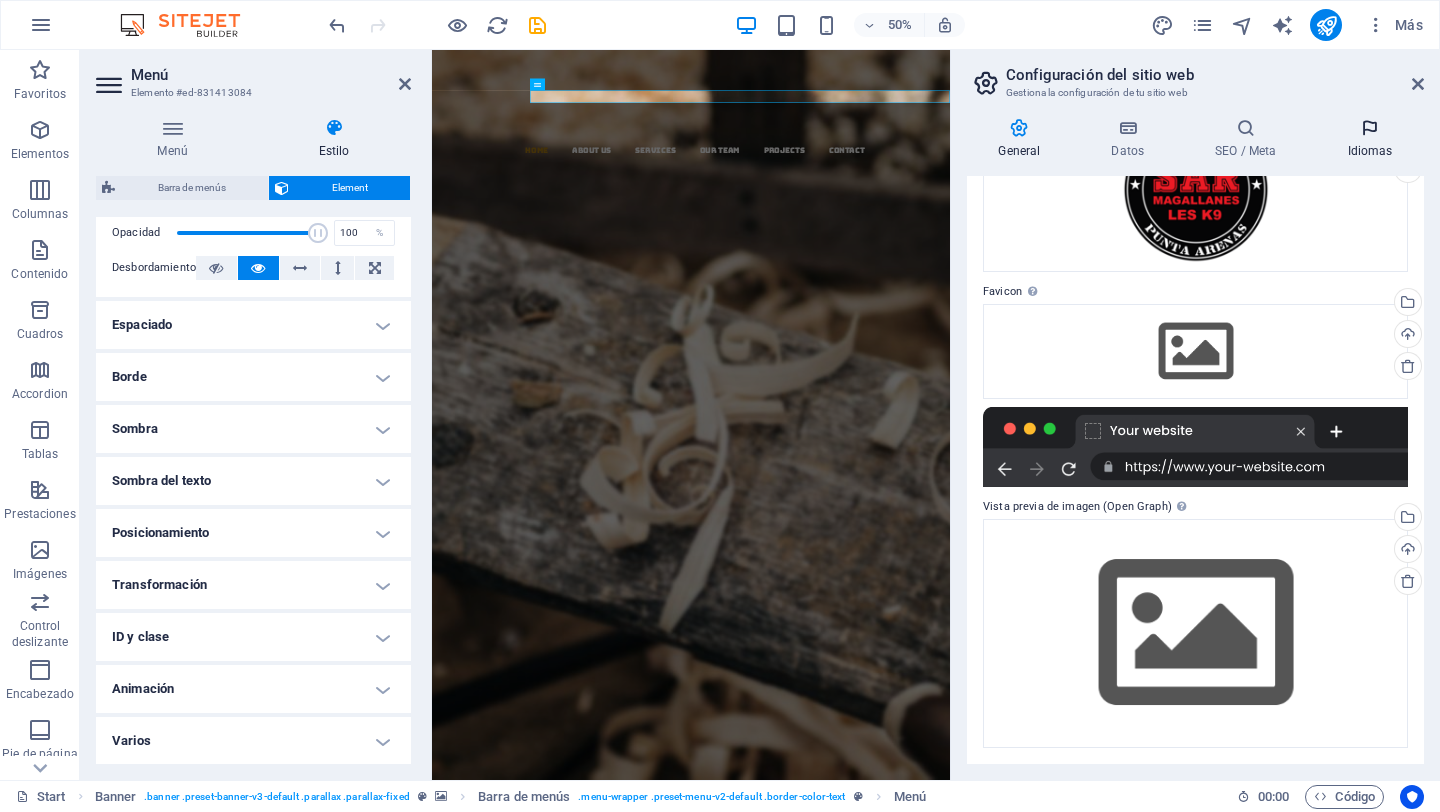 click at bounding box center (1370, 128) 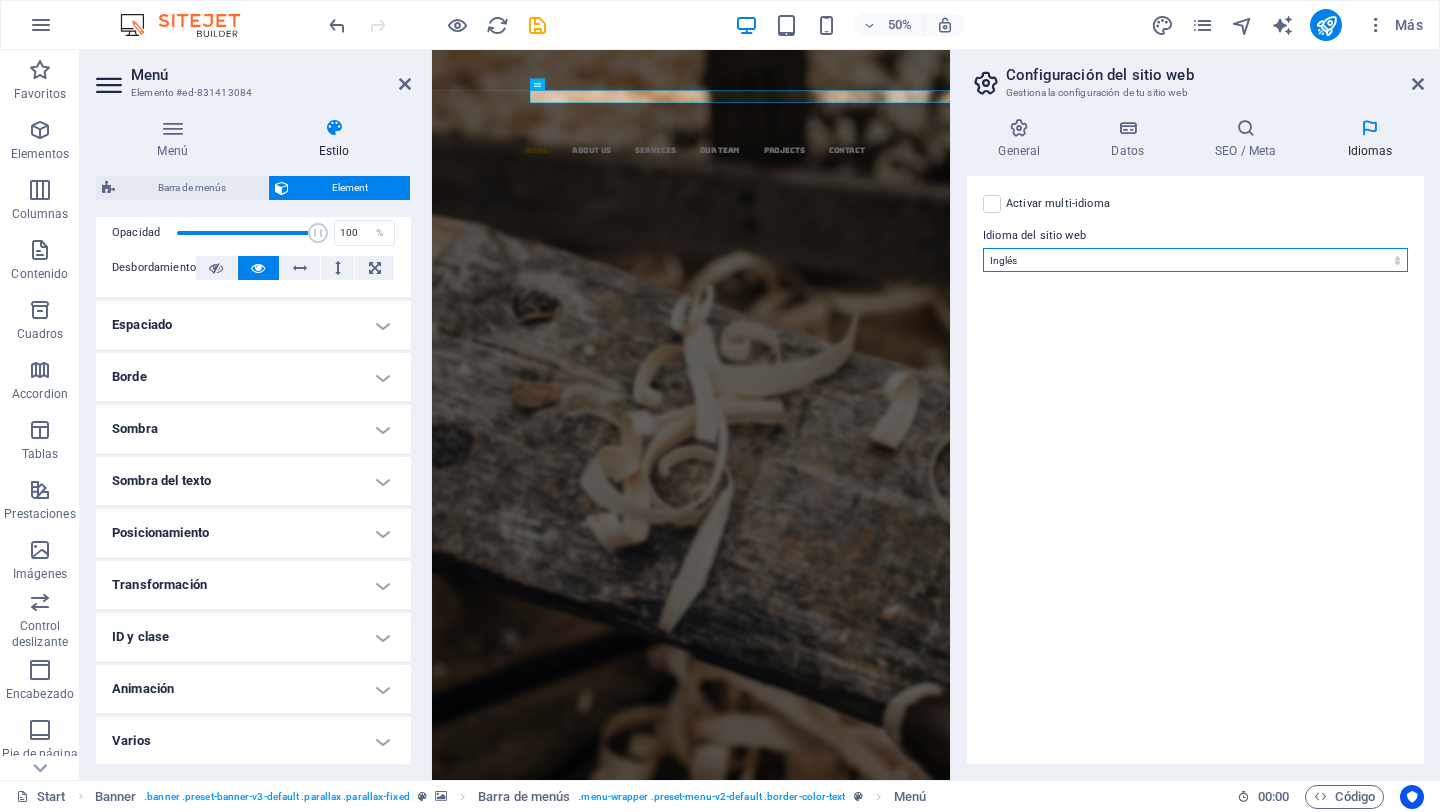 click on "Abkhazian Afar Afrikaans Akan Albanés Alemán Amharic Árabe Aragonese Armenian Assamese Avaric Avestan Aymara Azerbaijani Bambara Bashkir Basque Belarusian Bengalí Bihari languages Bislama Bokmål Bosnian Breton Búlgaro Burmese Catalán Central Khmer Chamorro Chechen Checo Chino Church Slavic Chuvash Coreano Cornish Corsican Cree Croata Danés Dzongkha Eslovaco Esloveno Español Esperanto Estonian Ewe Faroese Farsi (Persa) Fijian Finlandés Francés Fulah Gaelic Galician Ganda Georgian Greenlandic Griego Guaraní Gujarati Haitian Creole Hausa Hebreo Herero Hindi Hiri Motu Holandés Húngaro Ido Igbo Indonesio Inglés Interlingua Interlingue Inuktitut Inupiaq Irish Islandés Italiano Japonés Javanese Kannada Kanuri Kashmiri Kazakh Kikuyu Kinyarwanda Komi Kongo Kurdish Kwanyama Kyrgyz Lao Latín Letón Limburgish Lingala Lituano Luba-Katanga Luxembourgish Macedonio Malagasy Malay Malayalam Maldivian Maltés Manx Maori Marathi Marshallese Mongolian Nauru Navajo Ndonga Nepali North Ndebele Northern Sami Pali" at bounding box center (1195, 260) 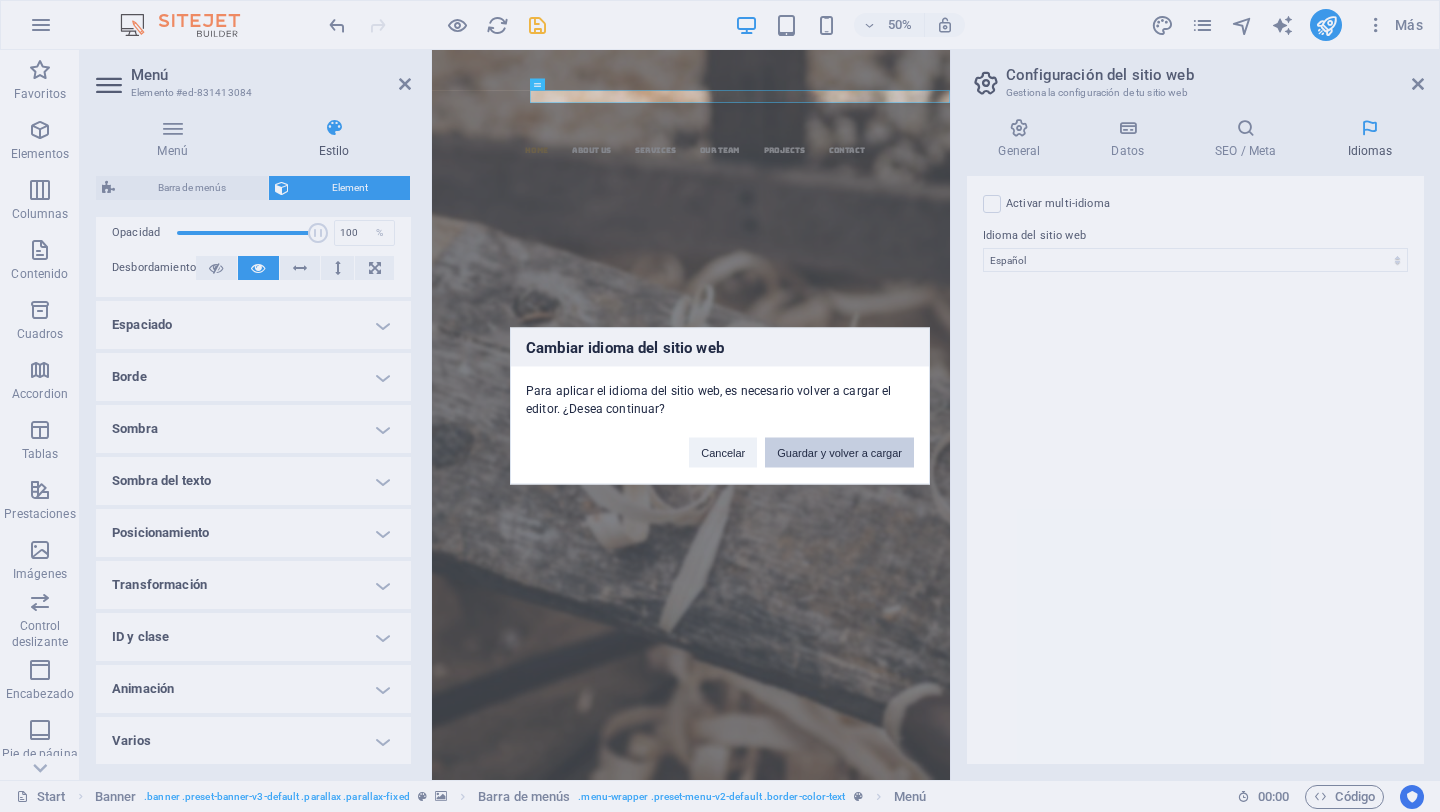 click on "Guardar y volver a cargar" at bounding box center [839, 453] 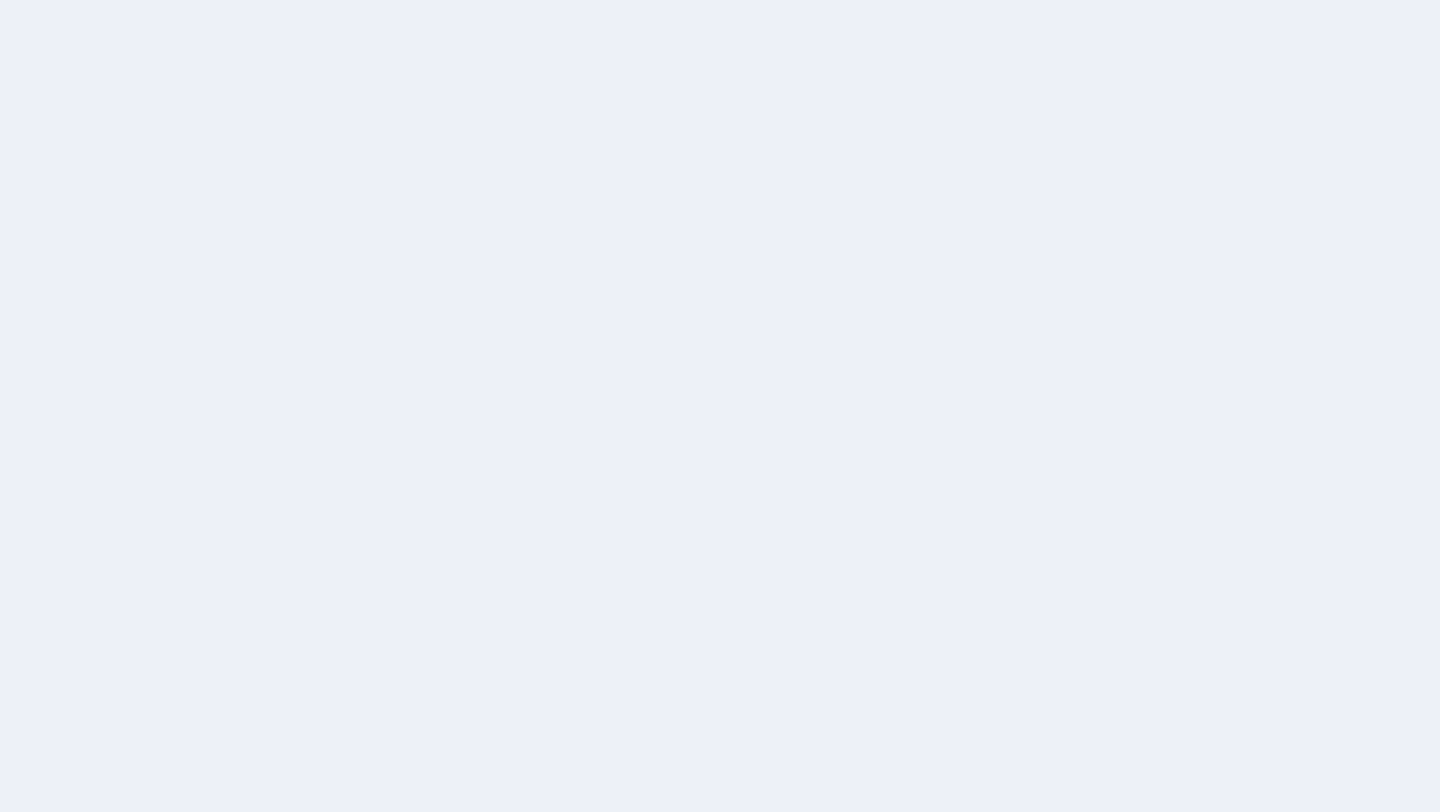 scroll, scrollTop: 0, scrollLeft: 0, axis: both 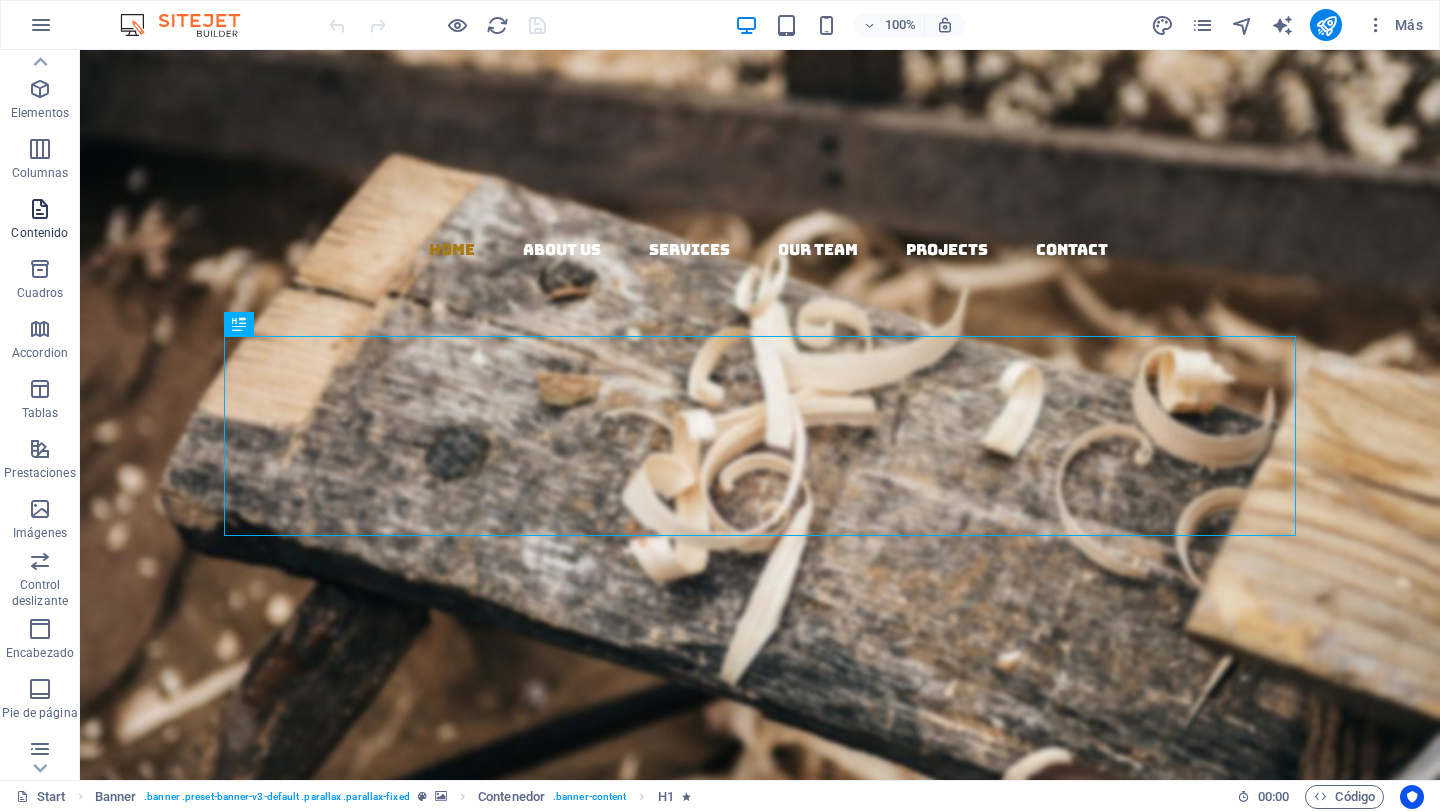 click at bounding box center [40, 209] 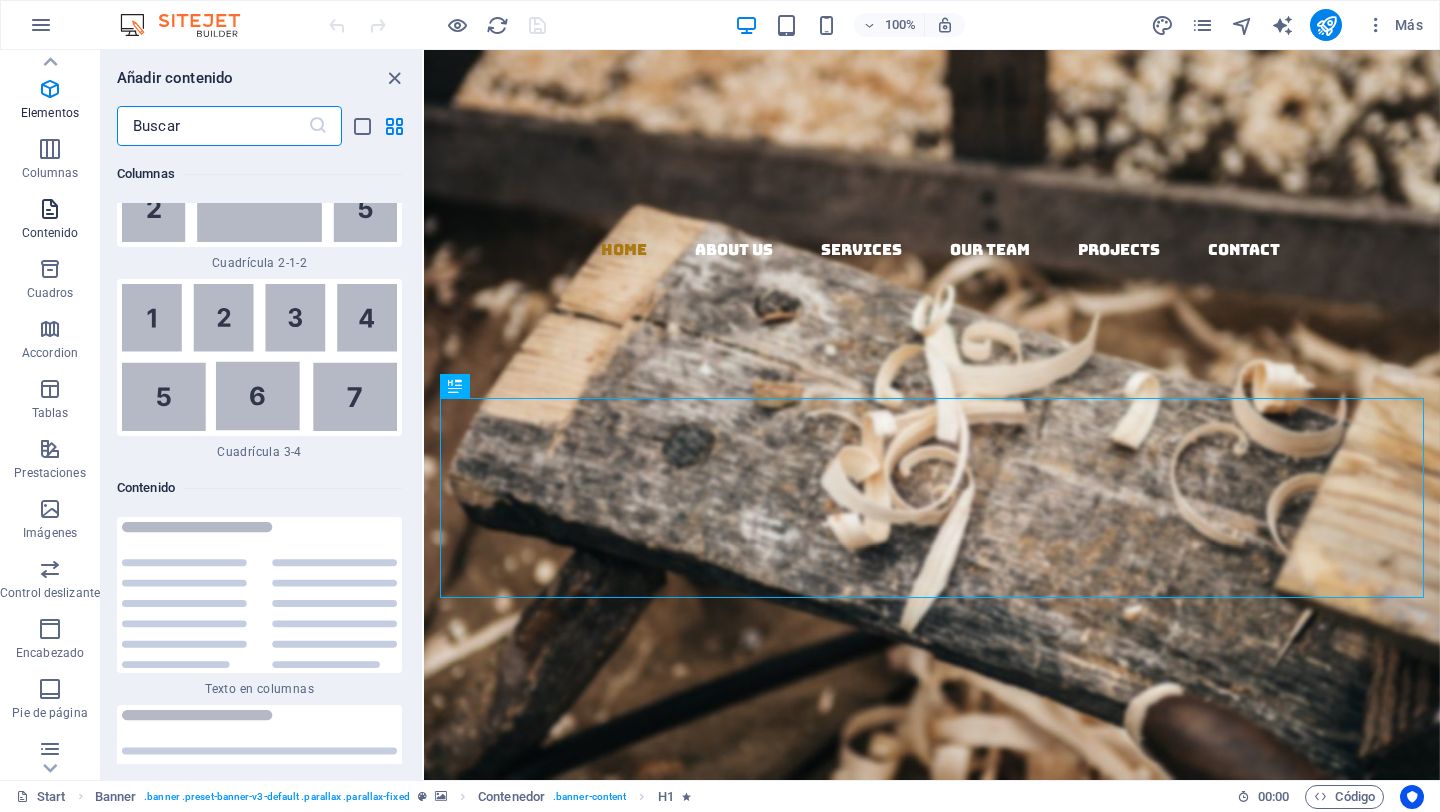 scroll, scrollTop: 6303, scrollLeft: 0, axis: vertical 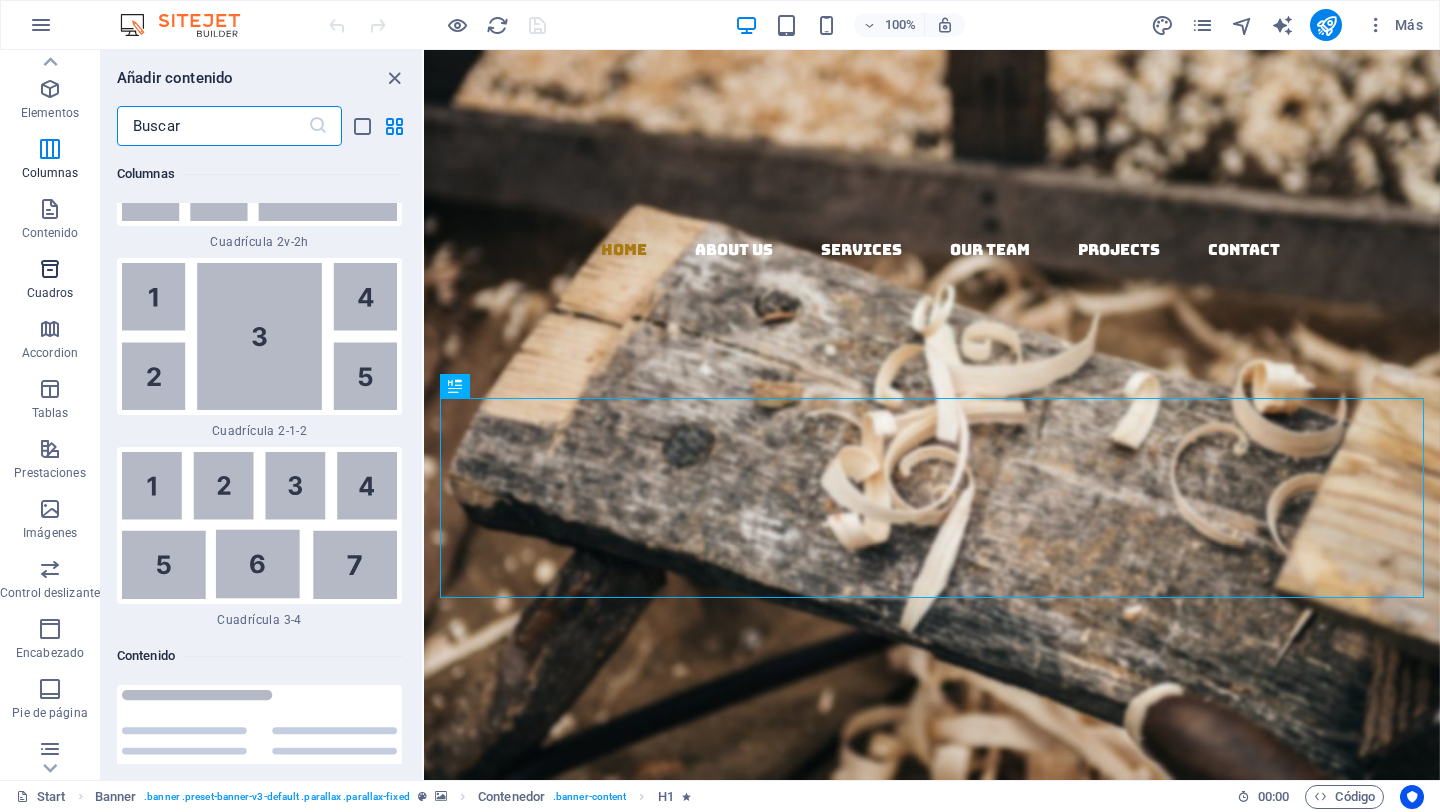 click at bounding box center (50, 269) 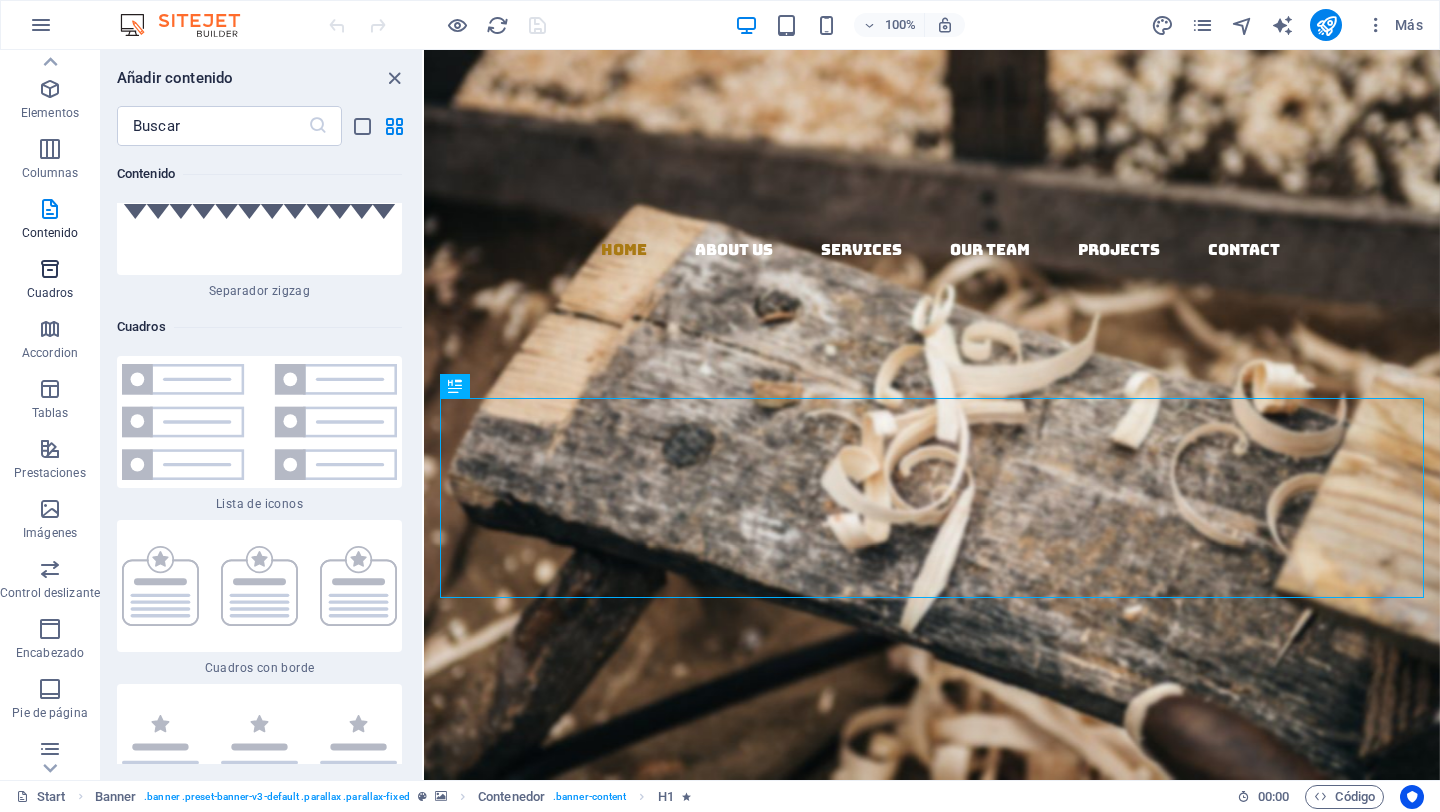 scroll, scrollTop: 10850, scrollLeft: 0, axis: vertical 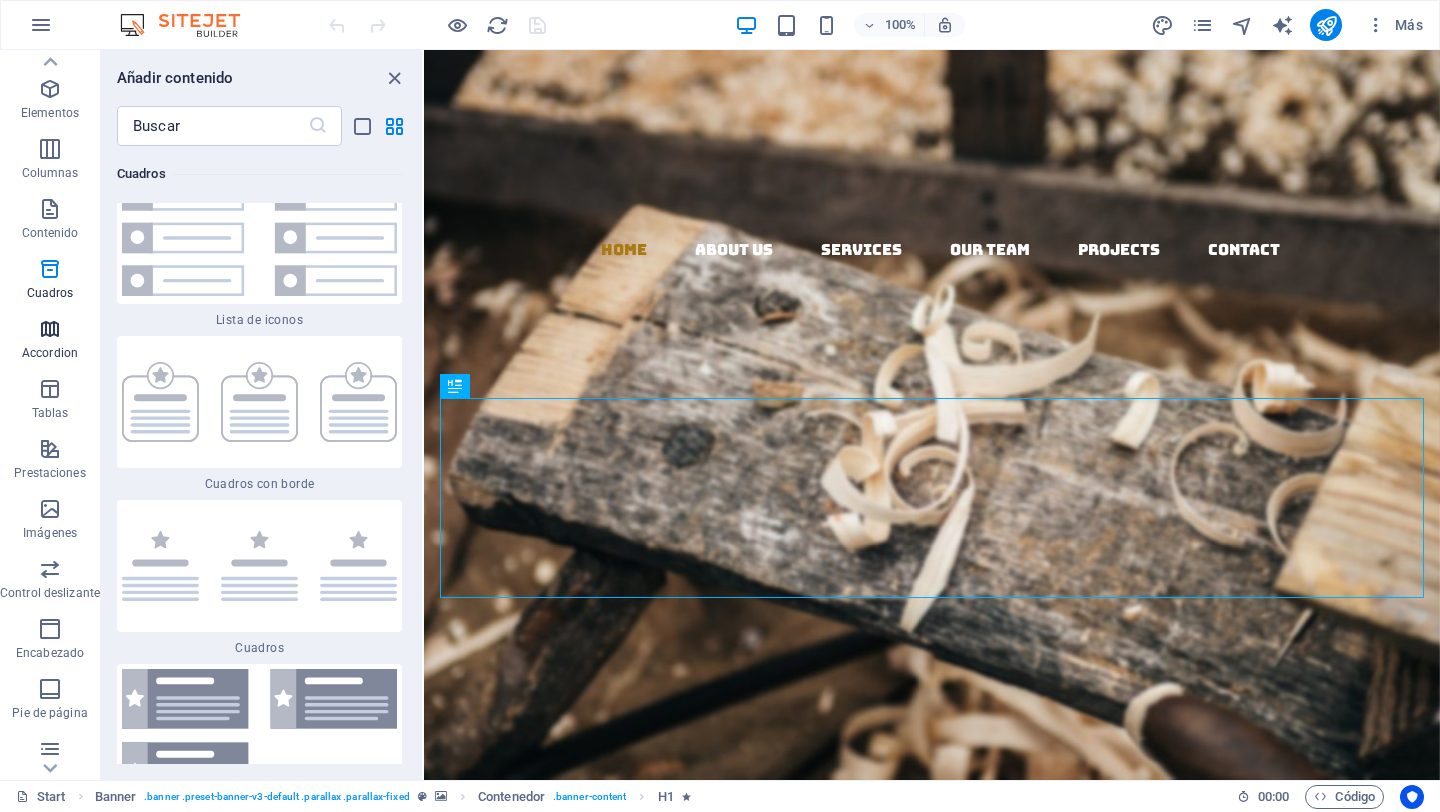 click at bounding box center [50, 329] 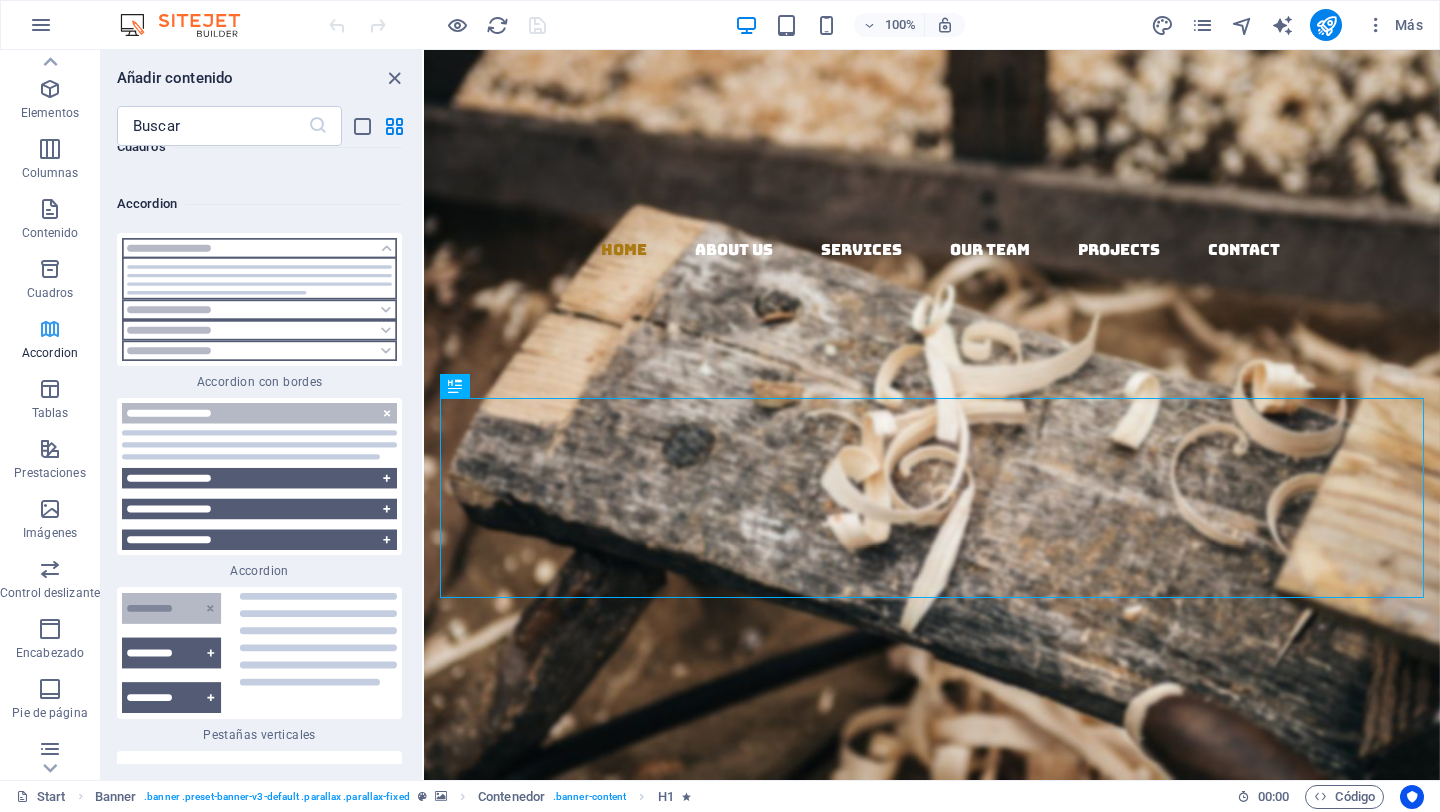 scroll, scrollTop: 12465, scrollLeft: 0, axis: vertical 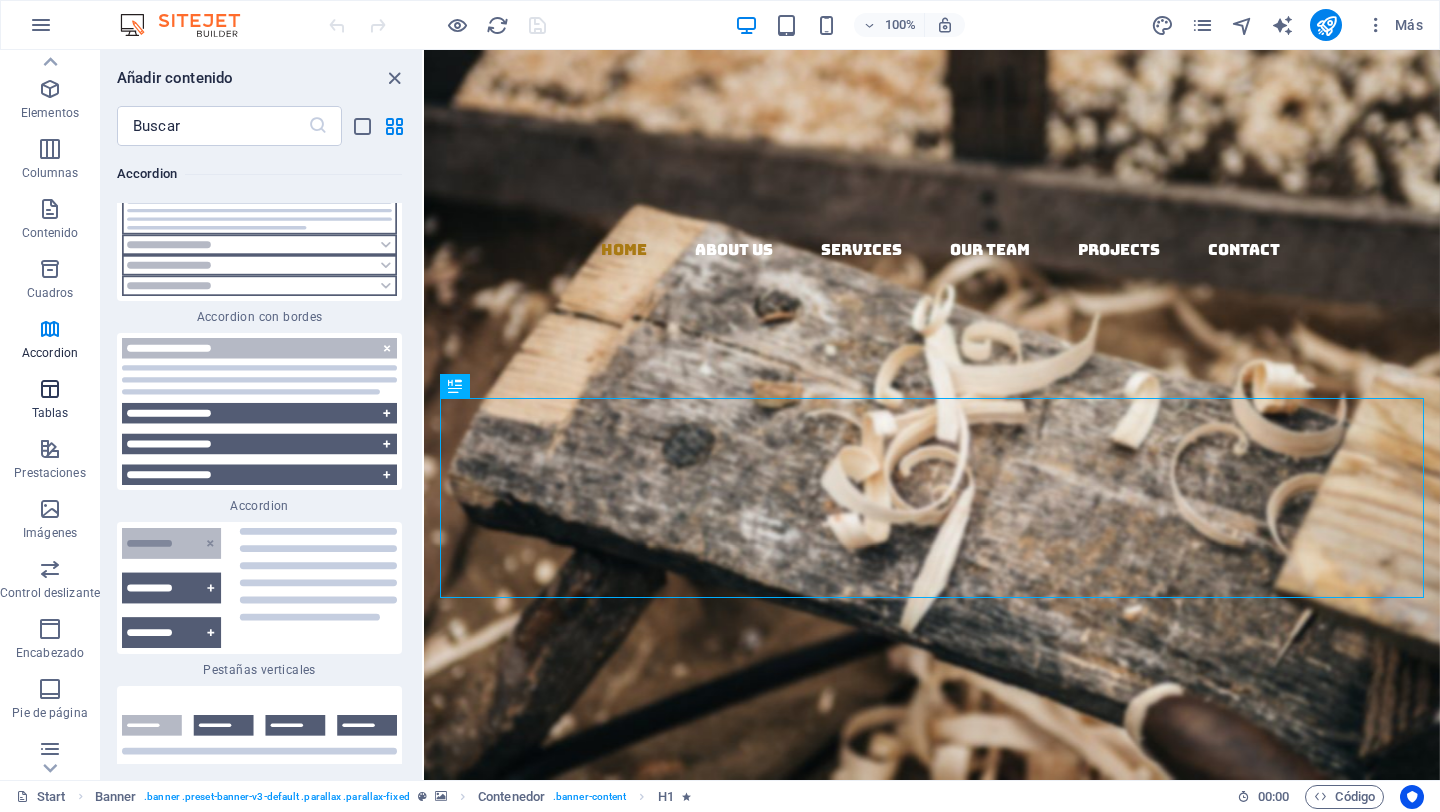 click at bounding box center (50, 389) 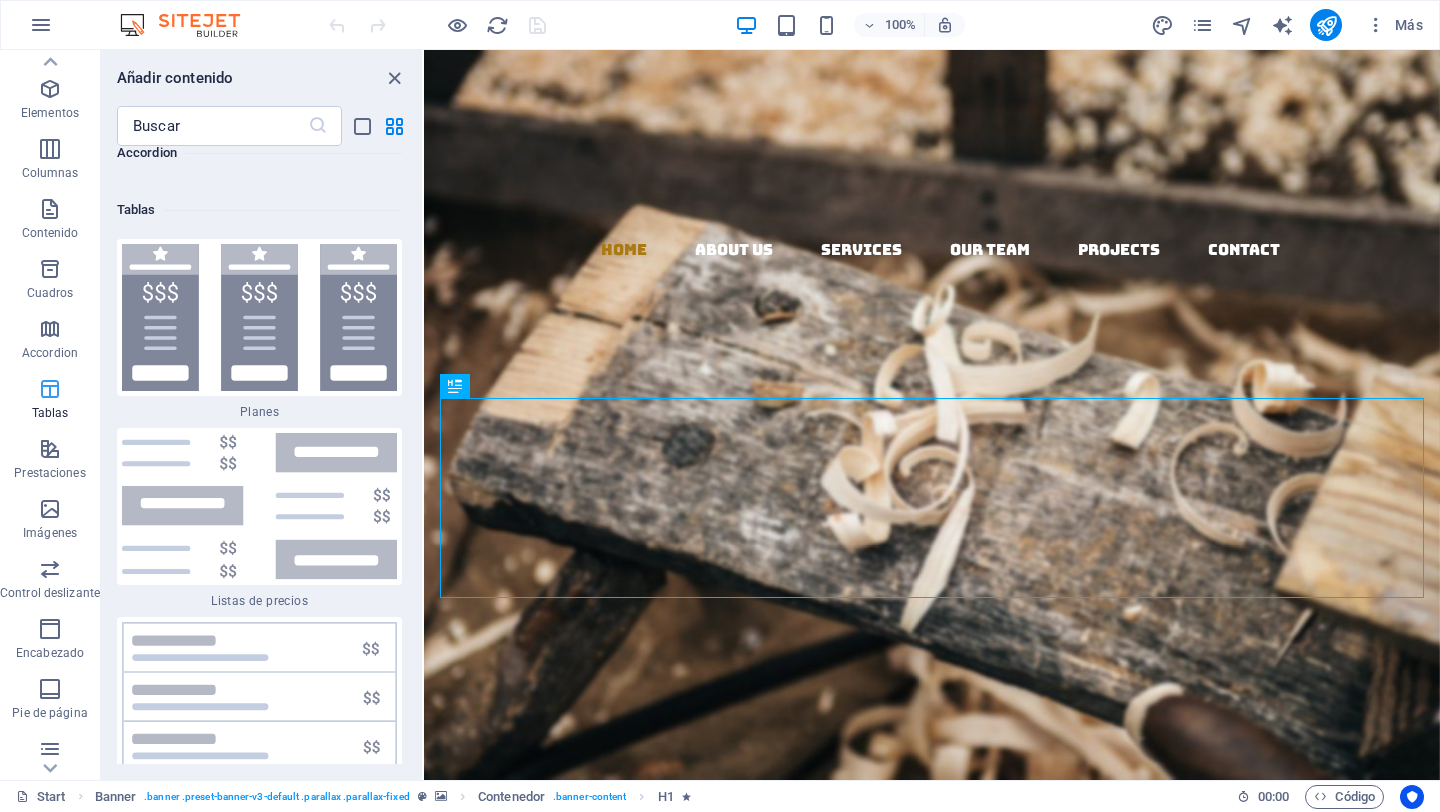 scroll, scrollTop: 13576, scrollLeft: 0, axis: vertical 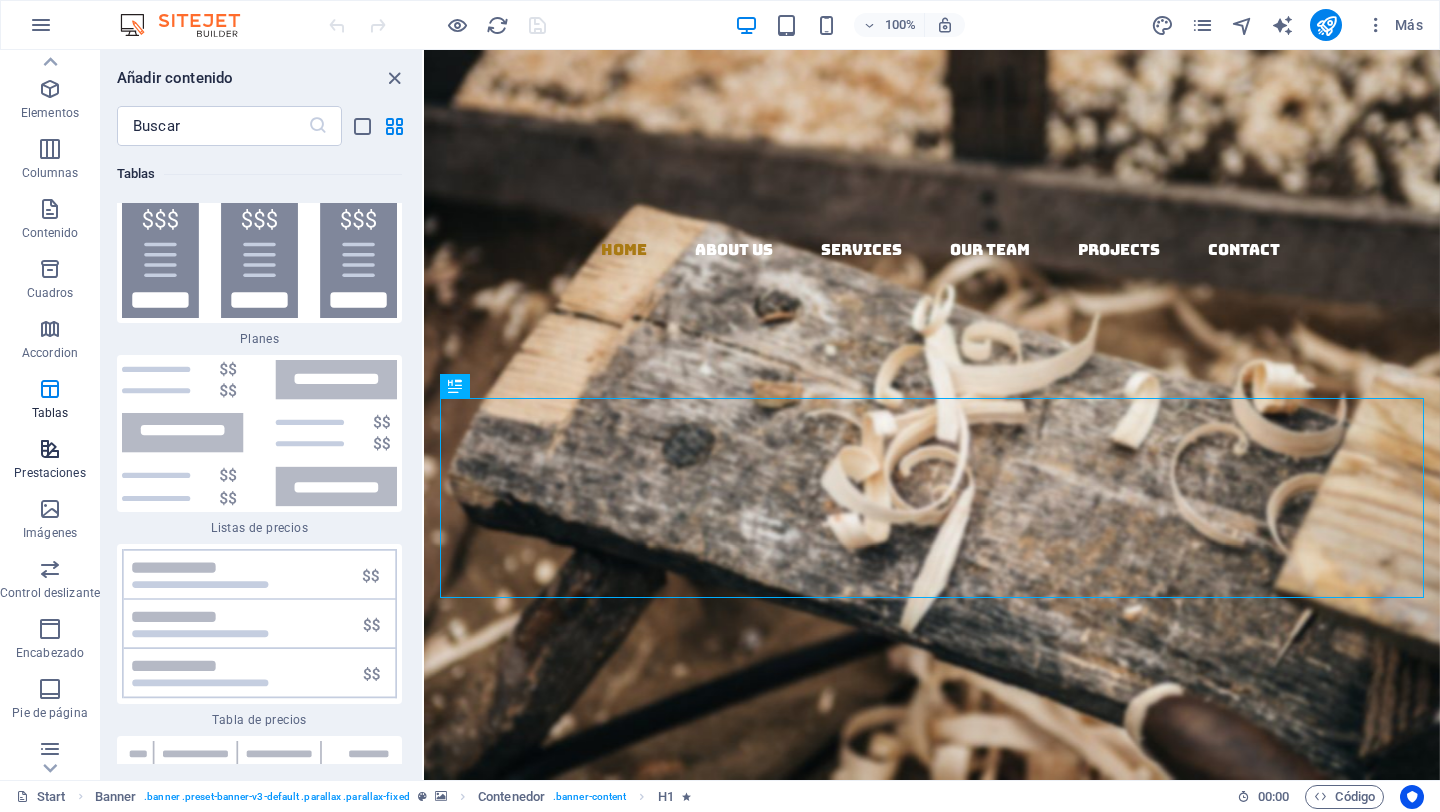 click at bounding box center [50, 449] 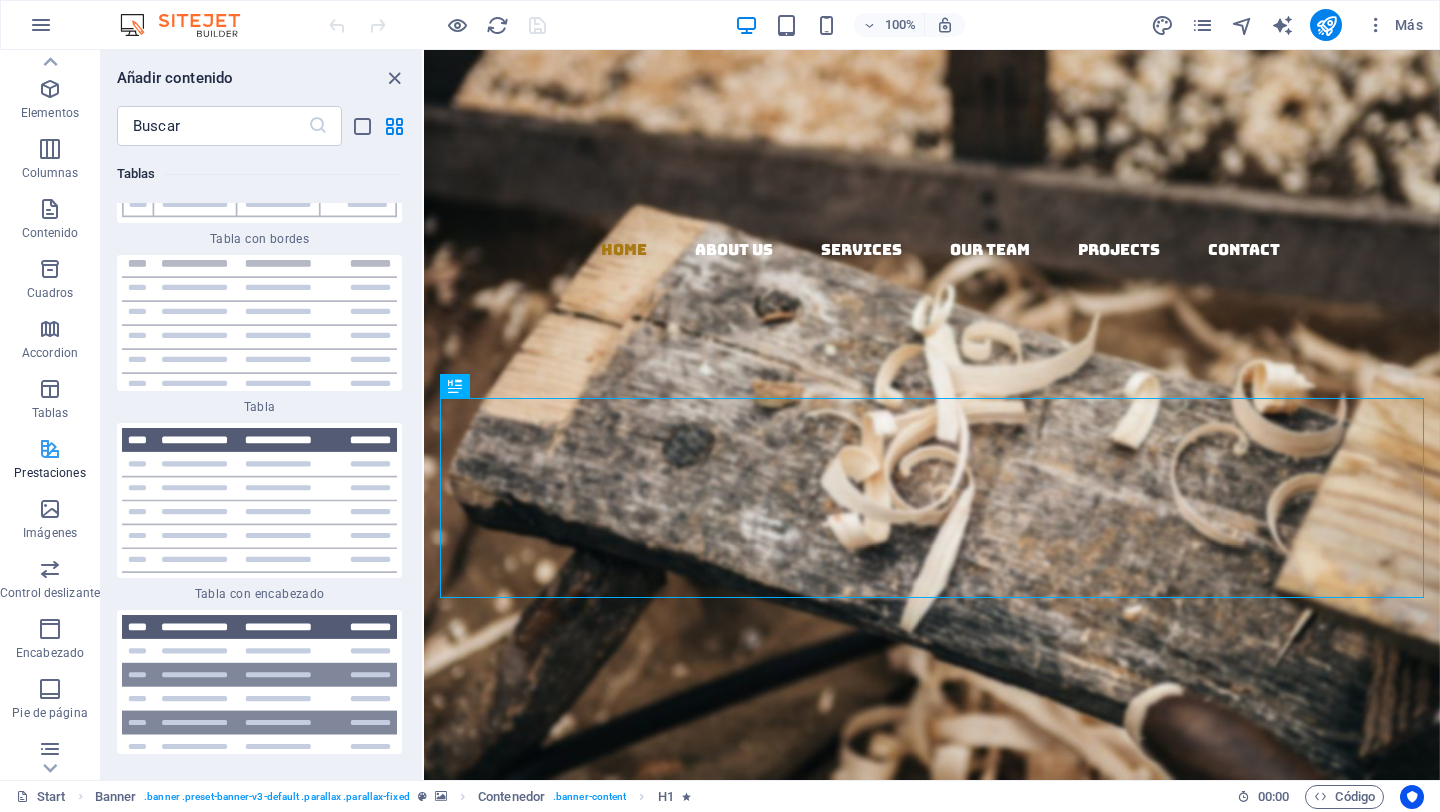 scroll, scrollTop: 15285, scrollLeft: 0, axis: vertical 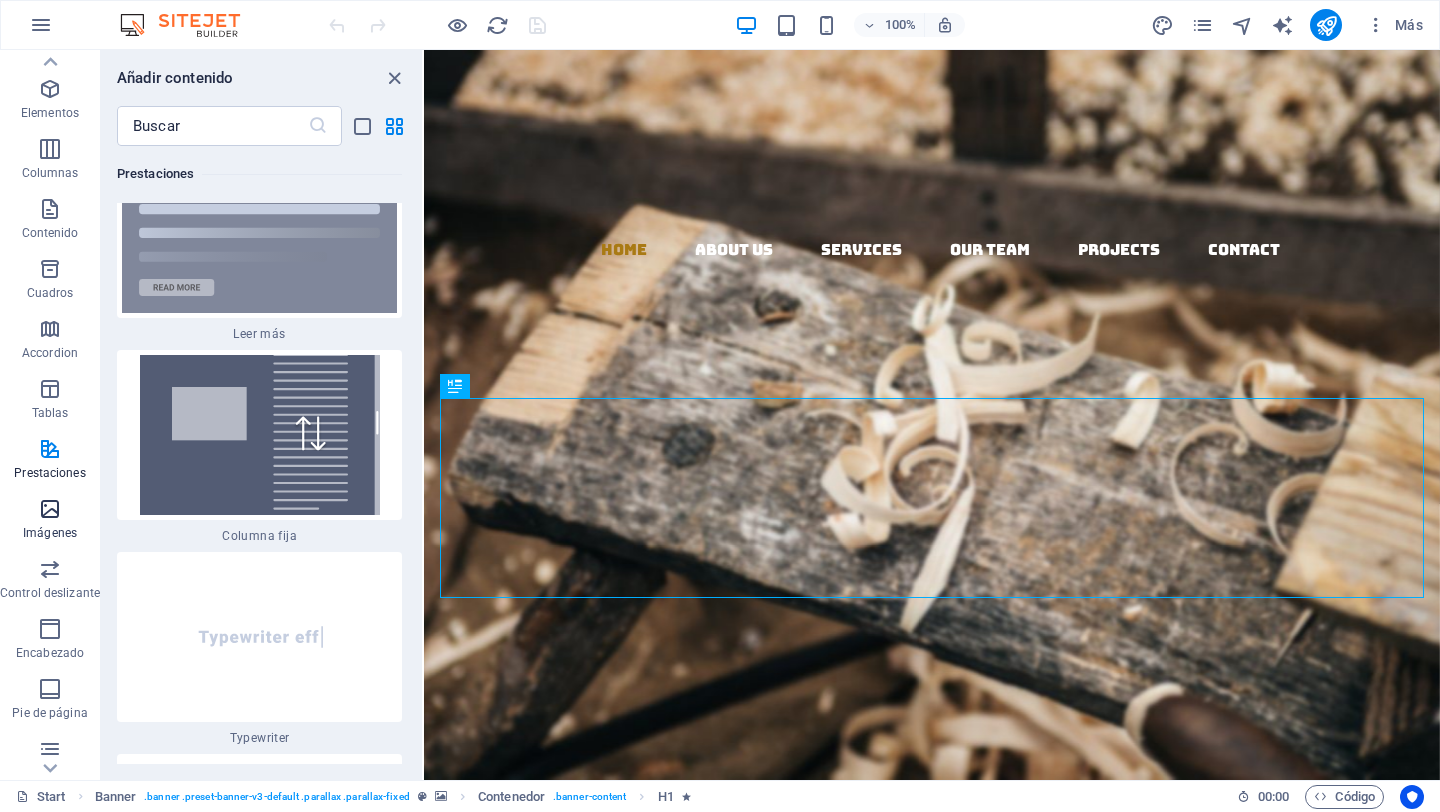 click at bounding box center [50, 509] 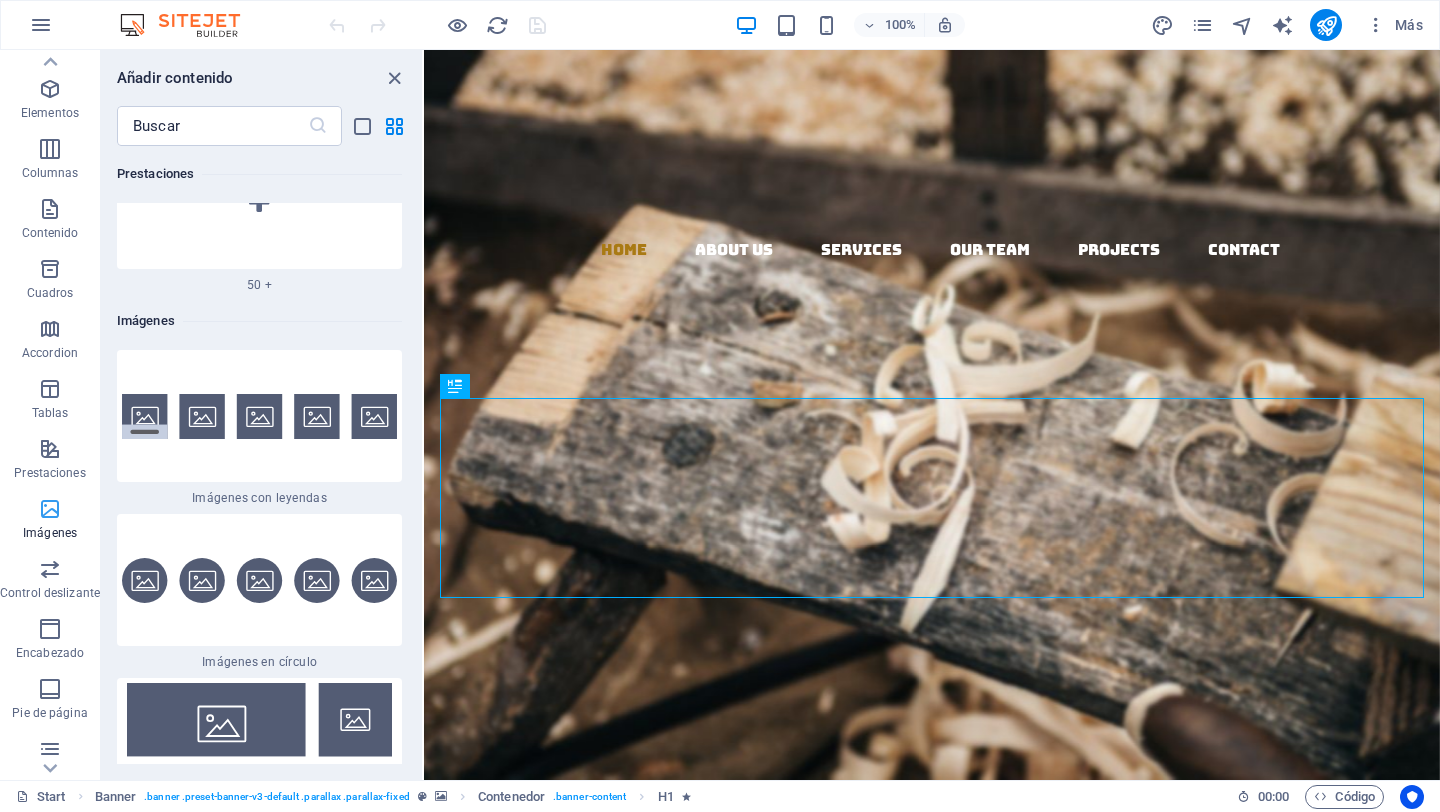 scroll, scrollTop: 20138, scrollLeft: 0, axis: vertical 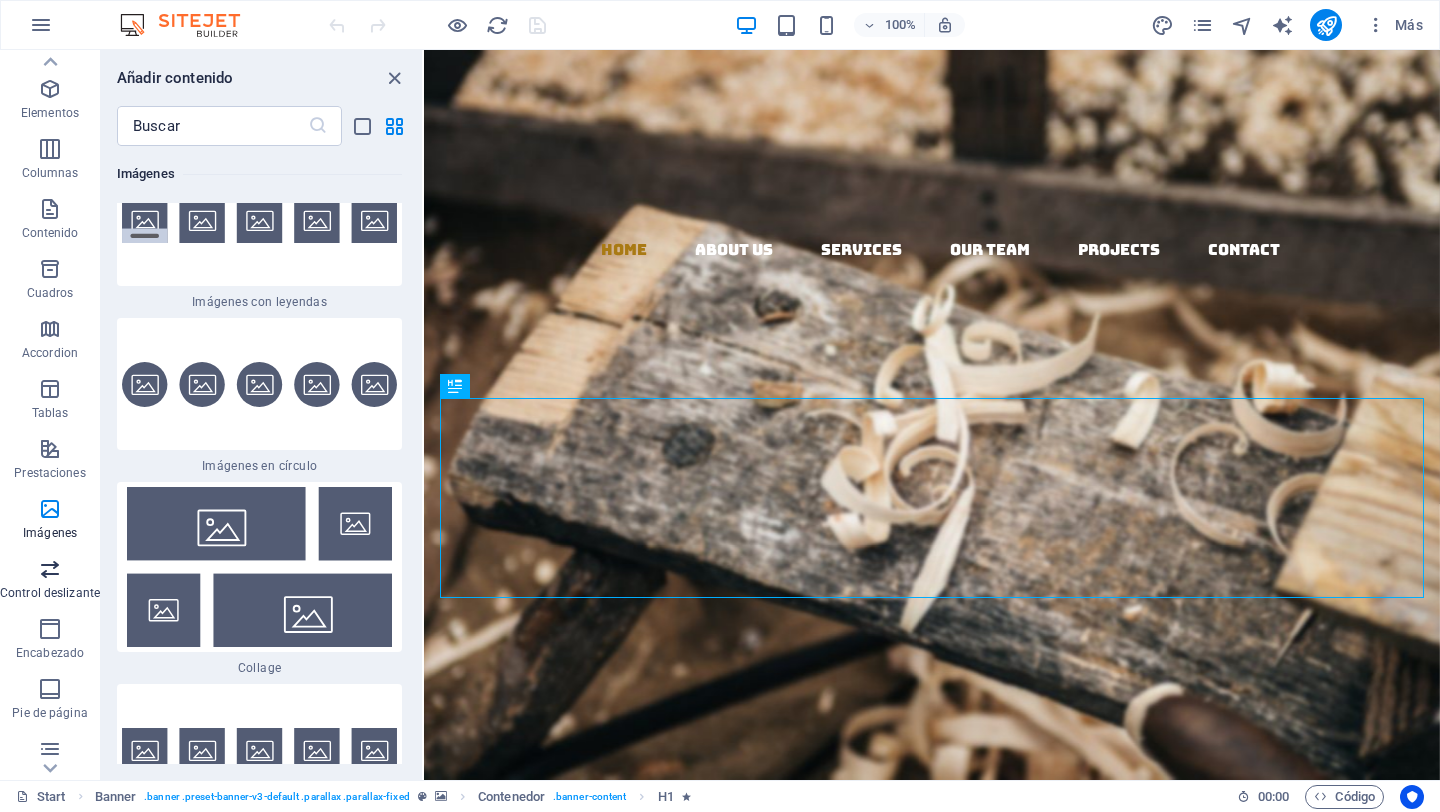 click at bounding box center (50, 569) 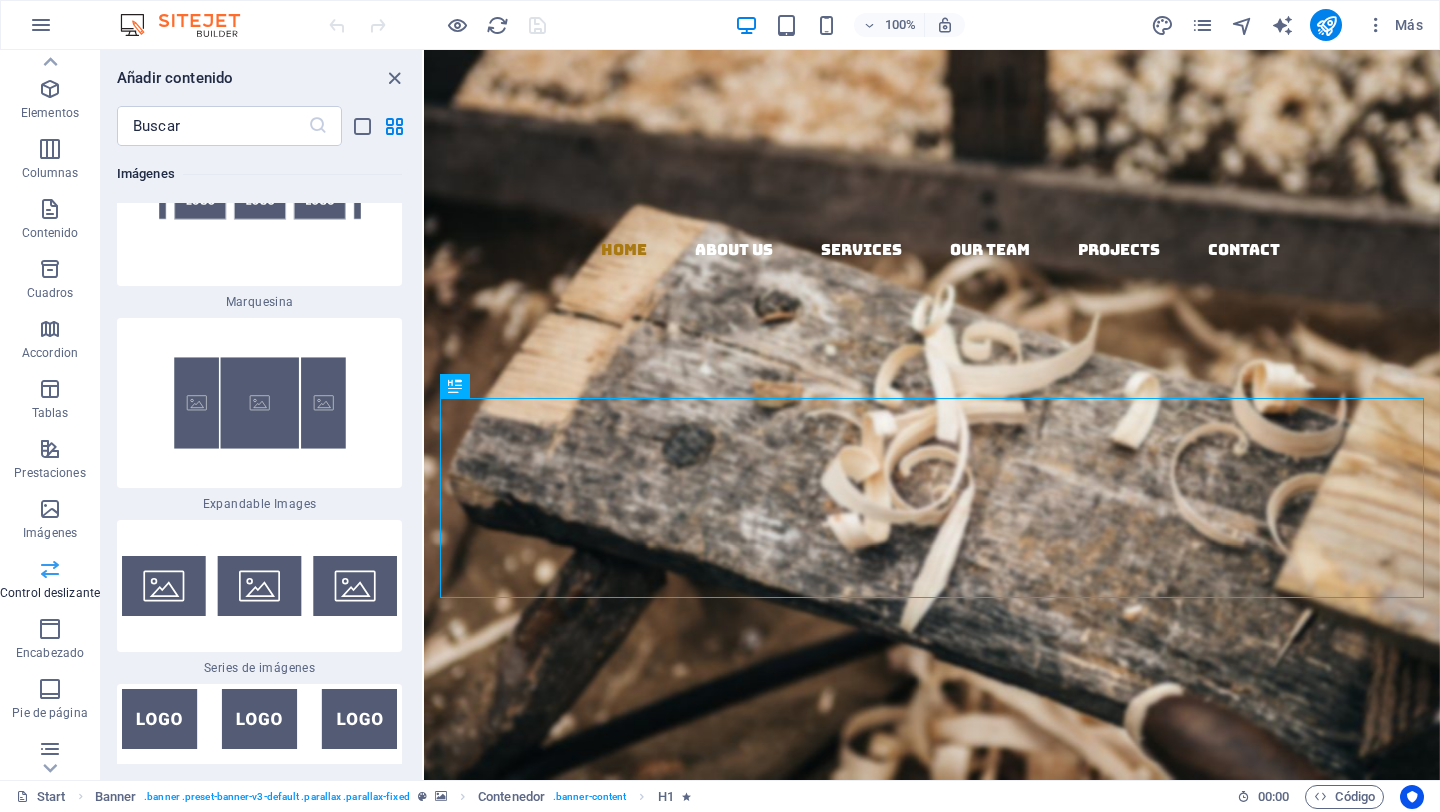 scroll, scrollTop: 22772, scrollLeft: 0, axis: vertical 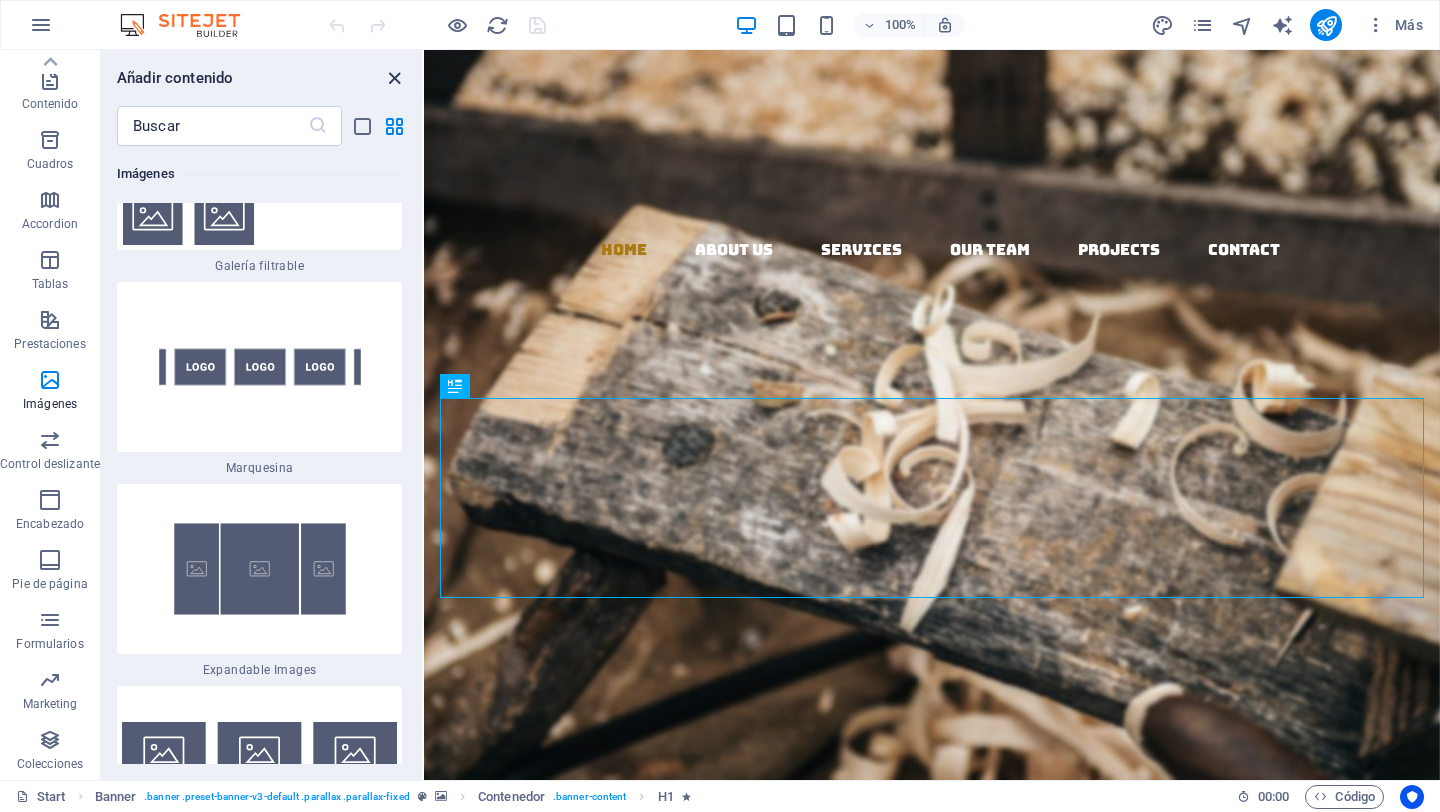 click at bounding box center [394, 78] 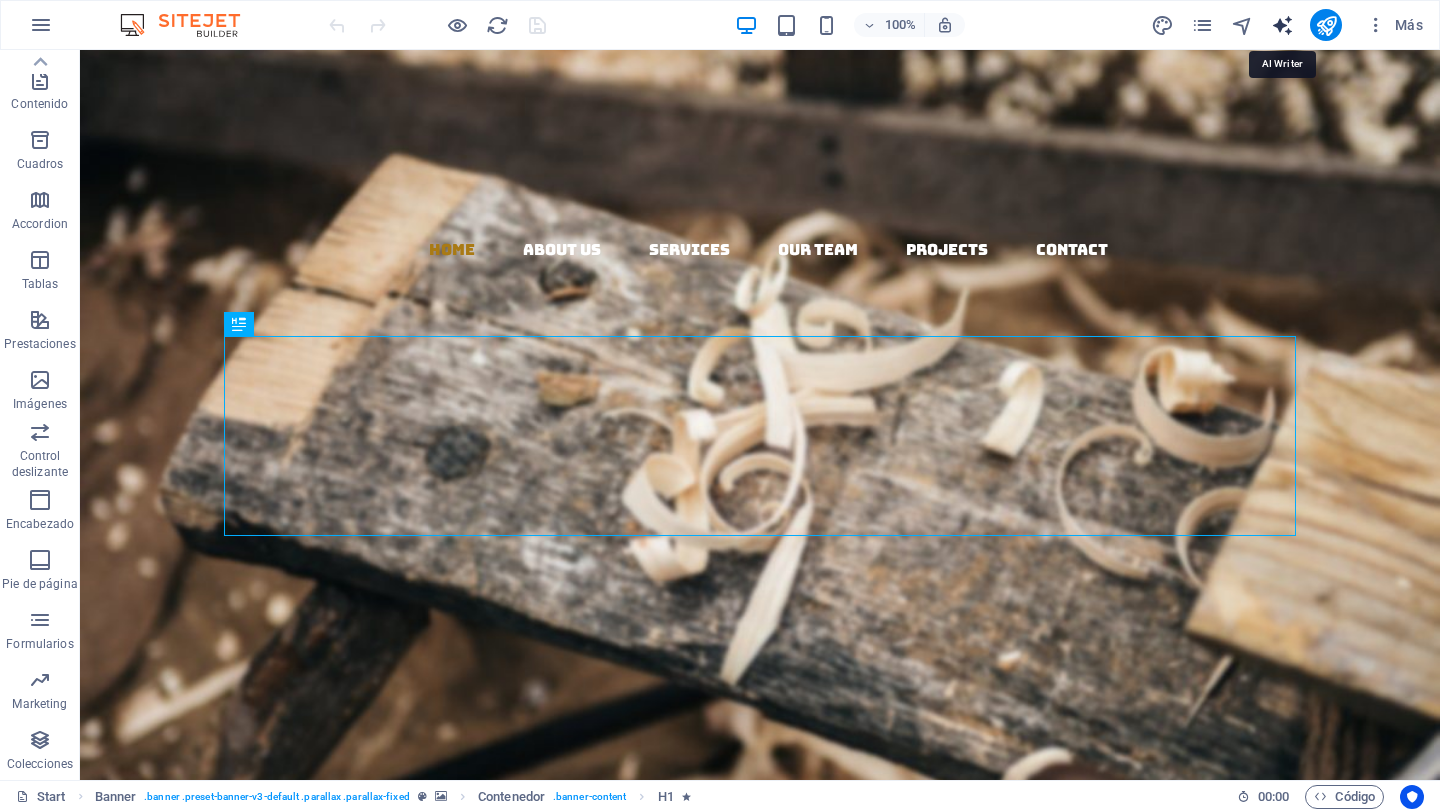 click at bounding box center [1282, 25] 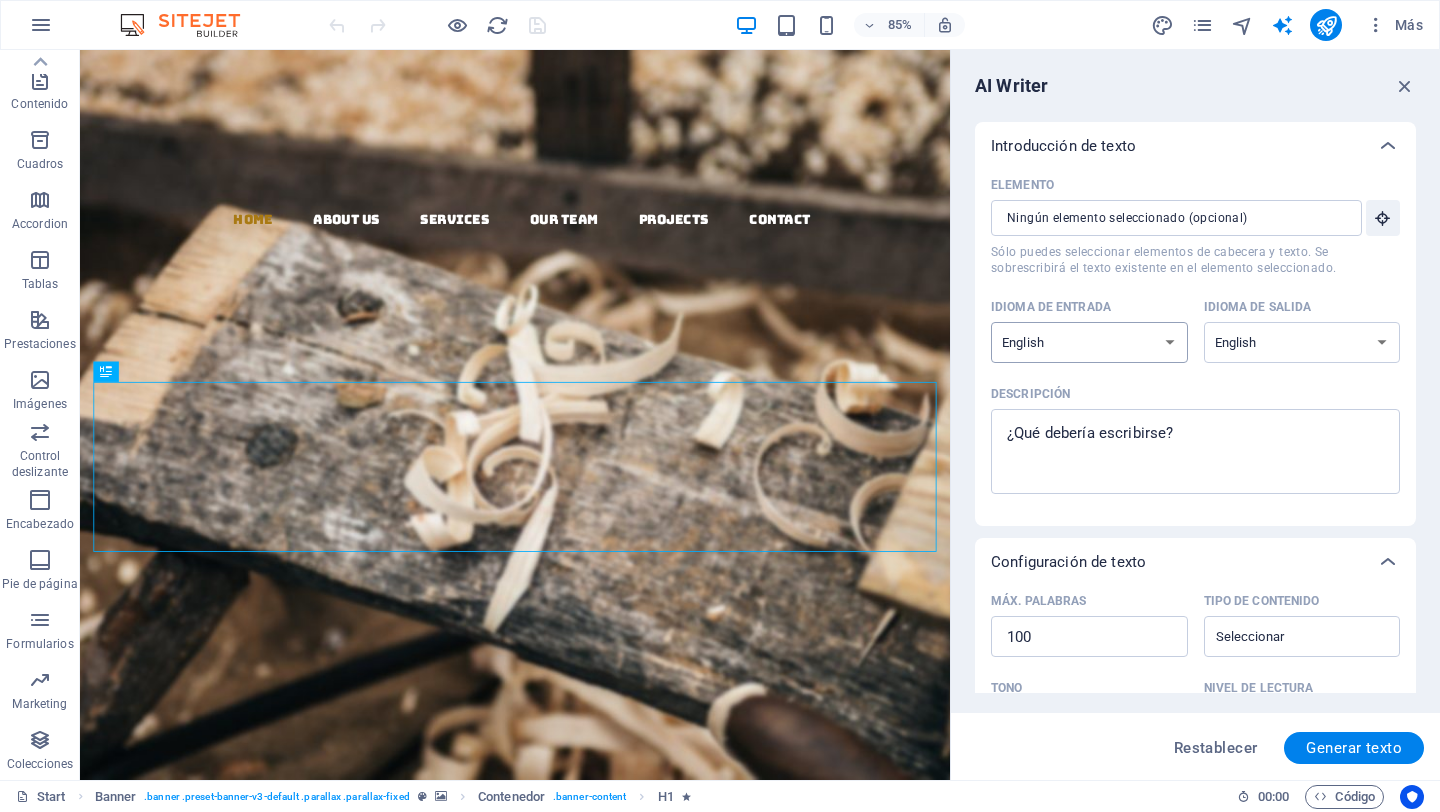 click on "Albanian Arabic Armenian Awadhi Azerbaijani Bashkir Basque Belarusian Bengali Bhojpuri Bosnian Brazilian Portuguese Bulgarian Cantonese (Yue) Catalan Chhattisgarhi Chinese Croatian Czech Danish Dogri Dutch English Estonian Faroese Finnish French Galician Georgian German Greek Gujarati Haryanvi Hindi Hungarian Indonesian Irish Italian Japanese Javanese Kannada Kashmiri Kazakh Konkani Korean Kyrgyz Latvian Lithuanian Macedonian Maithili Malay Maltese Mandarin Mandarin Chinese Marathi Marwari Min Nan Moldovan Mongolian Montenegrin Nepali Norwegian Oriya Pashto Persian (Farsi) Polish Portuguese Punjabi Rajasthani Romanian Russian Sanskrit Santali Serbian Sindhi Sinhala Slovak Slovene Slovenian Spanish Ukrainian Urdu Uzbek Vietnamese Welsh Wu" at bounding box center (1089, 342) 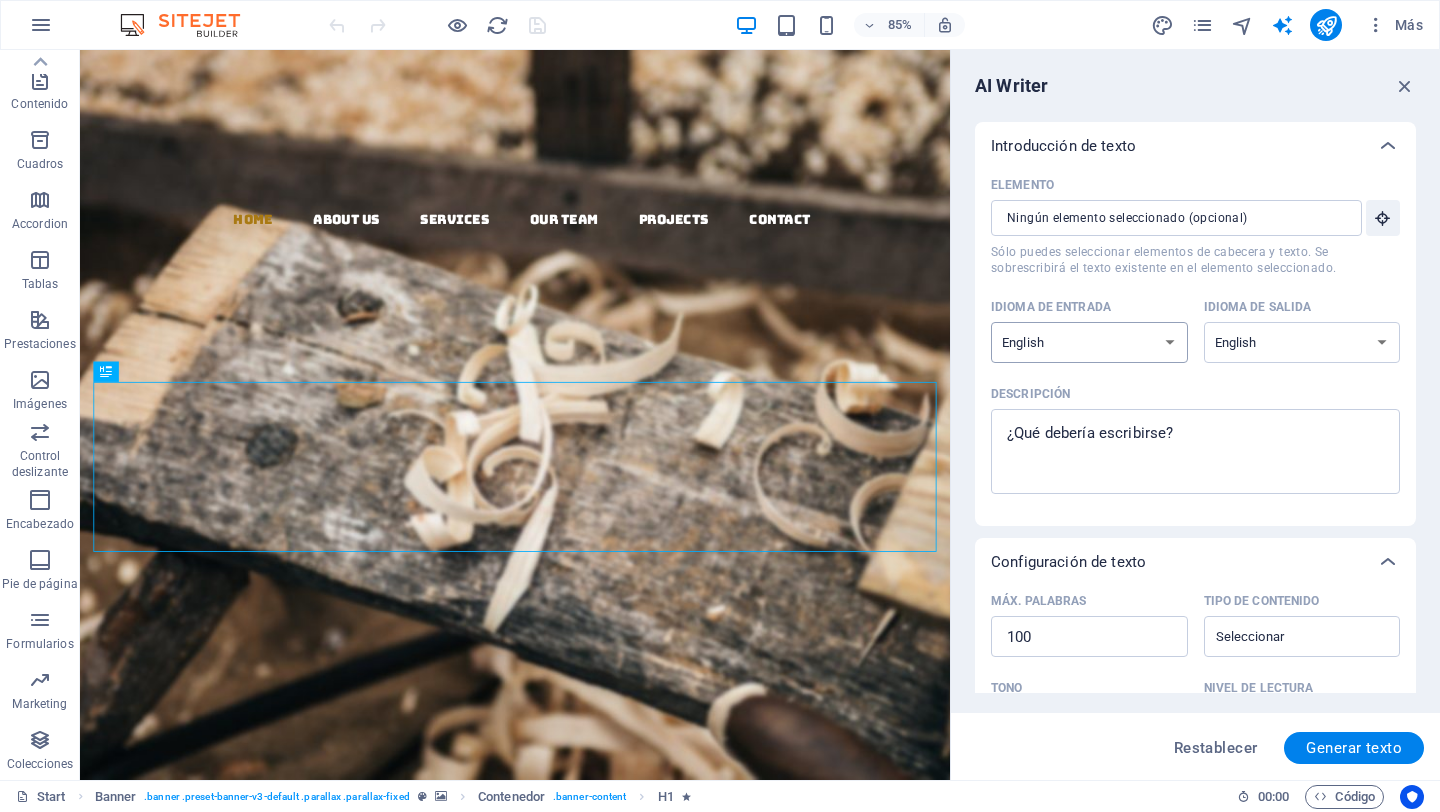 select on "Spanish" 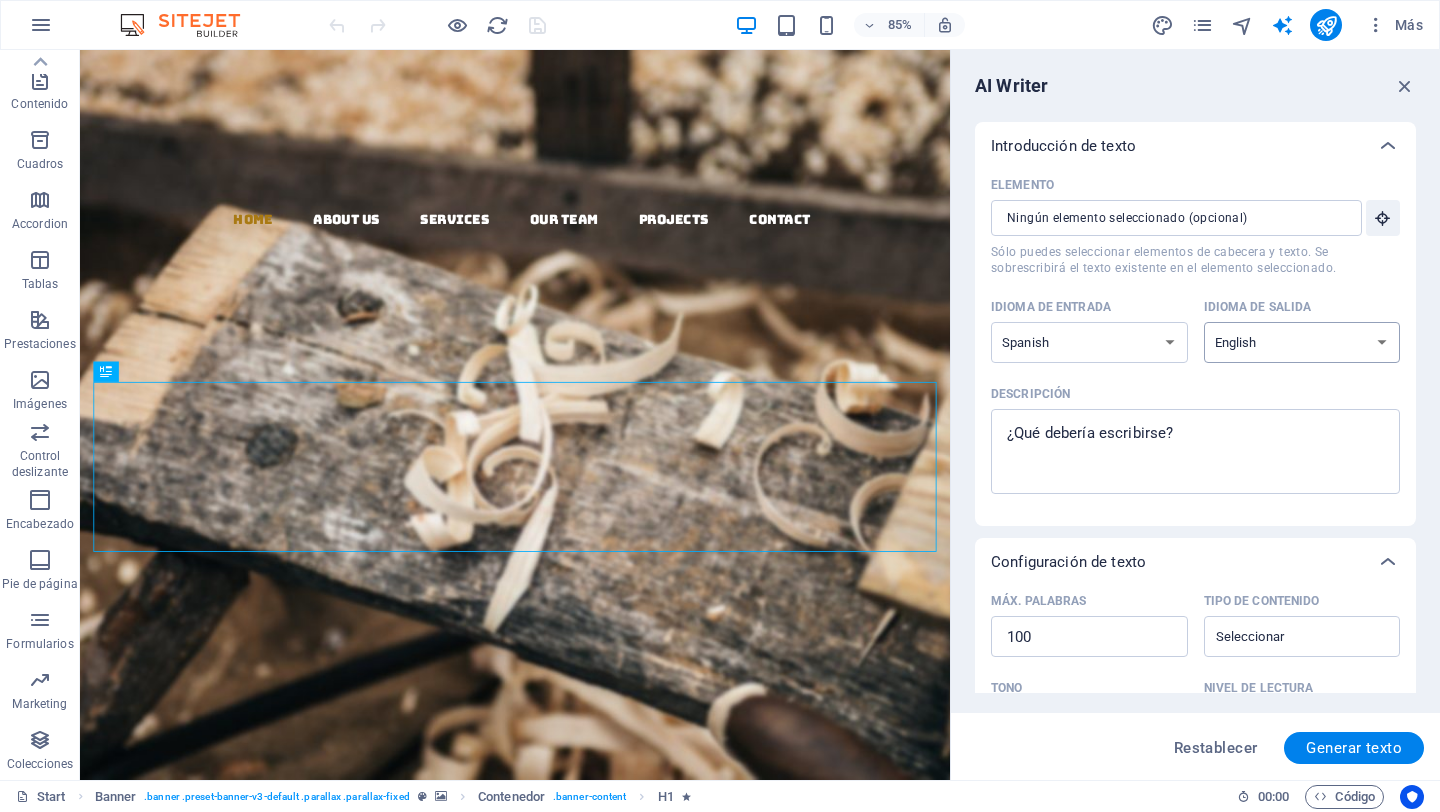 click on "Albanian Arabic Armenian Awadhi Azerbaijani Bashkir Basque Belarusian Bengali Bhojpuri Bosnian Brazilian Portuguese Bulgarian Cantonese (Yue) Catalan Chhattisgarhi Chinese Croatian Czech Danish Dogri Dutch English Estonian Faroese Finnish French Galician Georgian German Greek Gujarati Haryanvi Hindi Hungarian Indonesian Irish Italian Japanese Javanese Kannada Kashmiri Kazakh Konkani Korean Kyrgyz Latvian Lithuanian Macedonian Maithili Malay Maltese Mandarin Mandarin Chinese Marathi Marwari Min Nan Moldovan Mongolian Montenegrin Nepali Norwegian Oriya Pashto Persian (Farsi) Polish Portuguese Punjabi Rajasthani Romanian Russian Sanskrit Santali Serbian Sindhi Sinhala Slovak Slovene Slovenian Spanish Ukrainian Urdu Uzbek Vietnamese Welsh Wu" at bounding box center [1302, 342] 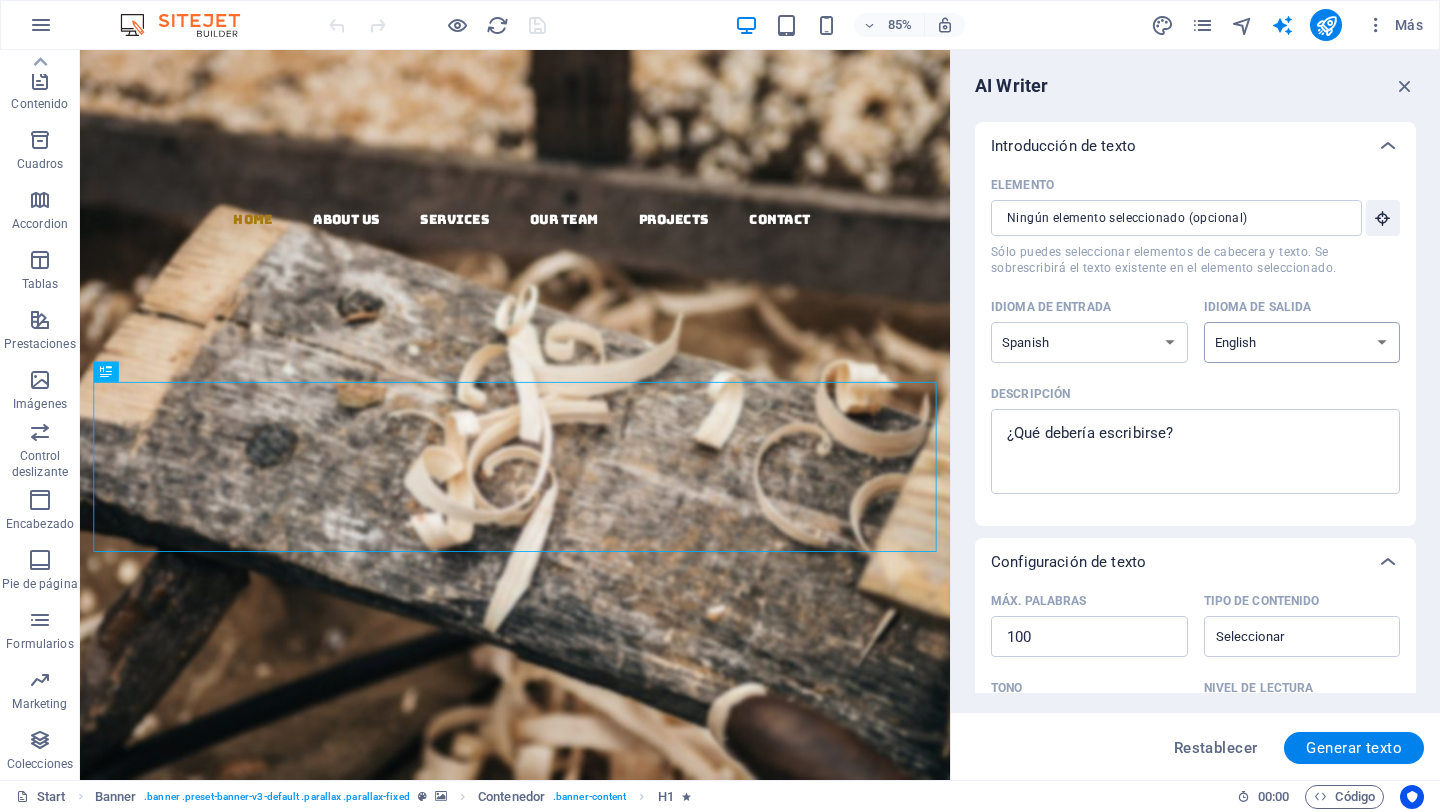 select on "Spanish" 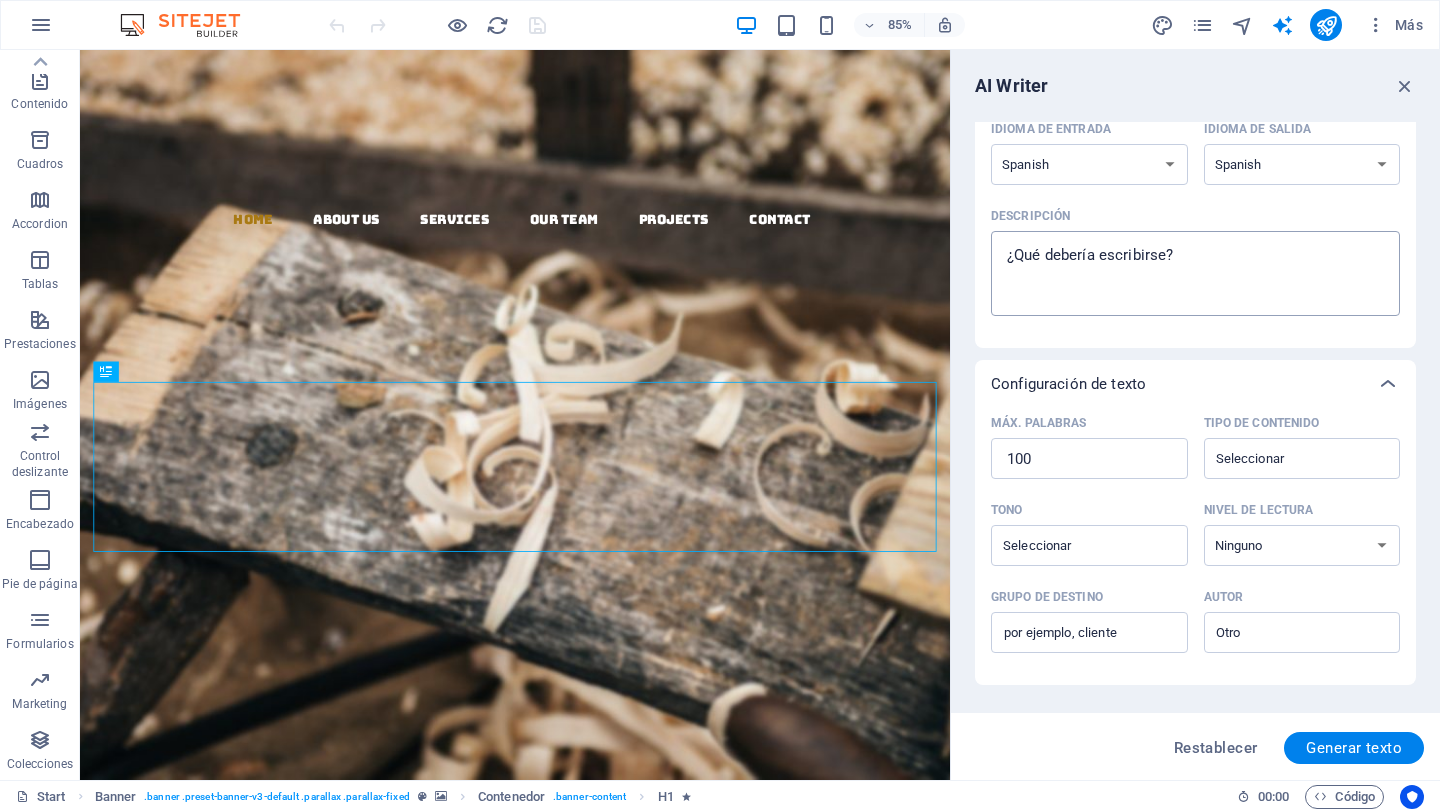 scroll, scrollTop: 0, scrollLeft: 0, axis: both 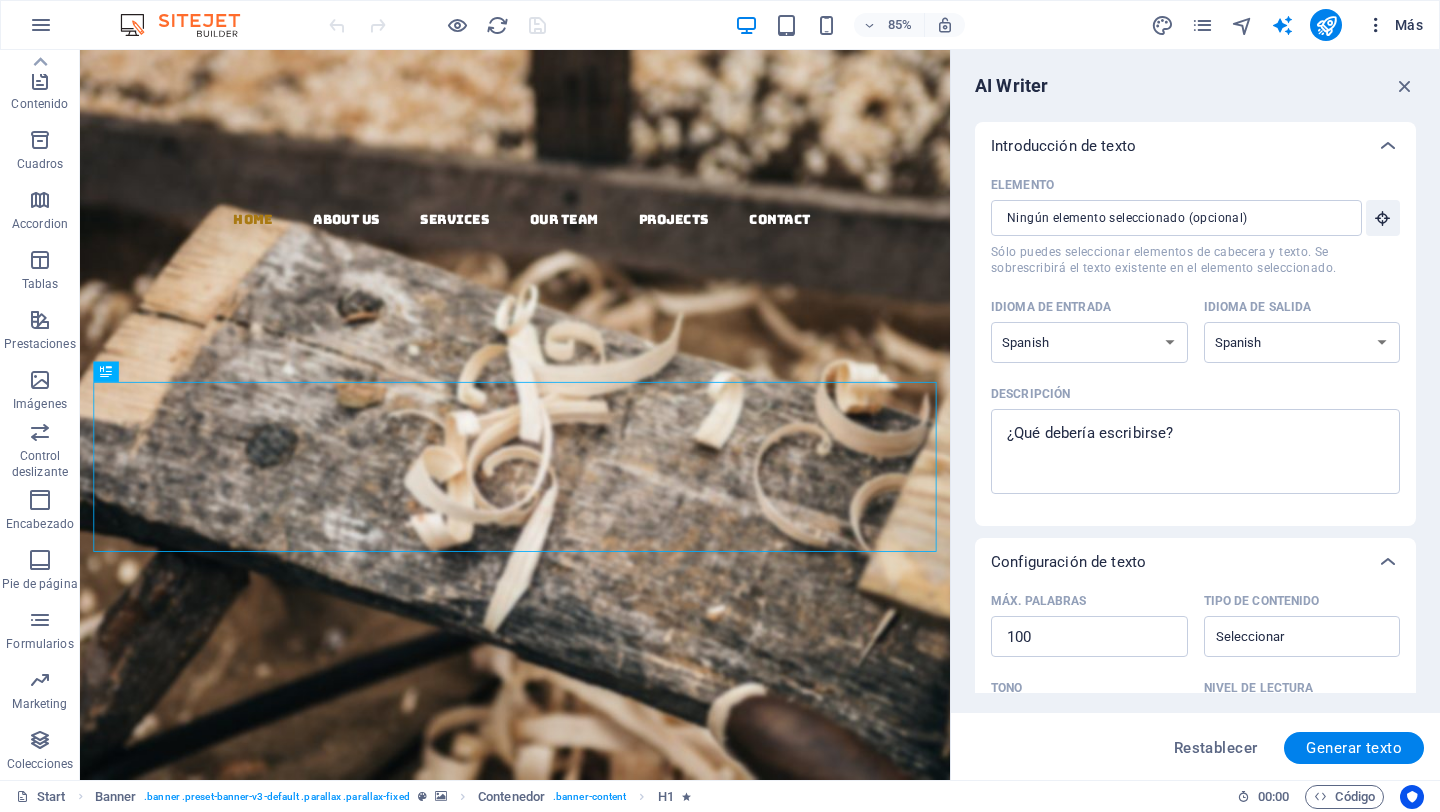 click on "Más" at bounding box center [1394, 25] 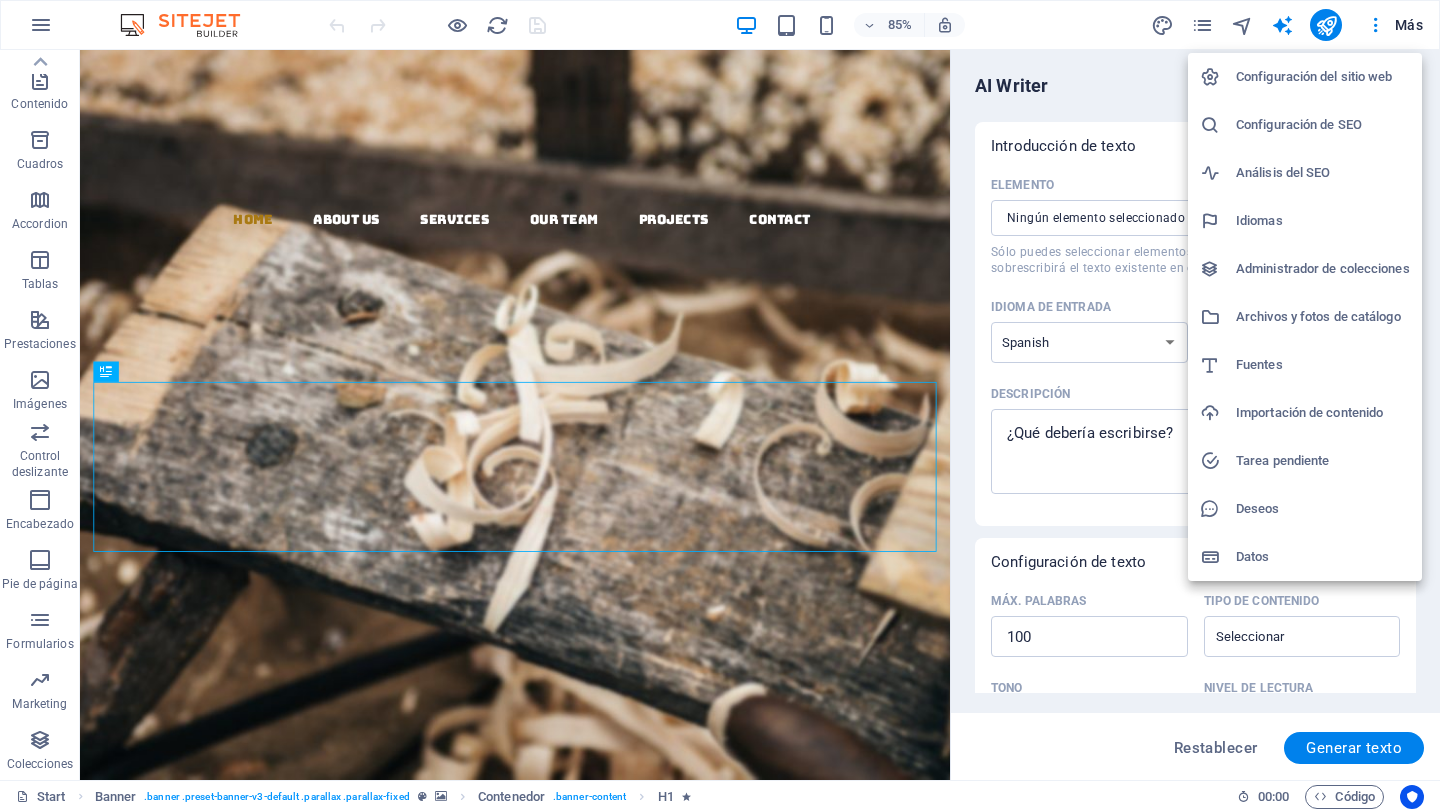 click at bounding box center [720, 406] 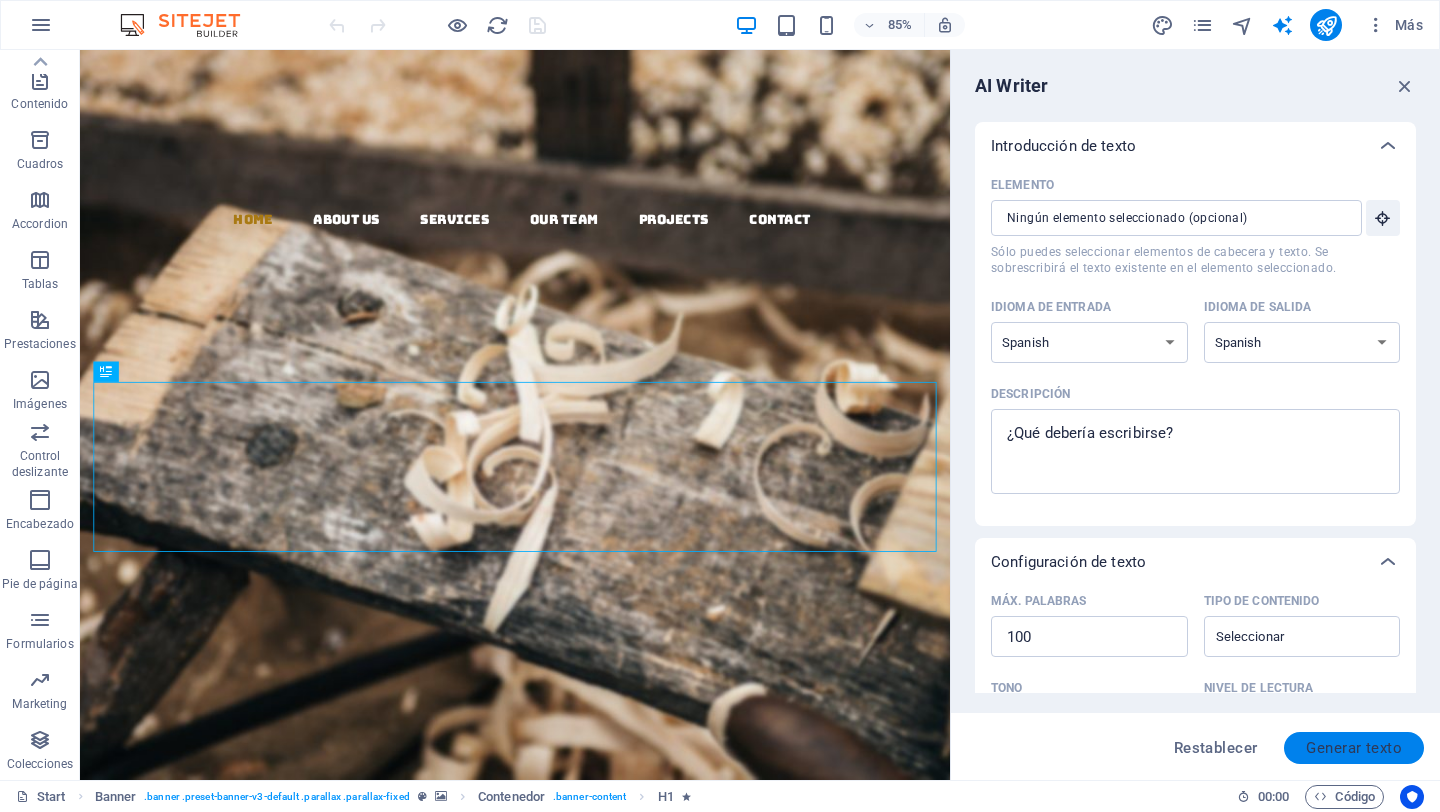 click on "Generar texto" at bounding box center [1354, 748] 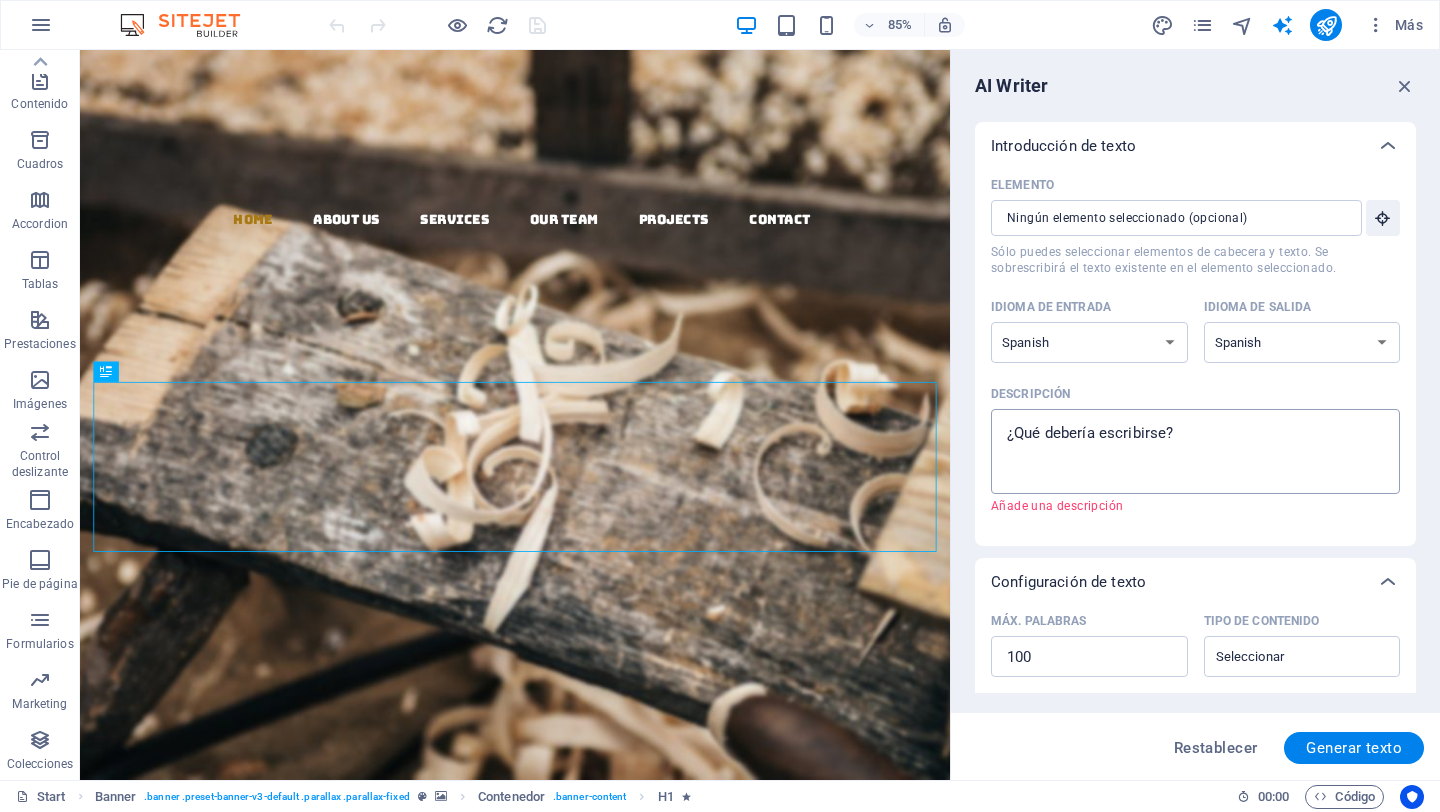 type on "x" 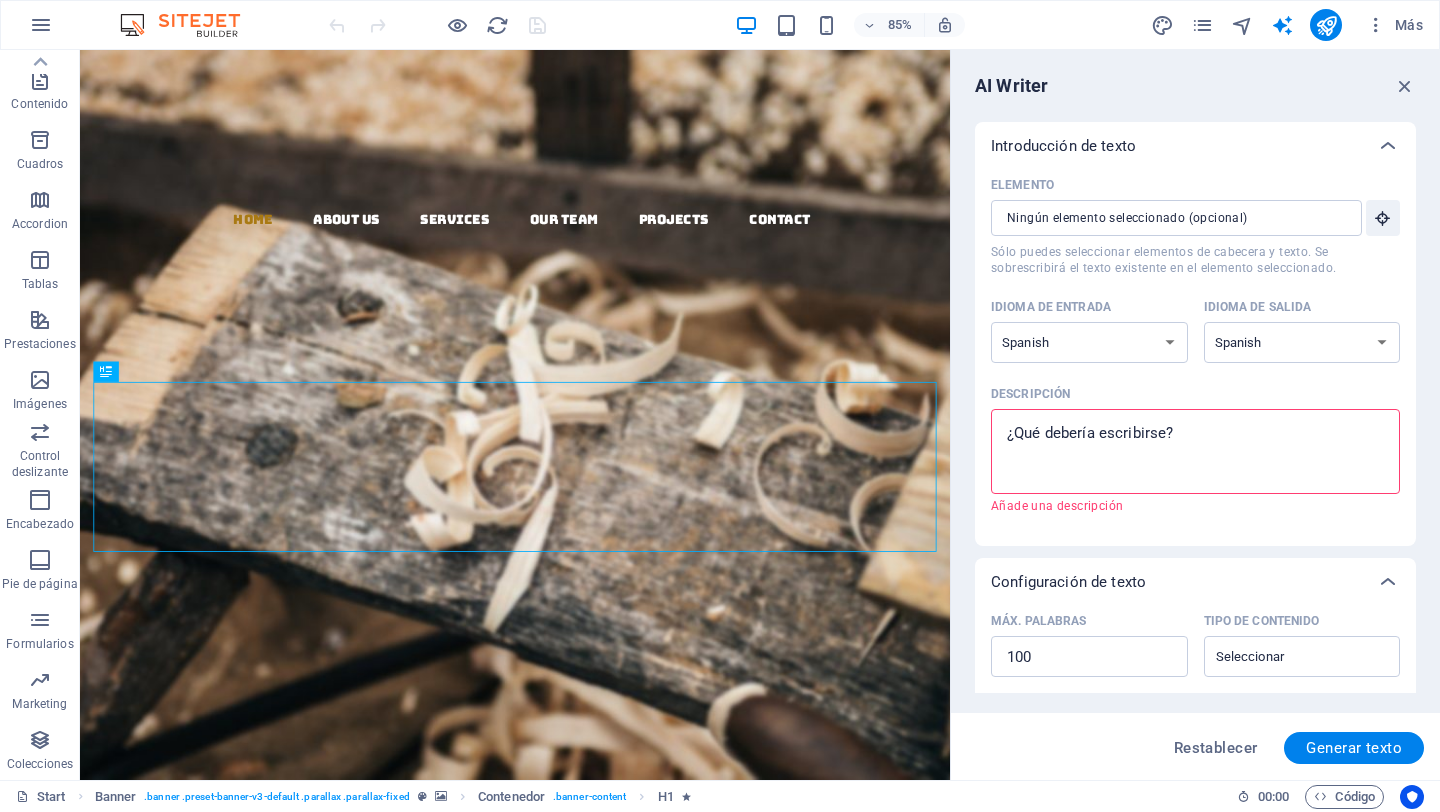 type on "q" 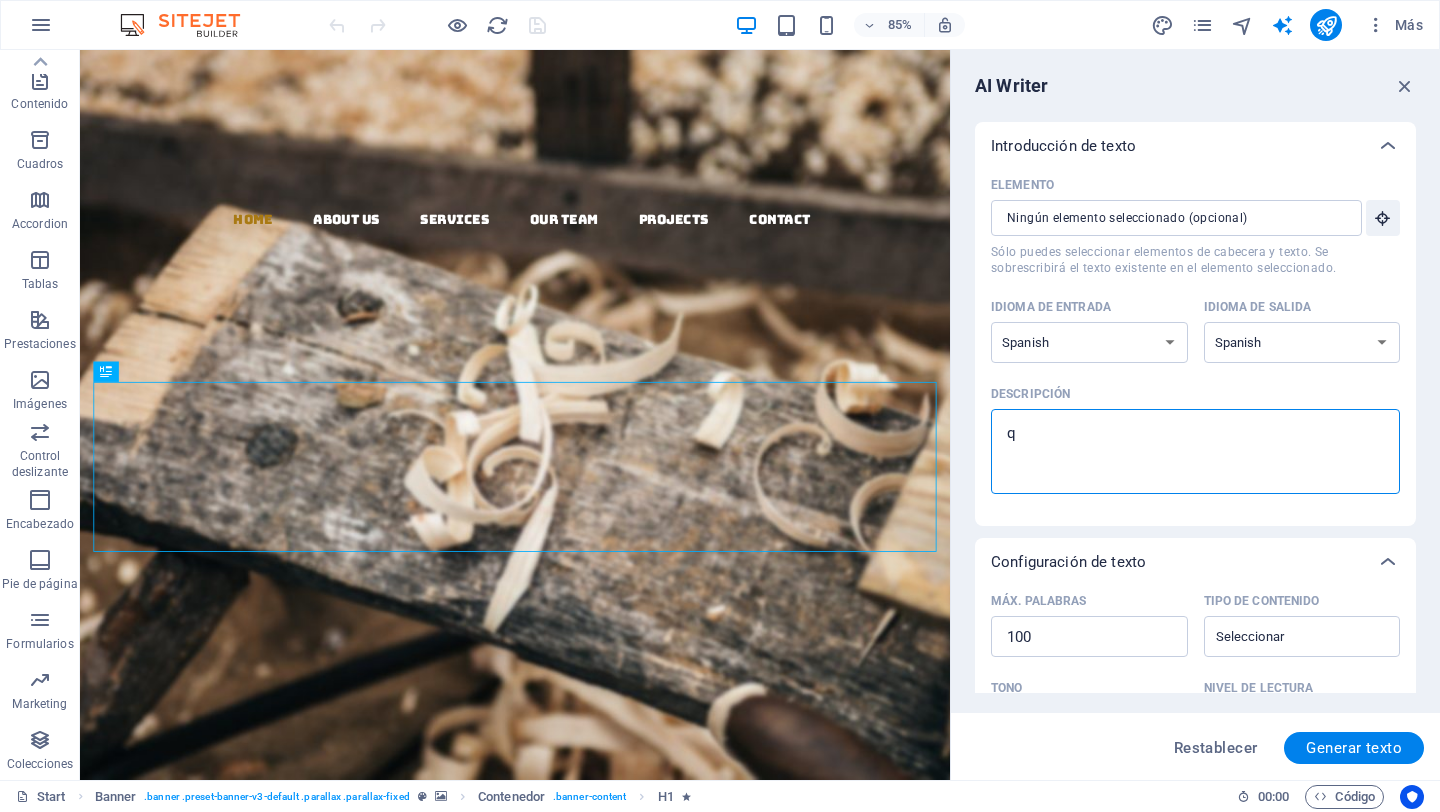 type on "qu" 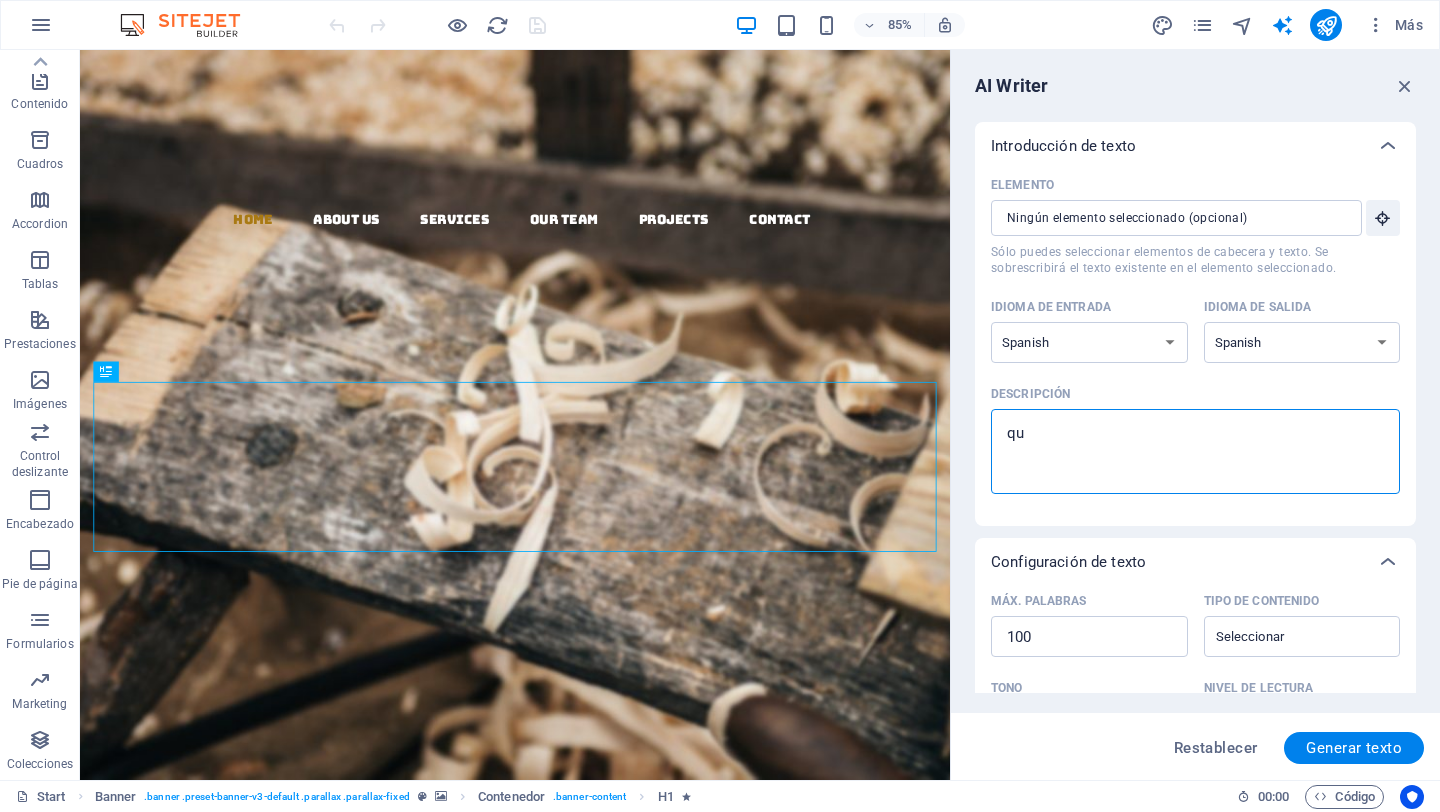 type on "que" 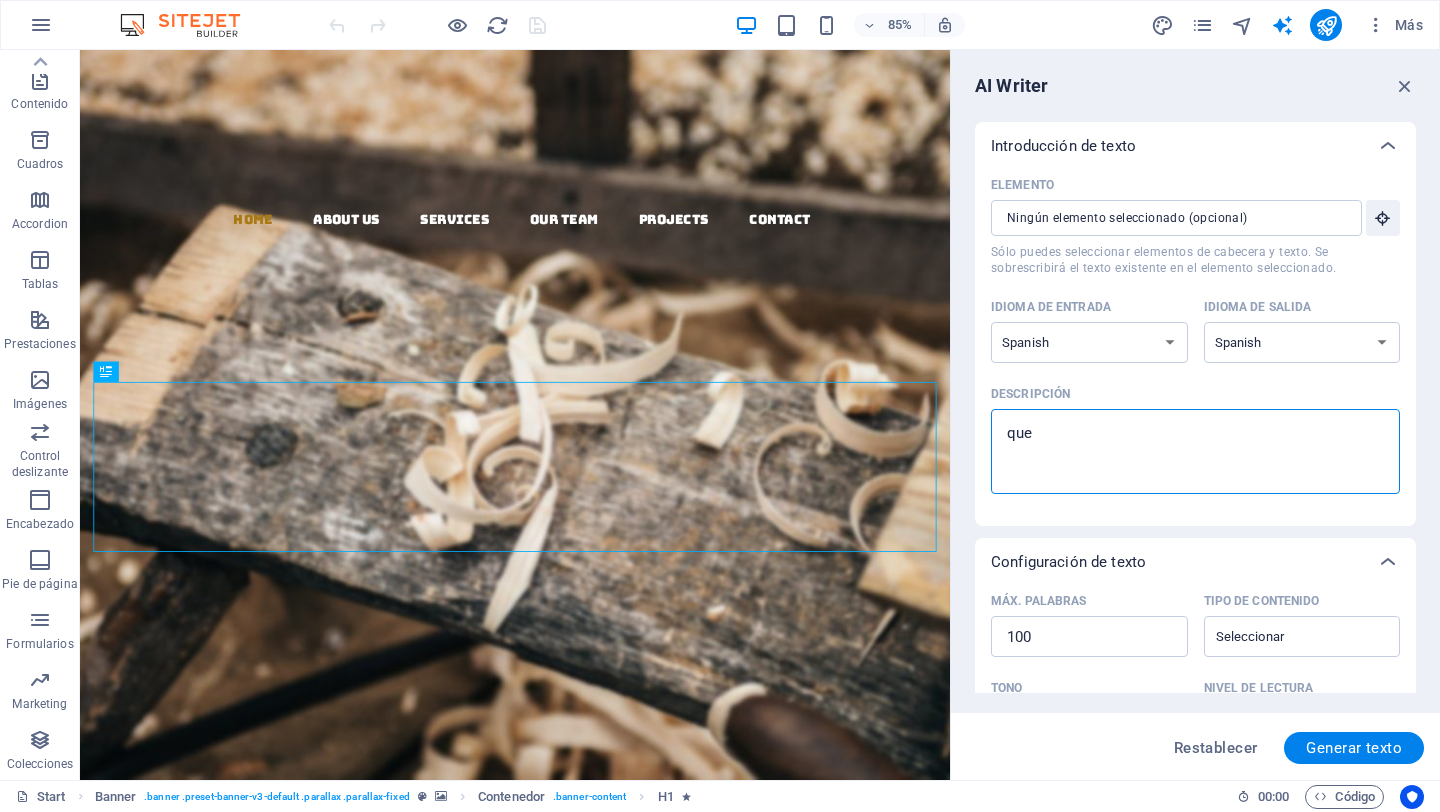 type on "que" 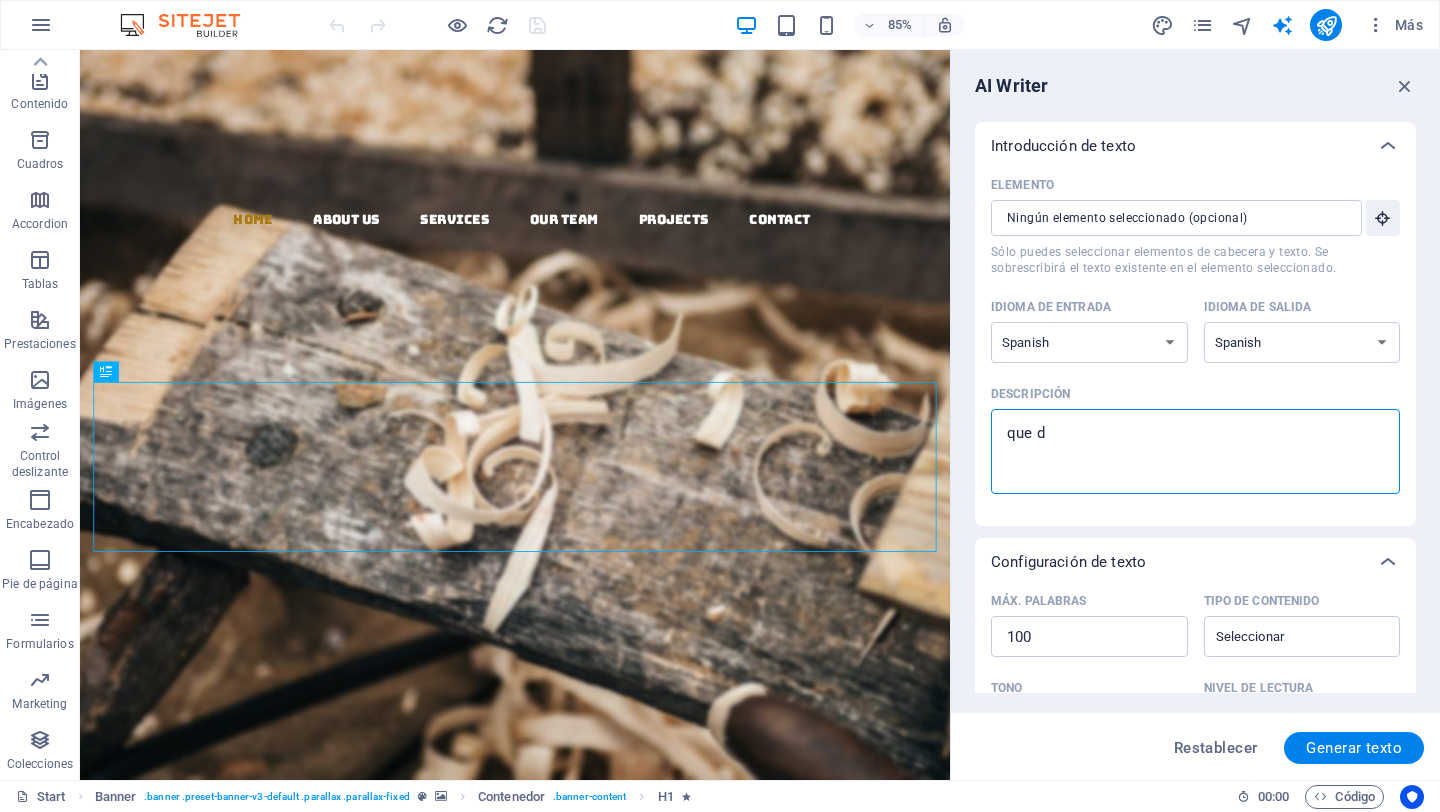 type on "x" 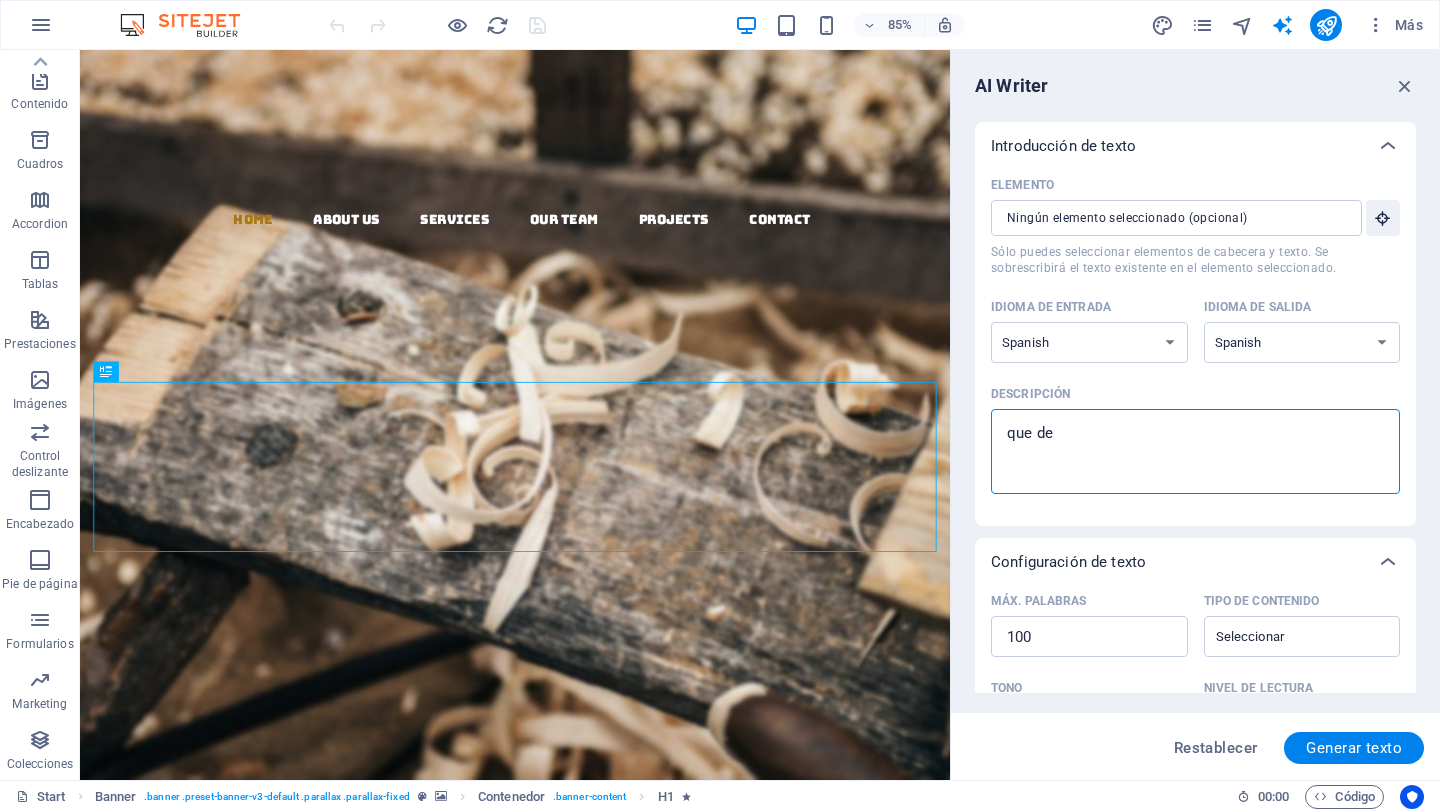 type on "que deb" 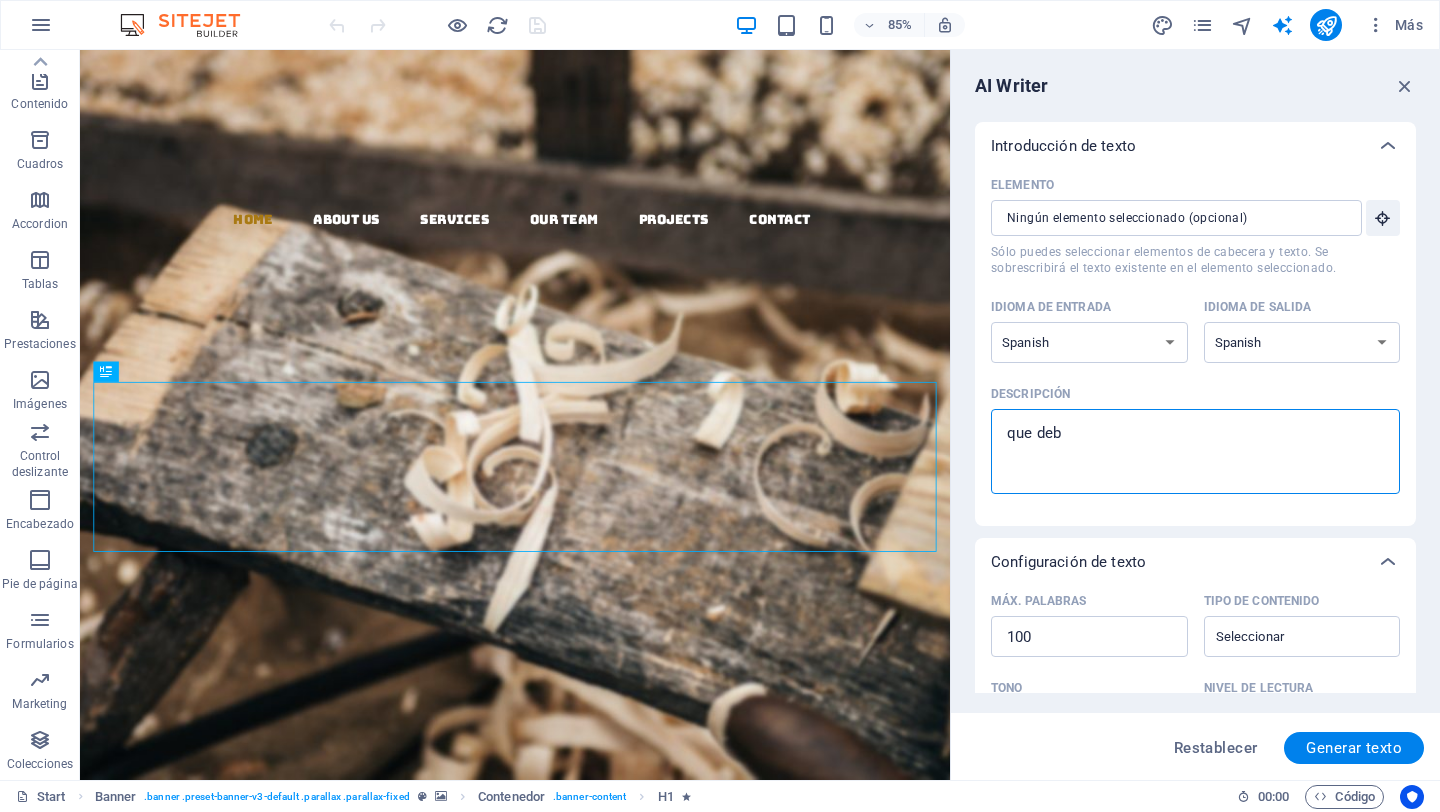 type on "que debo" 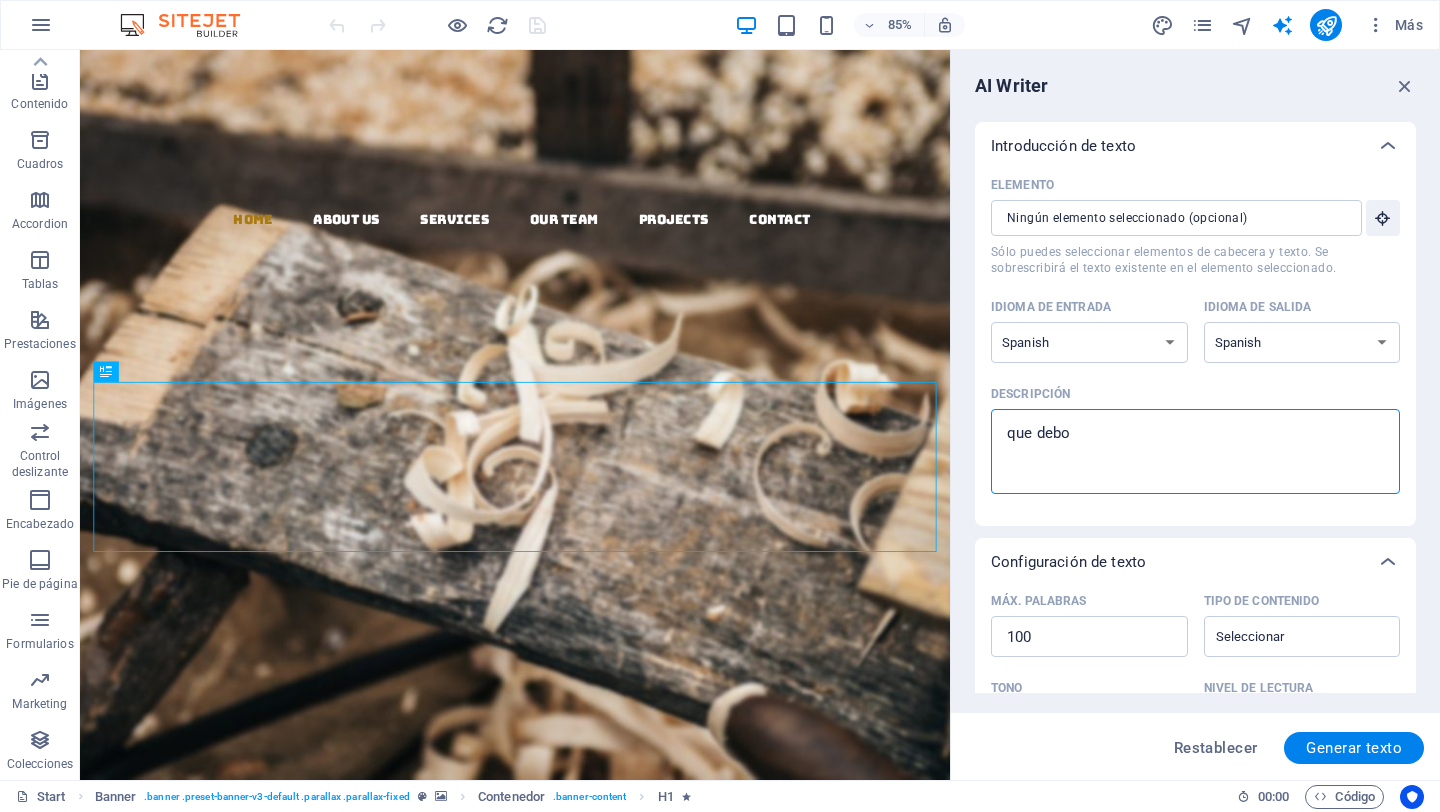 type on "que debo" 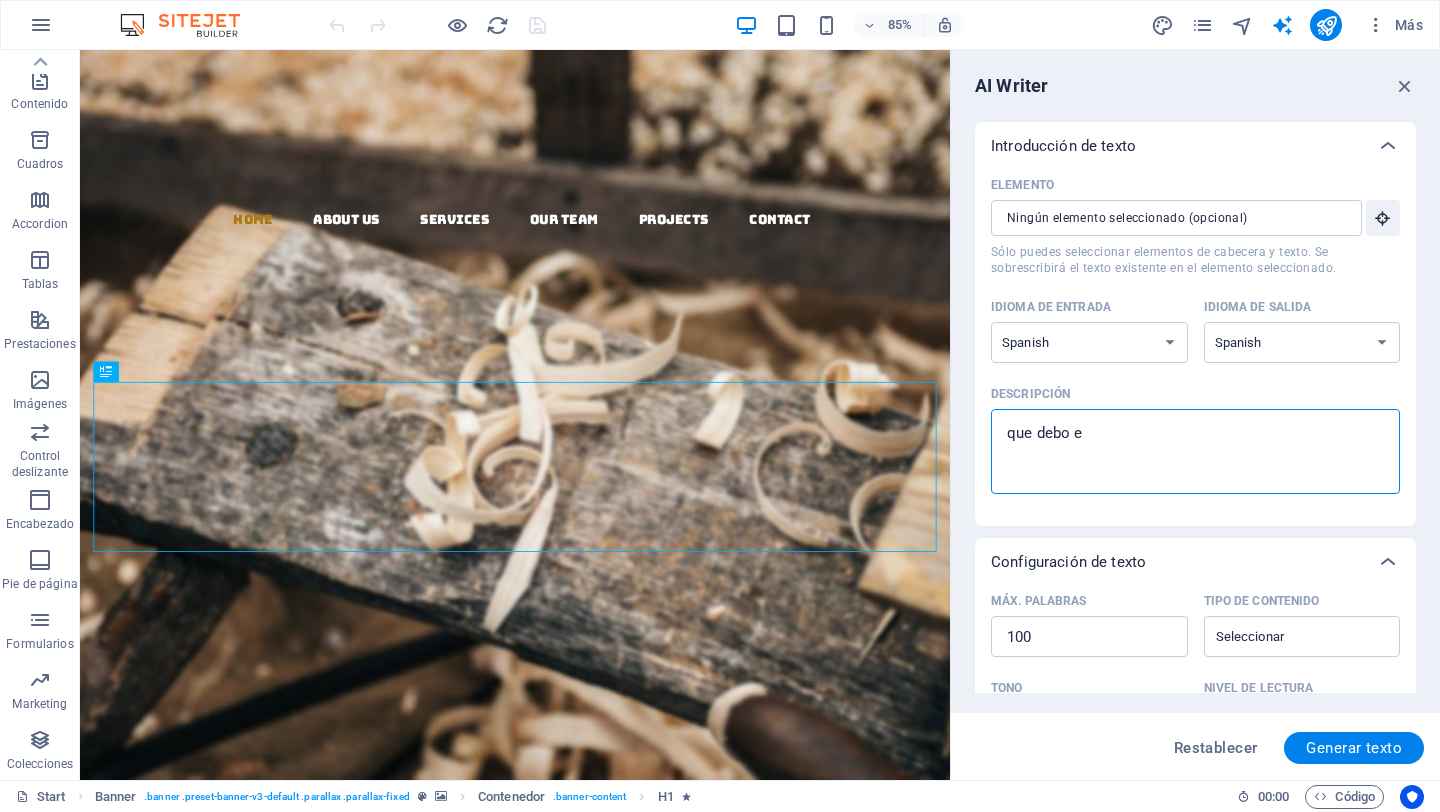 type on "que debo es" 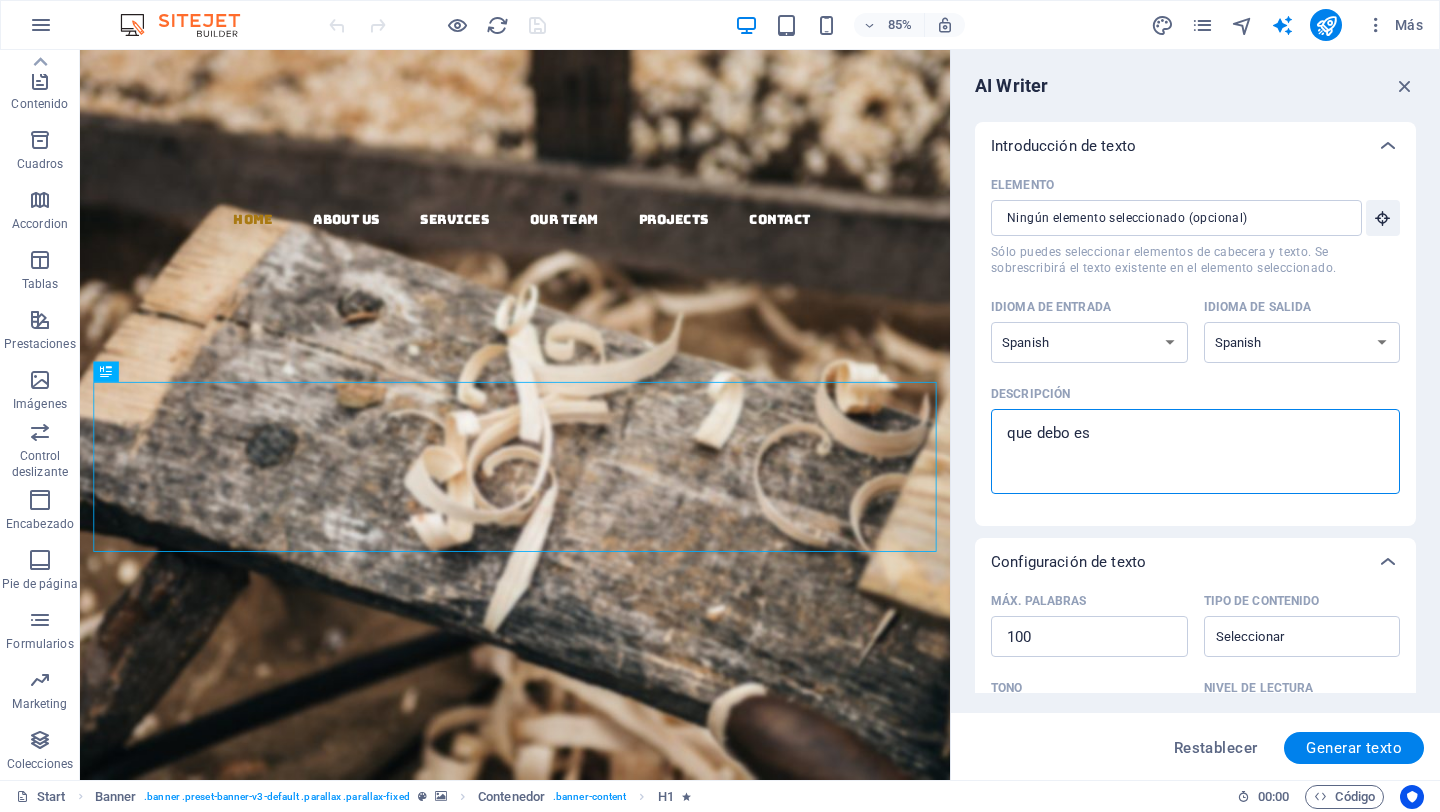 type on "que debo esc" 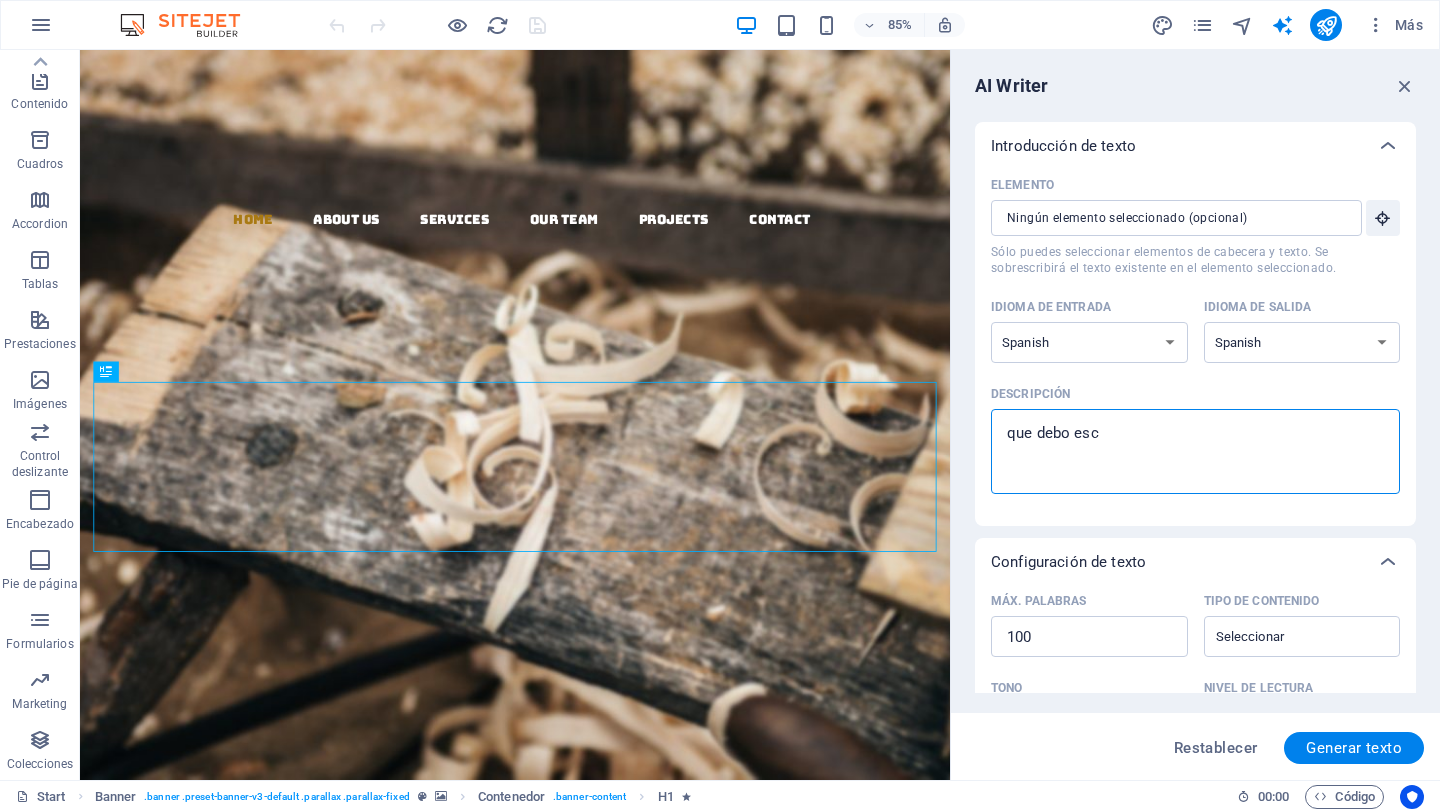 type on "que debo escr" 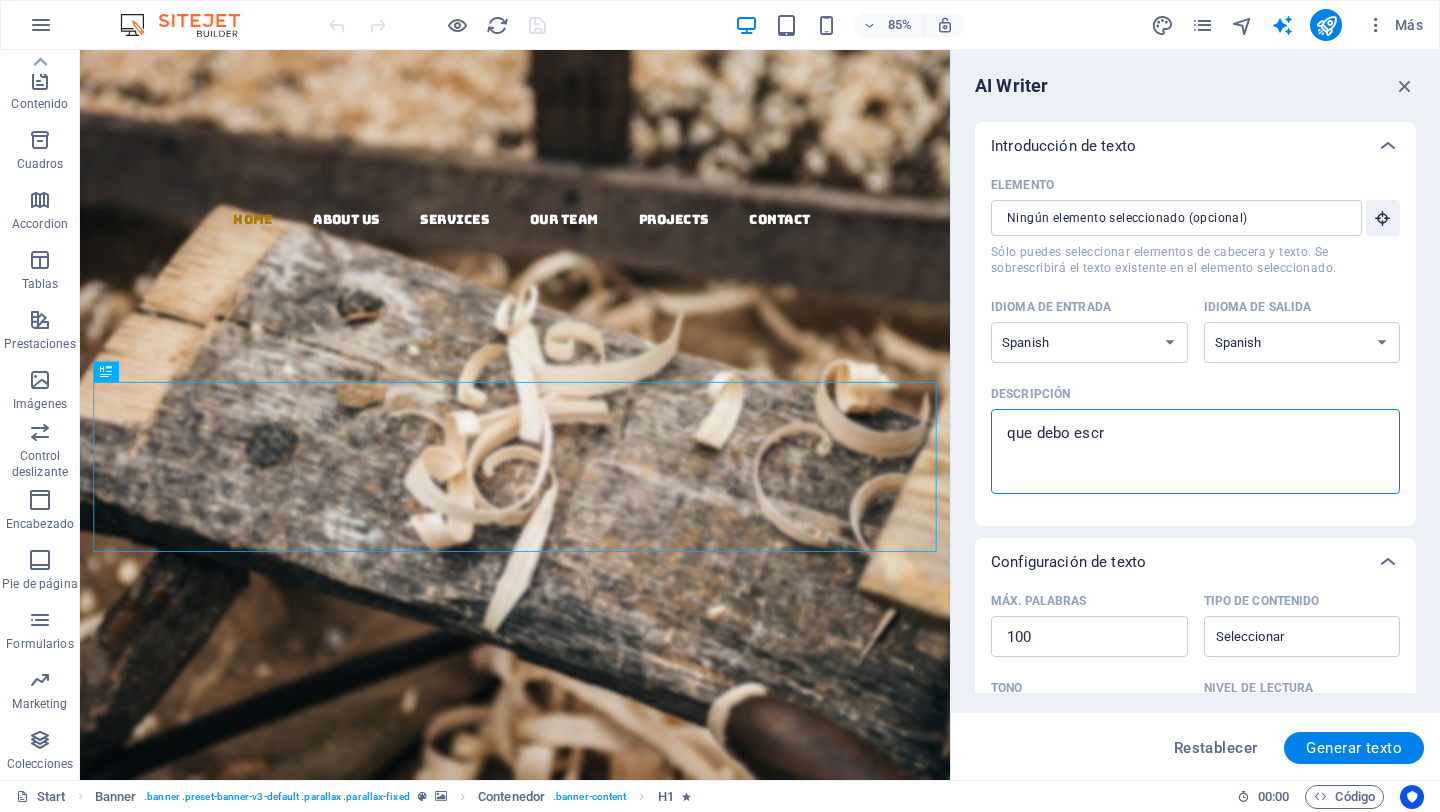 type on "que debo escri" 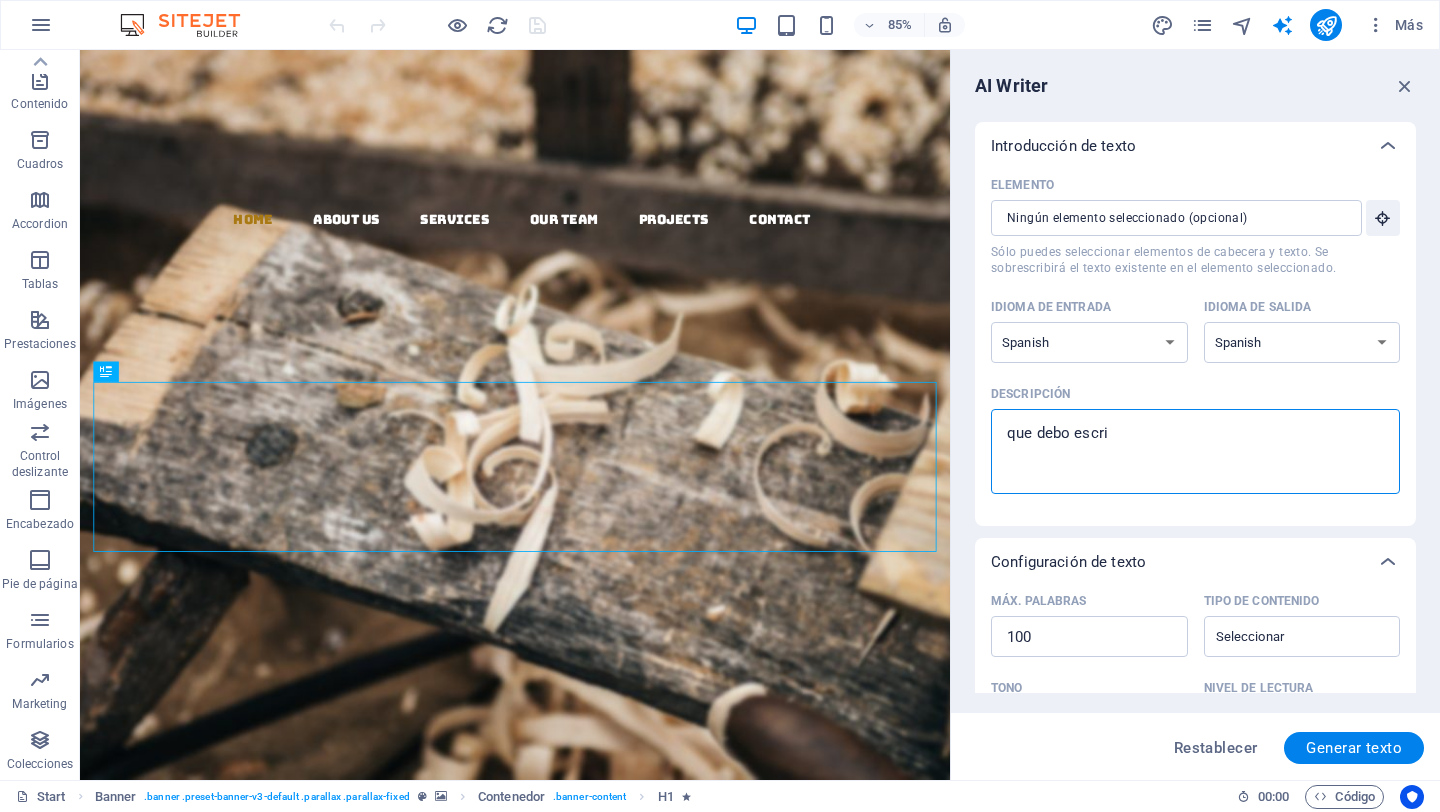 type on "que debo escrib" 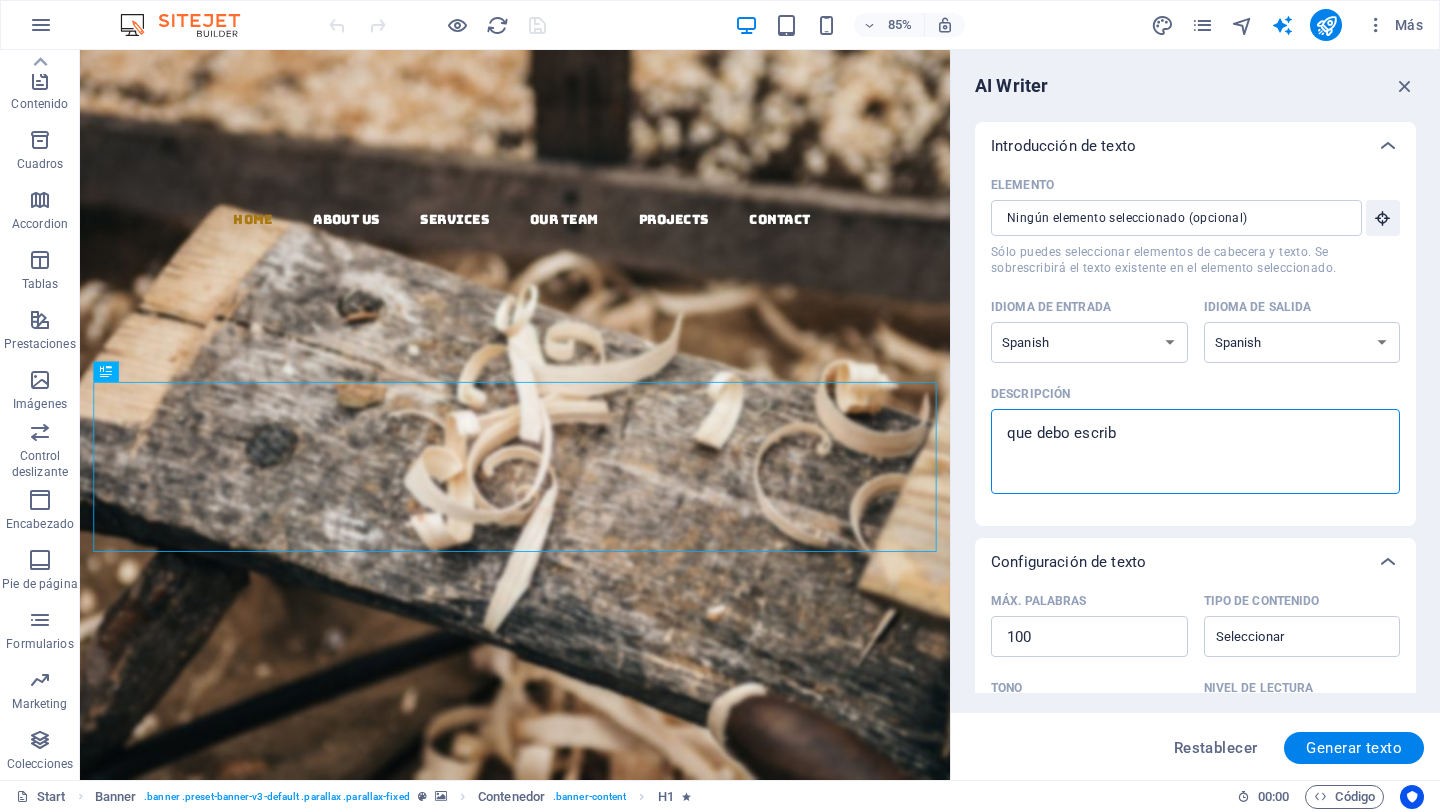 type on "que debo escribi" 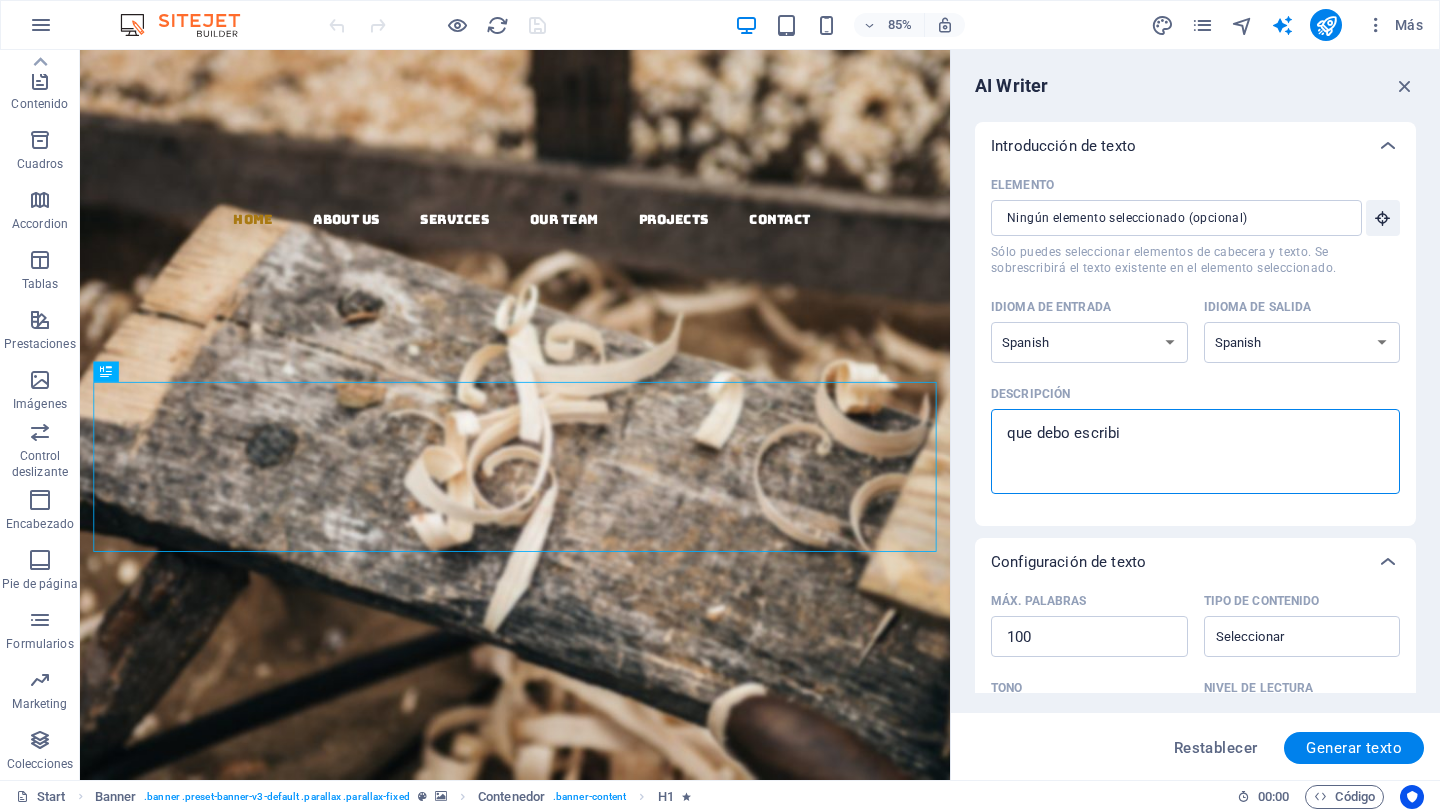 type on "que debo escribir" 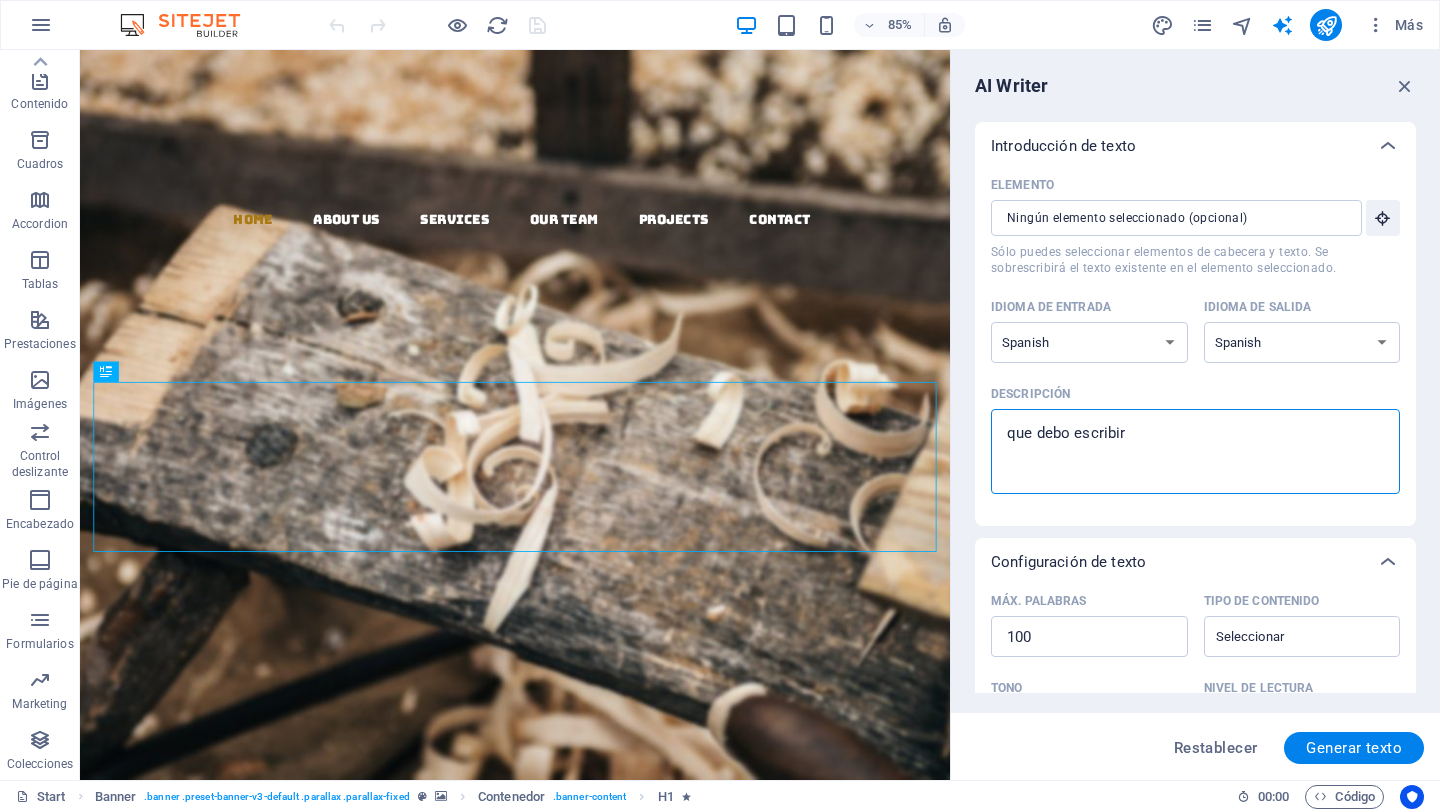 type on "que debo escribir" 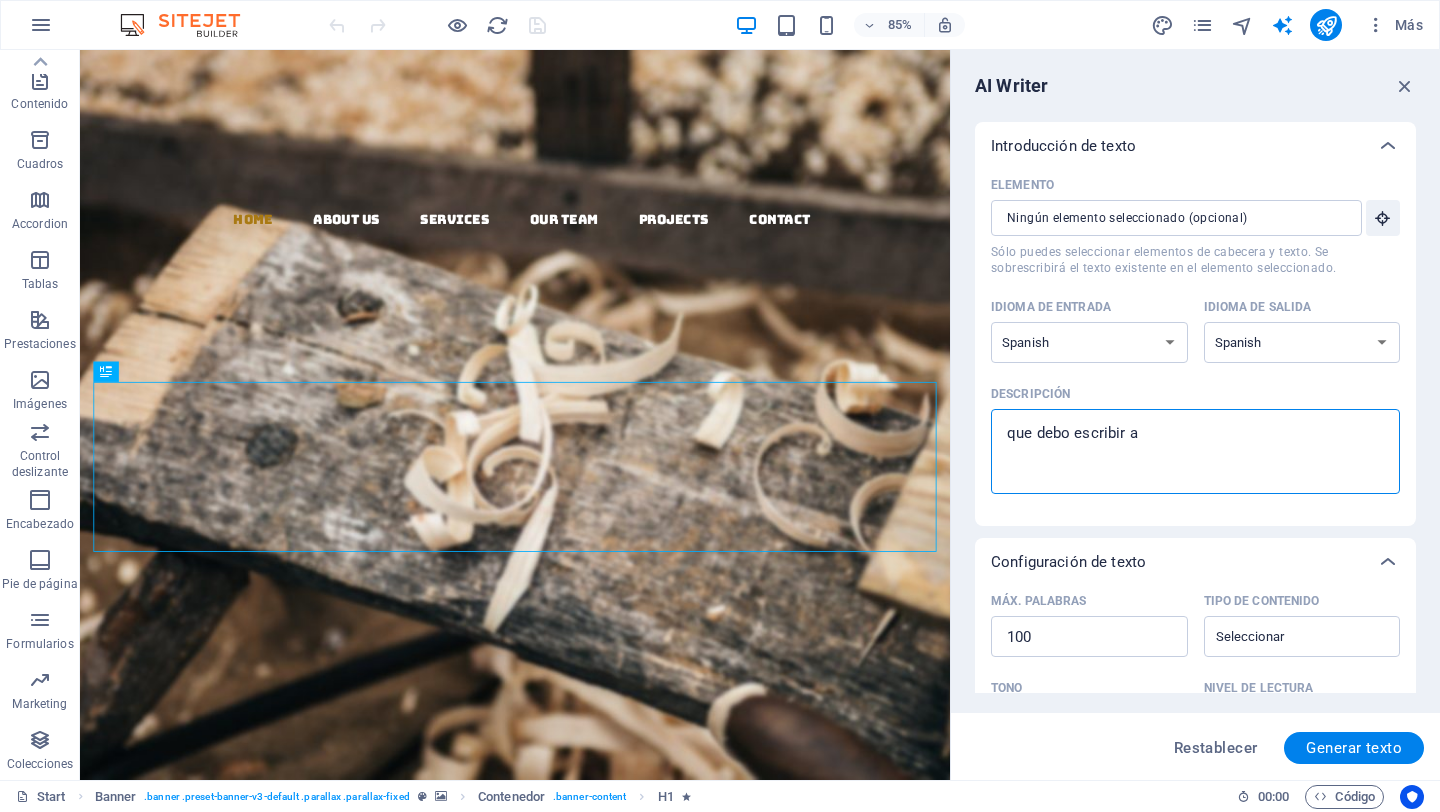 type on "que debo escribir aa" 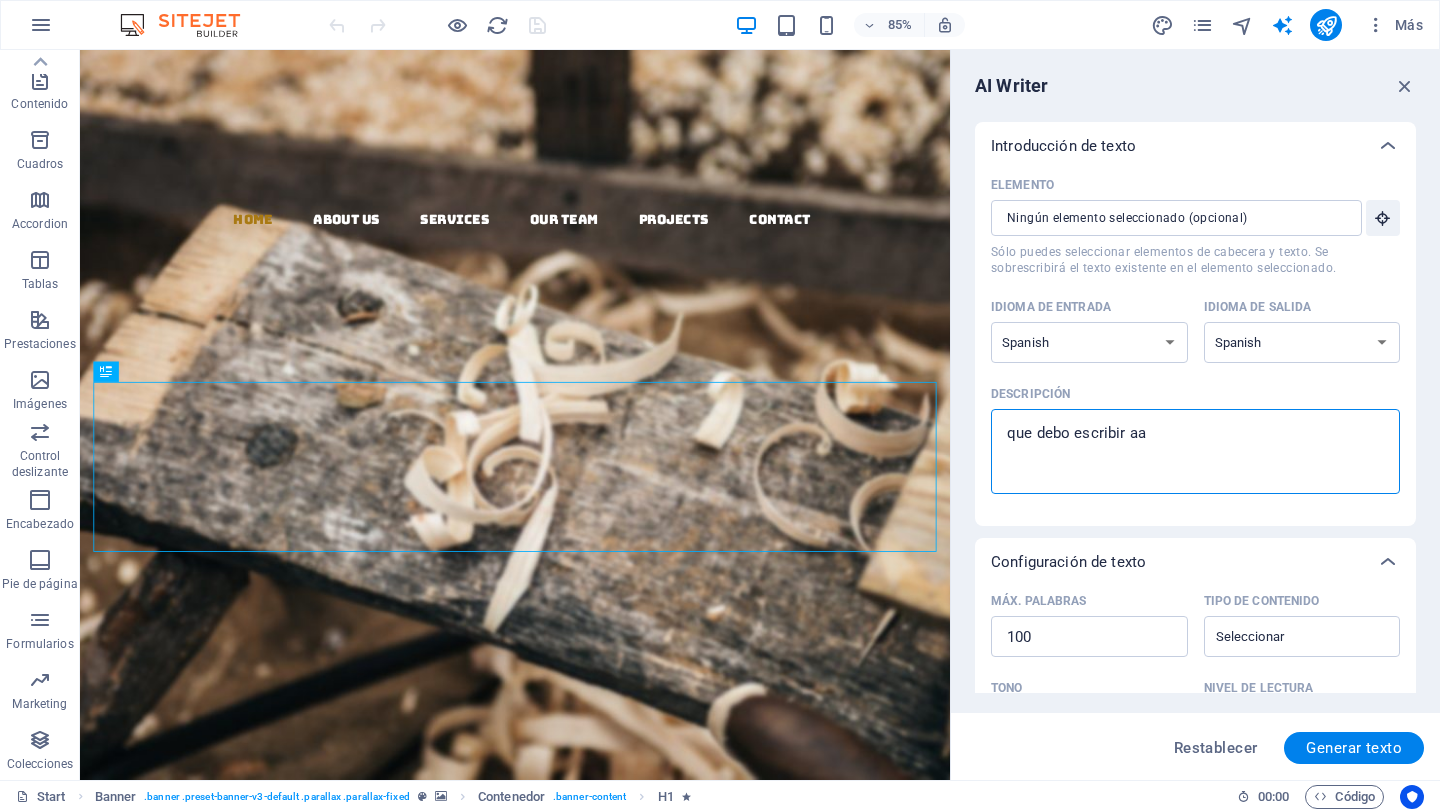 type on "que debo escribir a" 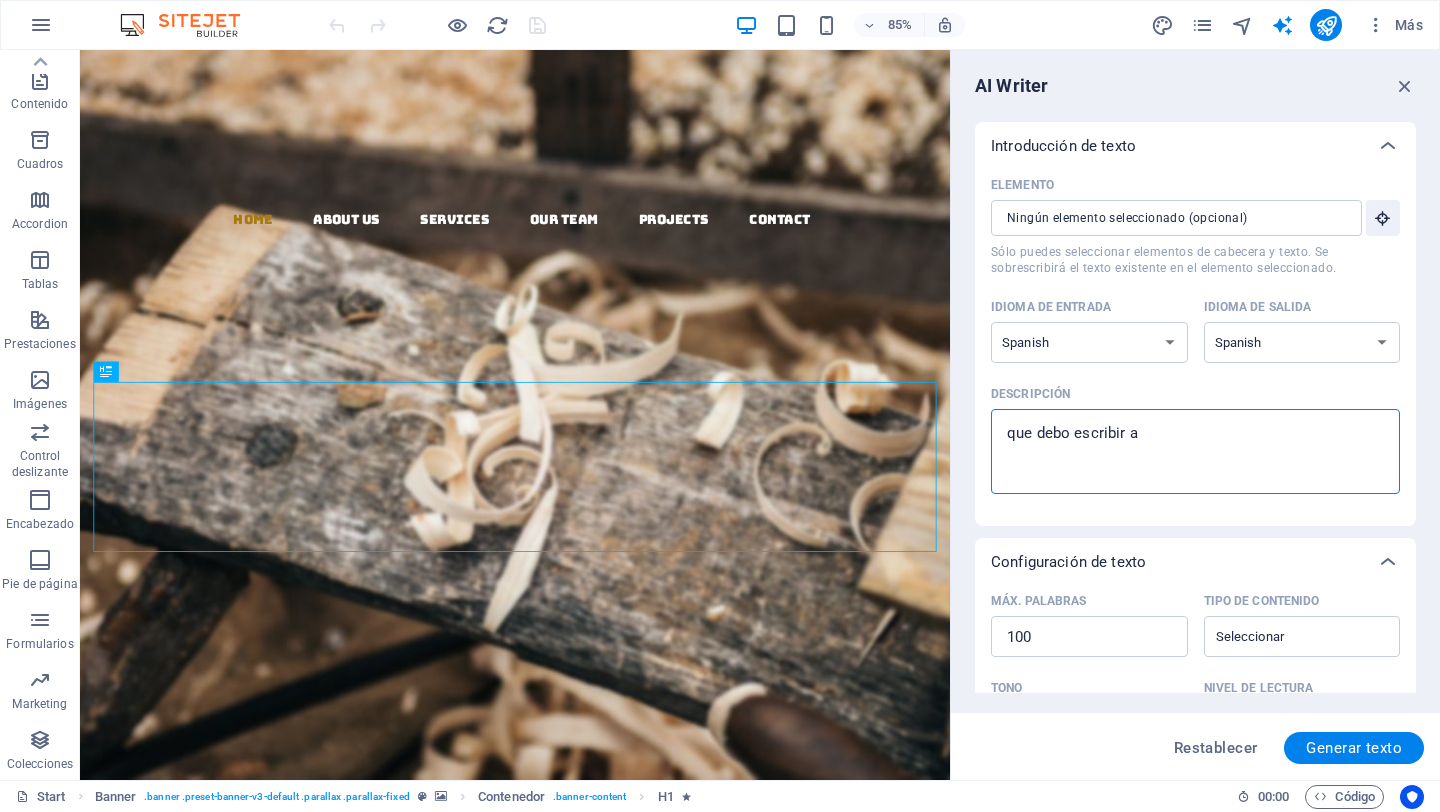 type on "que debo escribir" 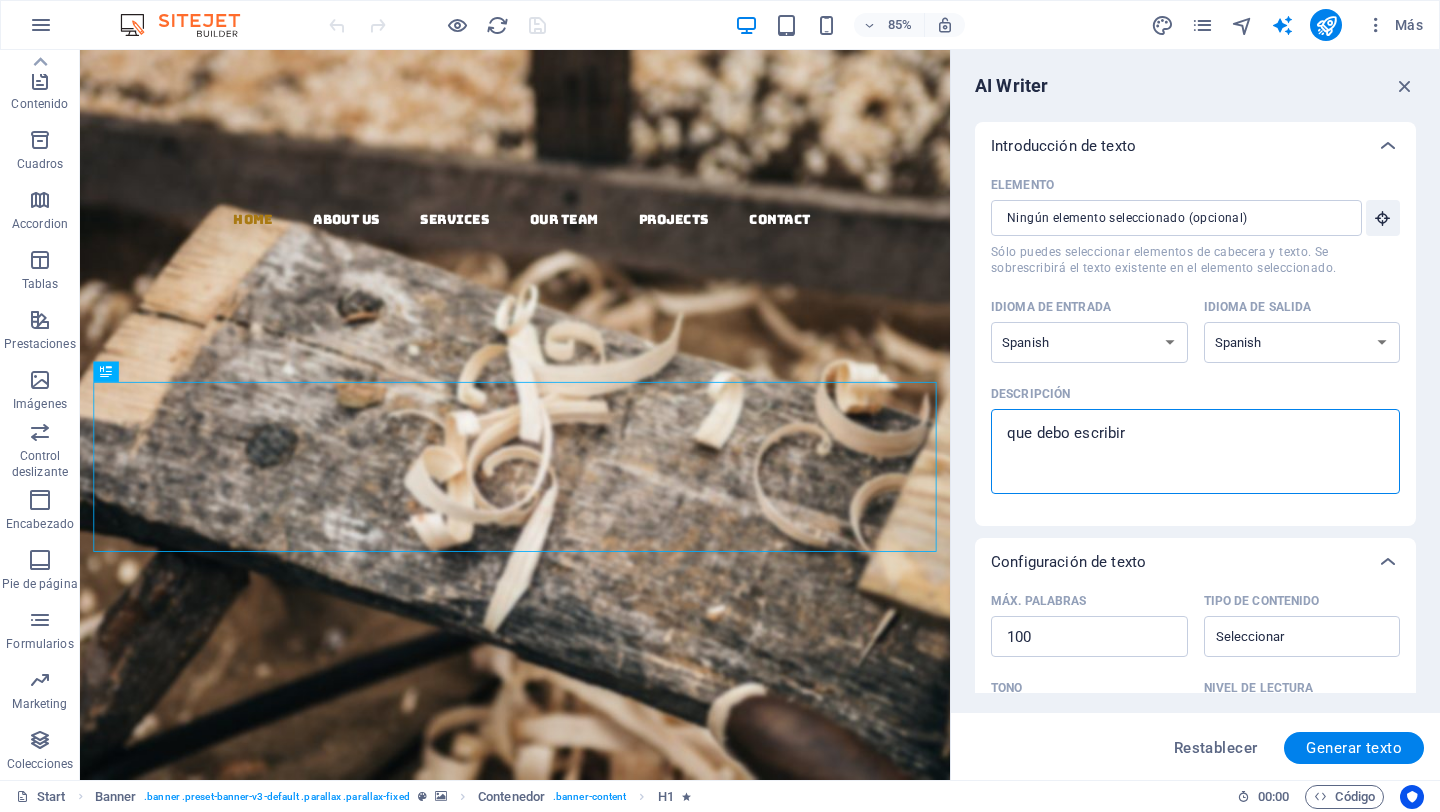 type on "que debo escribir a" 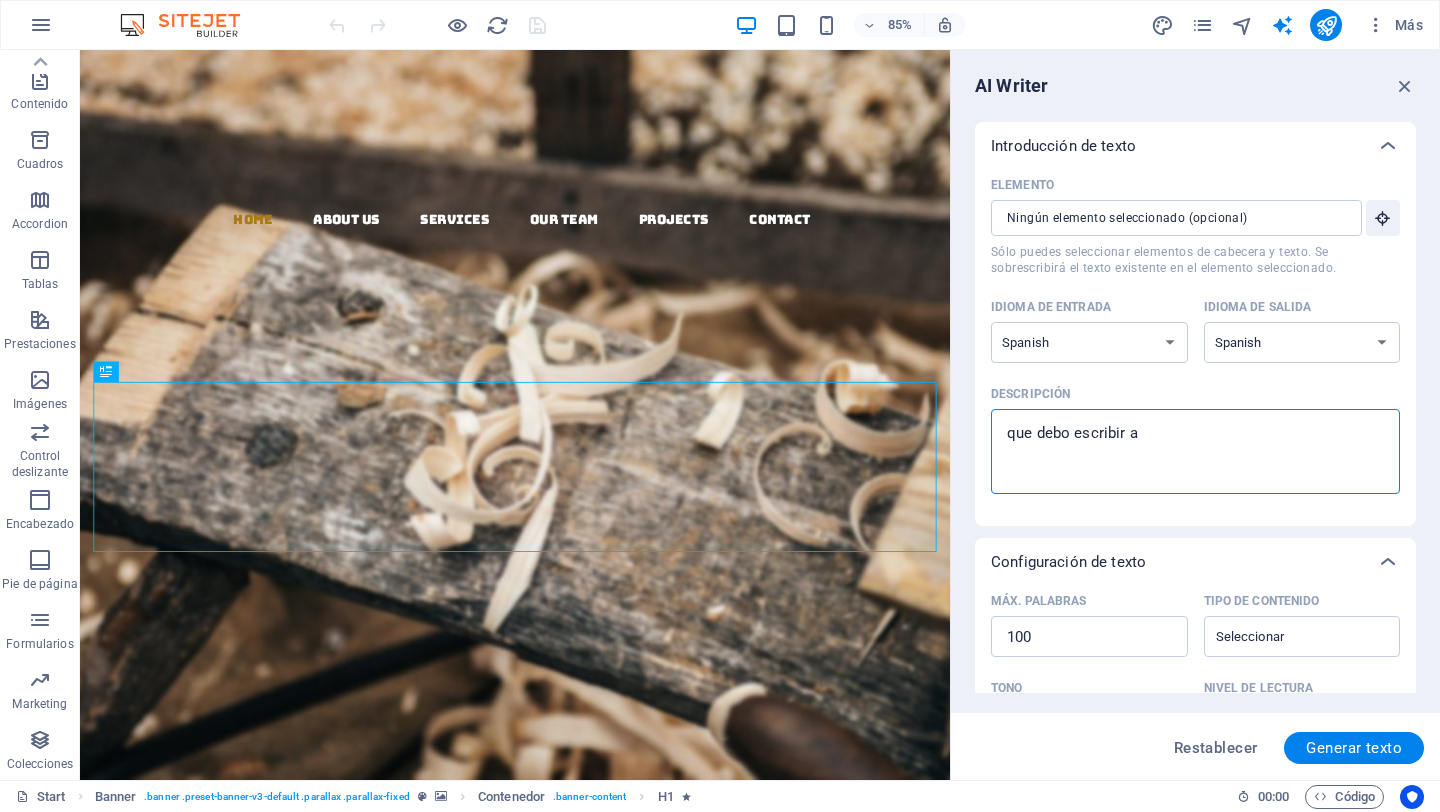type on "que debo escribir ac" 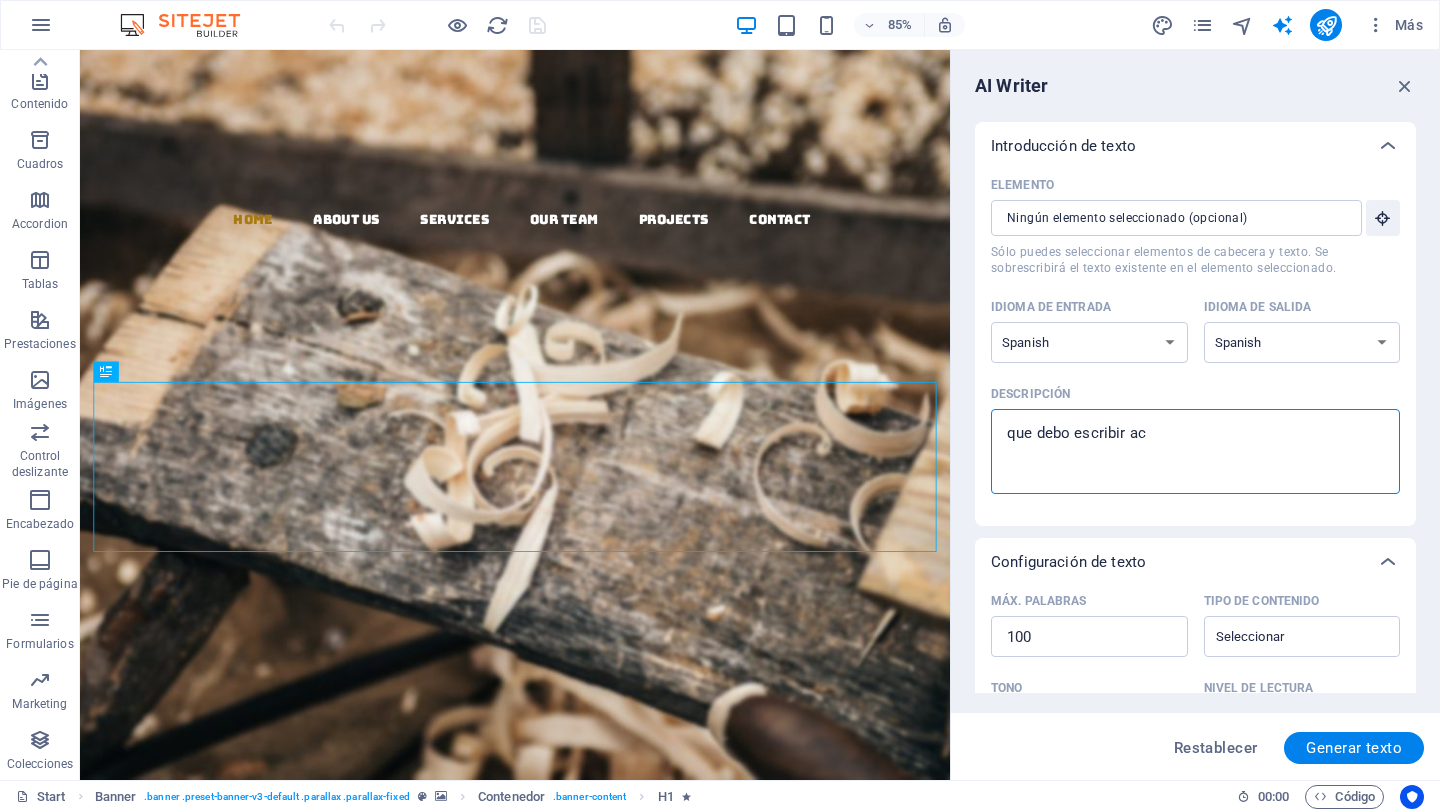 type on "que debo escribir aca" 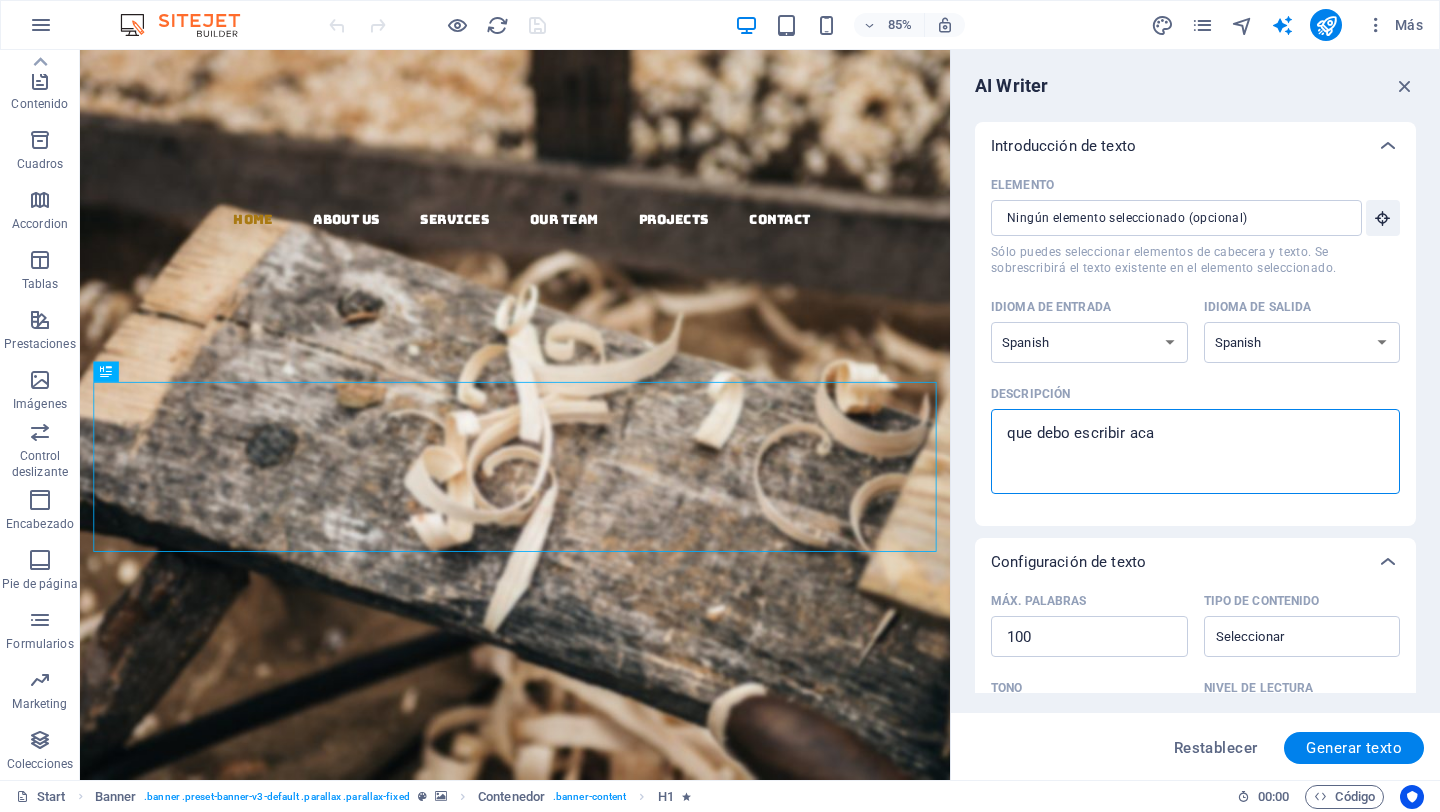 type on "que debo escribir aca?" 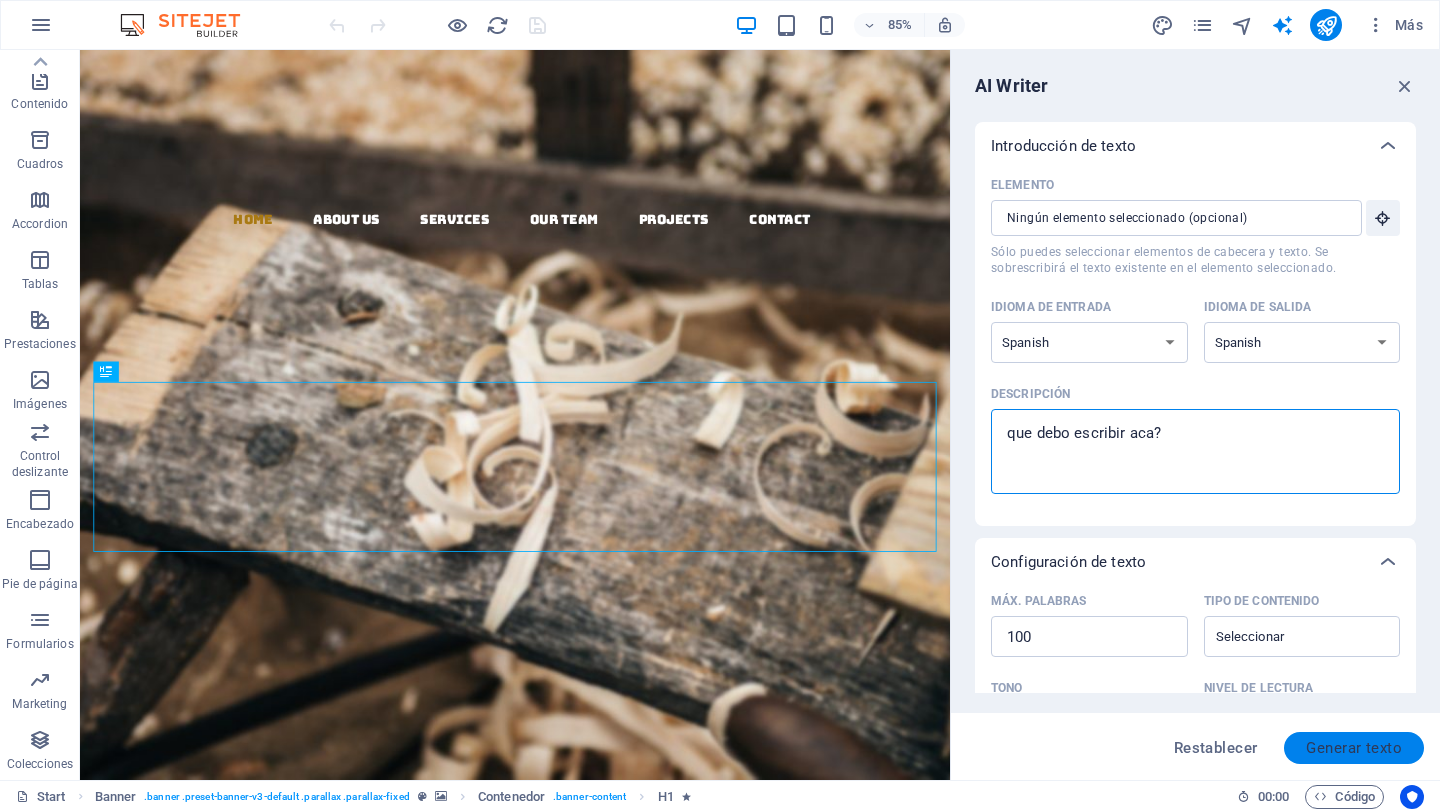 type on "que debo escribir aca?" 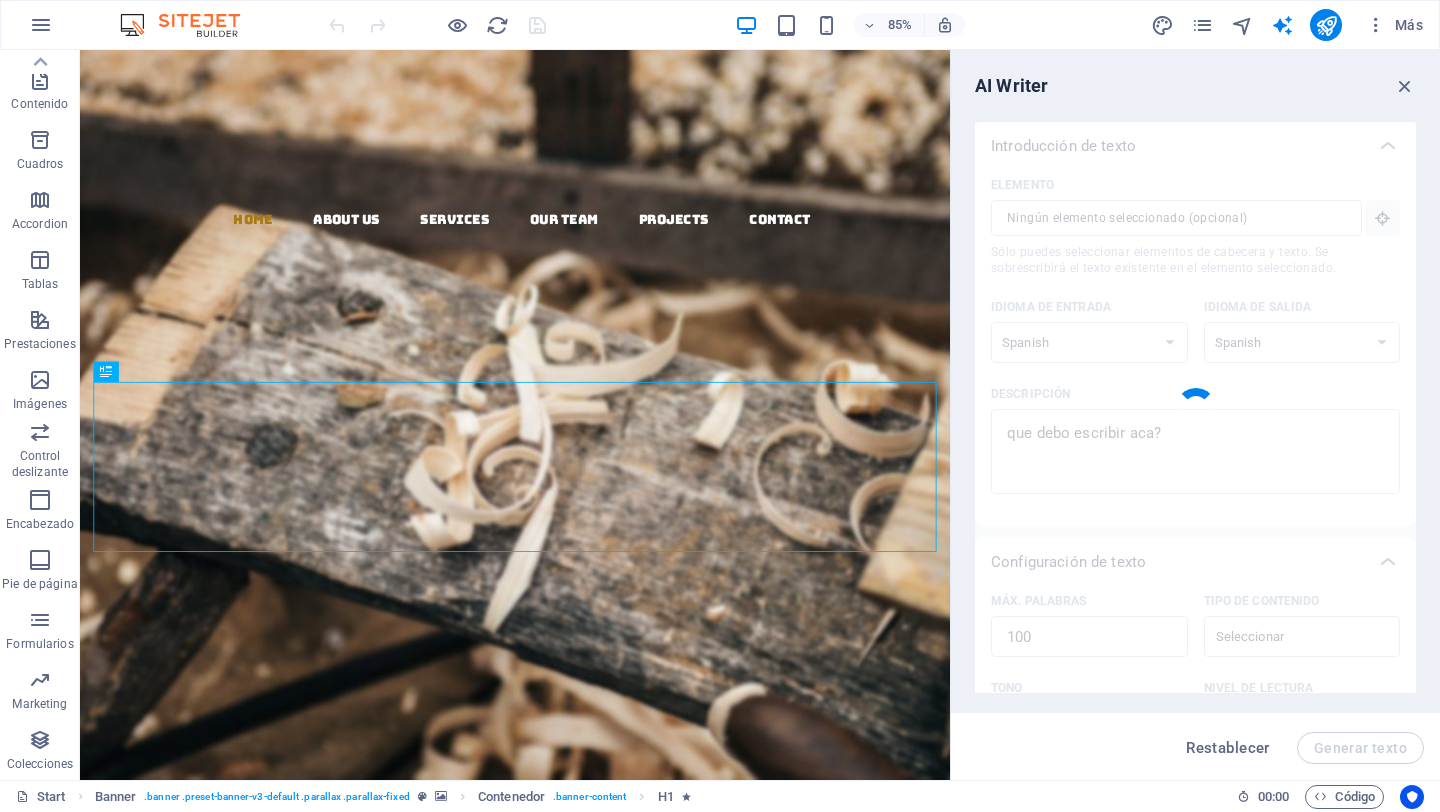type on "x" 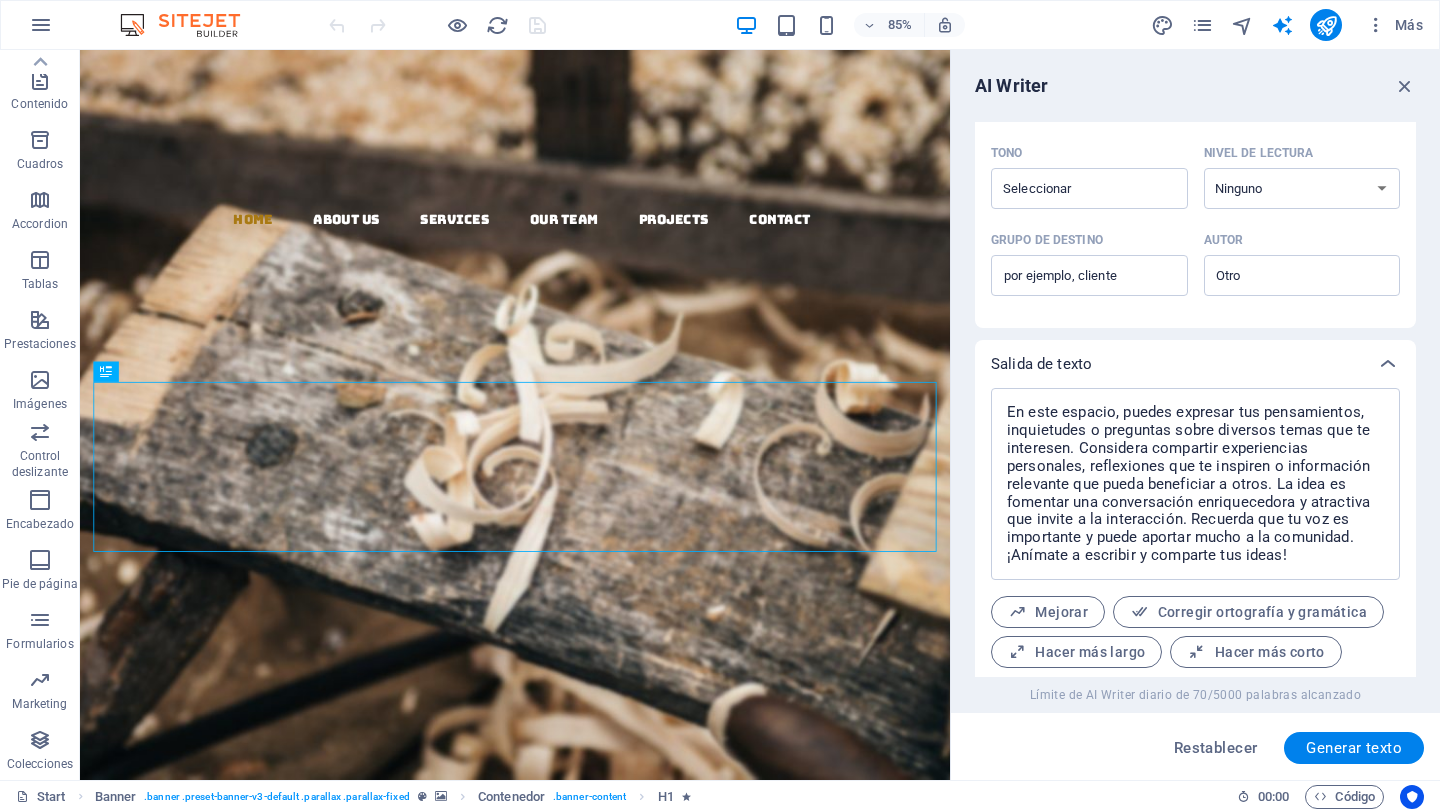 scroll, scrollTop: 590, scrollLeft: 0, axis: vertical 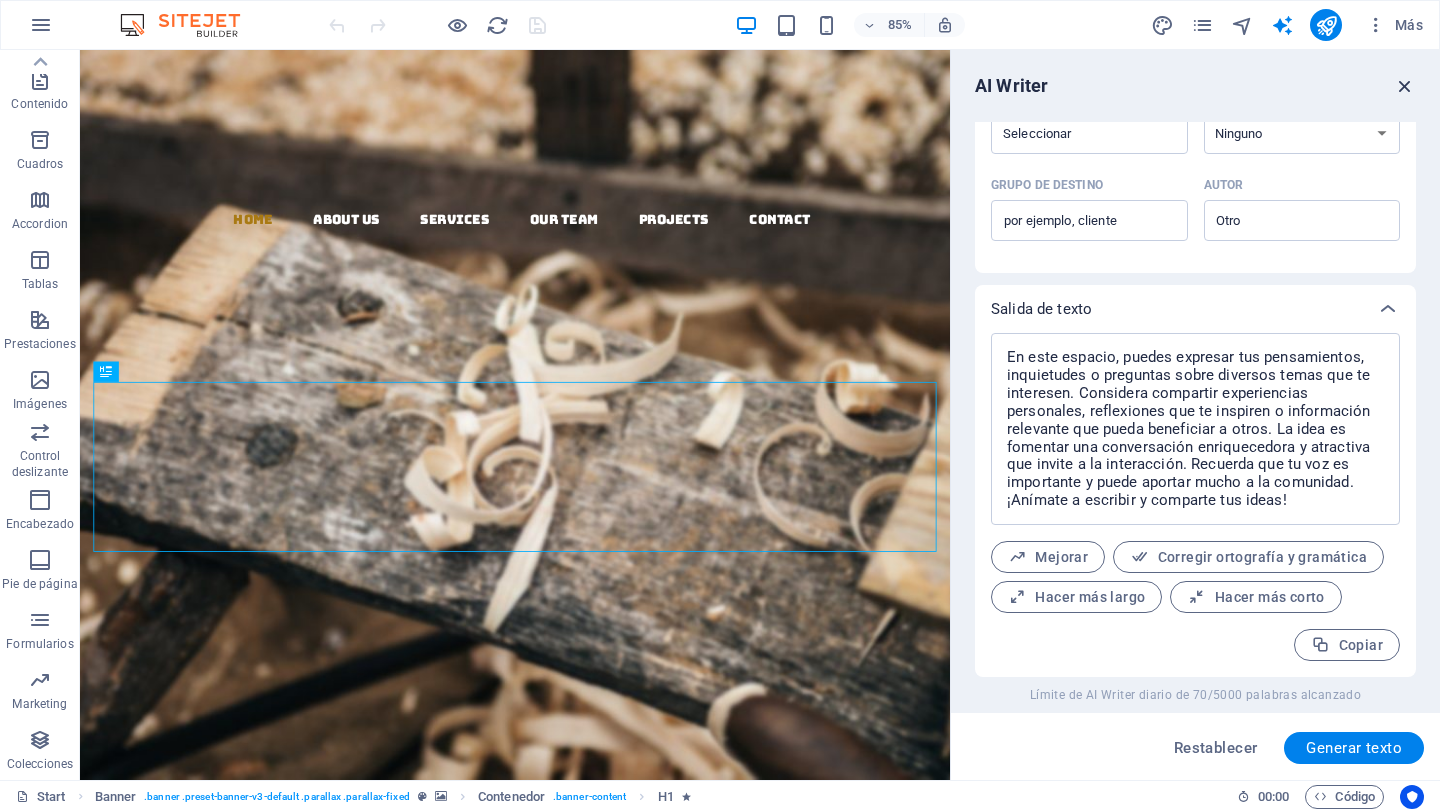 click at bounding box center (1405, 86) 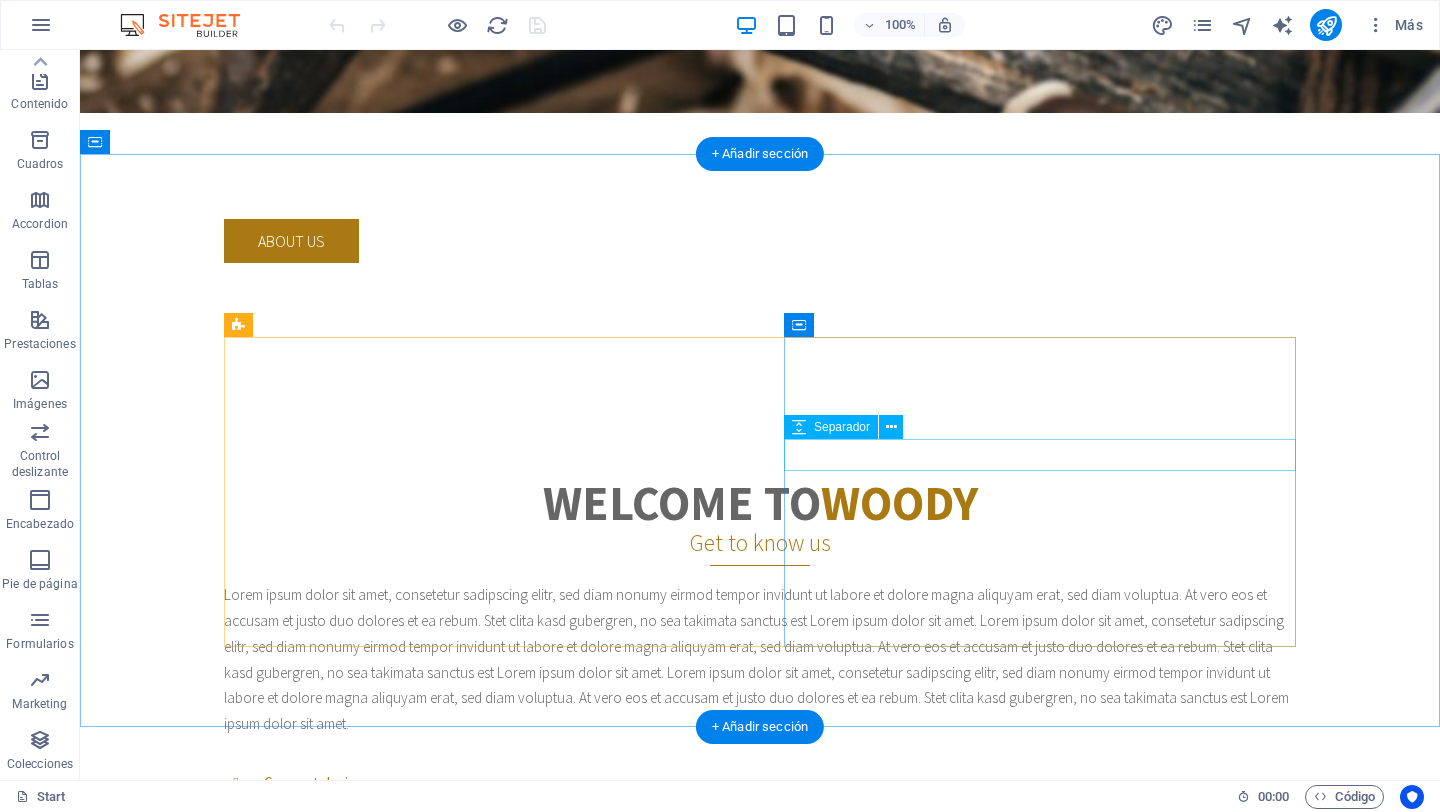 scroll, scrollTop: 336, scrollLeft: 0, axis: vertical 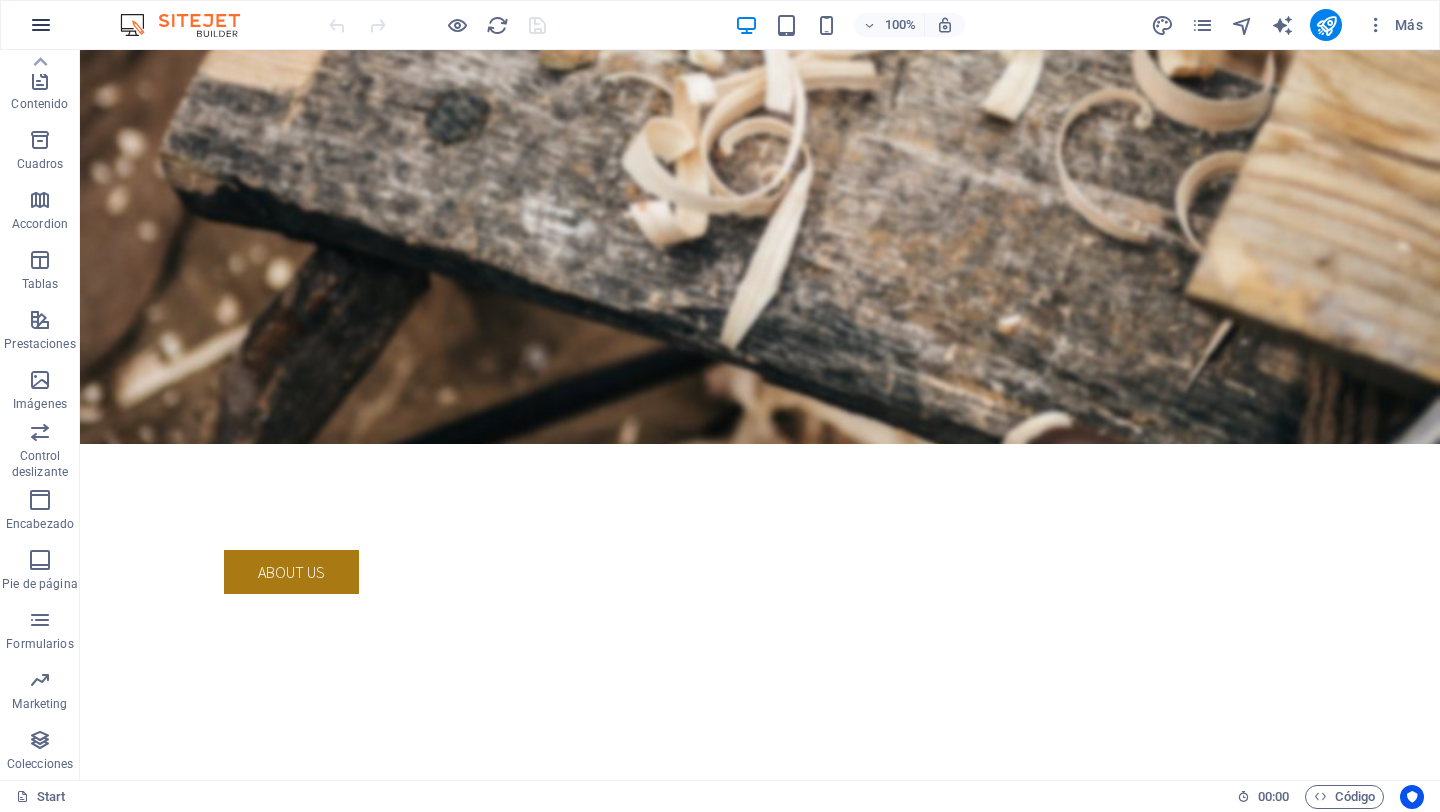 click at bounding box center (41, 25) 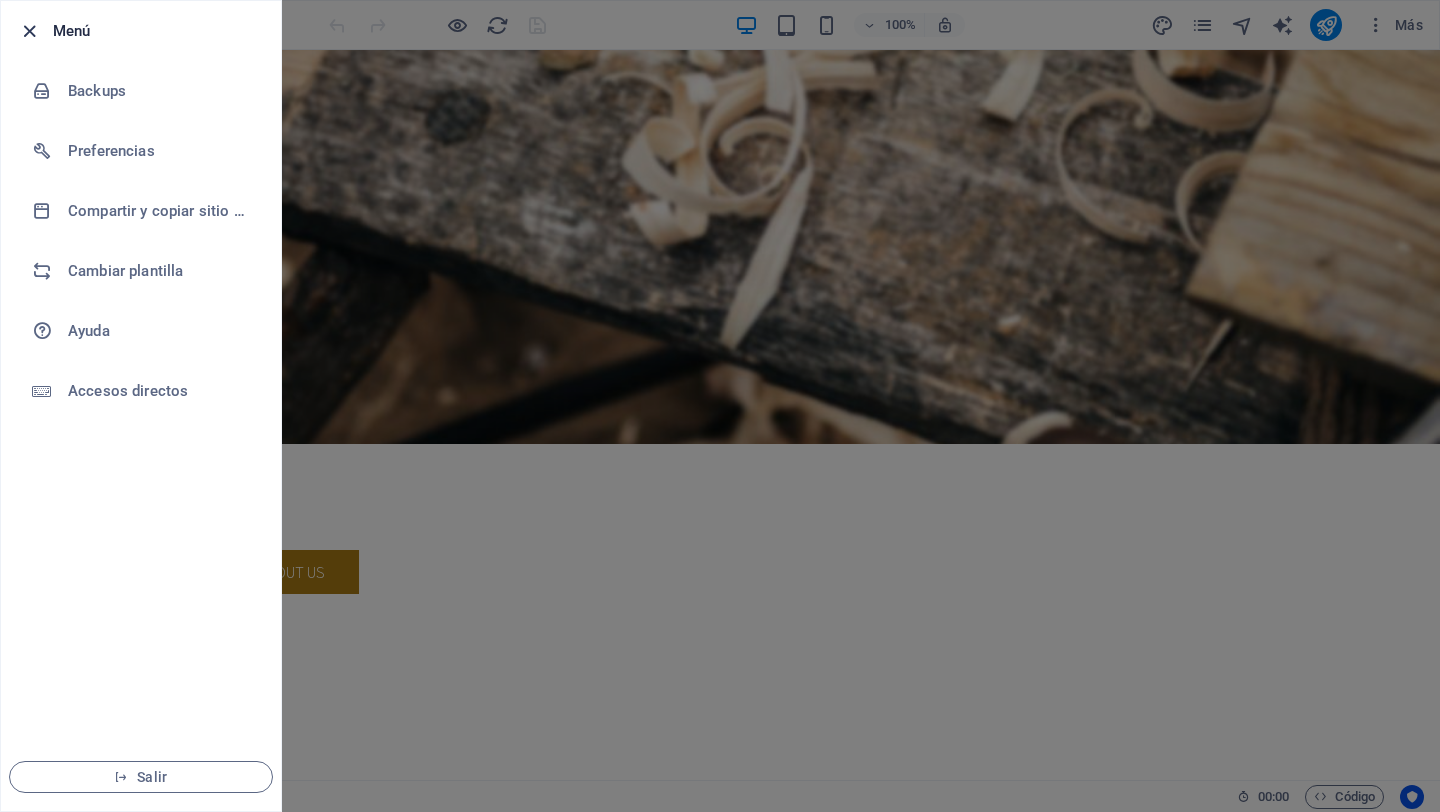 click at bounding box center (29, 31) 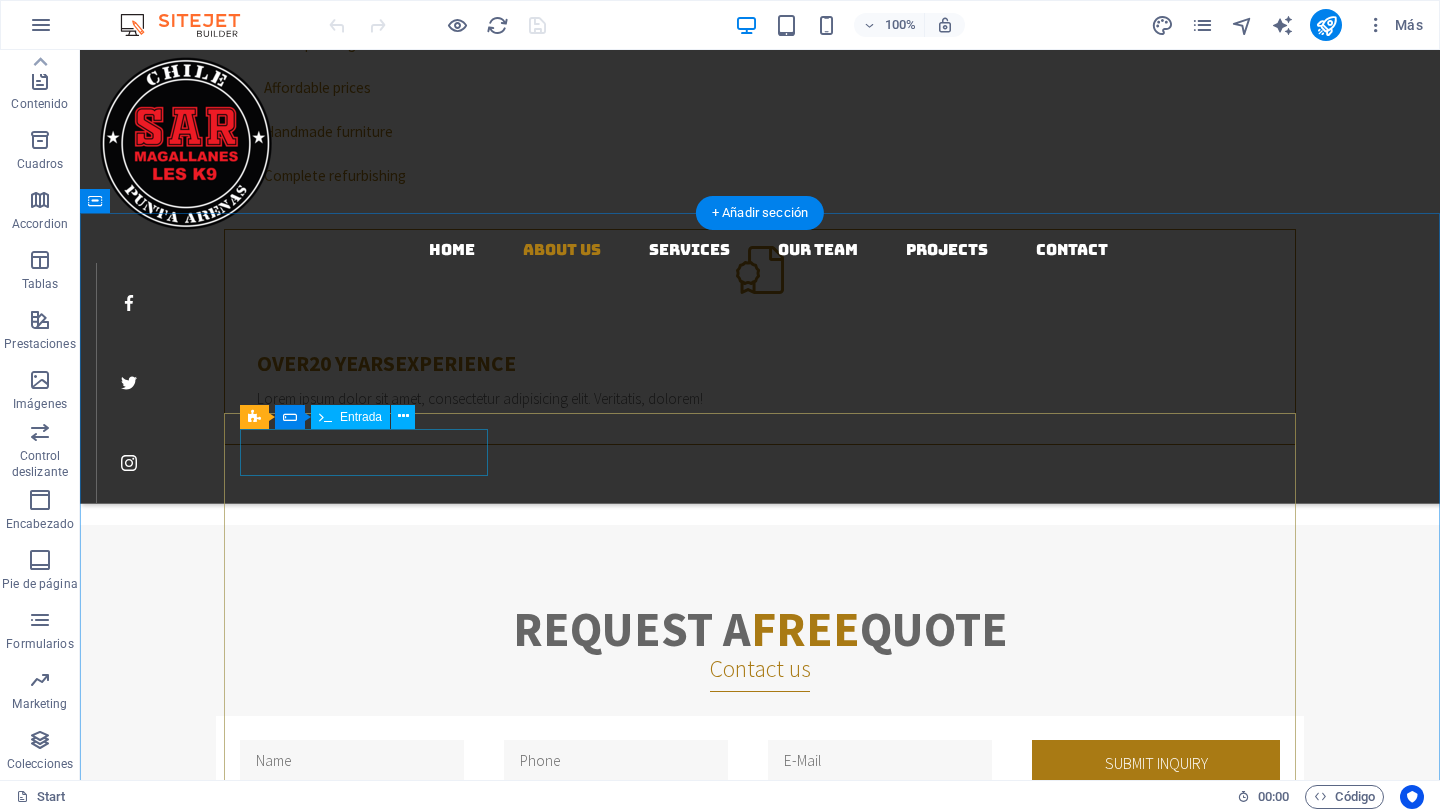 scroll, scrollTop: 1086, scrollLeft: 0, axis: vertical 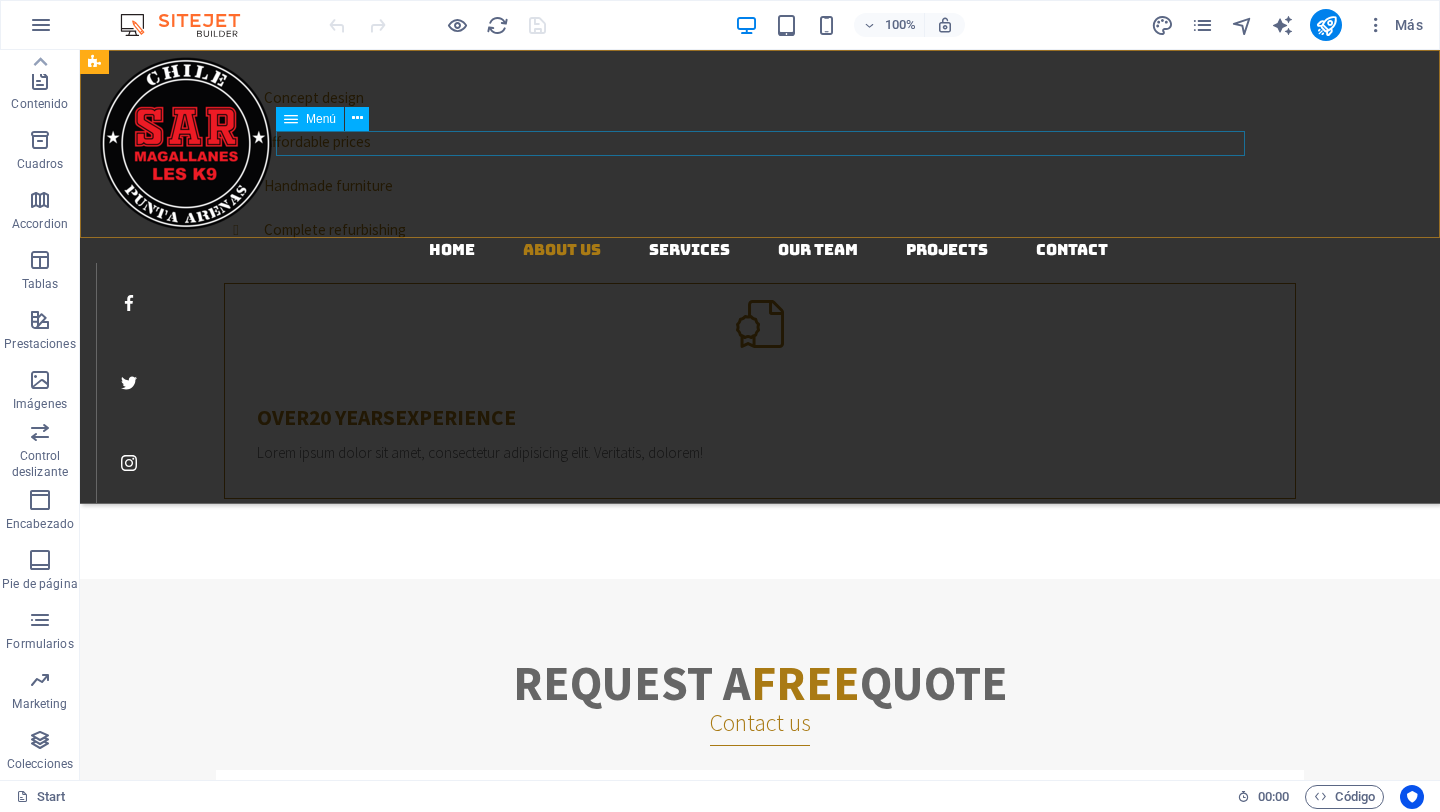 click on "Home About us Services Our Team Projects Contact" at bounding box center [768, 250] 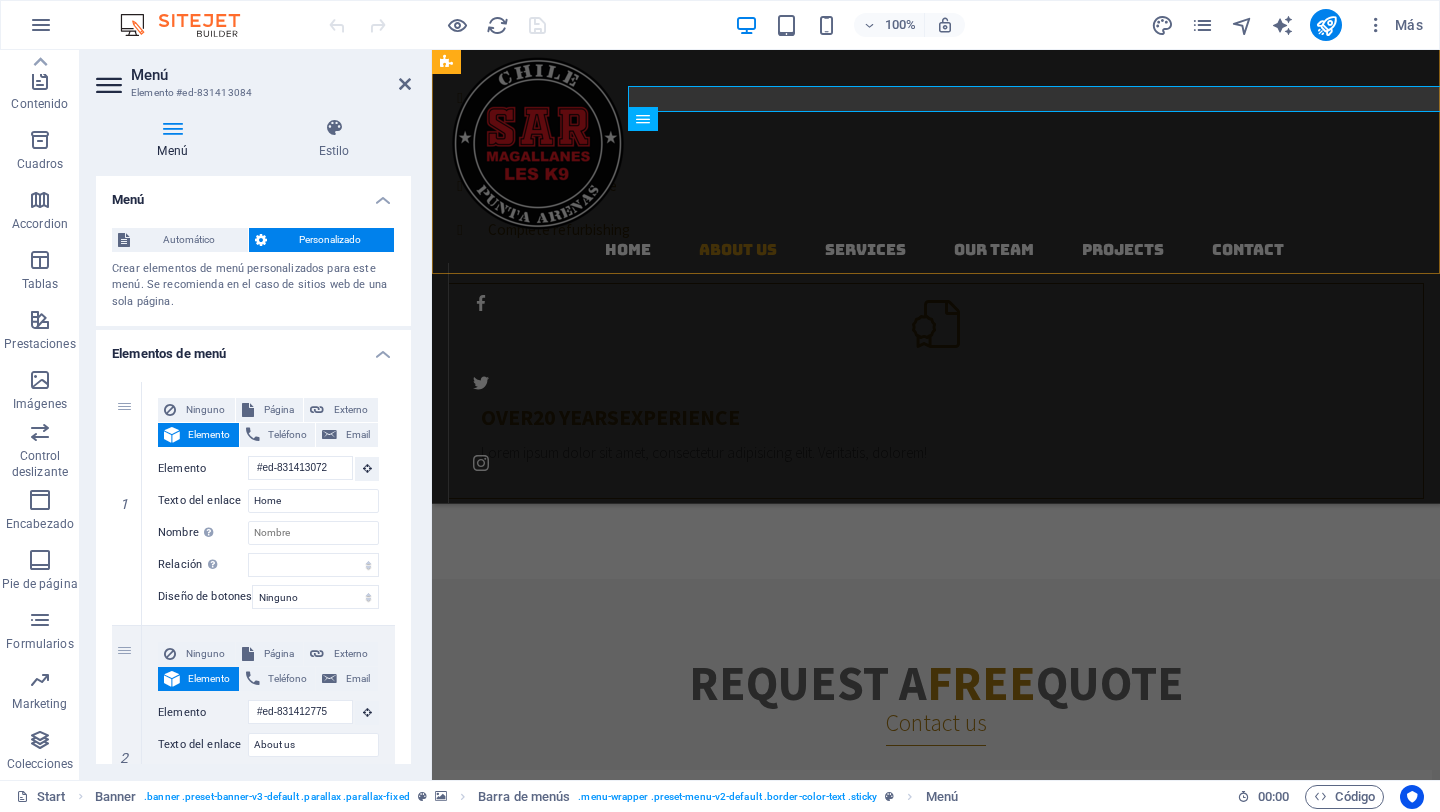 scroll, scrollTop: 1130, scrollLeft: 0, axis: vertical 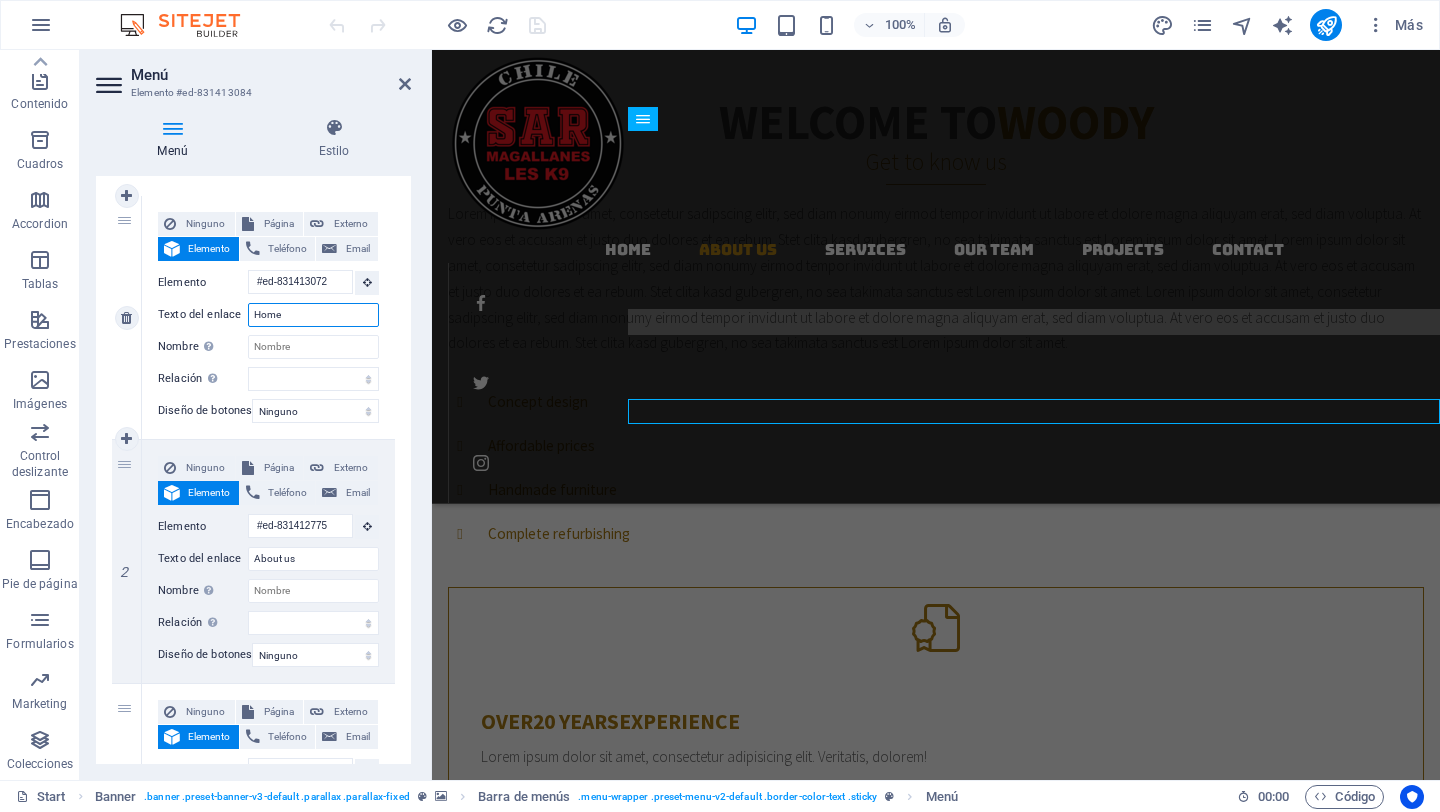 click on "Home" at bounding box center (313, 315) 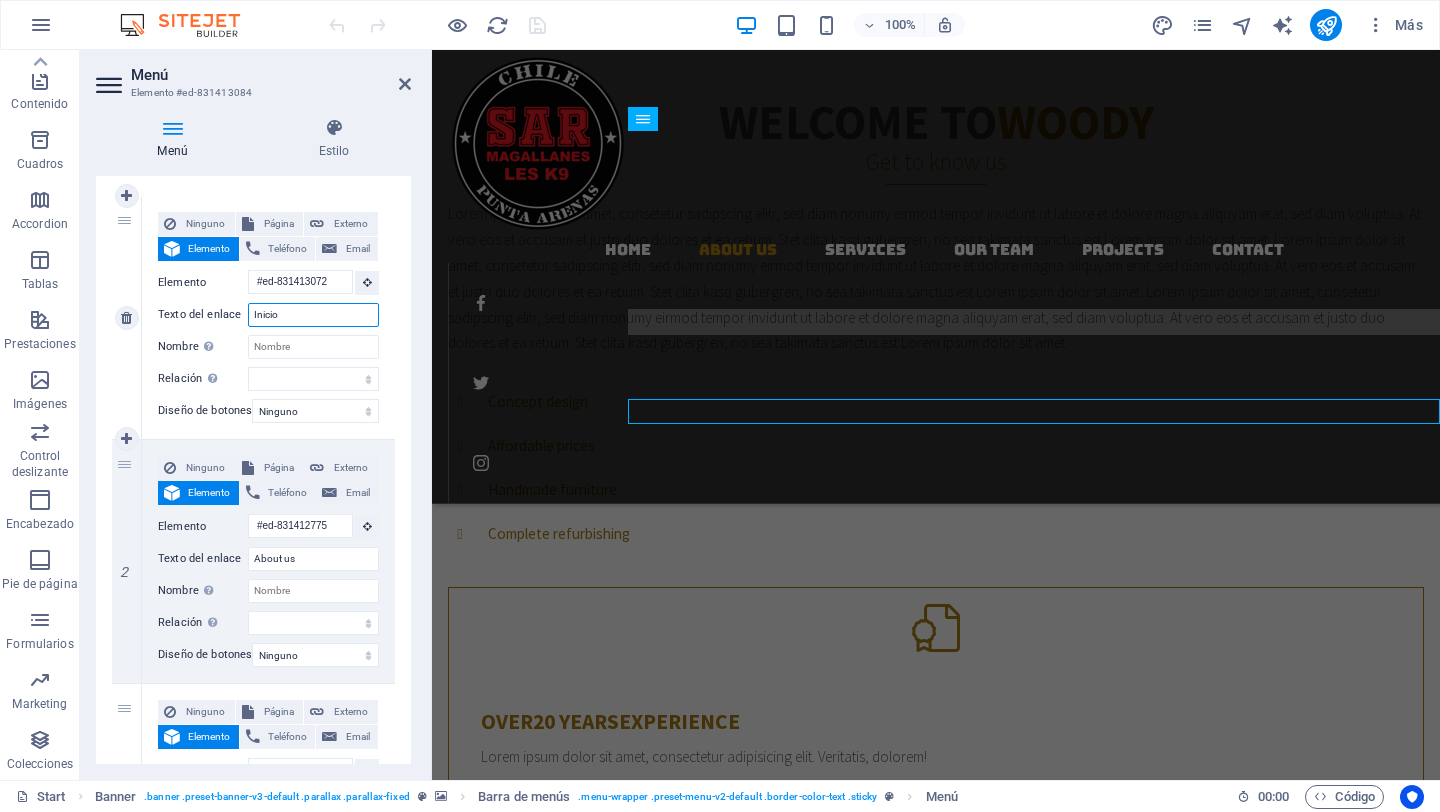 type on "Inicios" 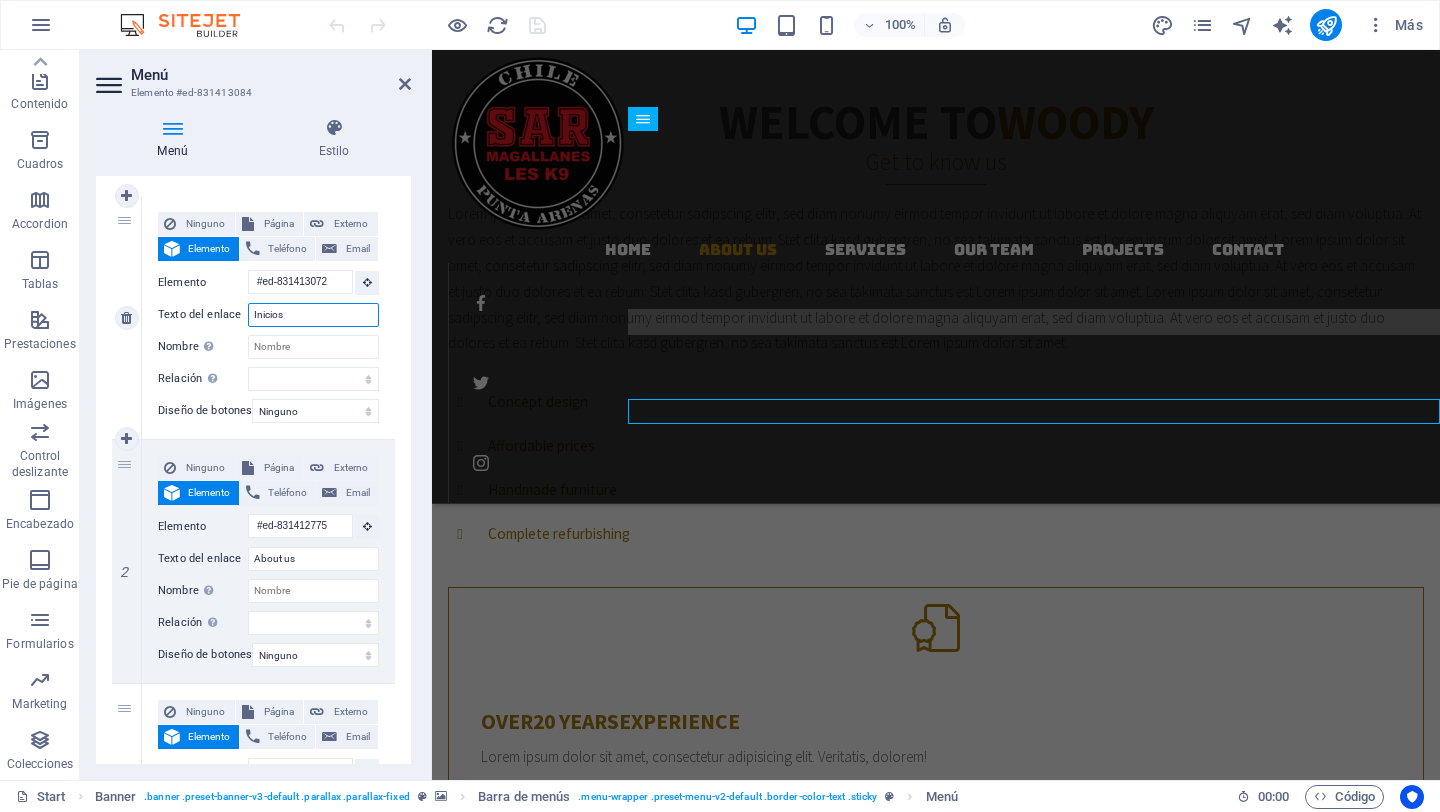 select 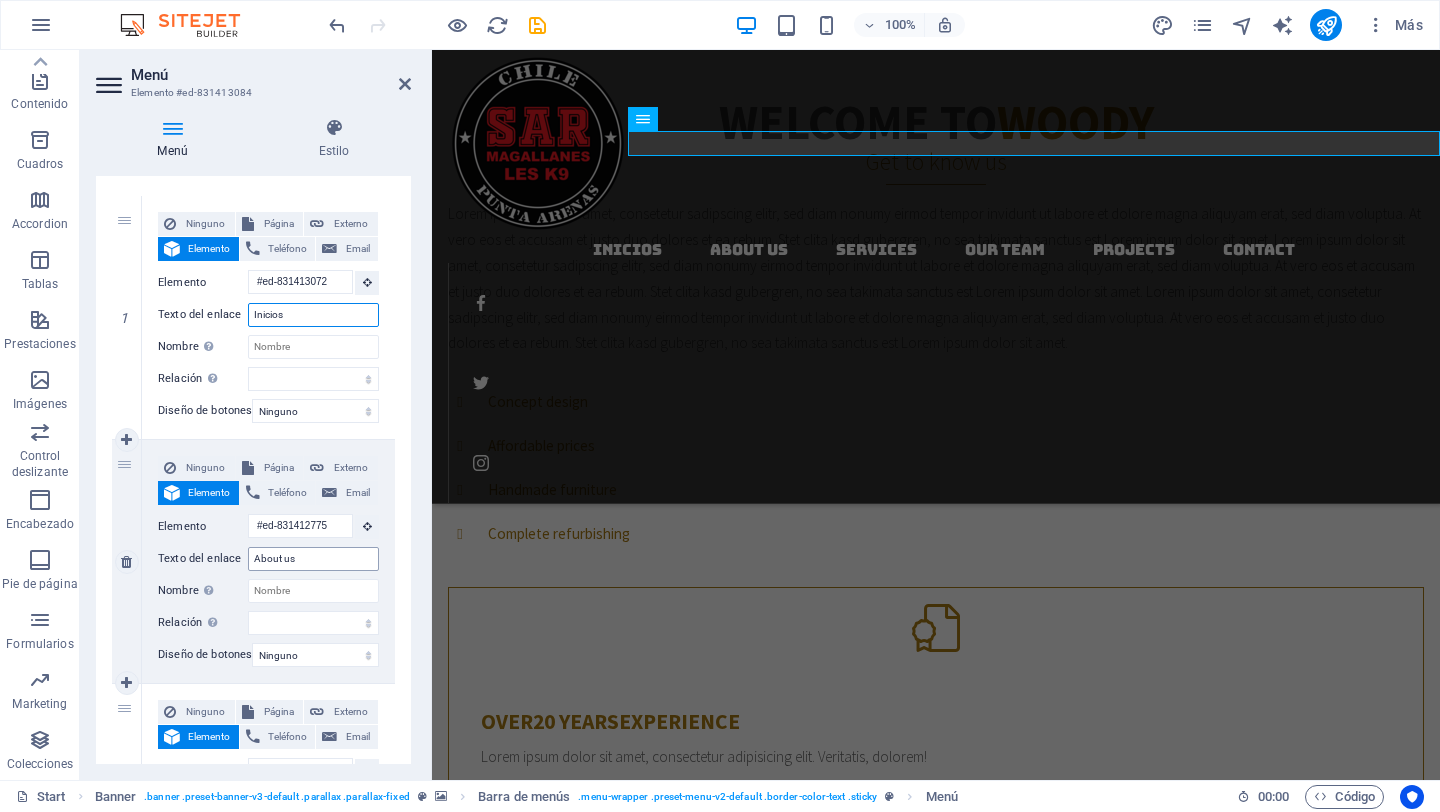type on "Inicio" 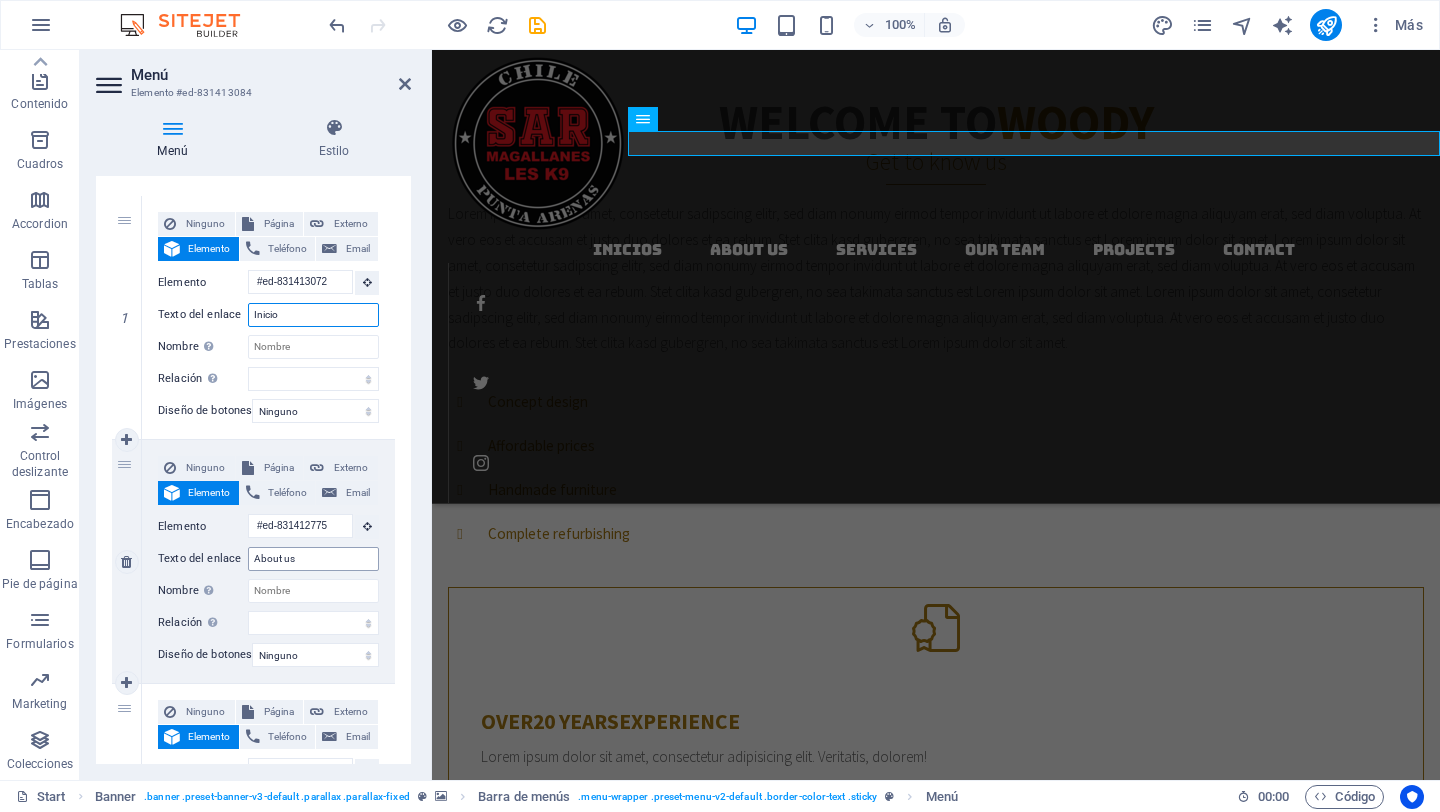 select 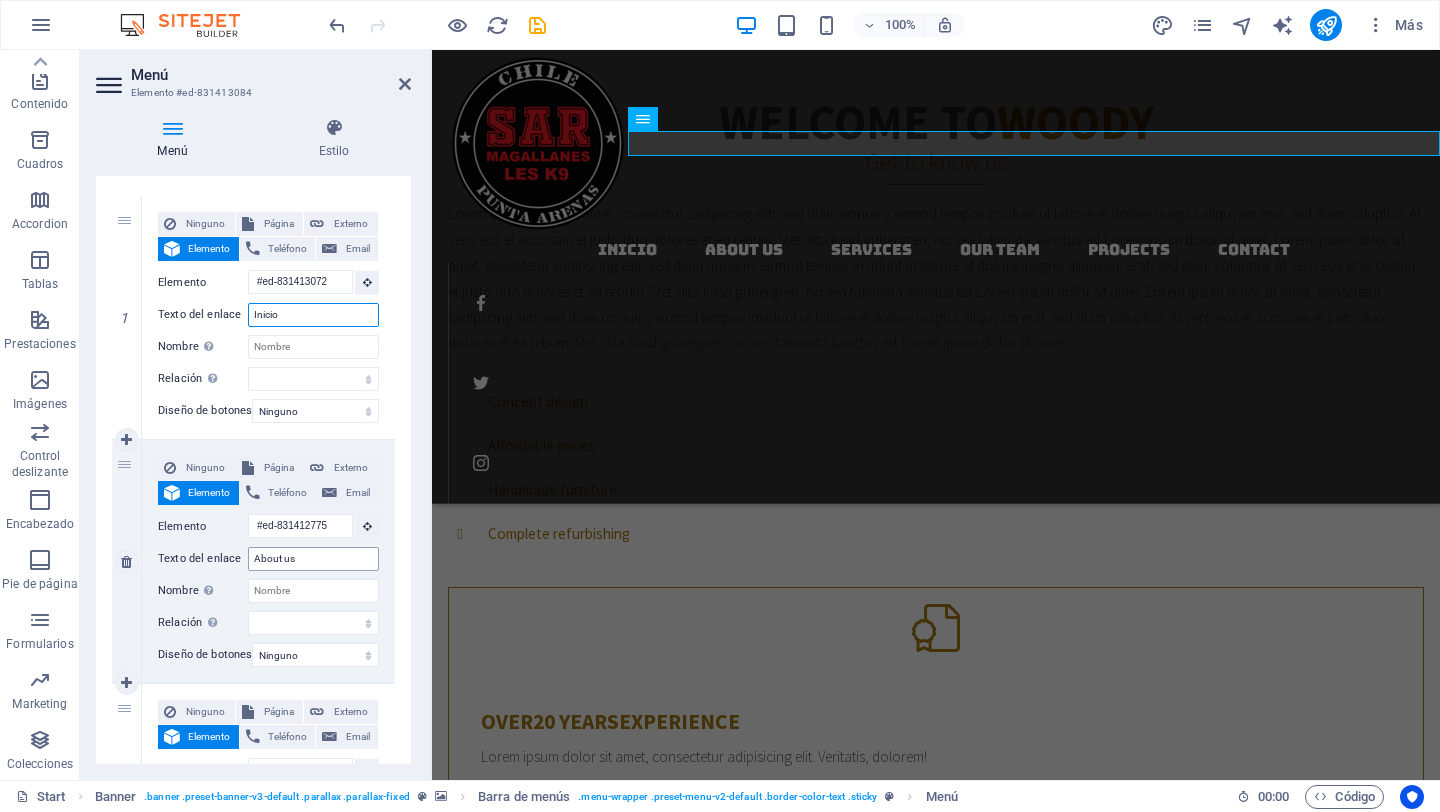 type on "Inicio" 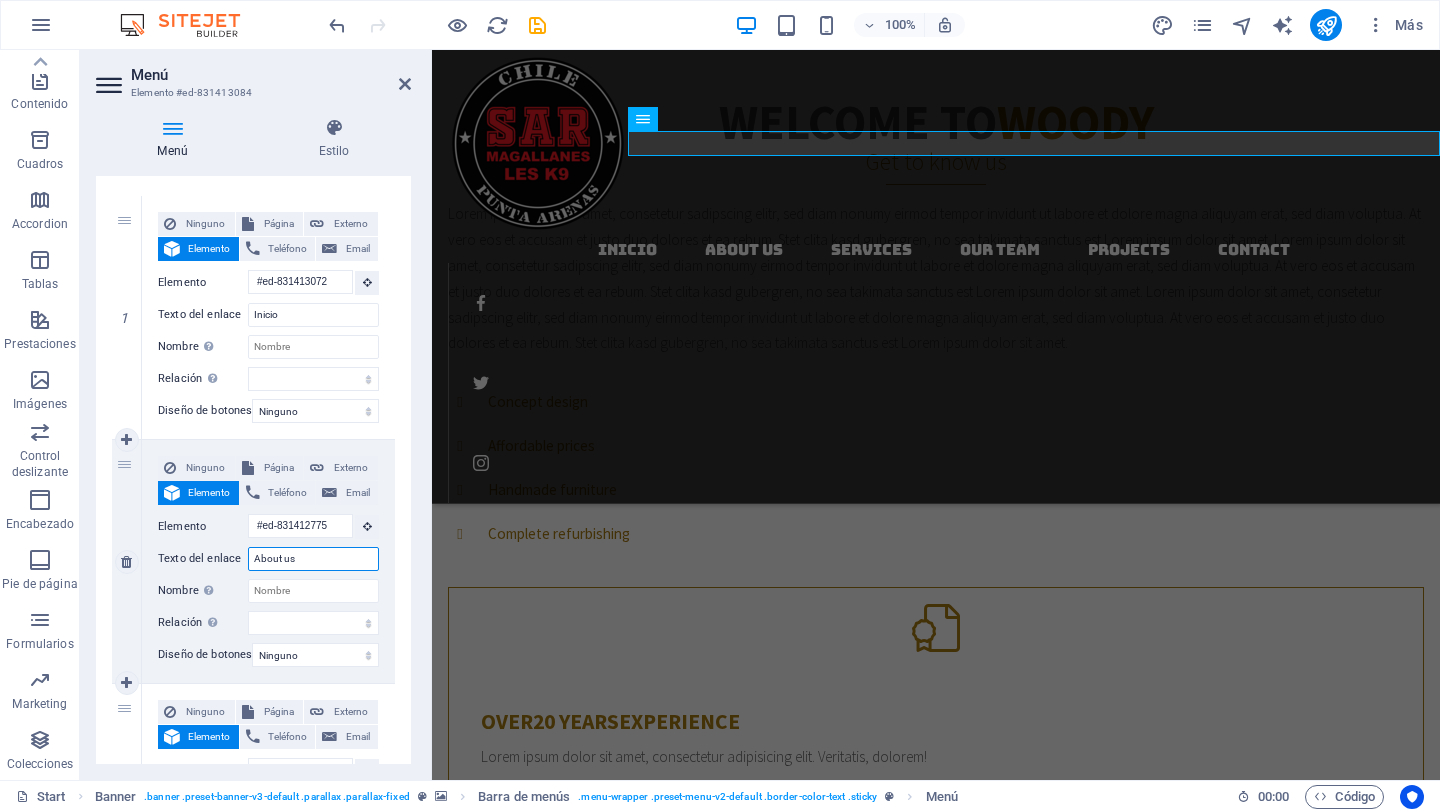 drag, startPoint x: 309, startPoint y: 564, endPoint x: 231, endPoint y: 551, distance: 79.07591 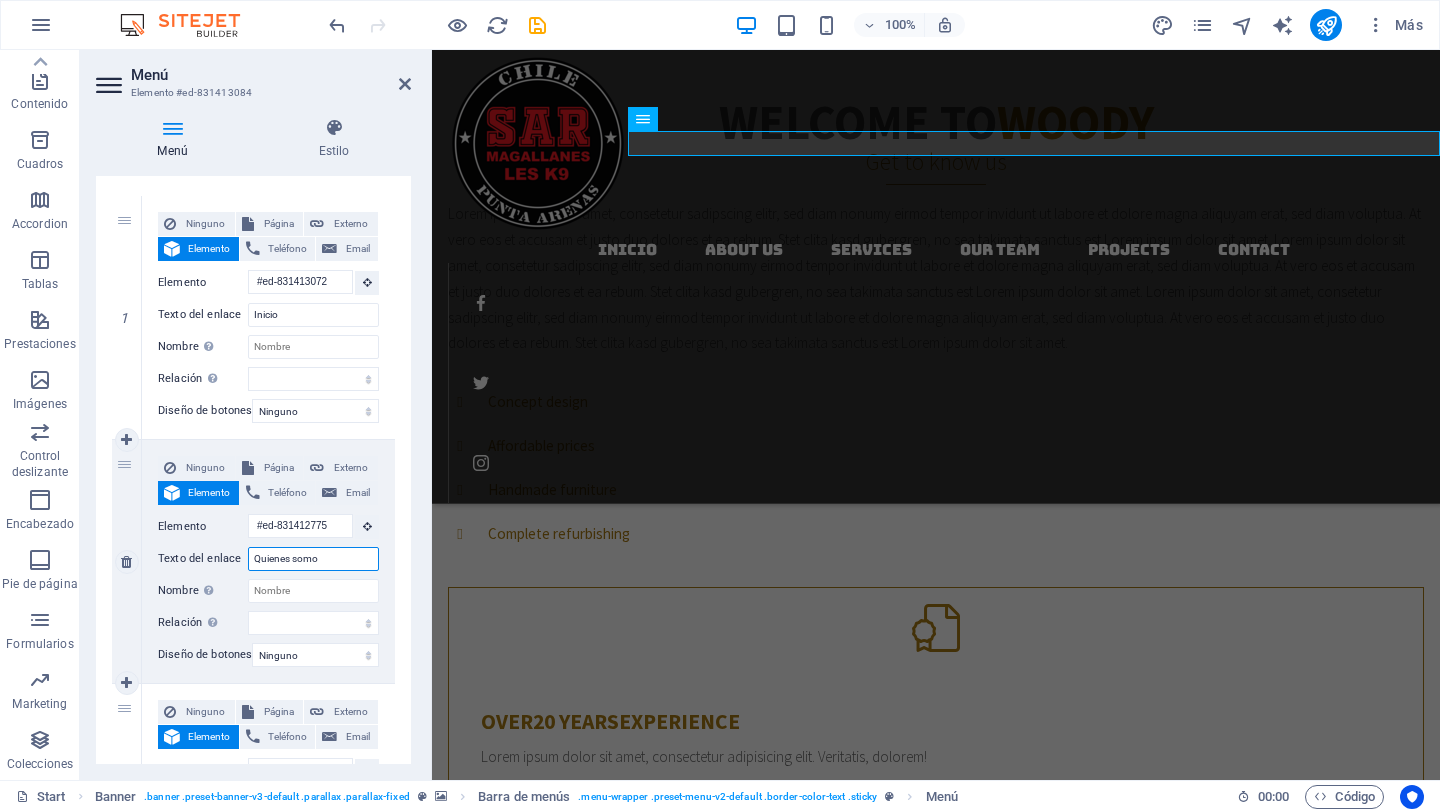 type on "Quienes somos" 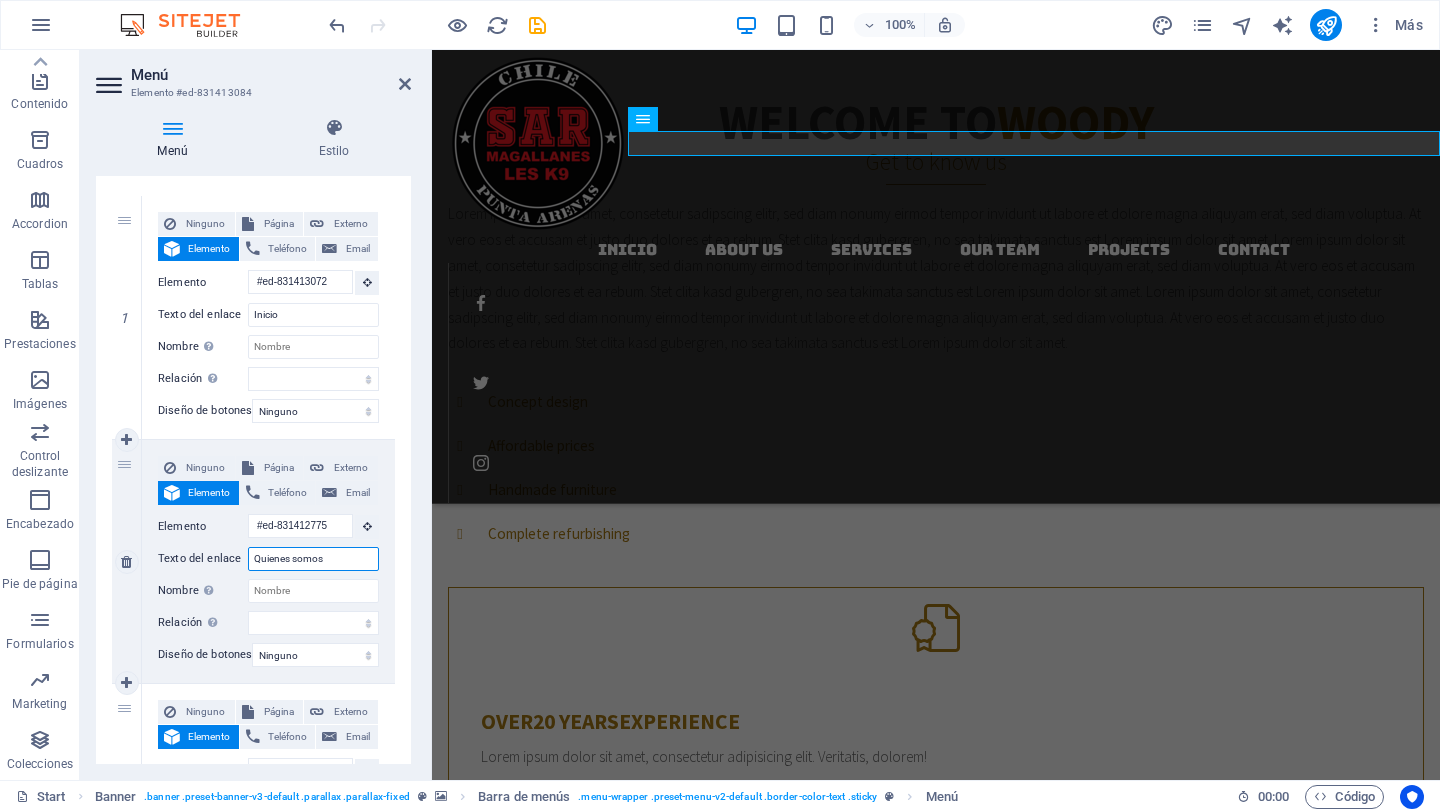 select 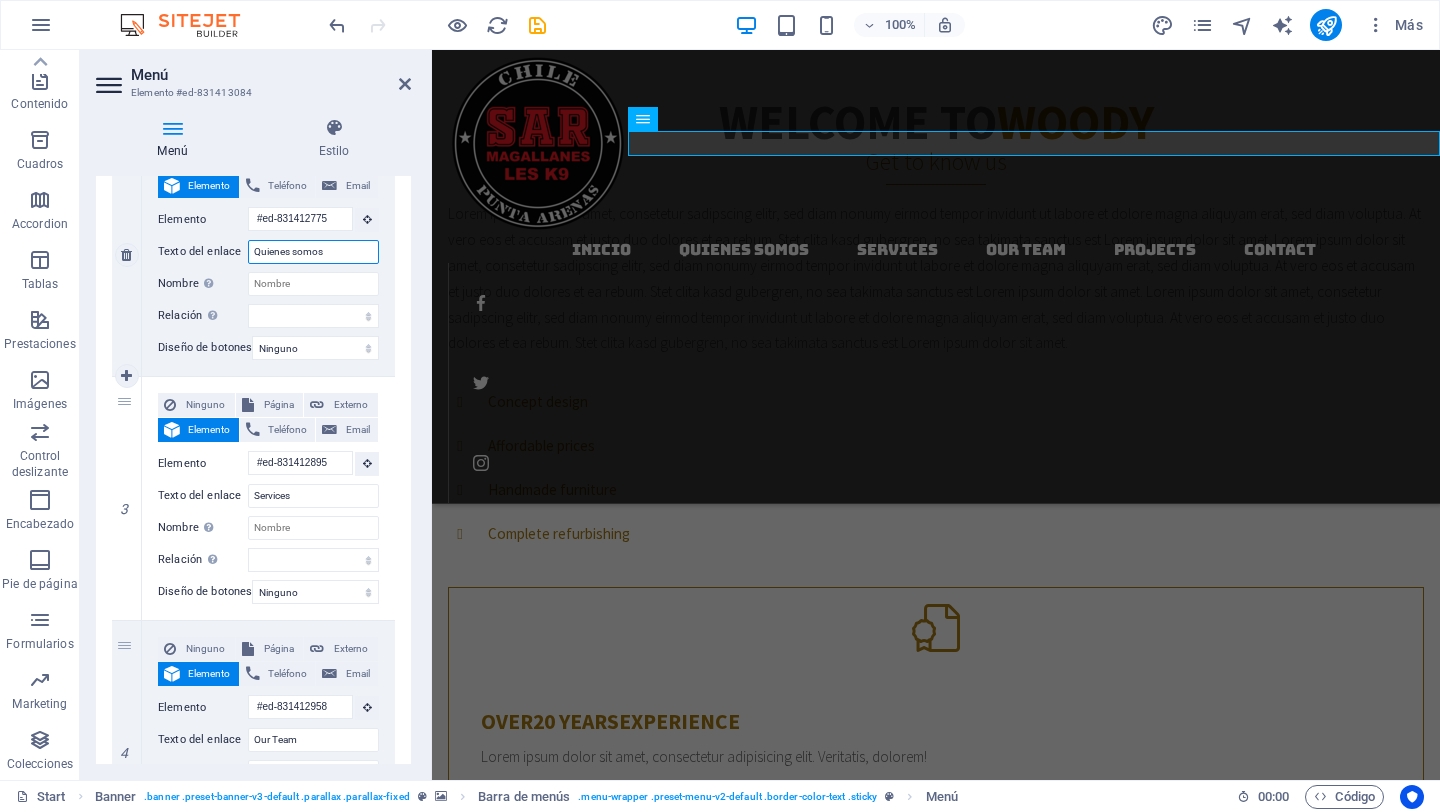 scroll, scrollTop: 507, scrollLeft: 0, axis: vertical 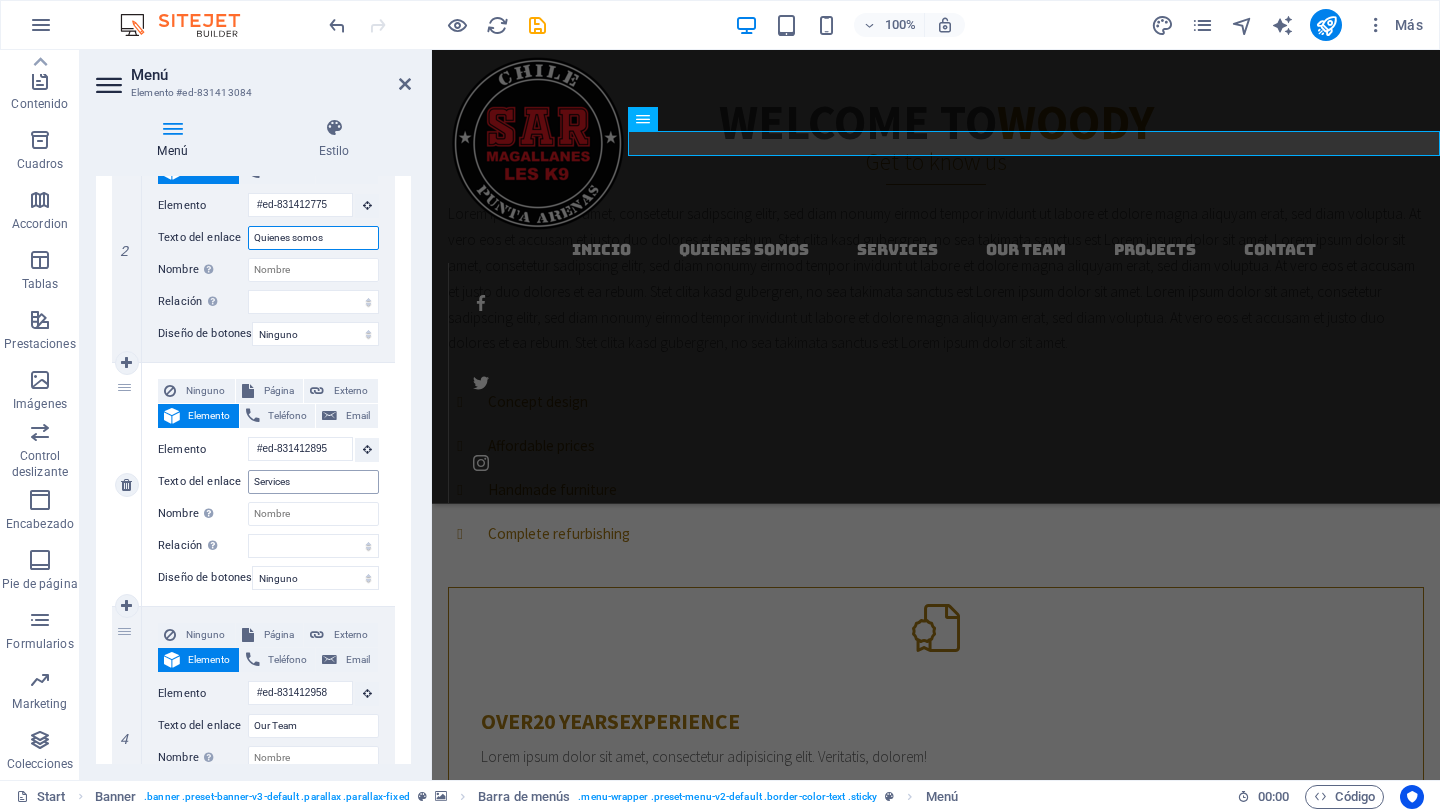 type on "Quienes somos" 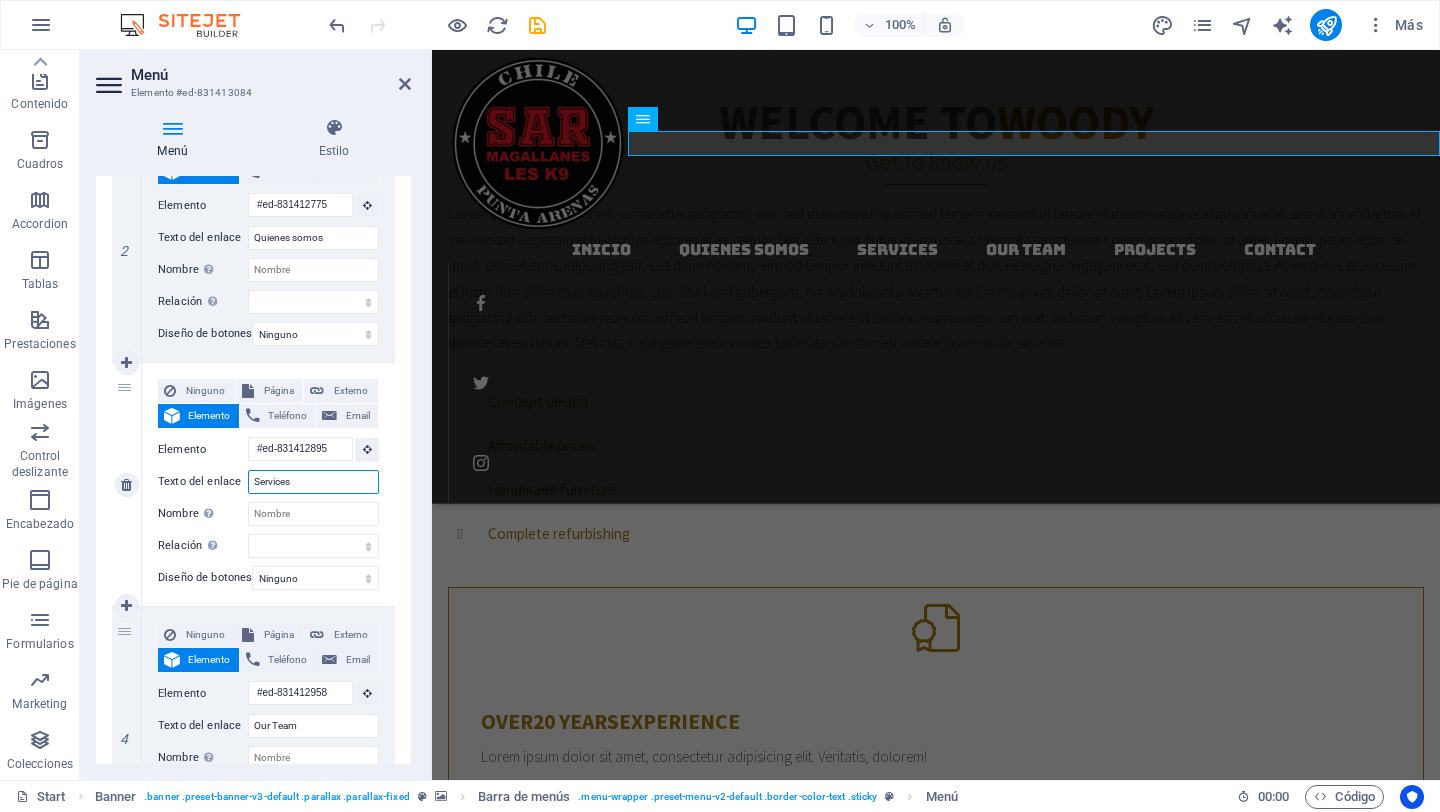 click on "Services" at bounding box center [313, 482] 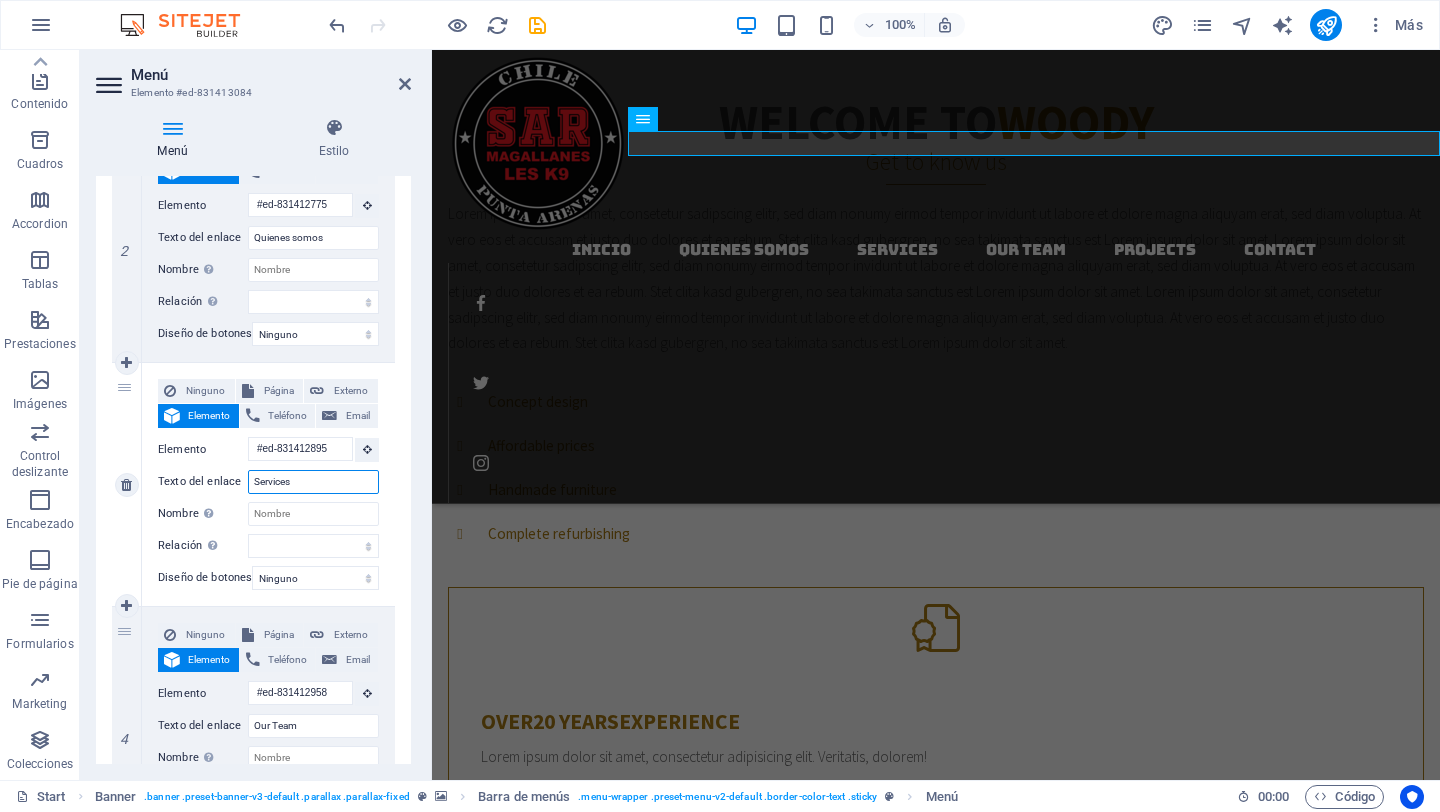 drag, startPoint x: 302, startPoint y: 483, endPoint x: 207, endPoint y: 483, distance: 95 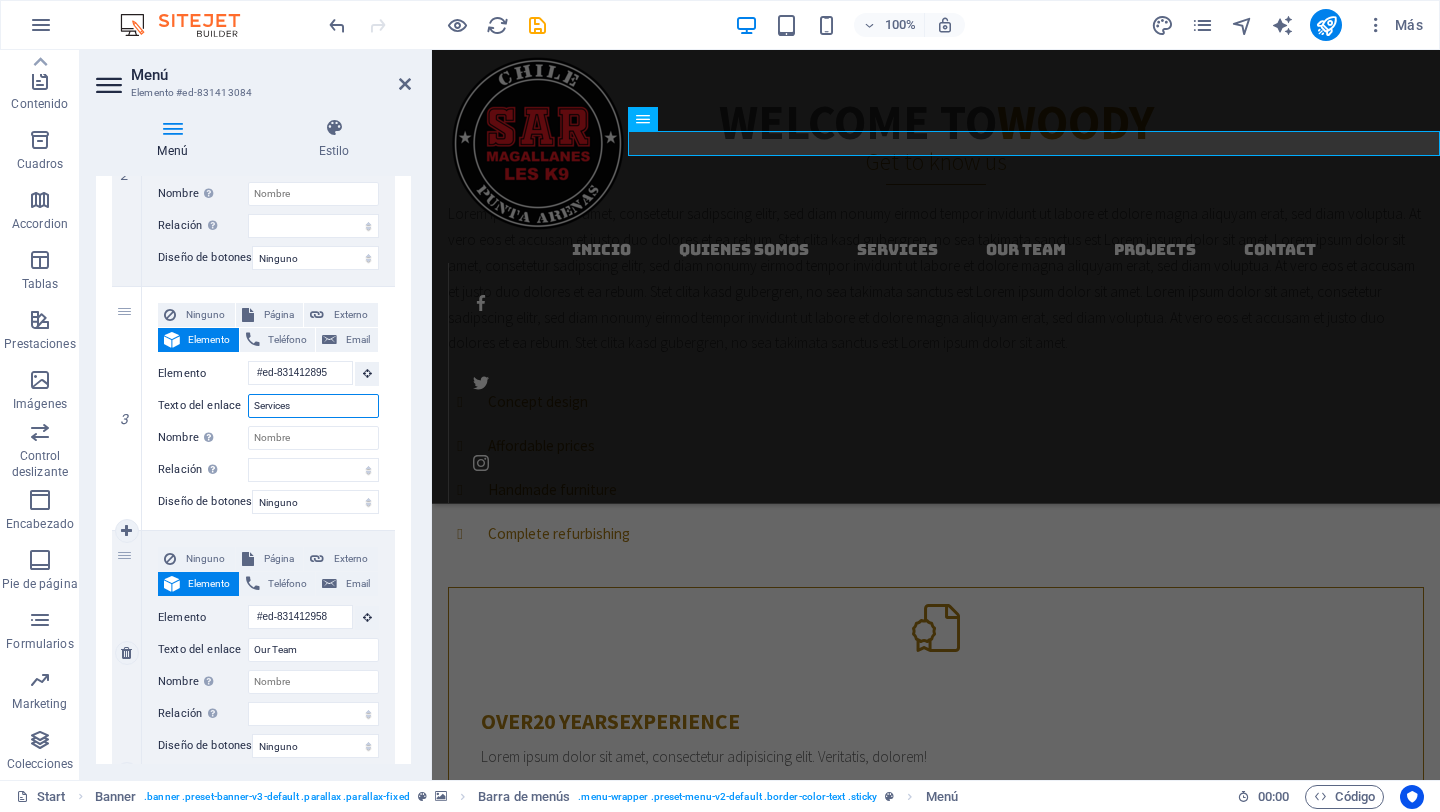 scroll, scrollTop: 624, scrollLeft: 0, axis: vertical 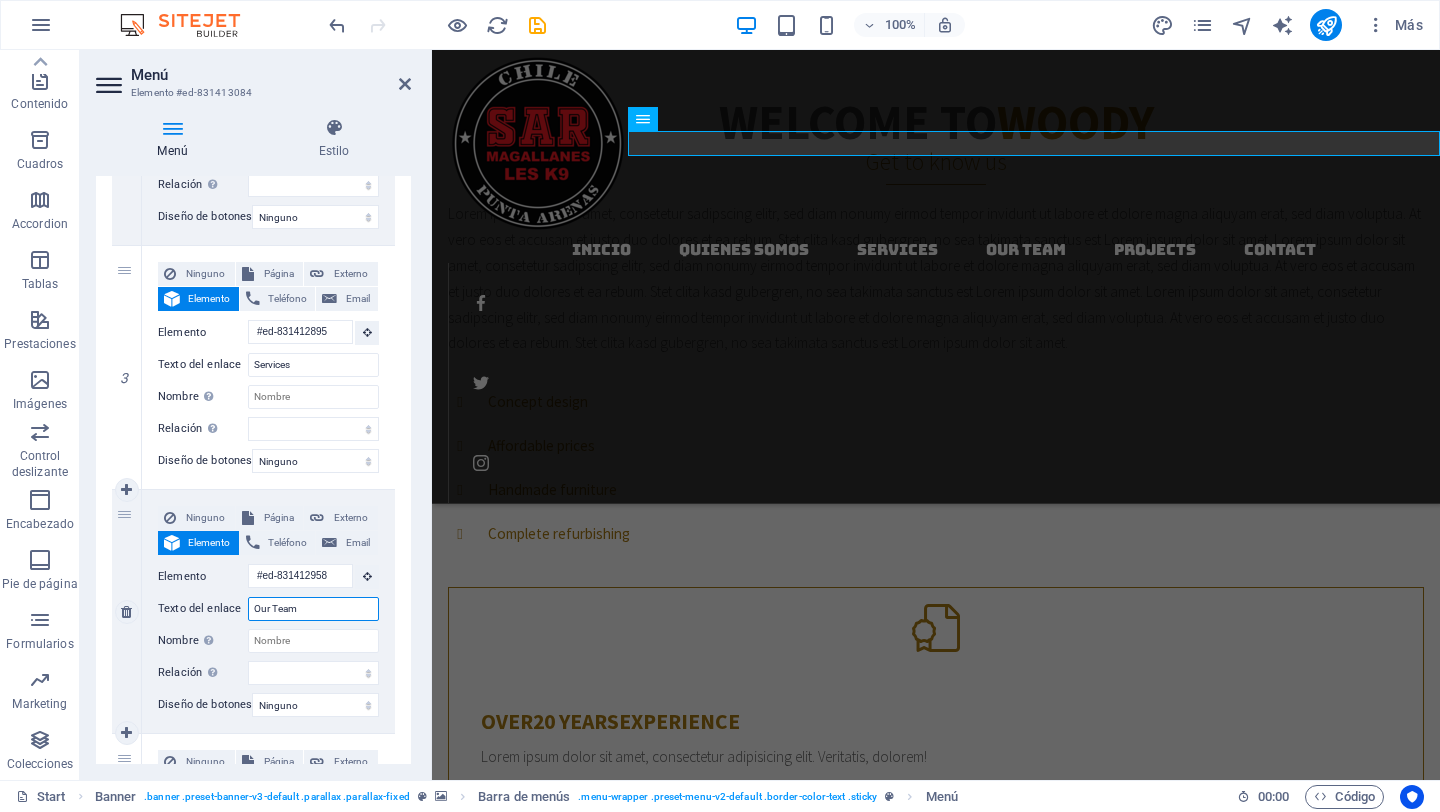 drag, startPoint x: 316, startPoint y: 612, endPoint x: 175, endPoint y: 603, distance: 141.28694 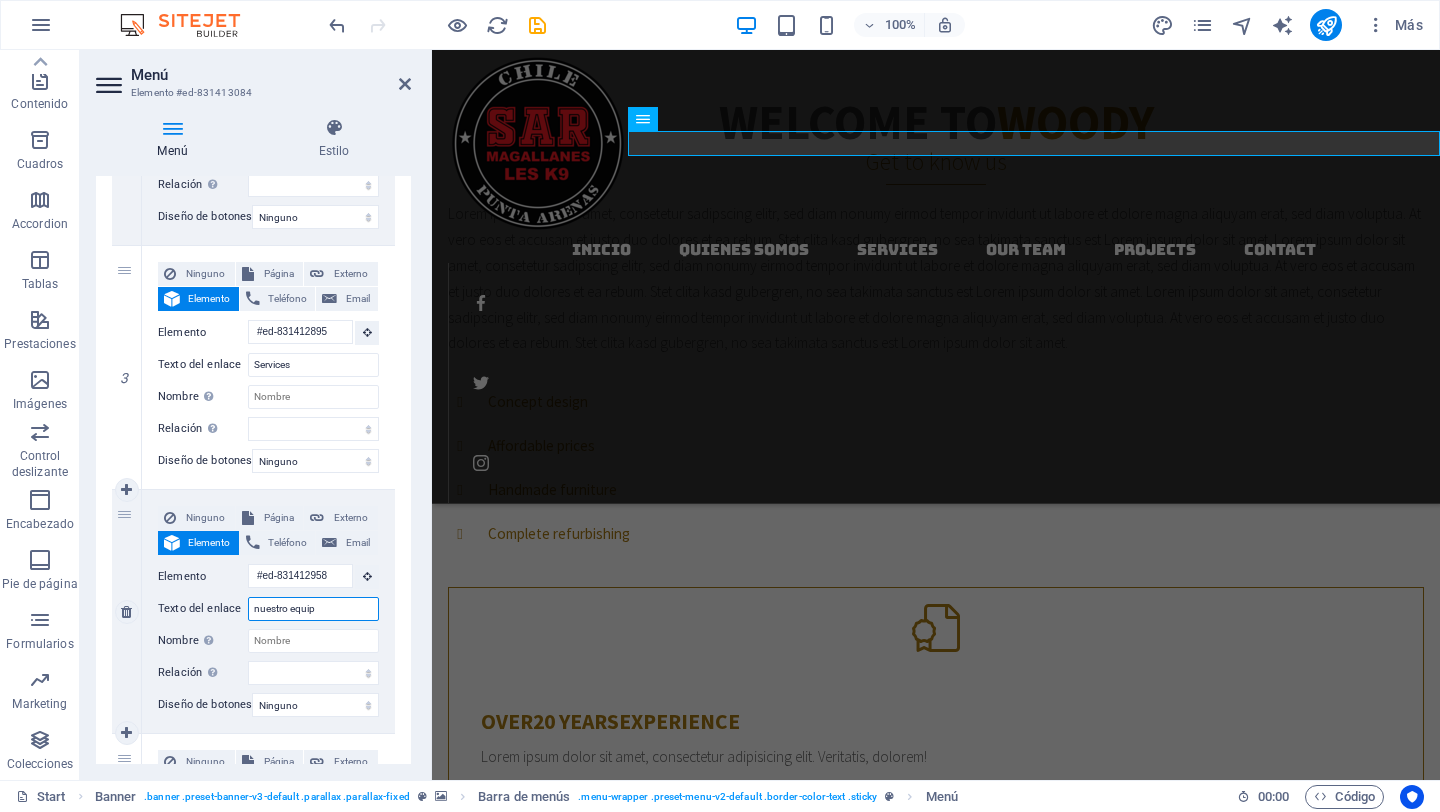 type on "nuestro equipo" 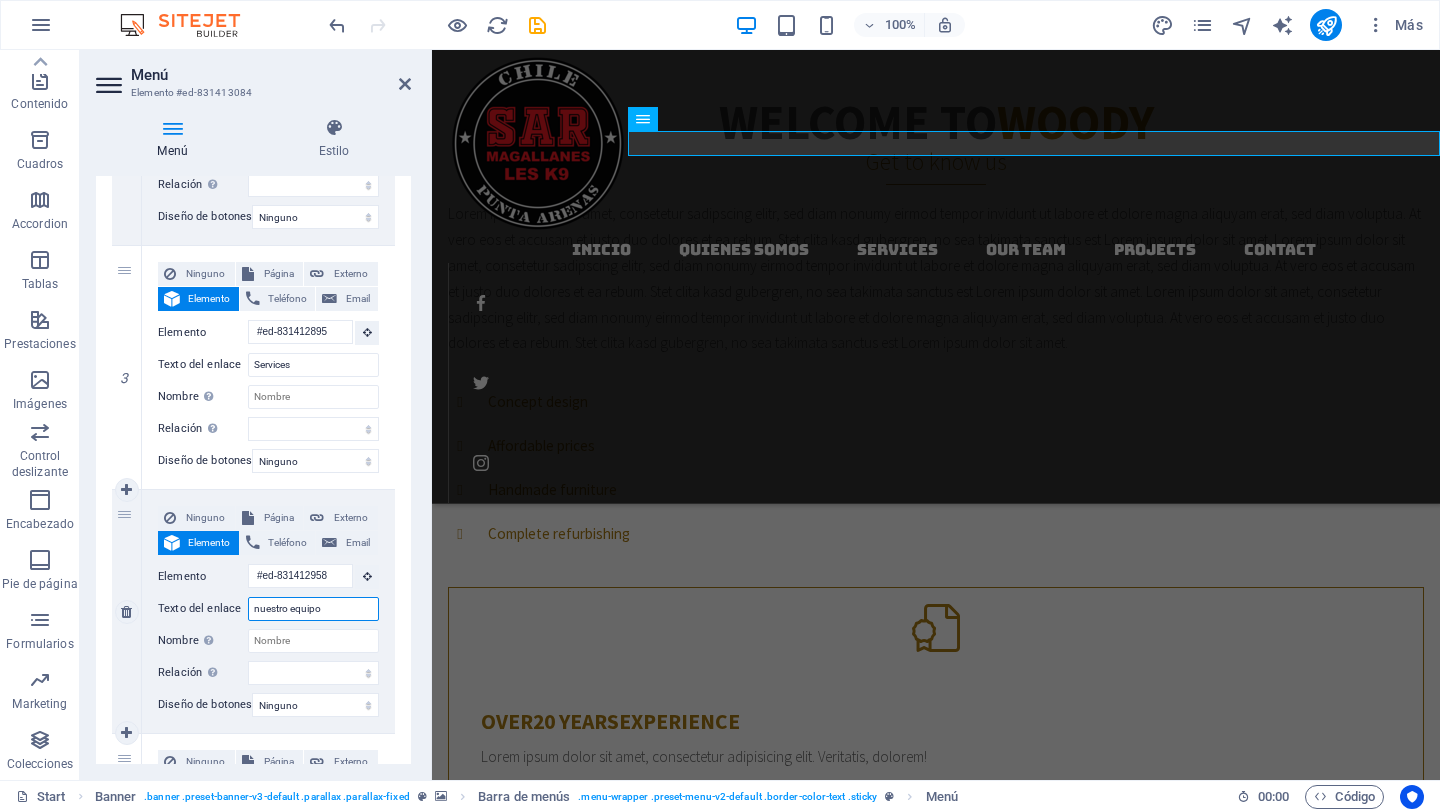 select 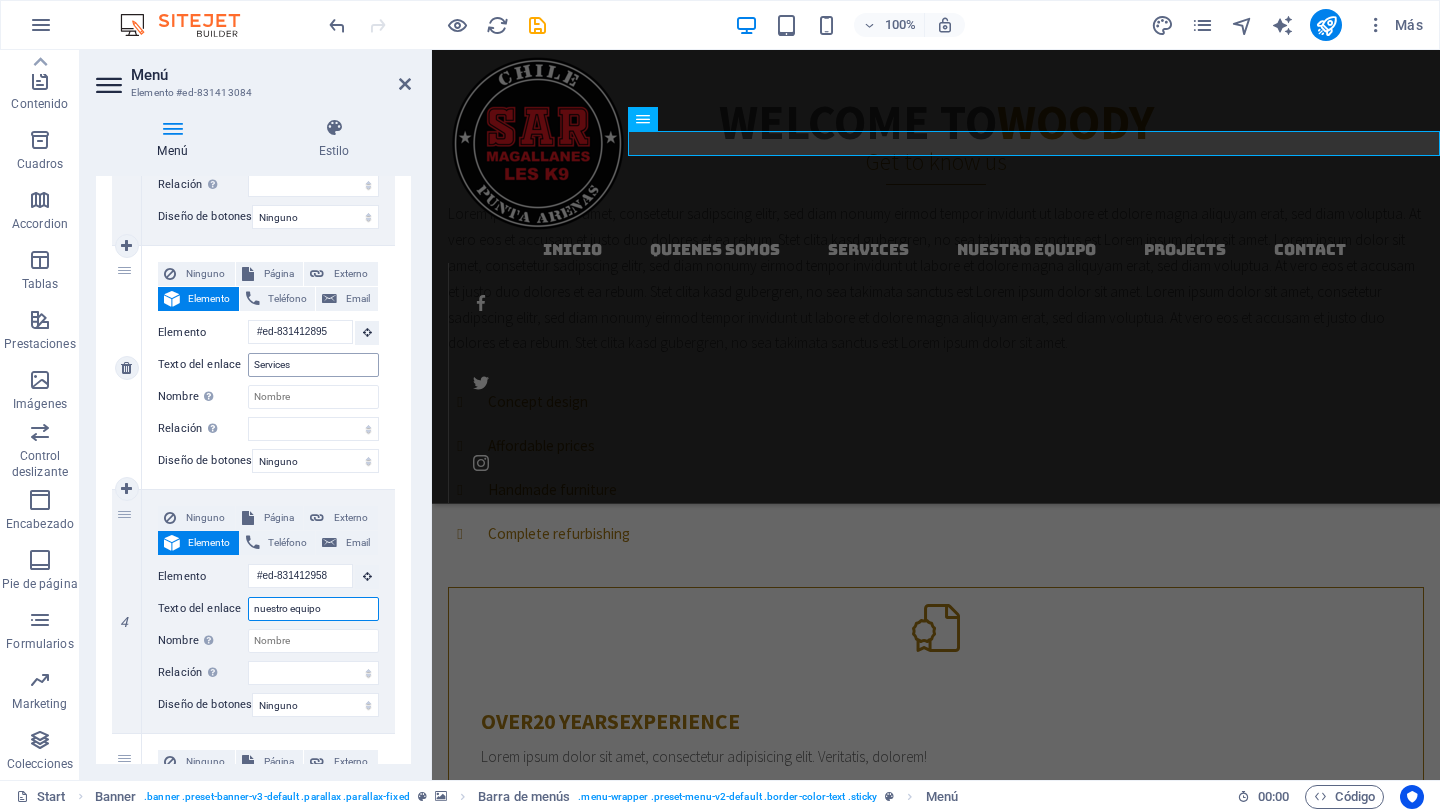 type on "nuestro equipo" 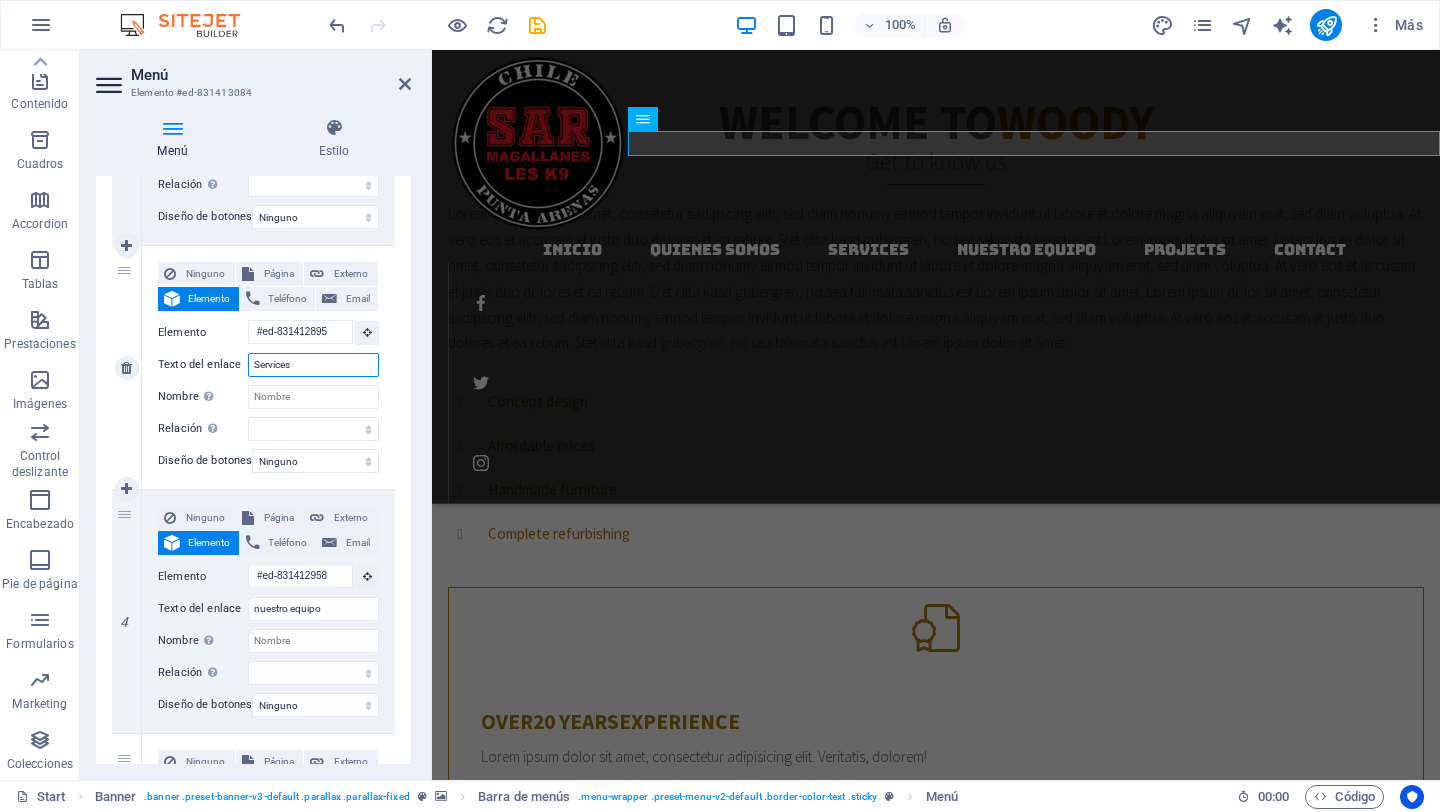 click on "Services" at bounding box center (313, 365) 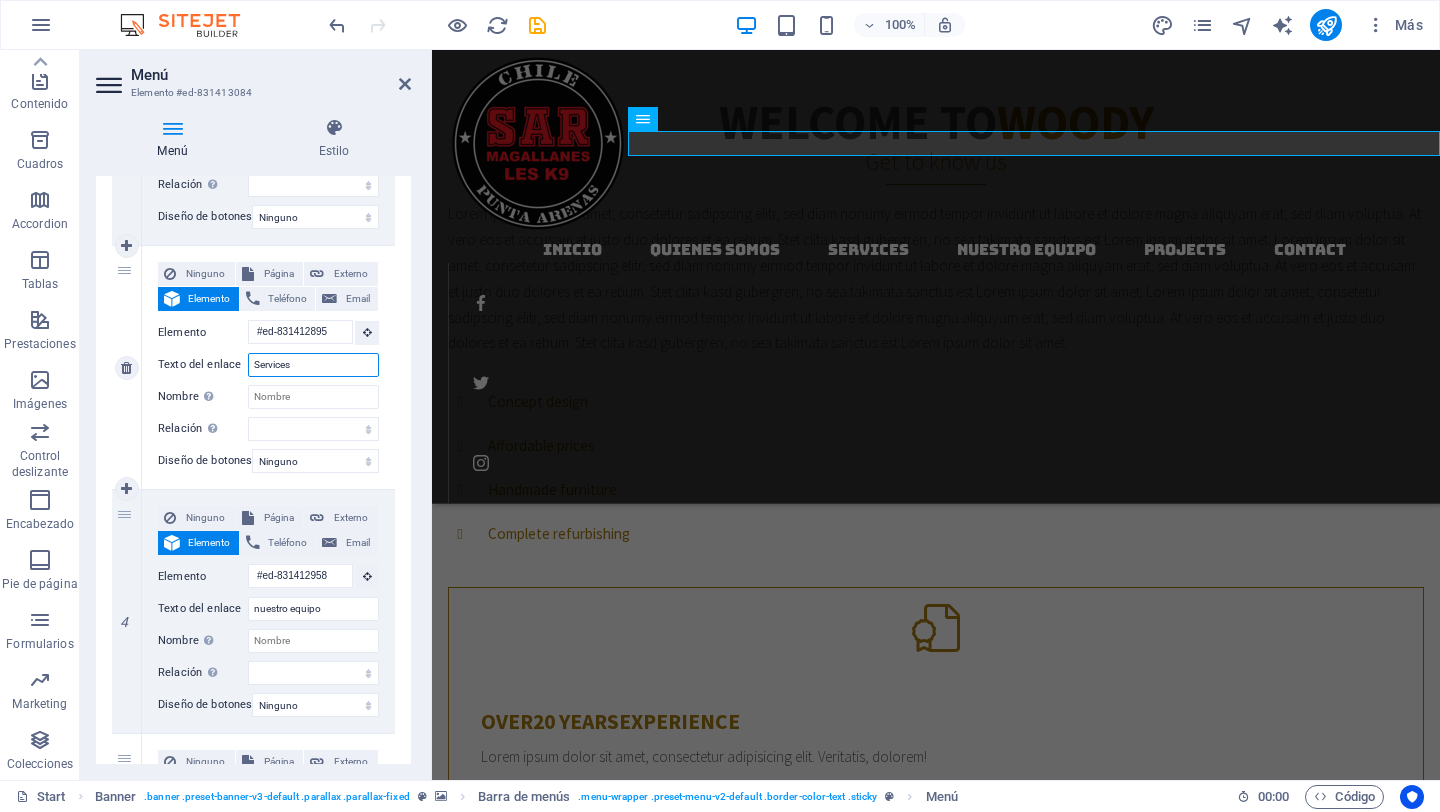 drag, startPoint x: 298, startPoint y: 368, endPoint x: 228, endPoint y: 359, distance: 70.5762 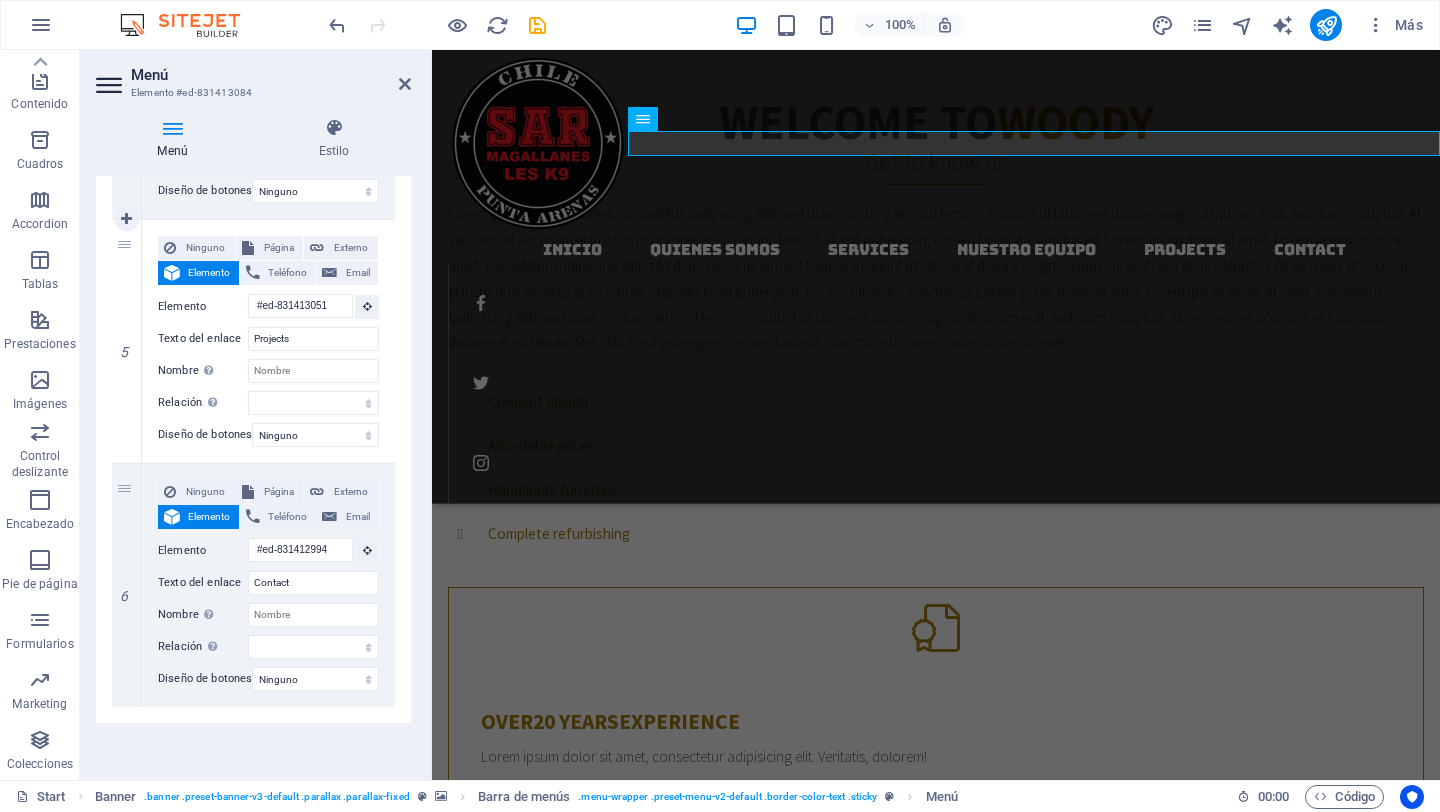 scroll, scrollTop: 1150, scrollLeft: 0, axis: vertical 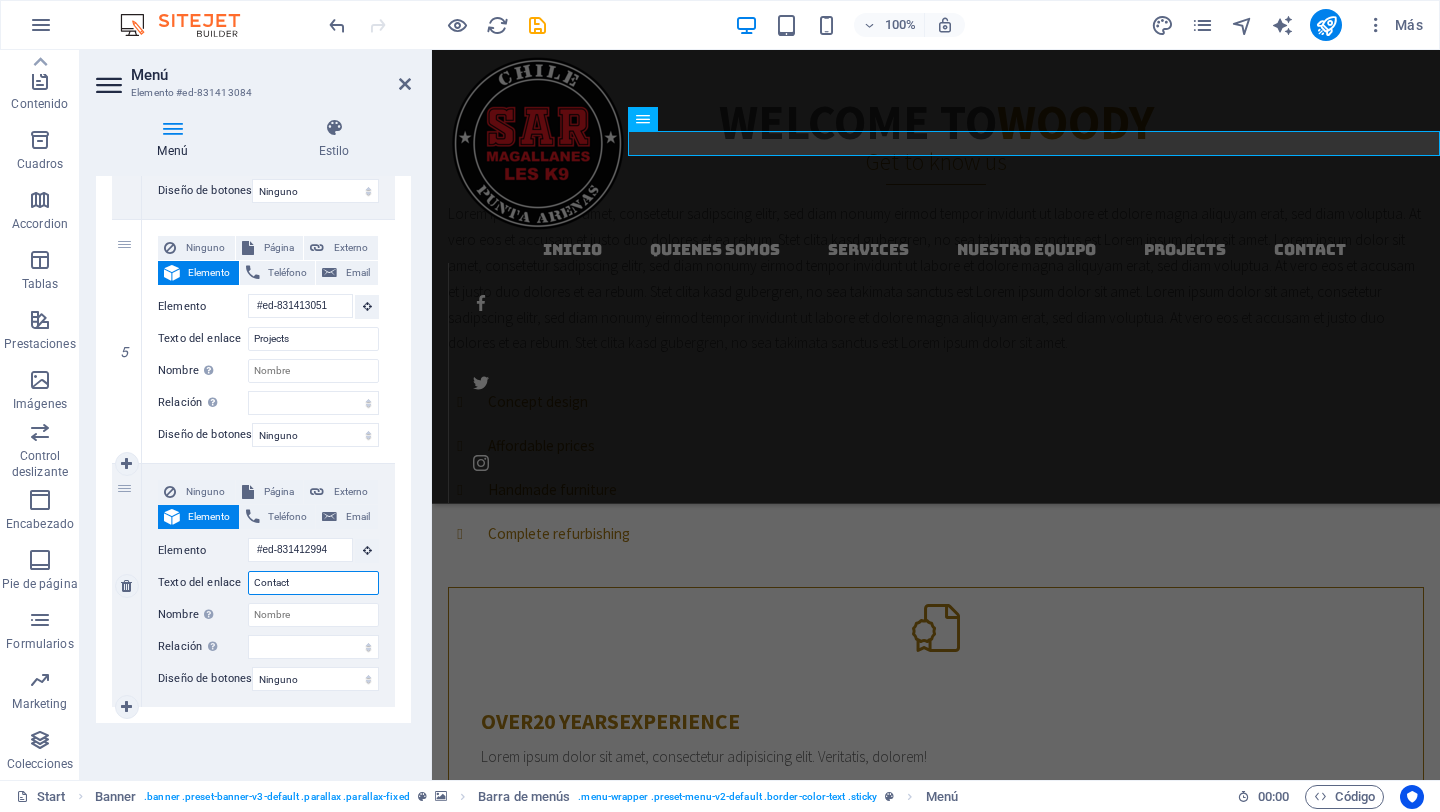 click on "Contact" at bounding box center [313, 583] 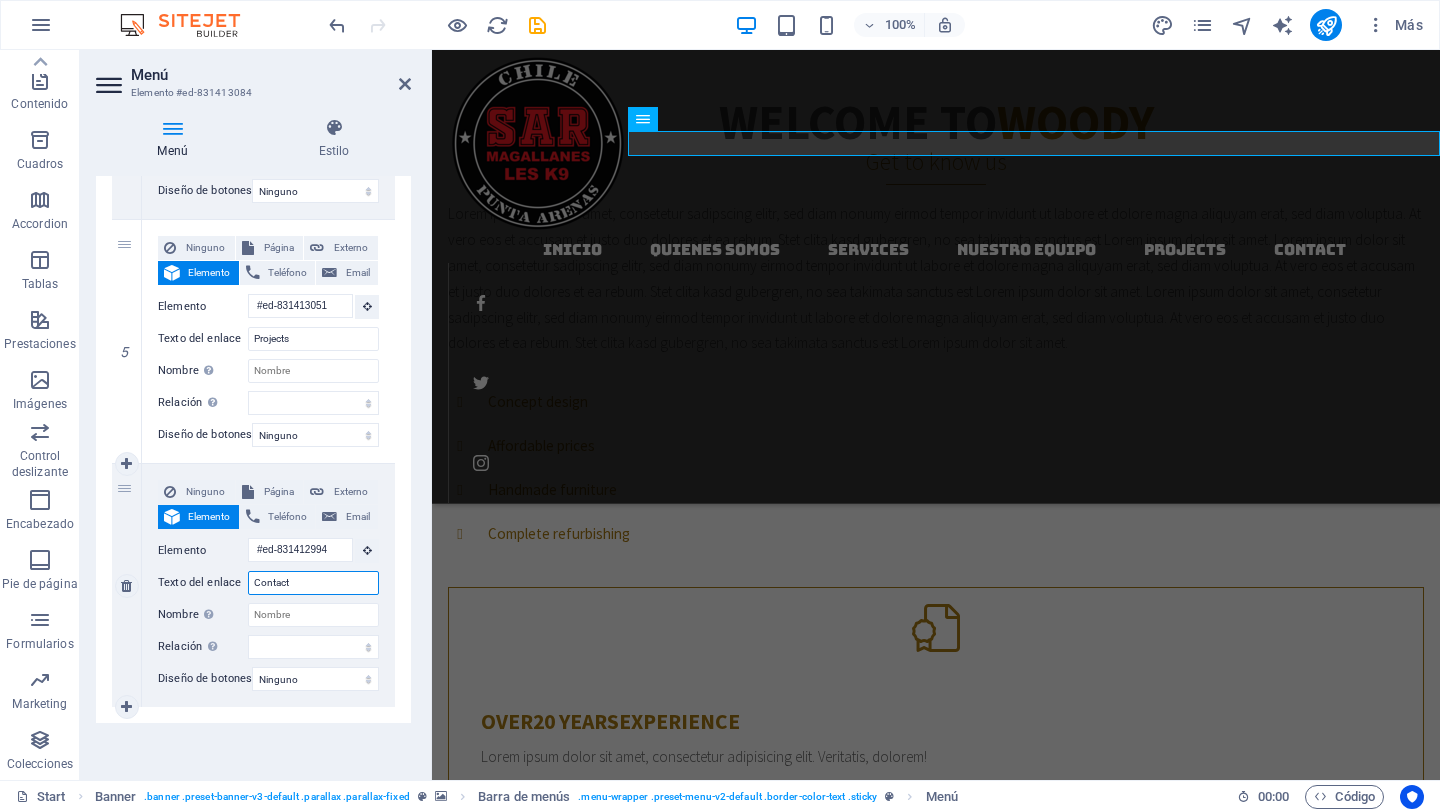 type on "Contacto" 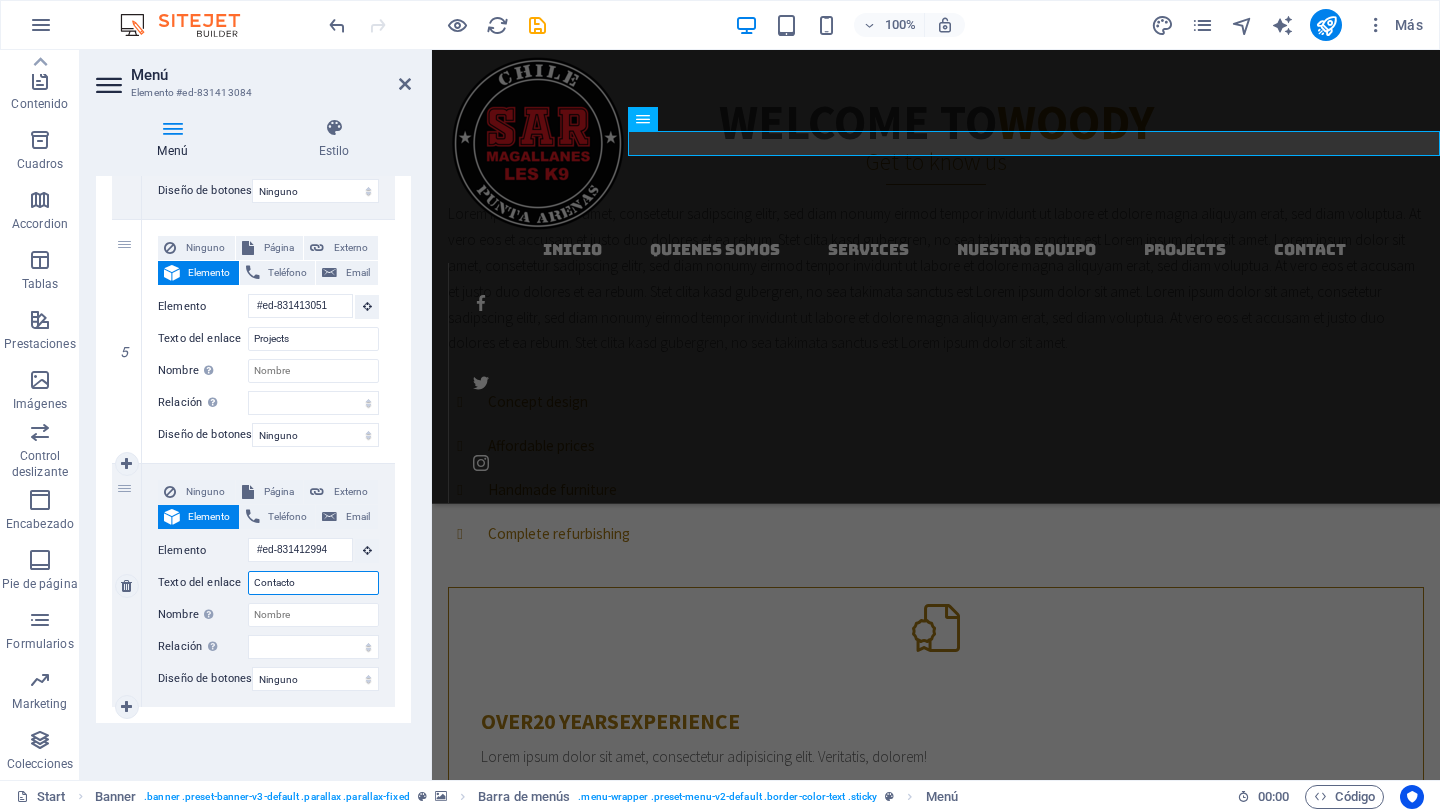 select 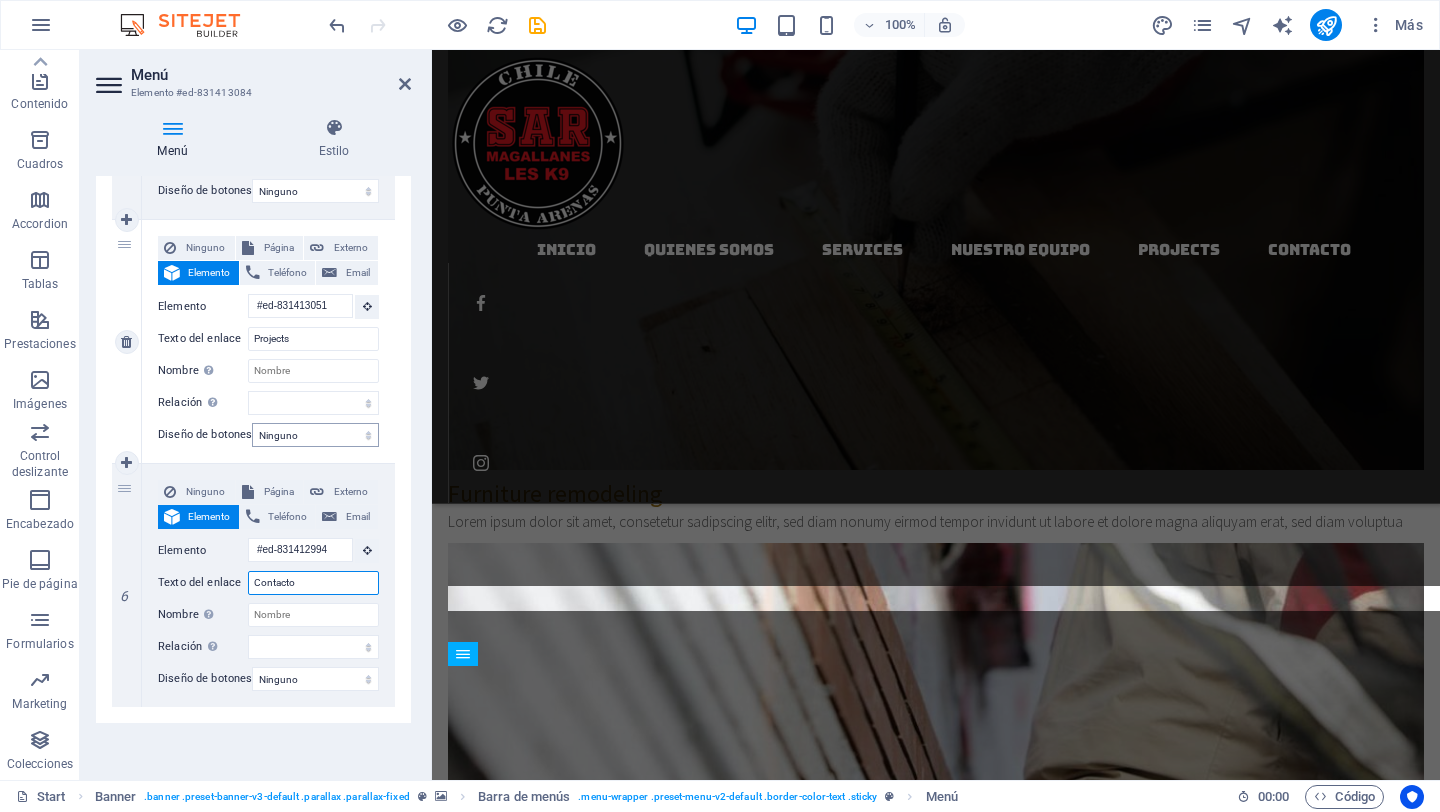 scroll, scrollTop: 3884, scrollLeft: 0, axis: vertical 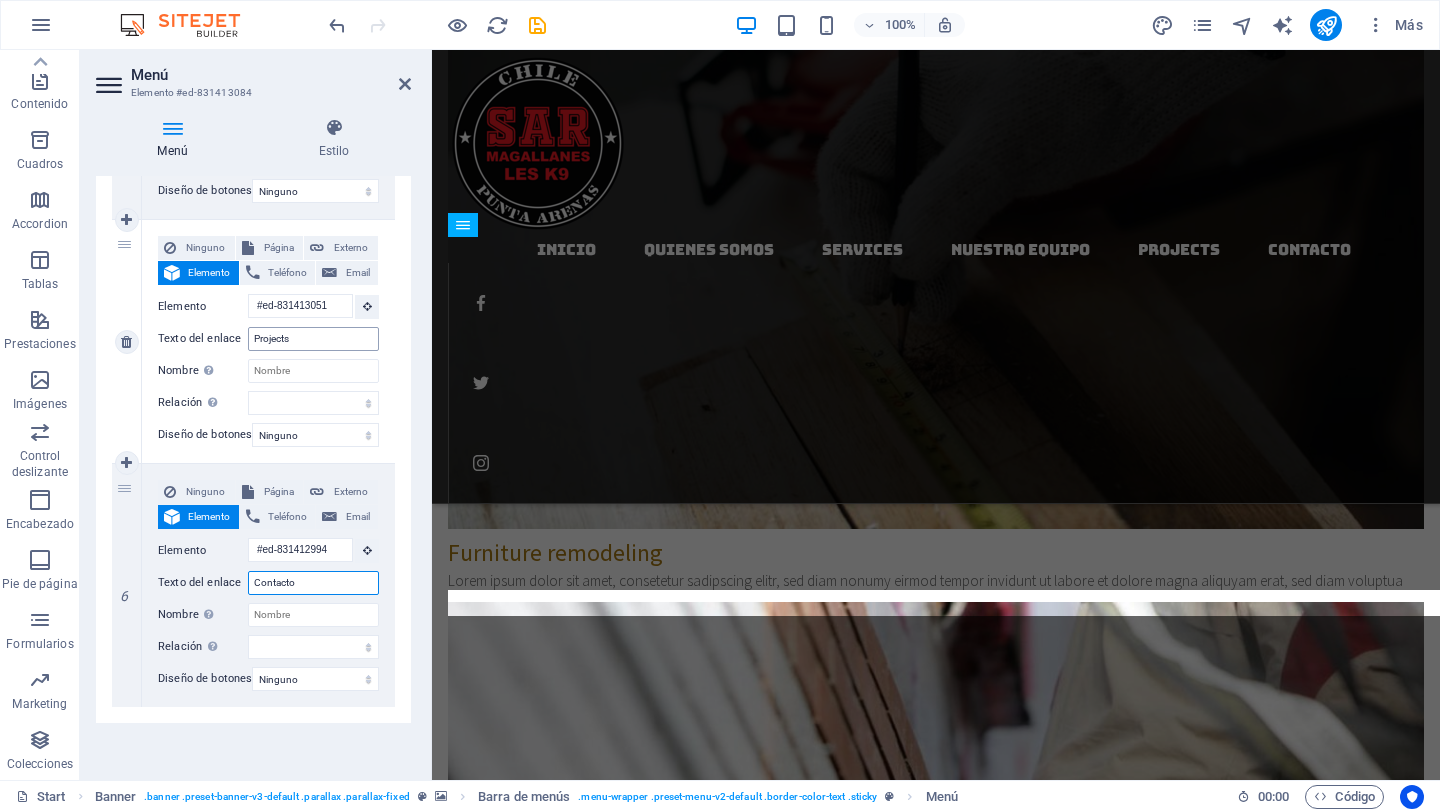 type on "Contacto" 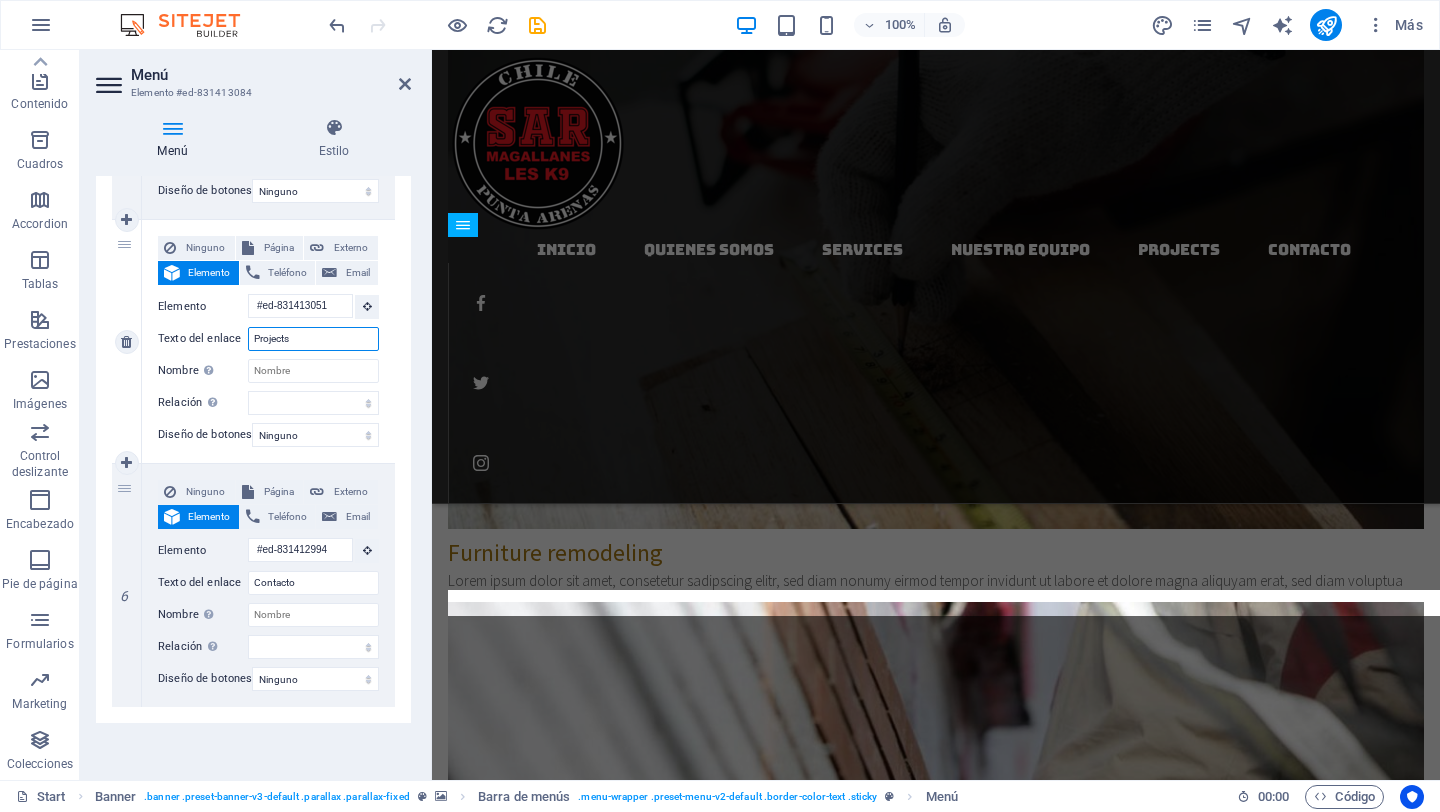 click on "Projects" at bounding box center (313, 339) 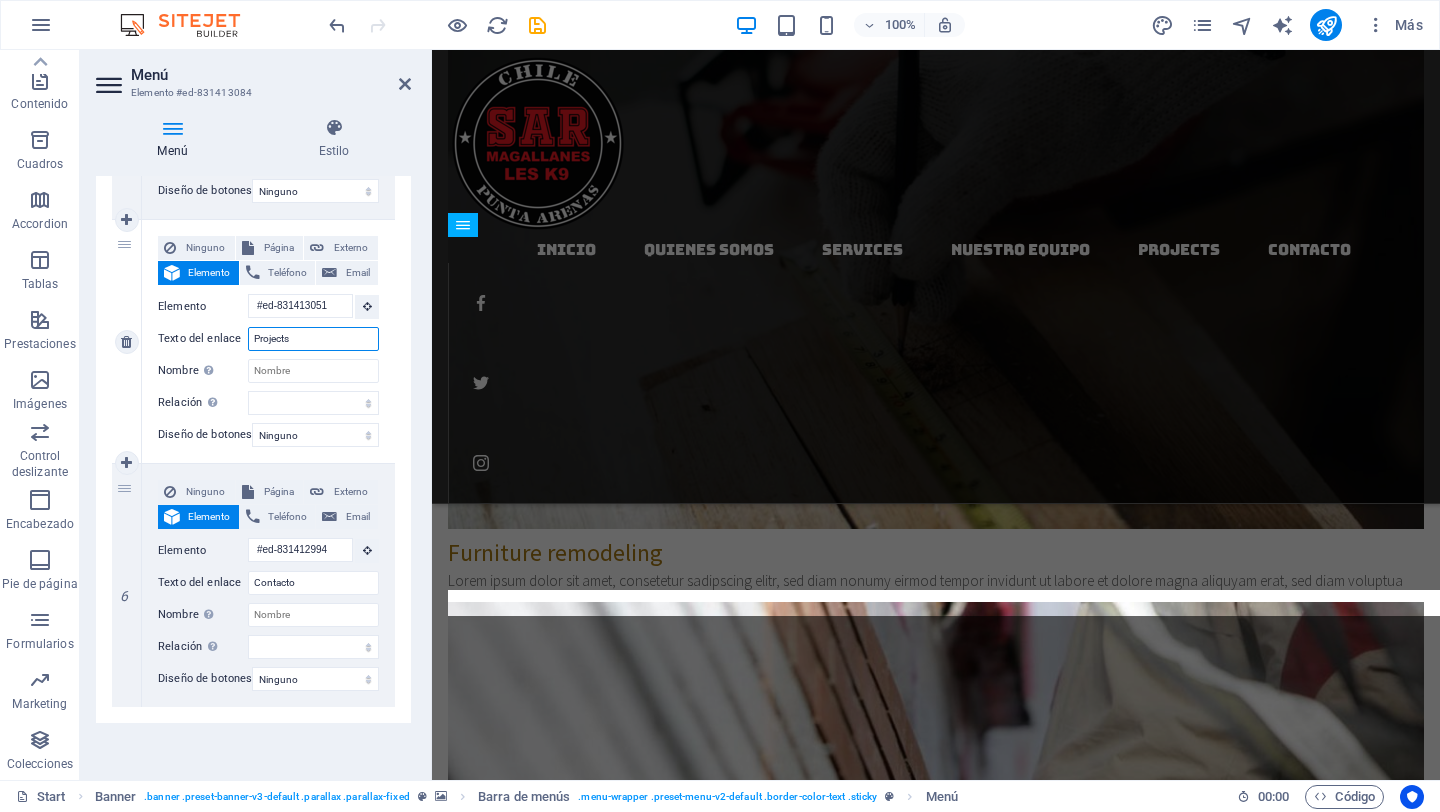 drag, startPoint x: 298, startPoint y: 330, endPoint x: 250, endPoint y: 318, distance: 49.47727 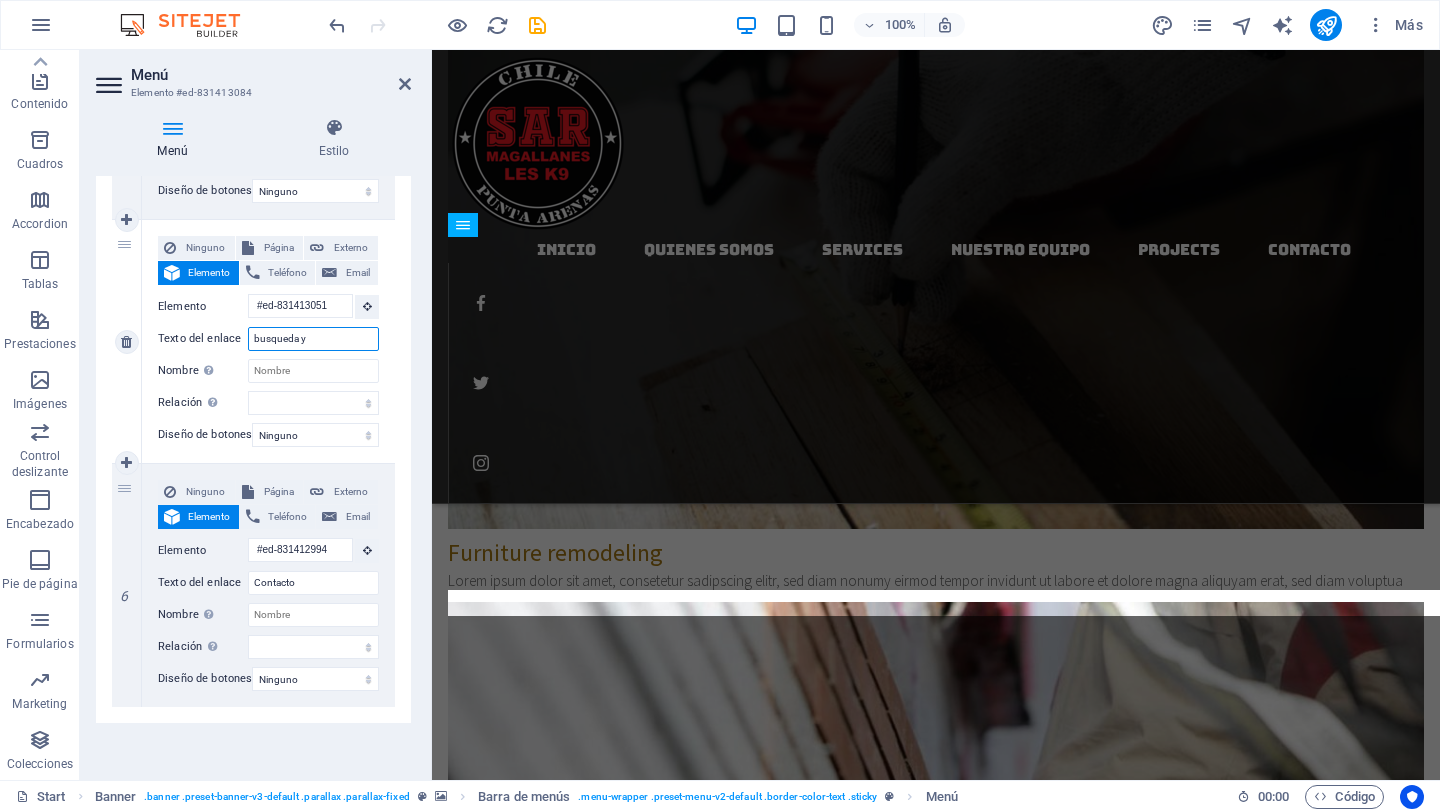 type on "busqueda y" 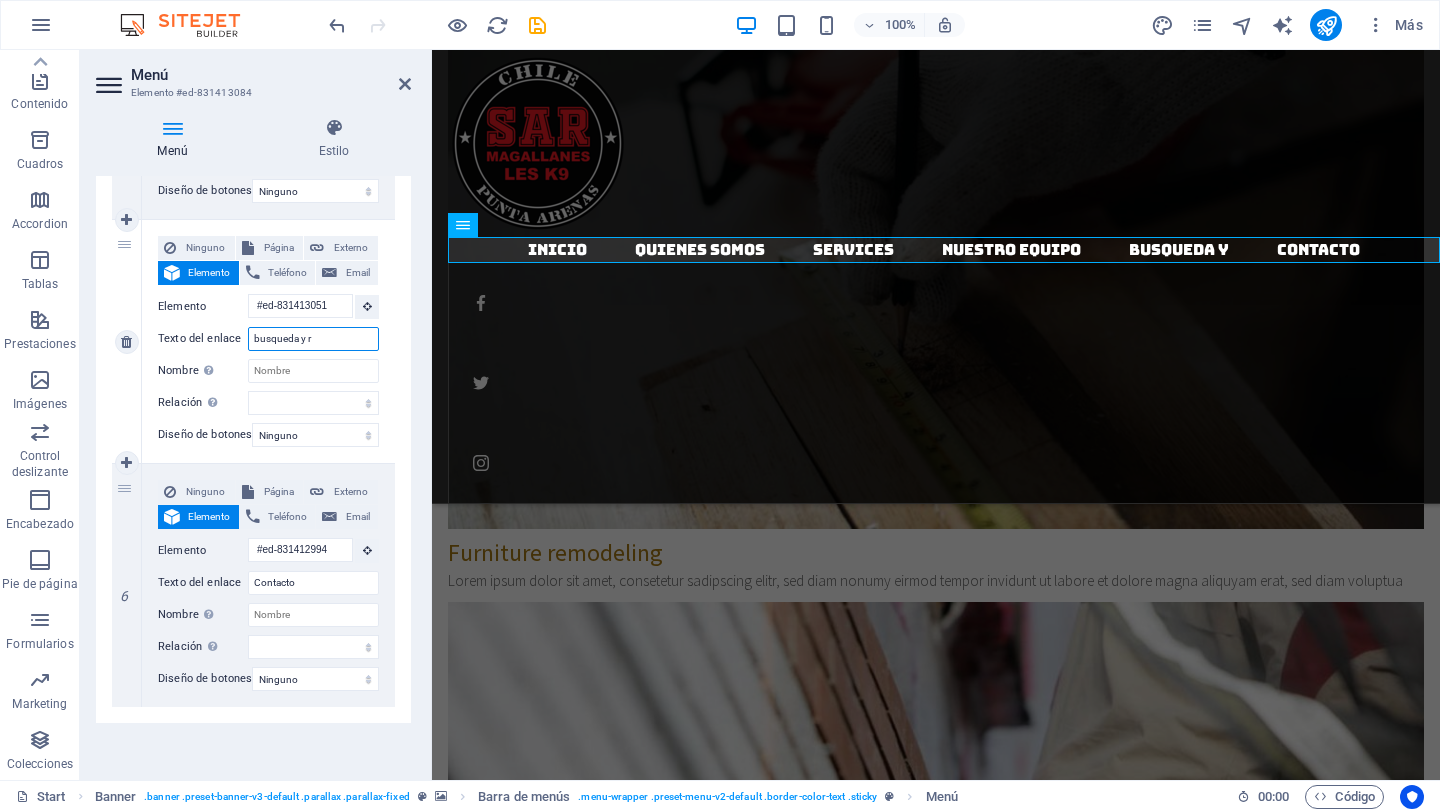 type on "busqueda y re" 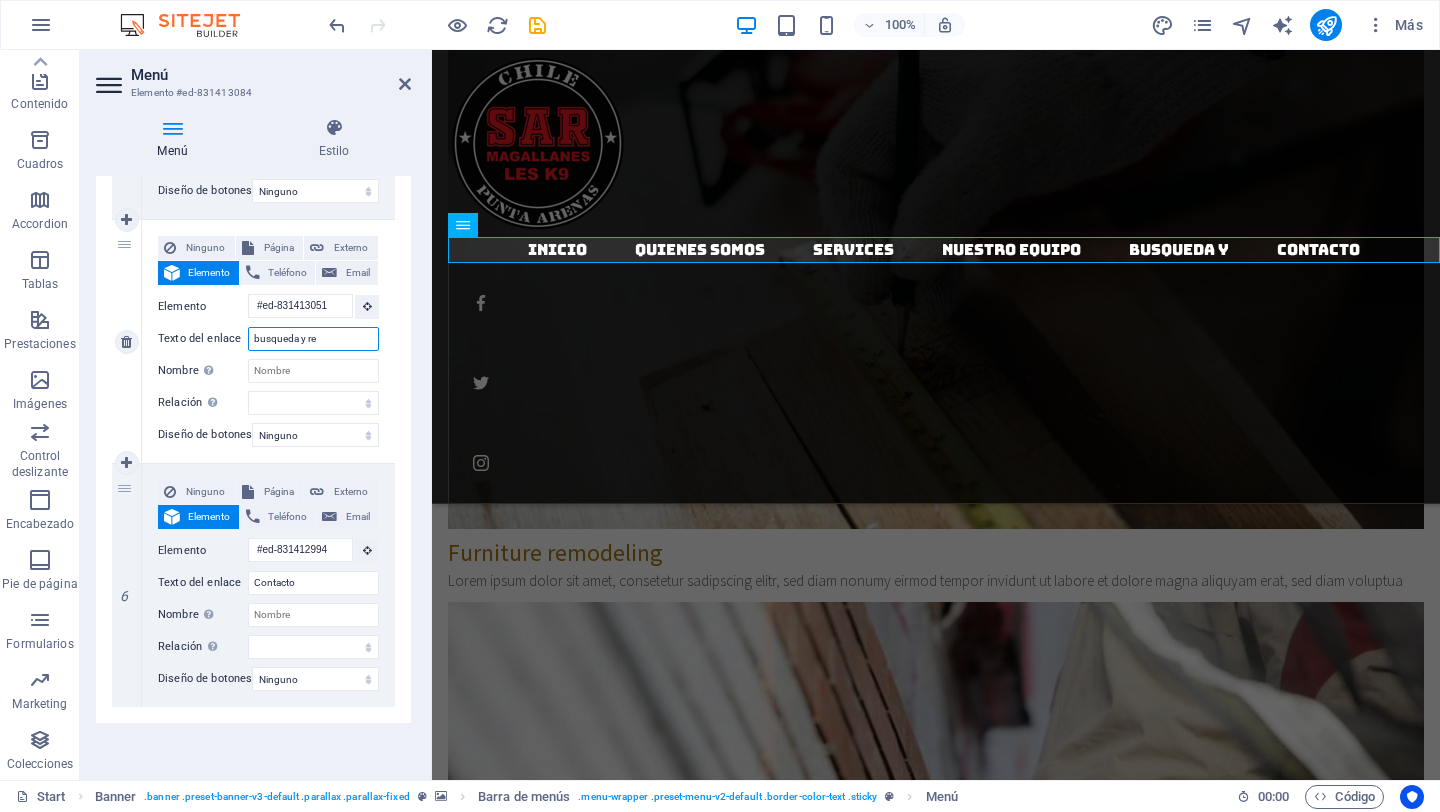 select 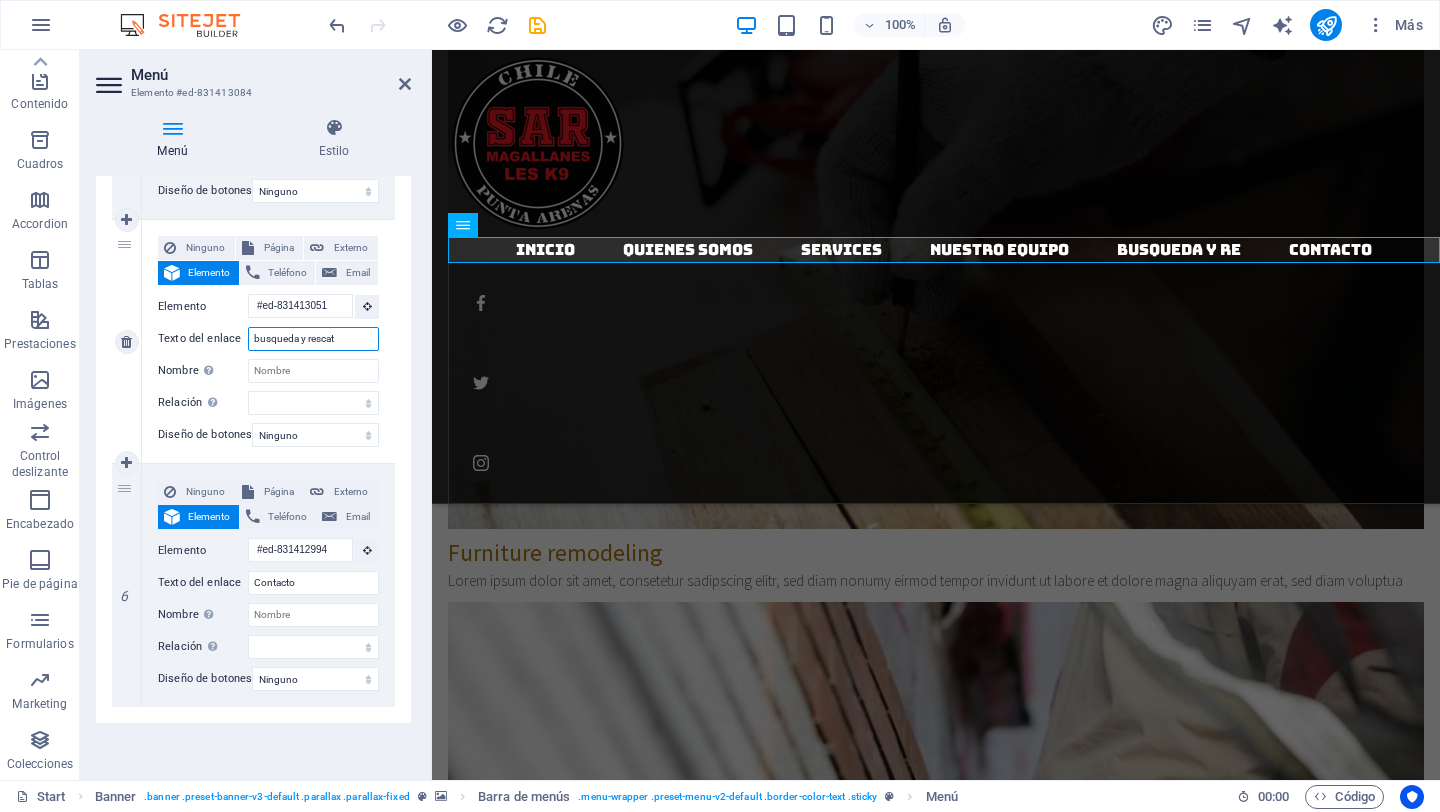 type on "busqueda y rescate" 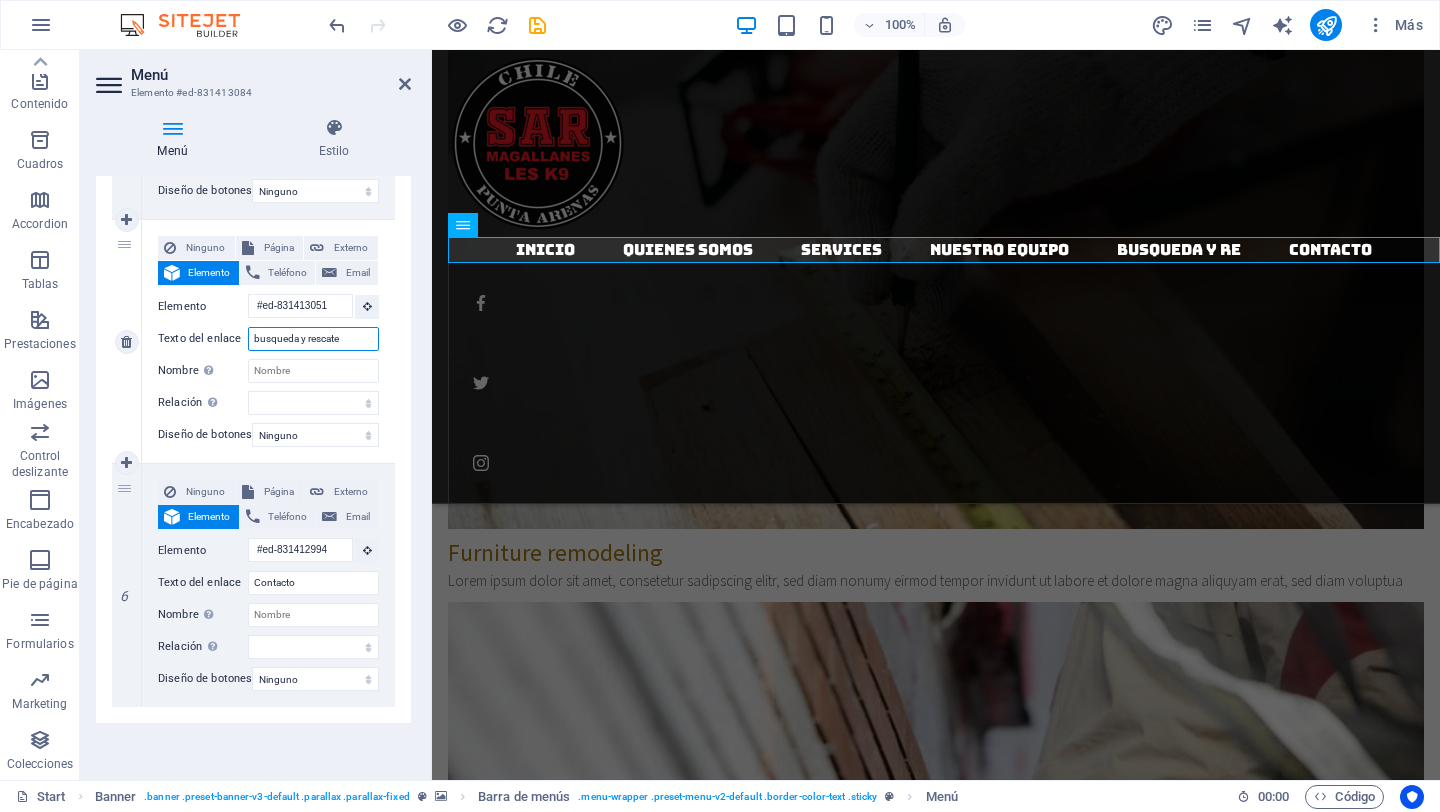 select 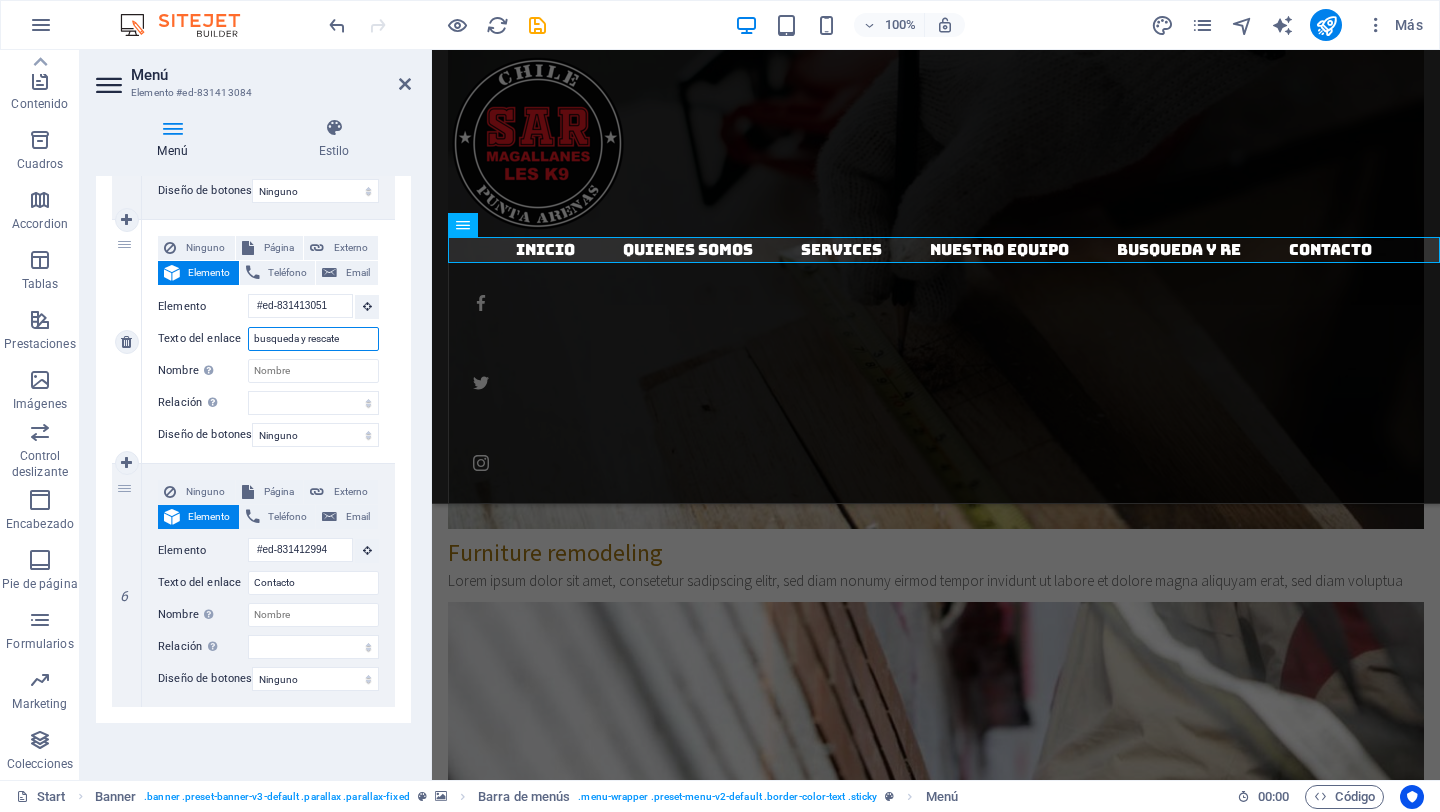 select 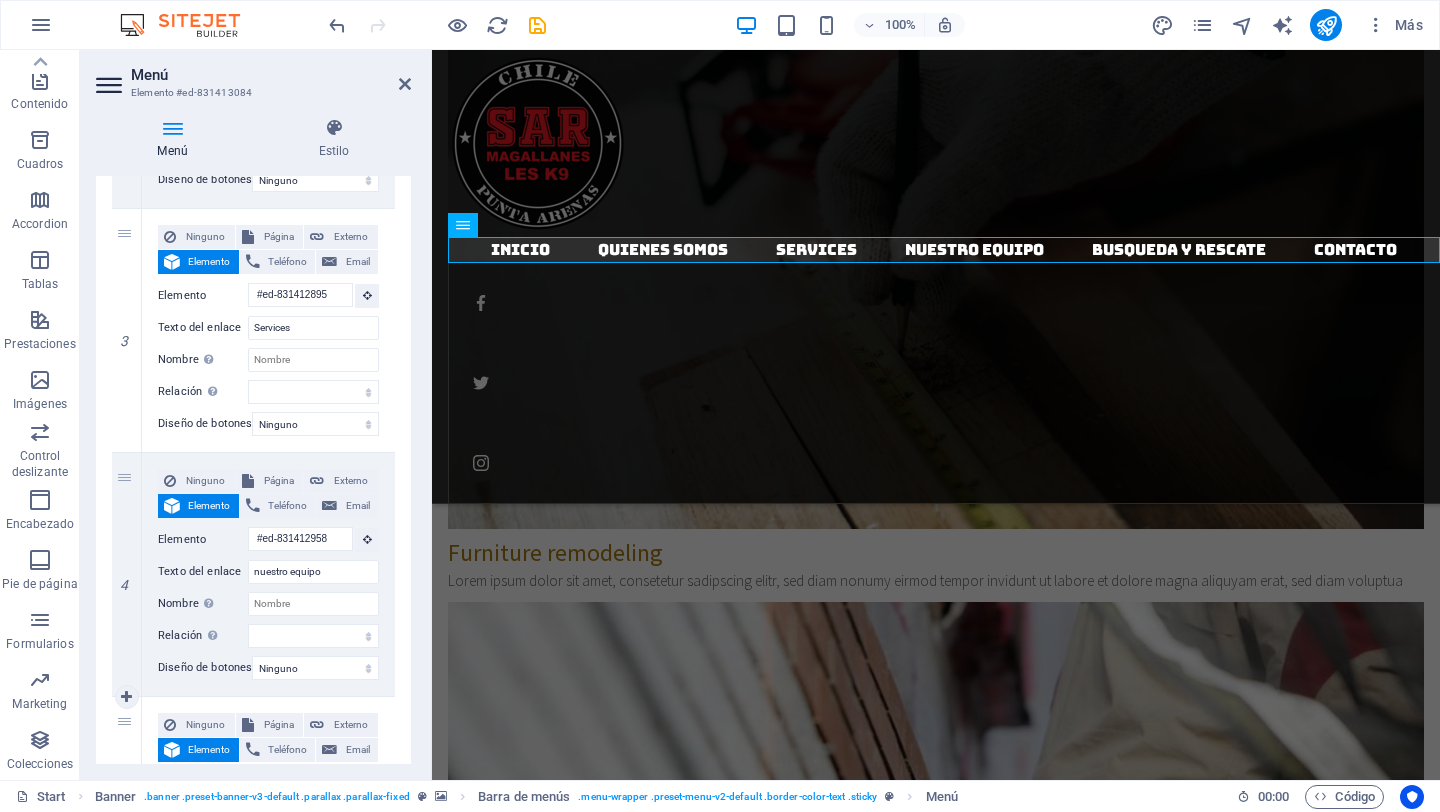 scroll, scrollTop: 655, scrollLeft: 0, axis: vertical 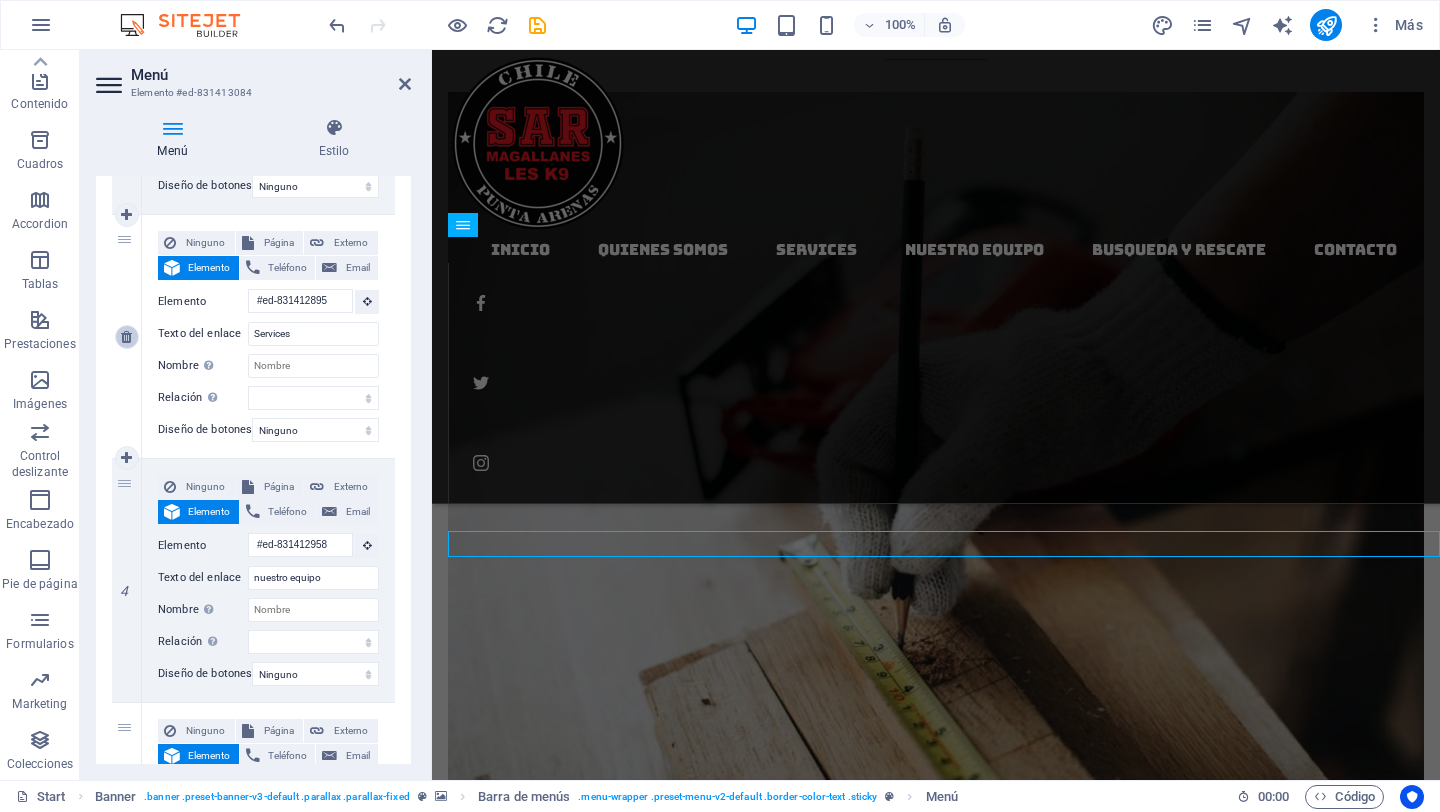 type on "busqueda y rescate" 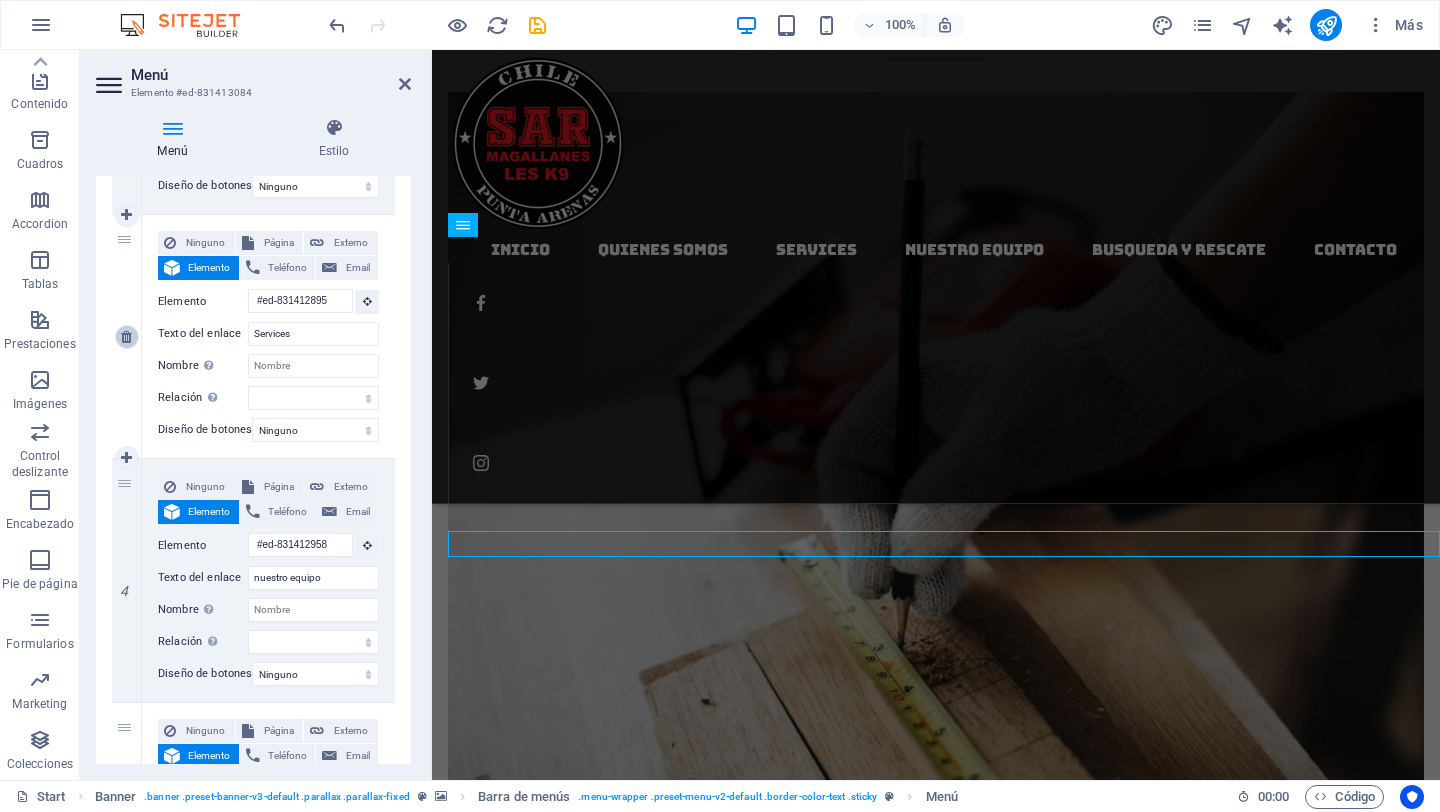 click at bounding box center [126, 337] 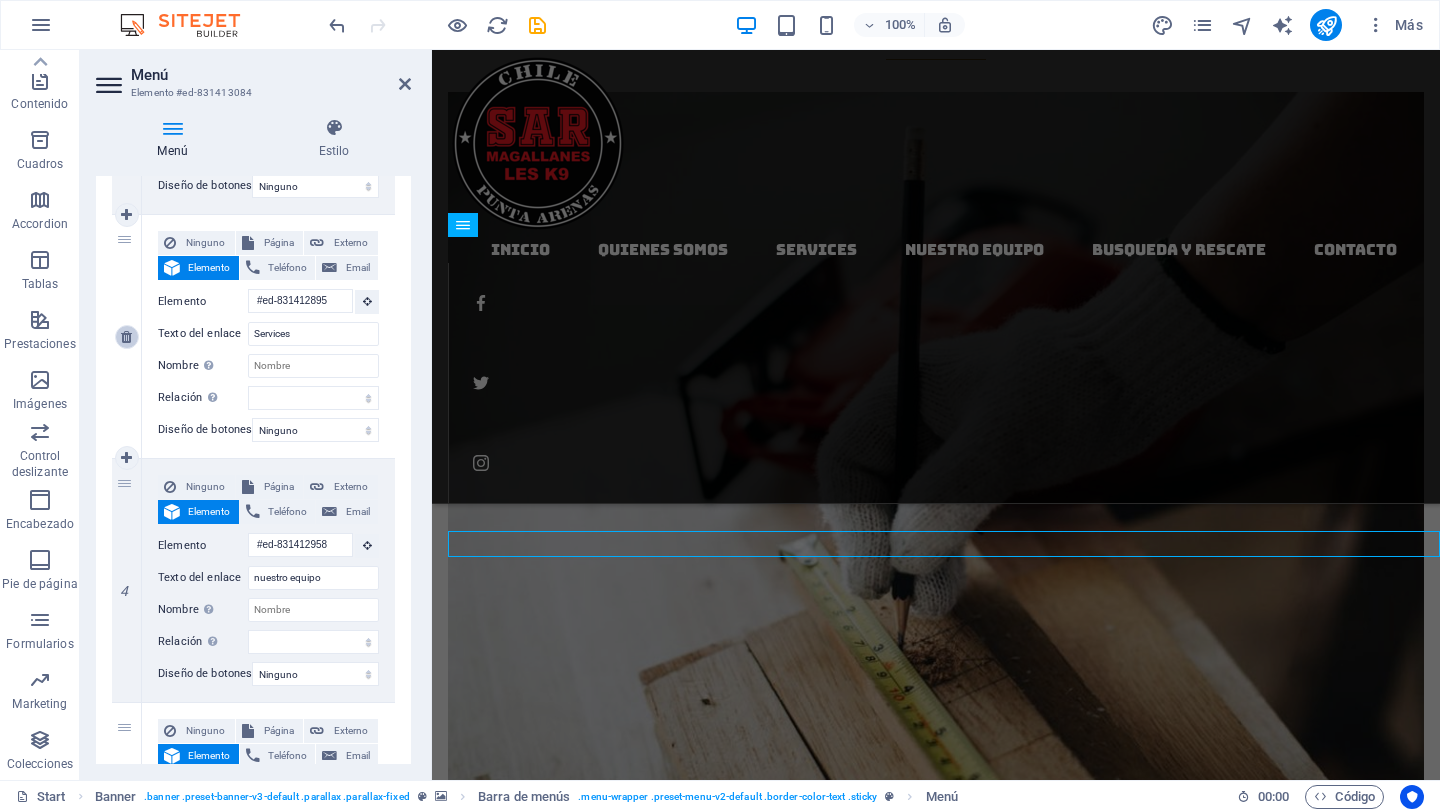 select 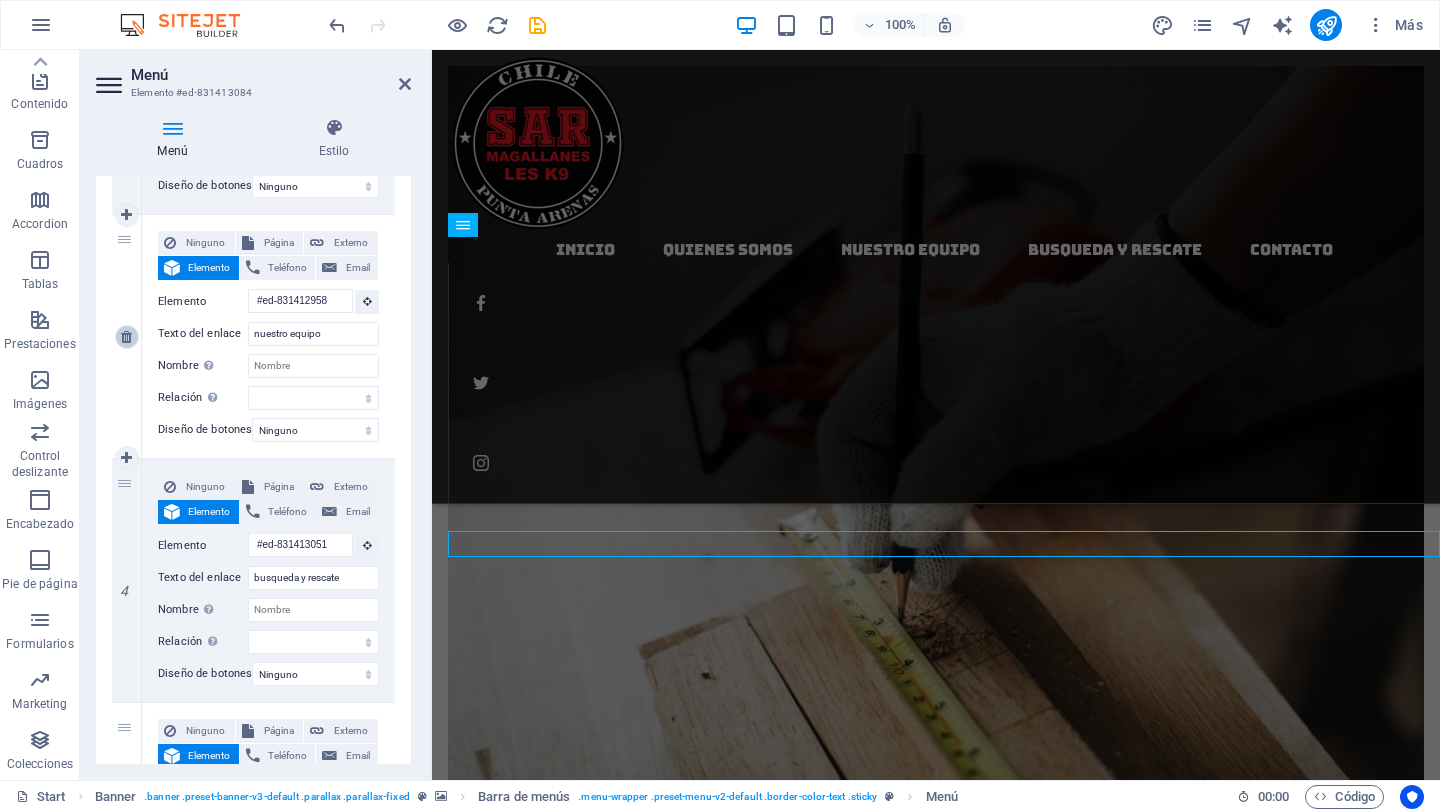 scroll, scrollTop: 3564, scrollLeft: 0, axis: vertical 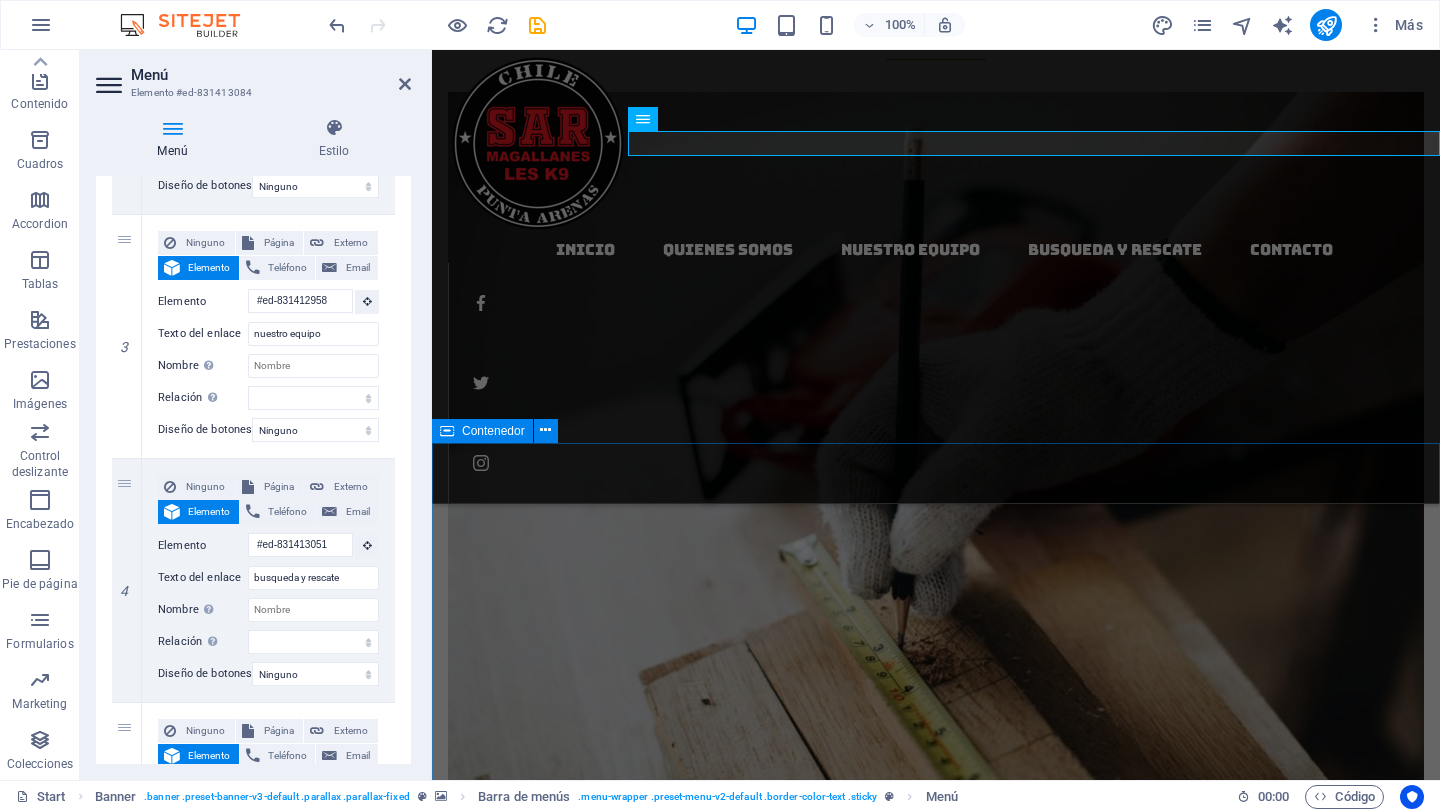 click on "Our  work Impressions of our projects Lorem ipsum dolor sit amet, consetetur sadipscing elitr, sed diam nonumy eirmod tempor invidunt ut labore et dolore magna aliquyam erat, sed diam voluptua. At vero eos et accusam et justo duo dolores et ea rebum. Stet clita kasd gubergren, no sea takimata sanctus est Lorem ipsum dolor sit amet." at bounding box center [936, 9849] 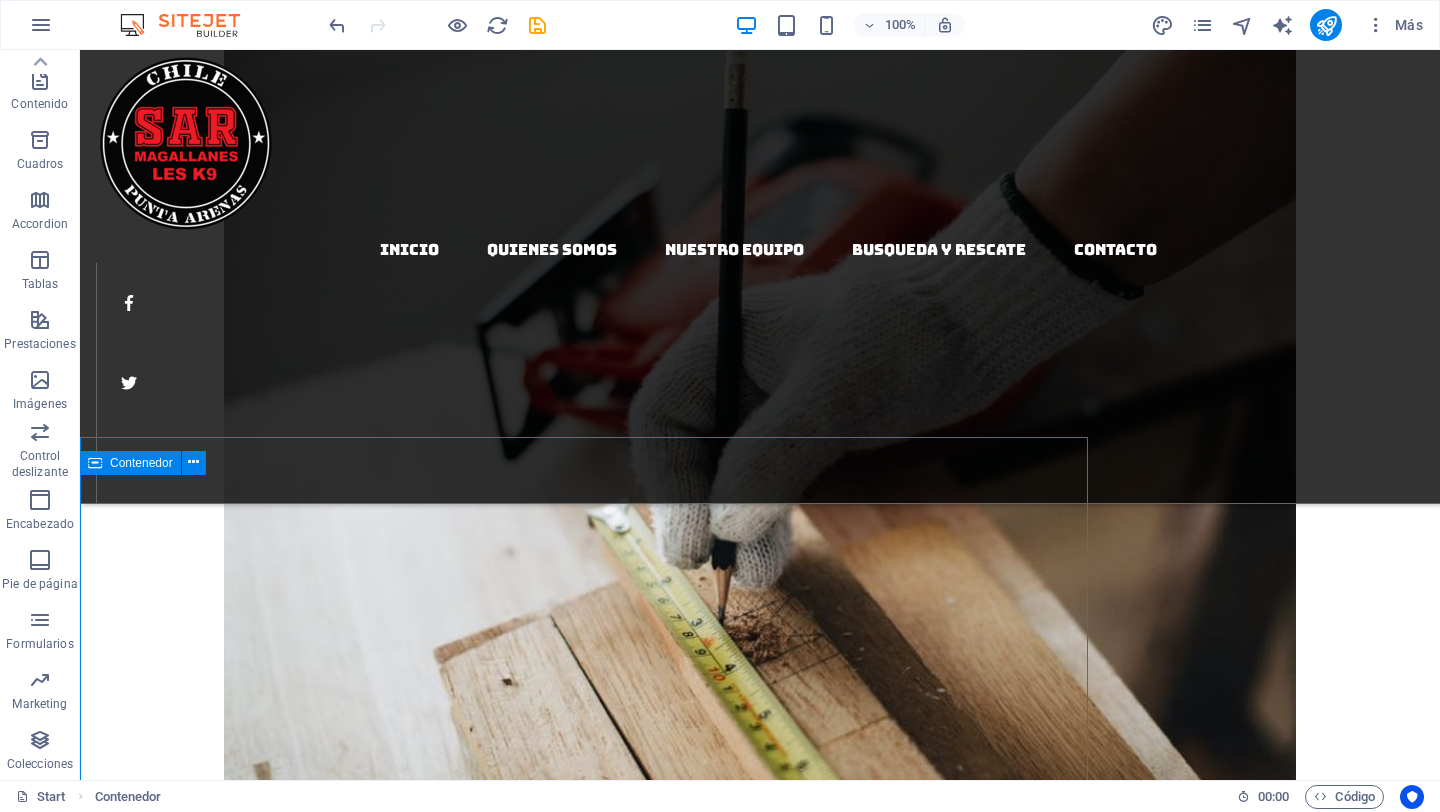scroll, scrollTop: 3570, scrollLeft: 0, axis: vertical 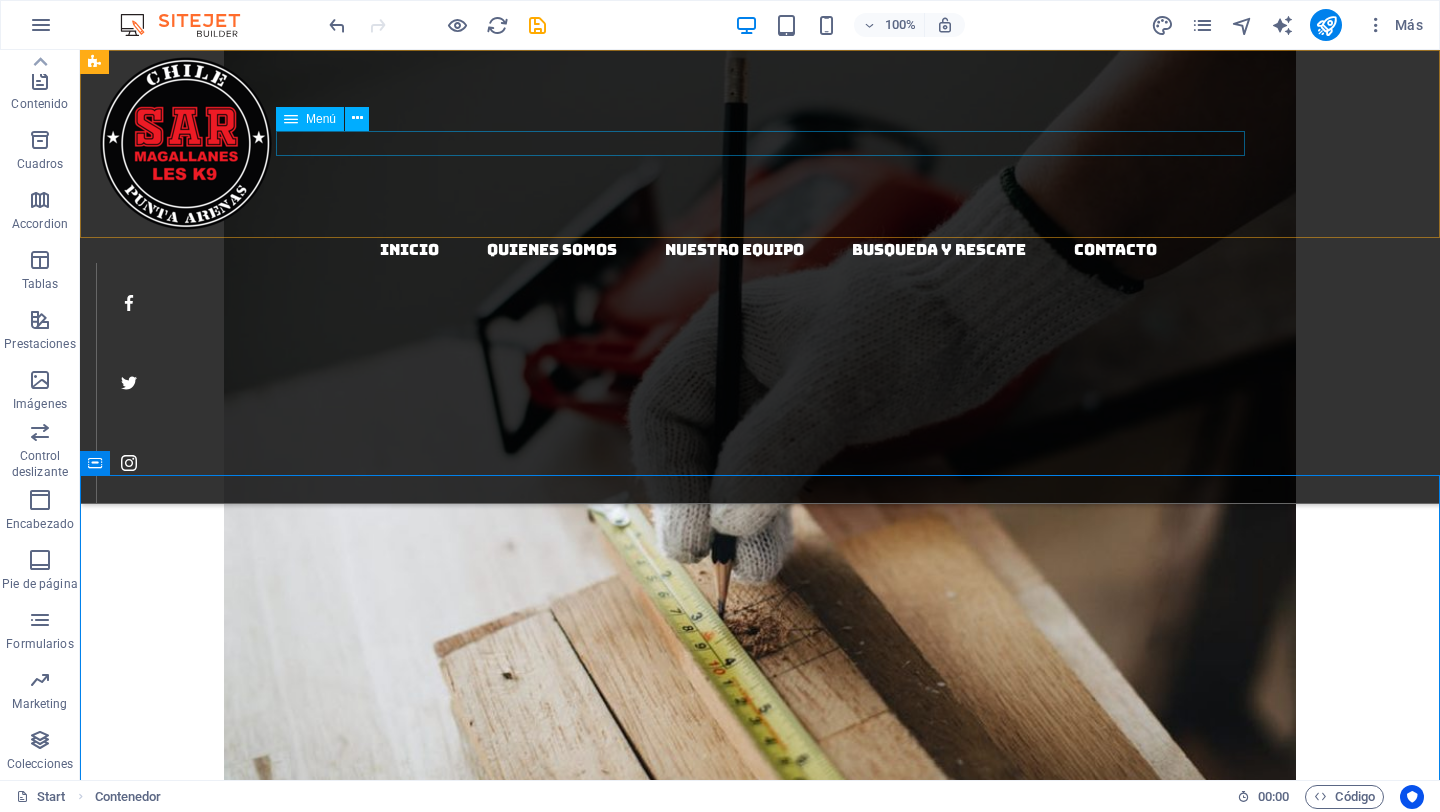 click on "Inicio Quienes somos nuestro equipo busqueda y rescate Contacto" at bounding box center (768, 250) 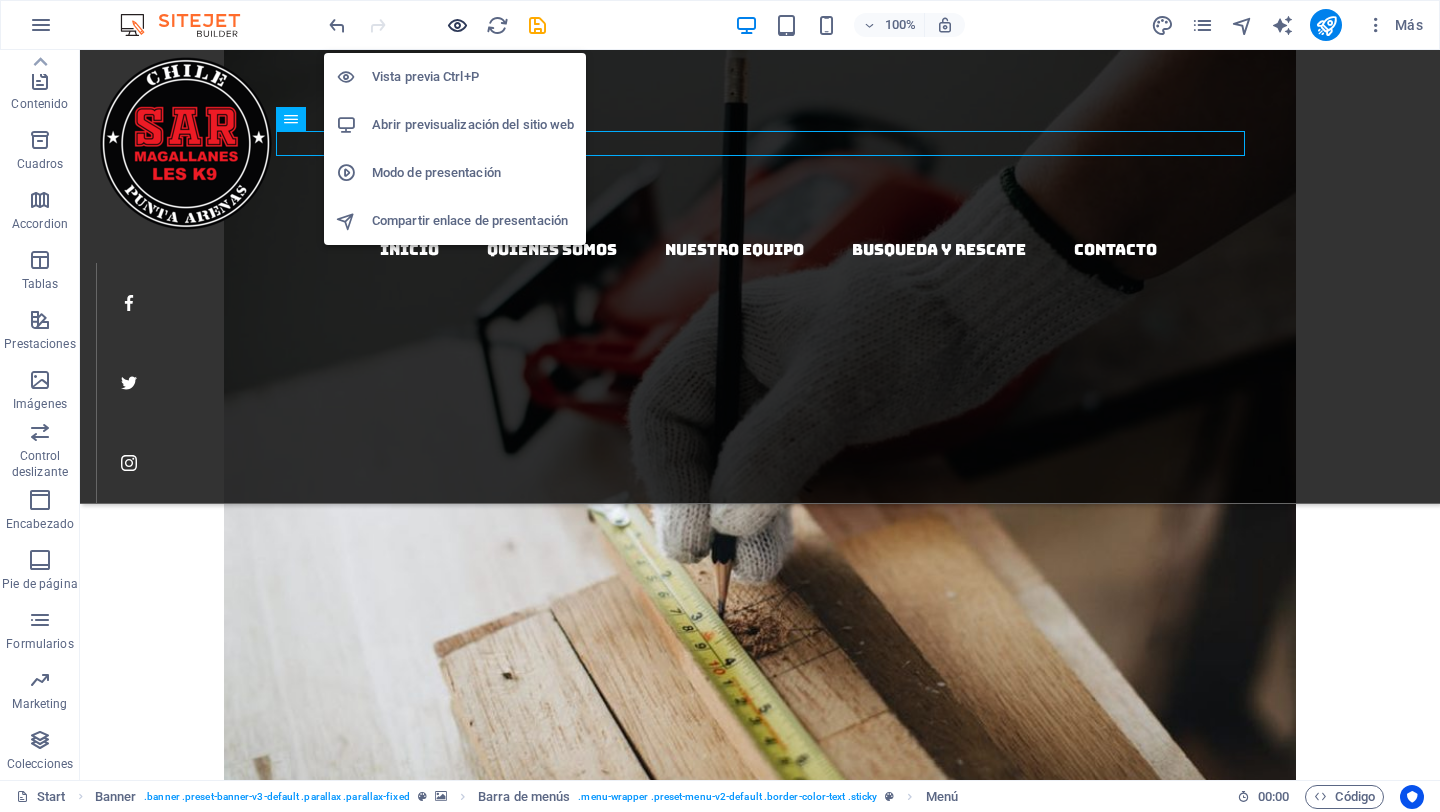 click at bounding box center [457, 25] 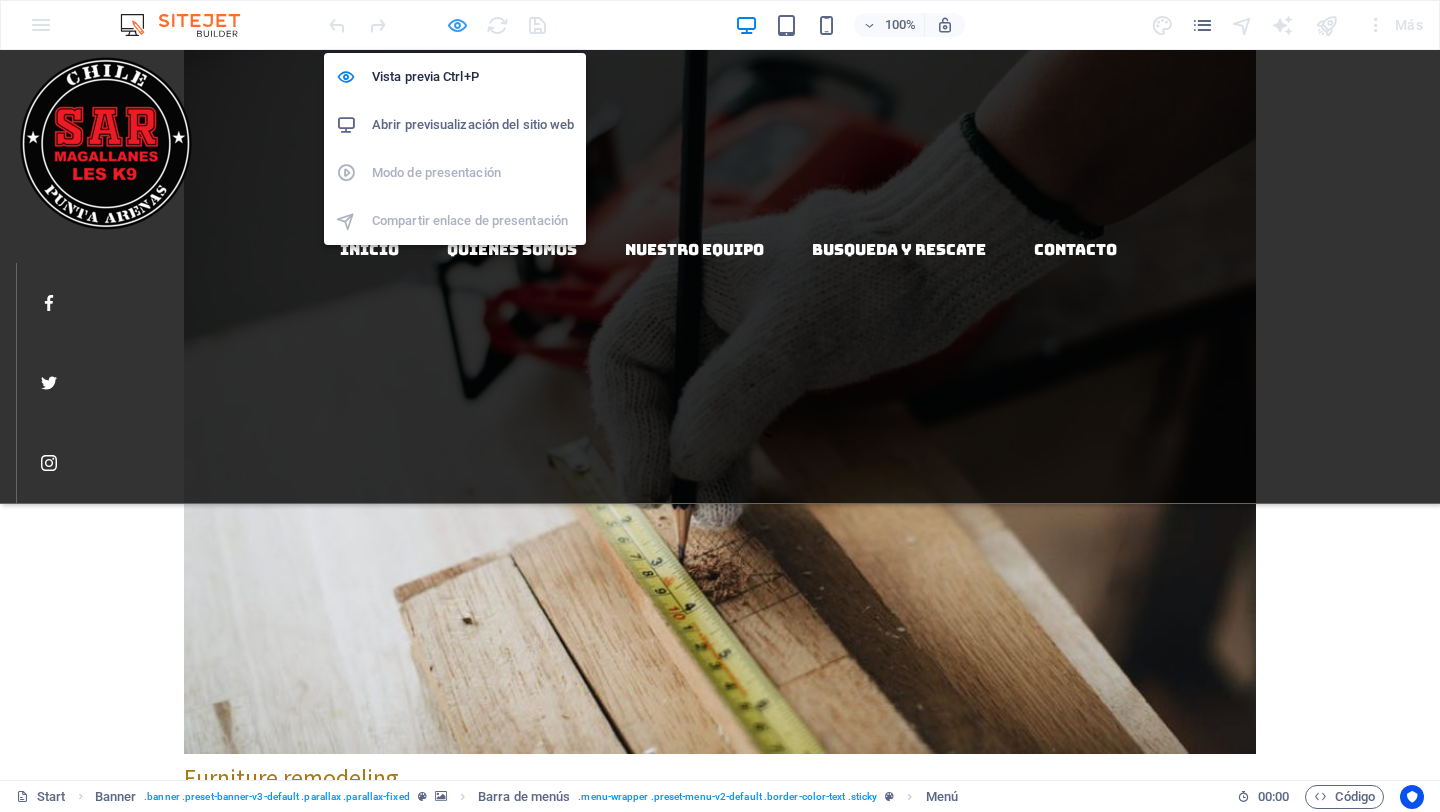 scroll, scrollTop: 3439, scrollLeft: 0, axis: vertical 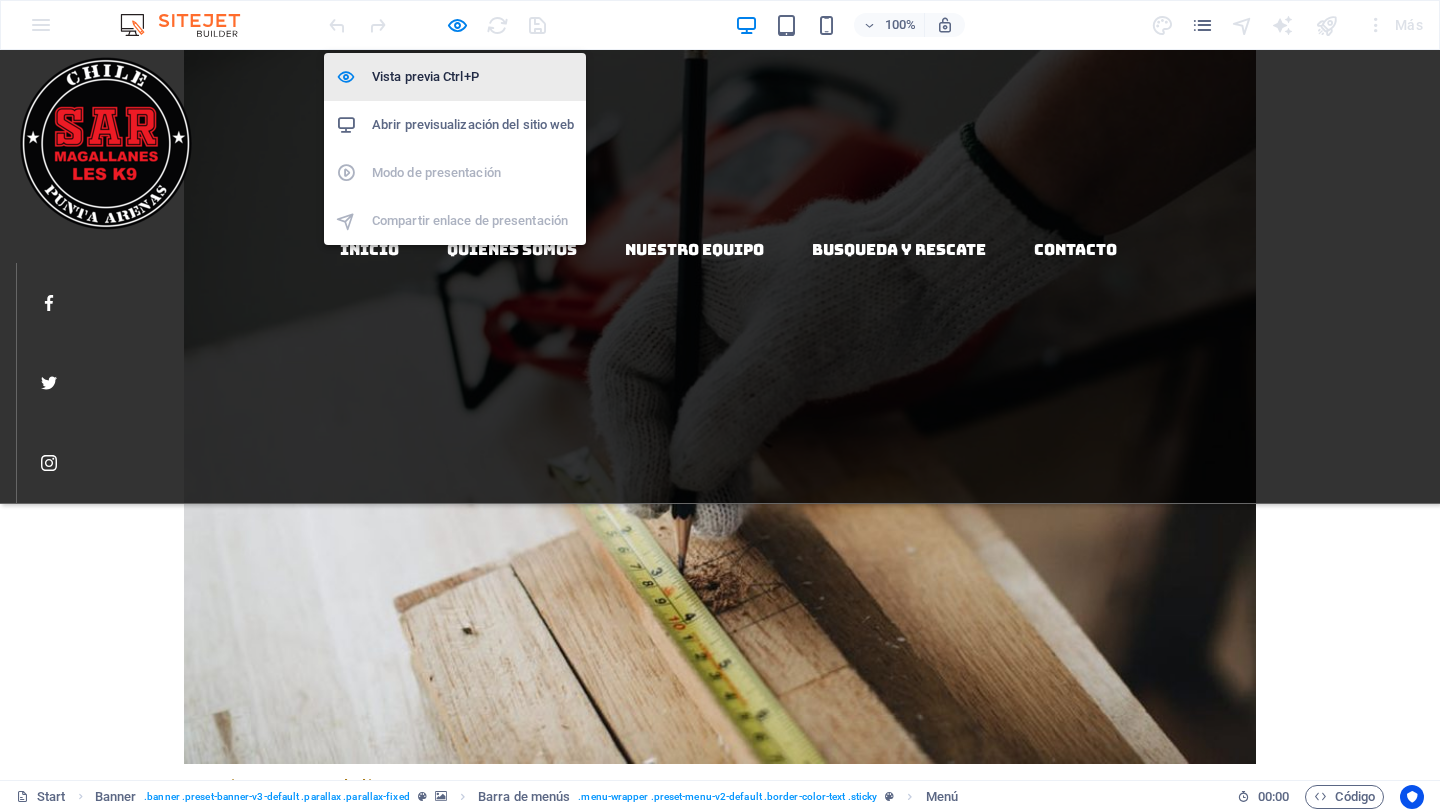 click on "Vista previa Ctrl+P" at bounding box center (473, 77) 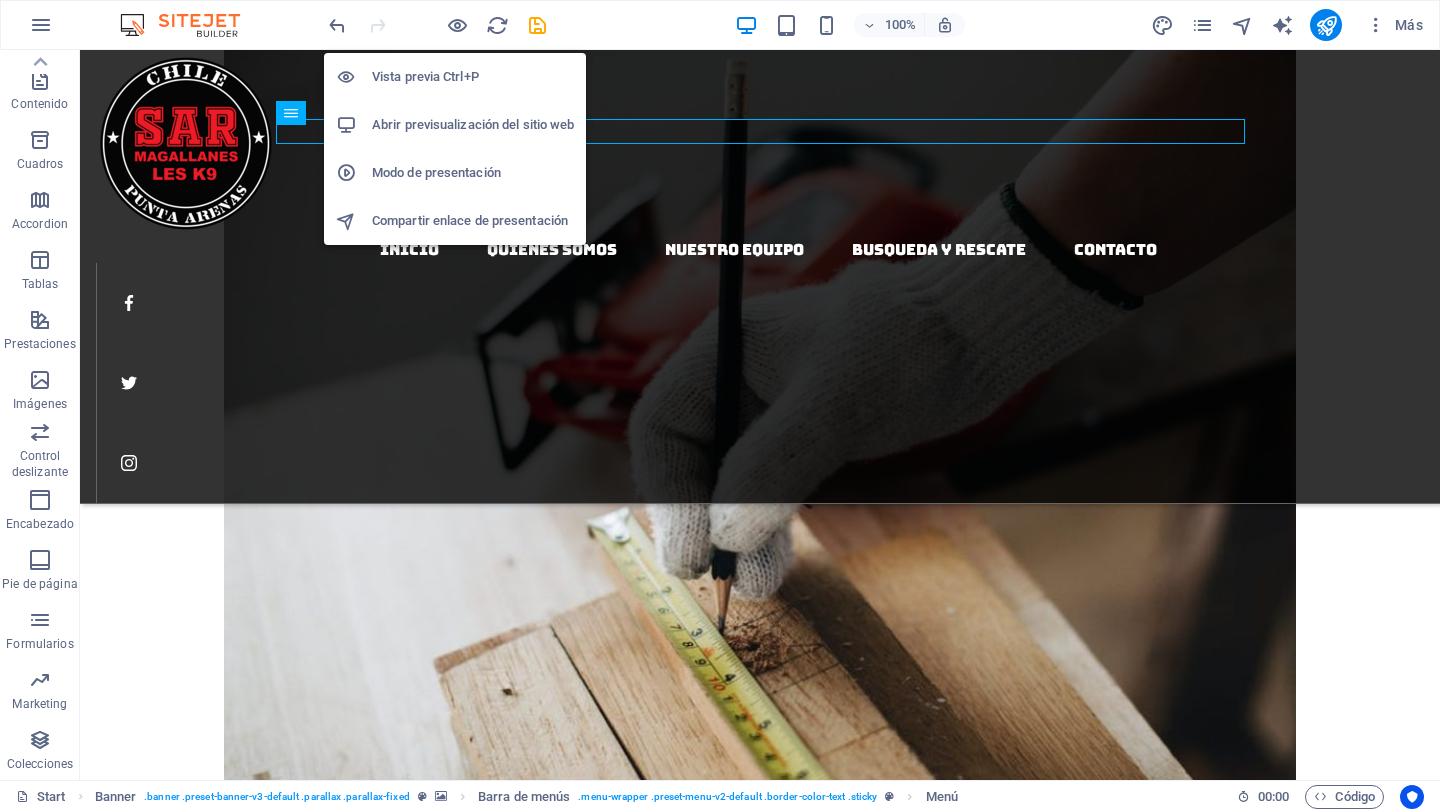 scroll, scrollTop: 3570, scrollLeft: 0, axis: vertical 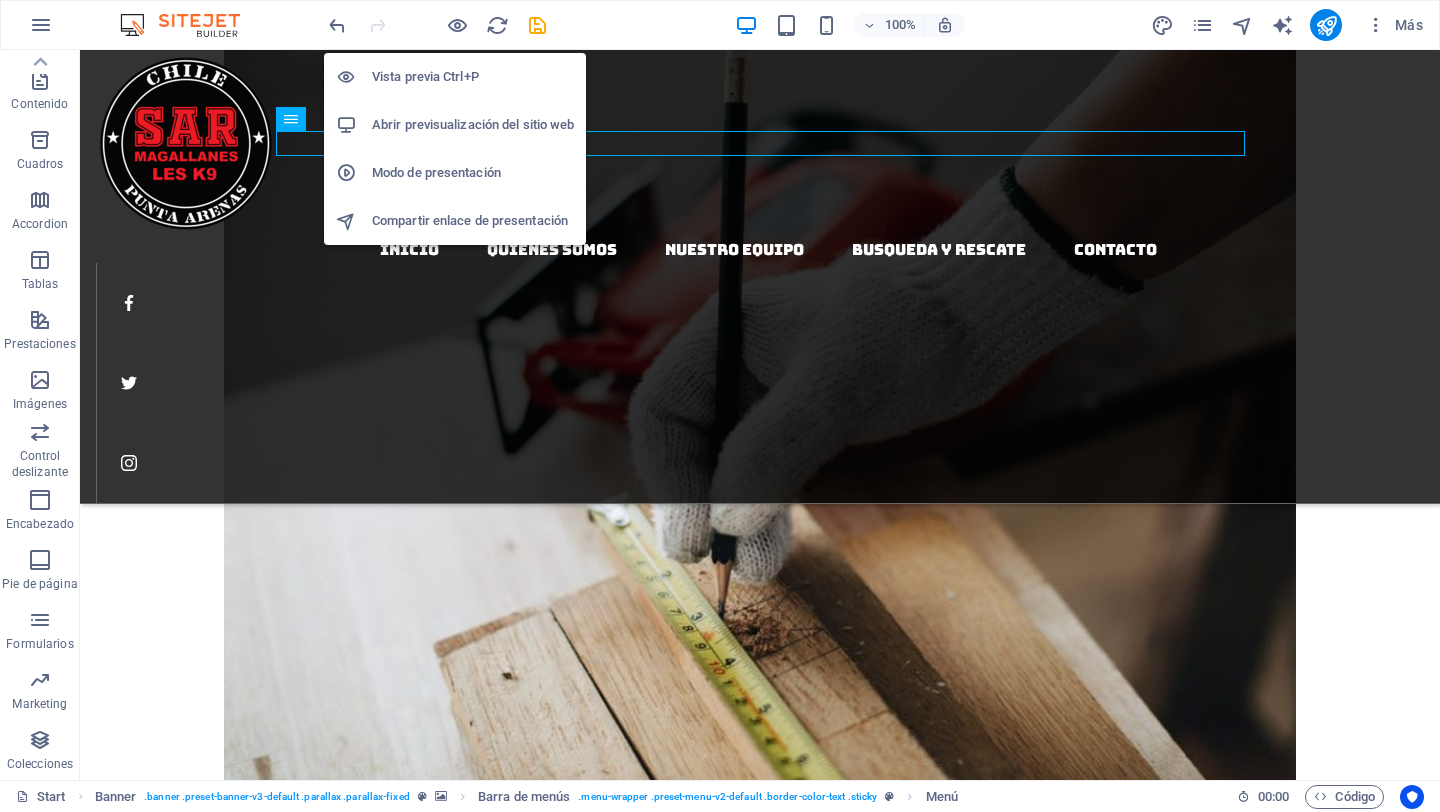 click on "Vista previa Ctrl+P" at bounding box center [473, 77] 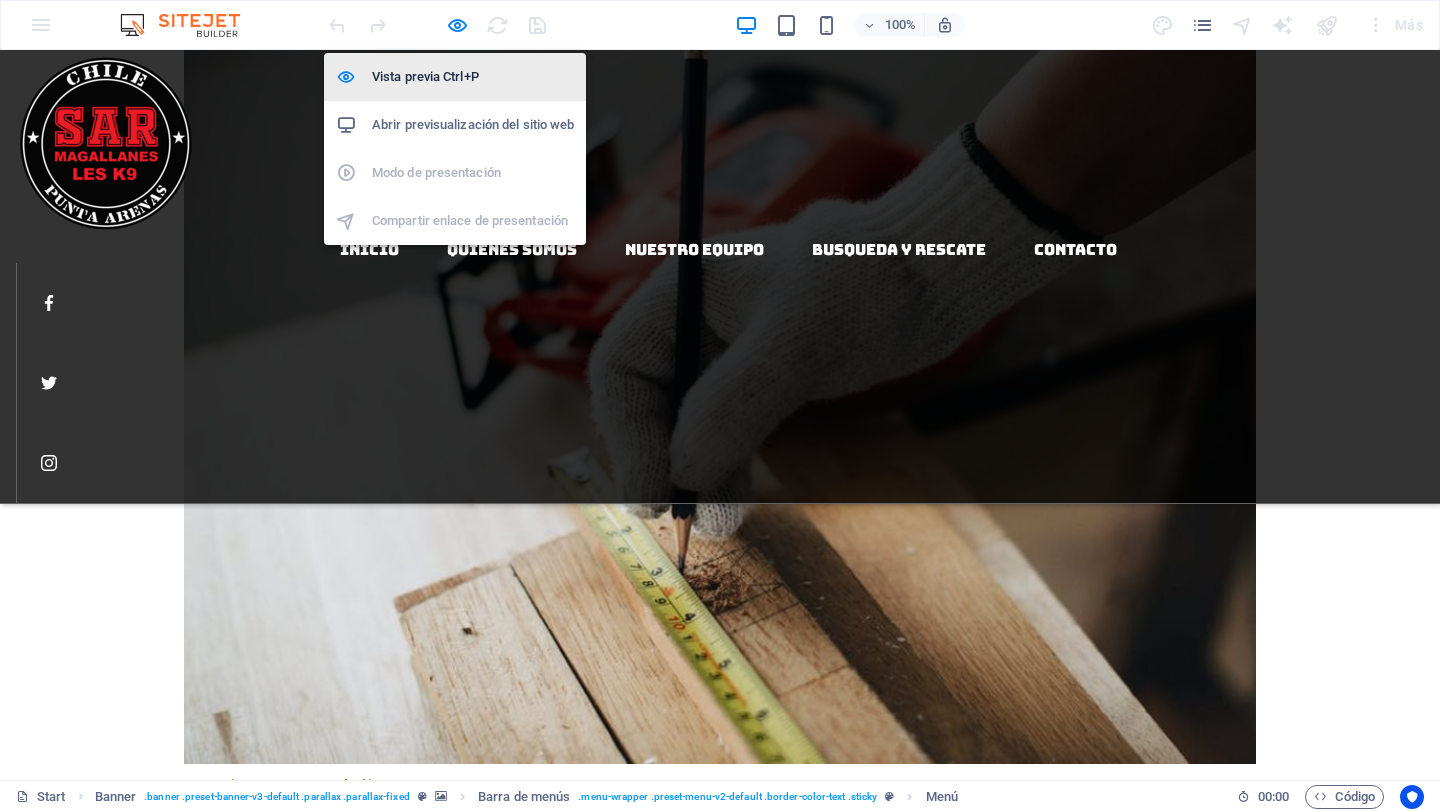 click on "Vista previa Ctrl+P" at bounding box center [473, 77] 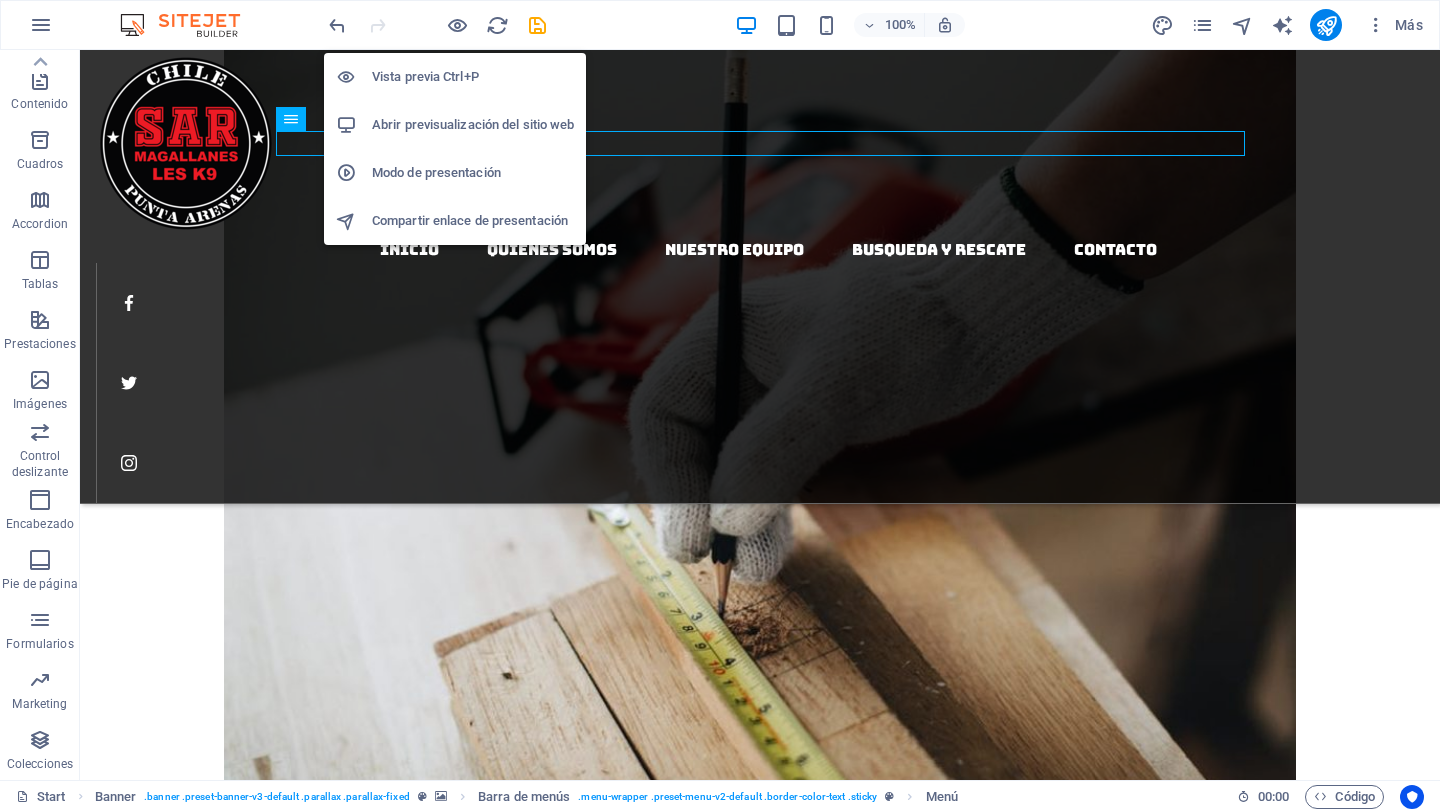click on "Vista previa Ctrl+P" at bounding box center [473, 77] 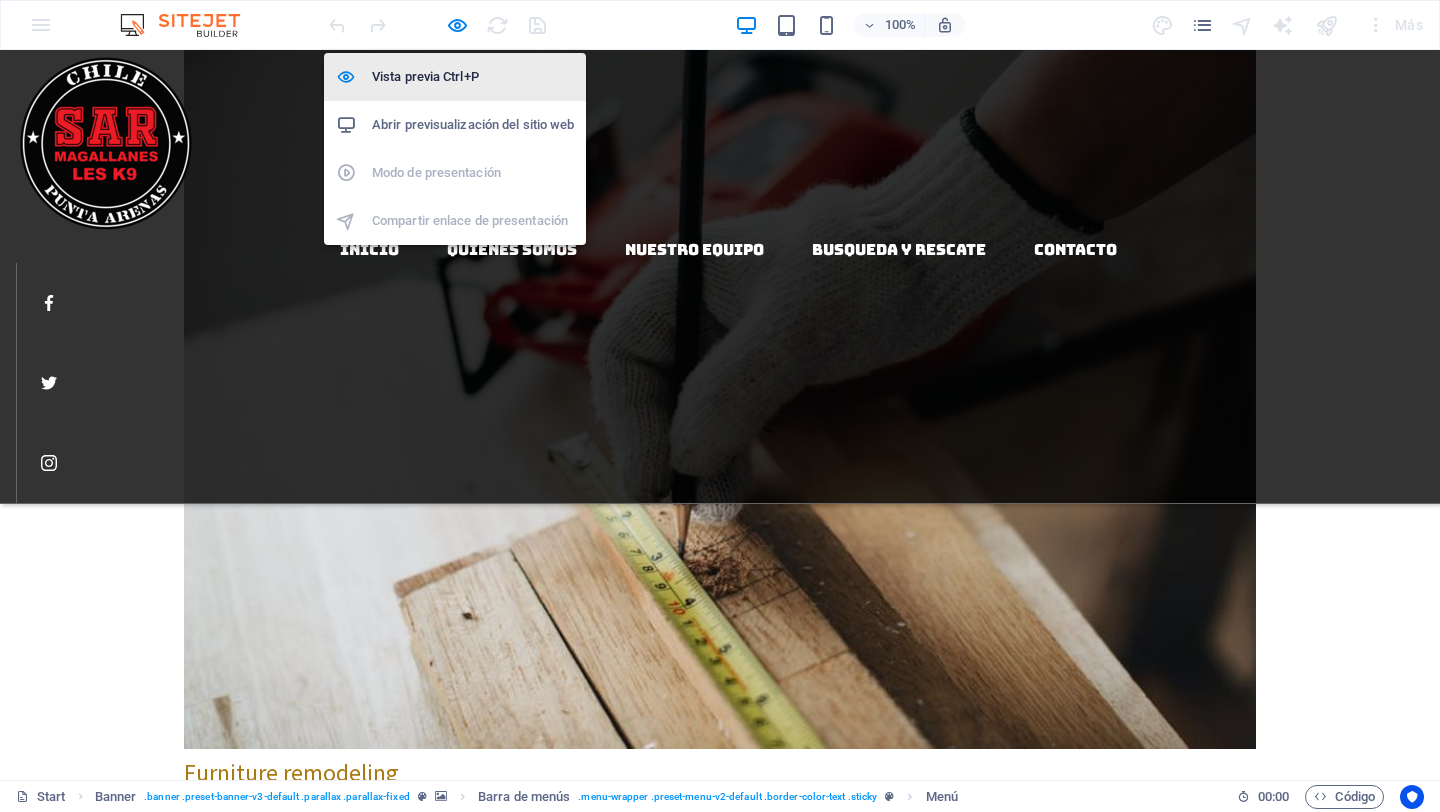 scroll, scrollTop: 3439, scrollLeft: 0, axis: vertical 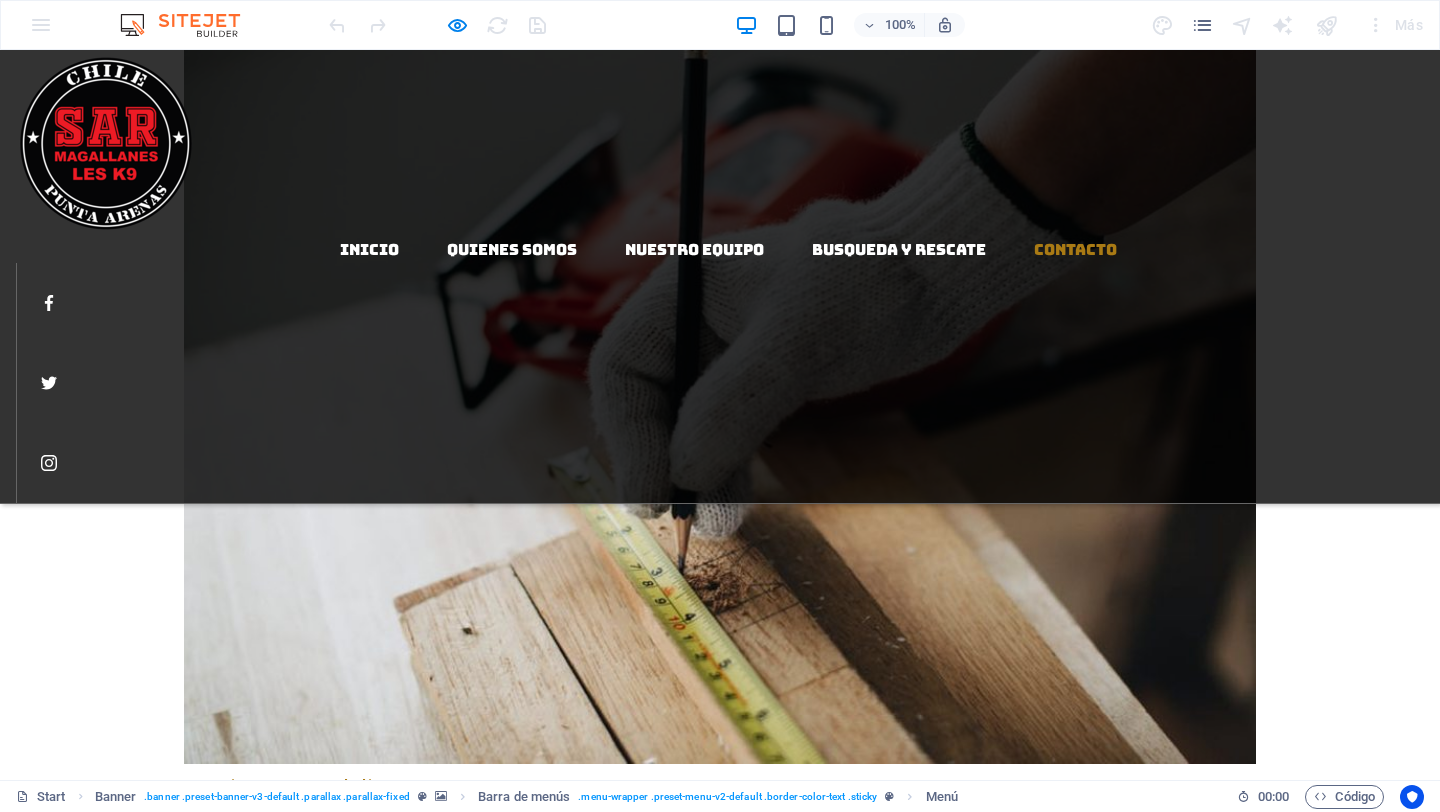 click on "Contacto" at bounding box center [1075, 249] 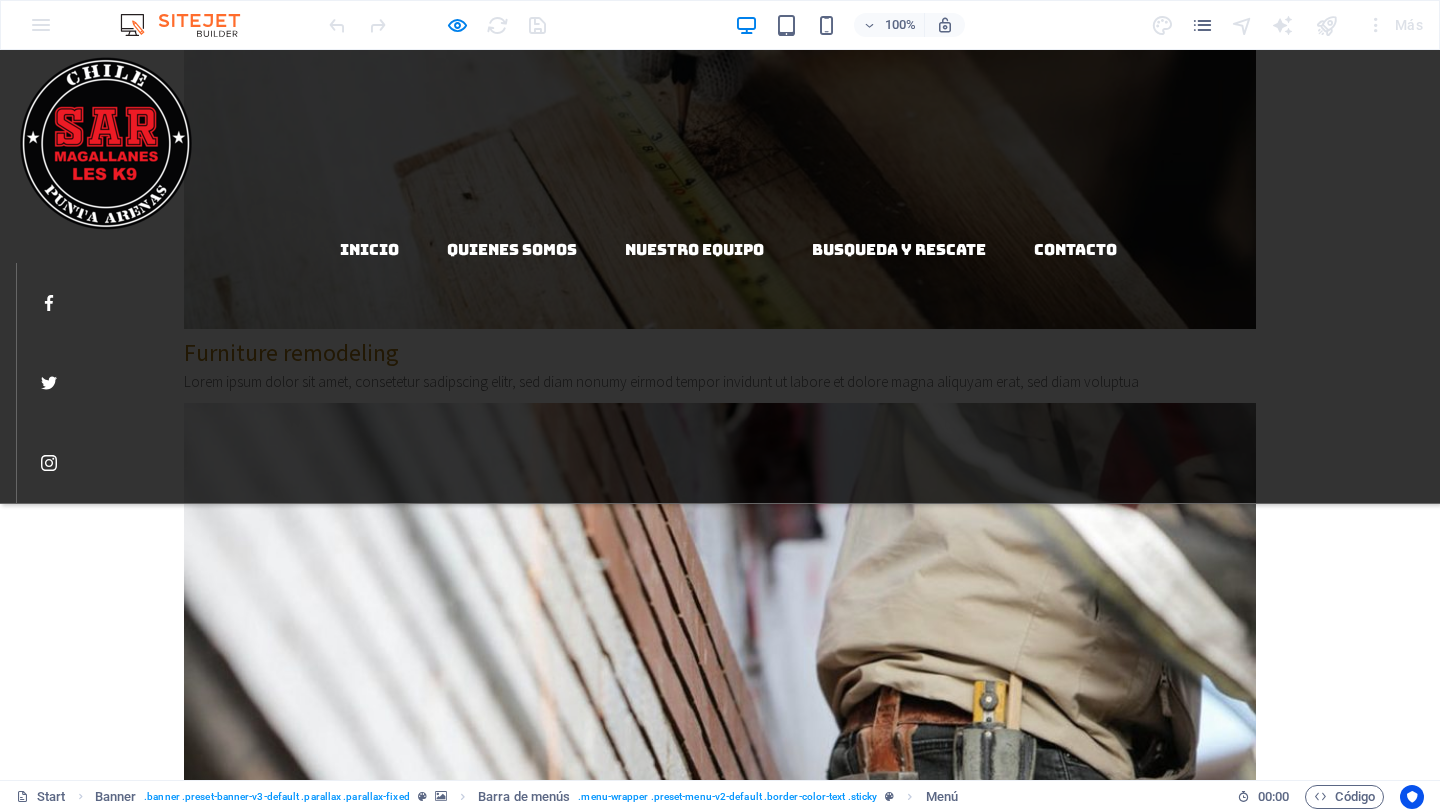 scroll, scrollTop: 4079, scrollLeft: 0, axis: vertical 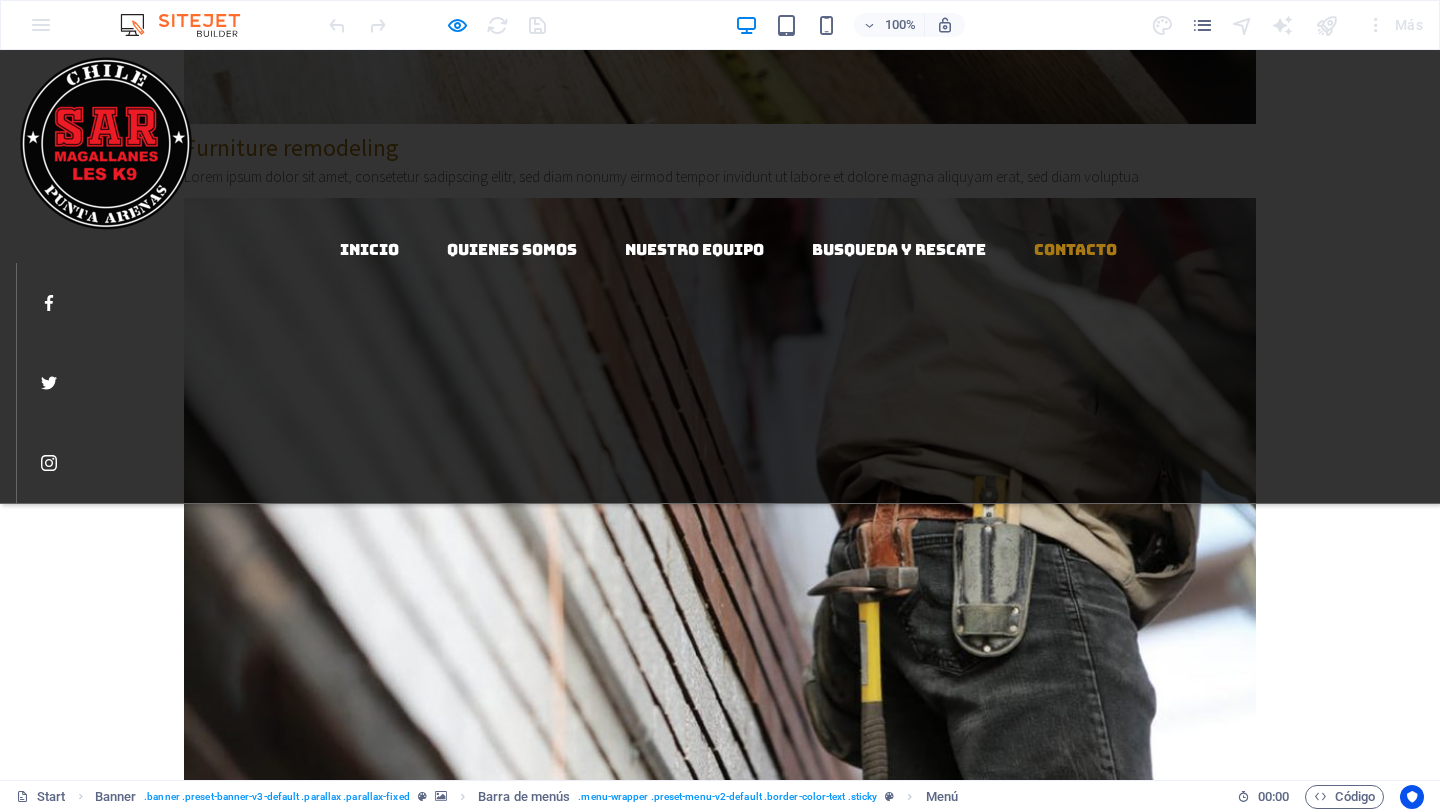 click on "Contacto" at bounding box center (1075, 249) 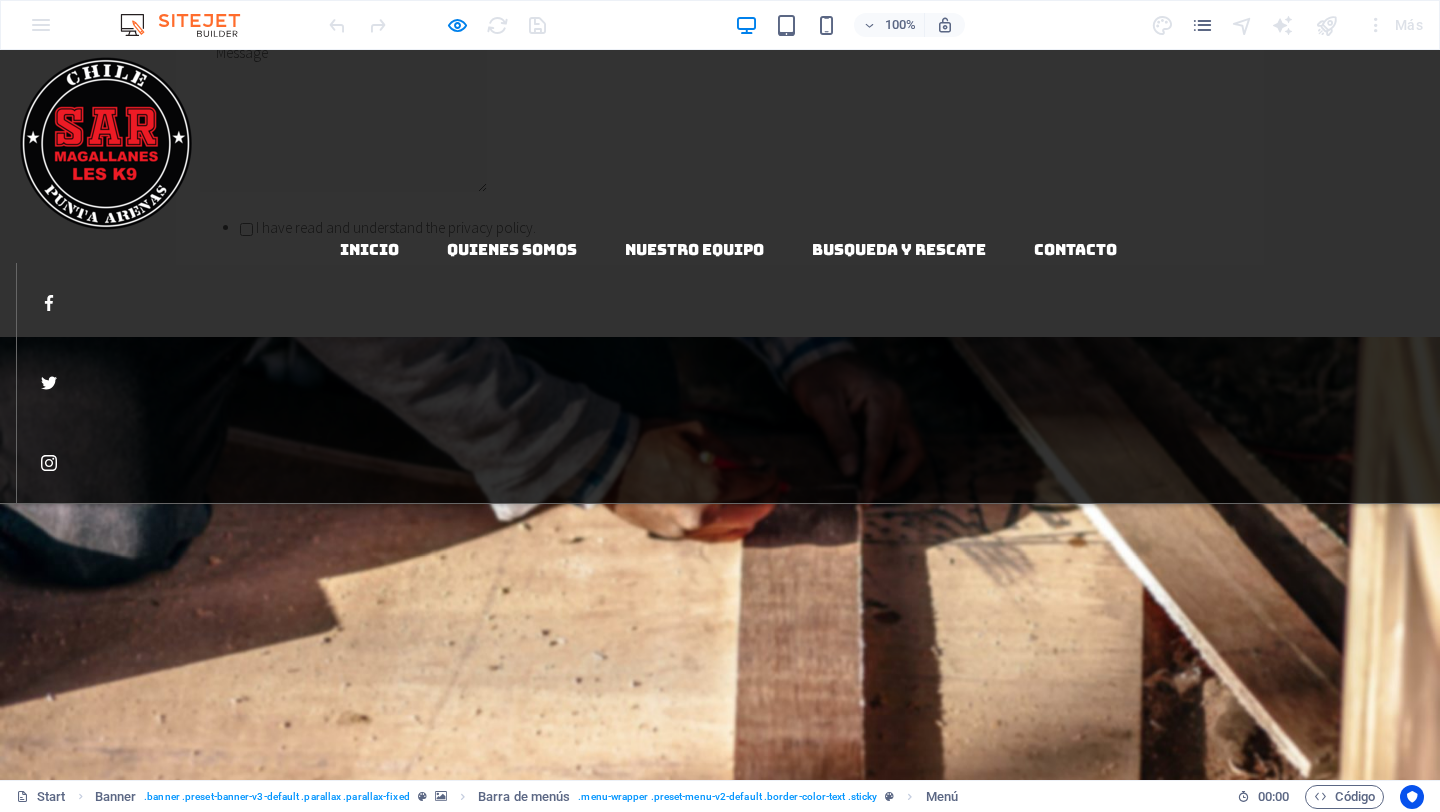 scroll, scrollTop: 1842, scrollLeft: 0, axis: vertical 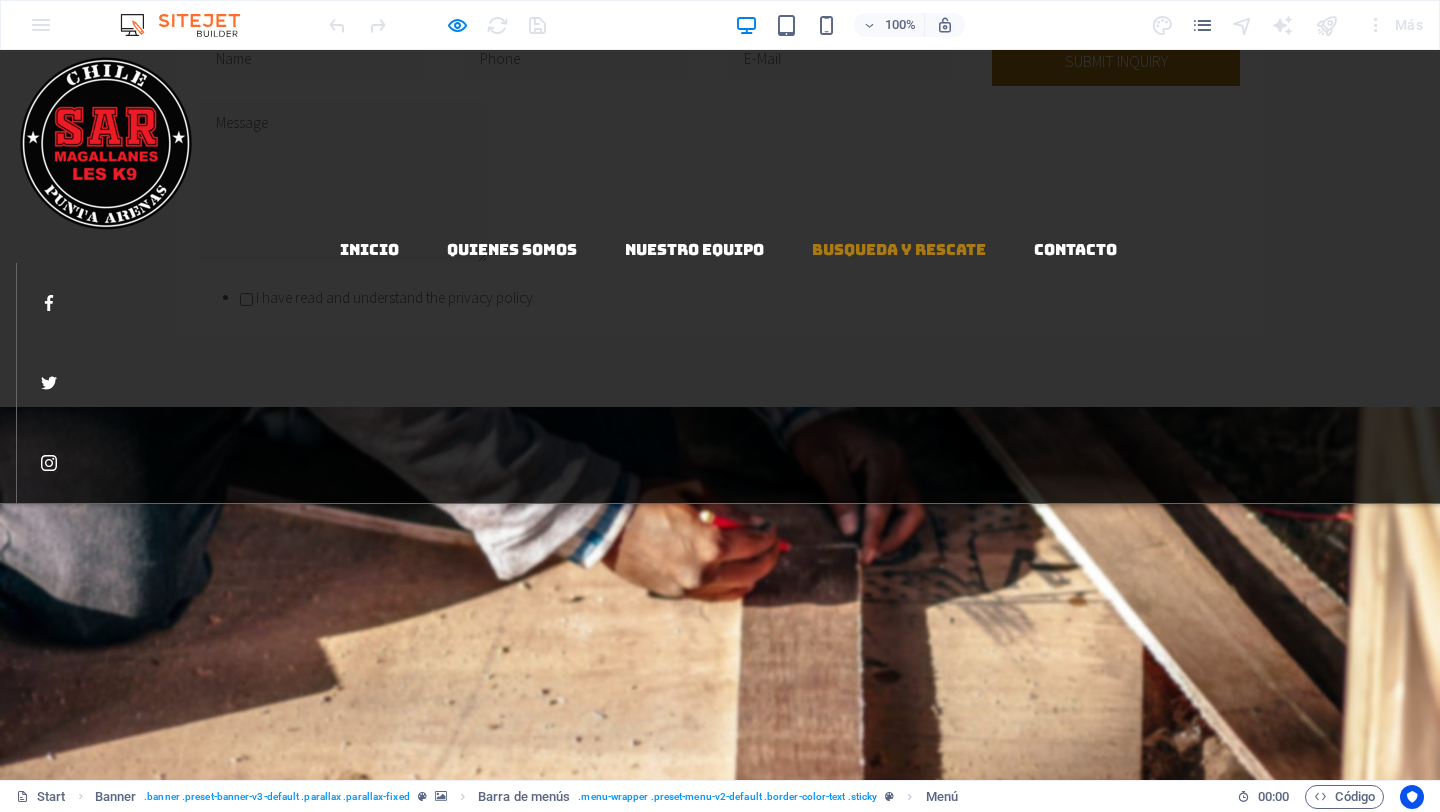 click on "busqueda y rescate" at bounding box center [899, 249] 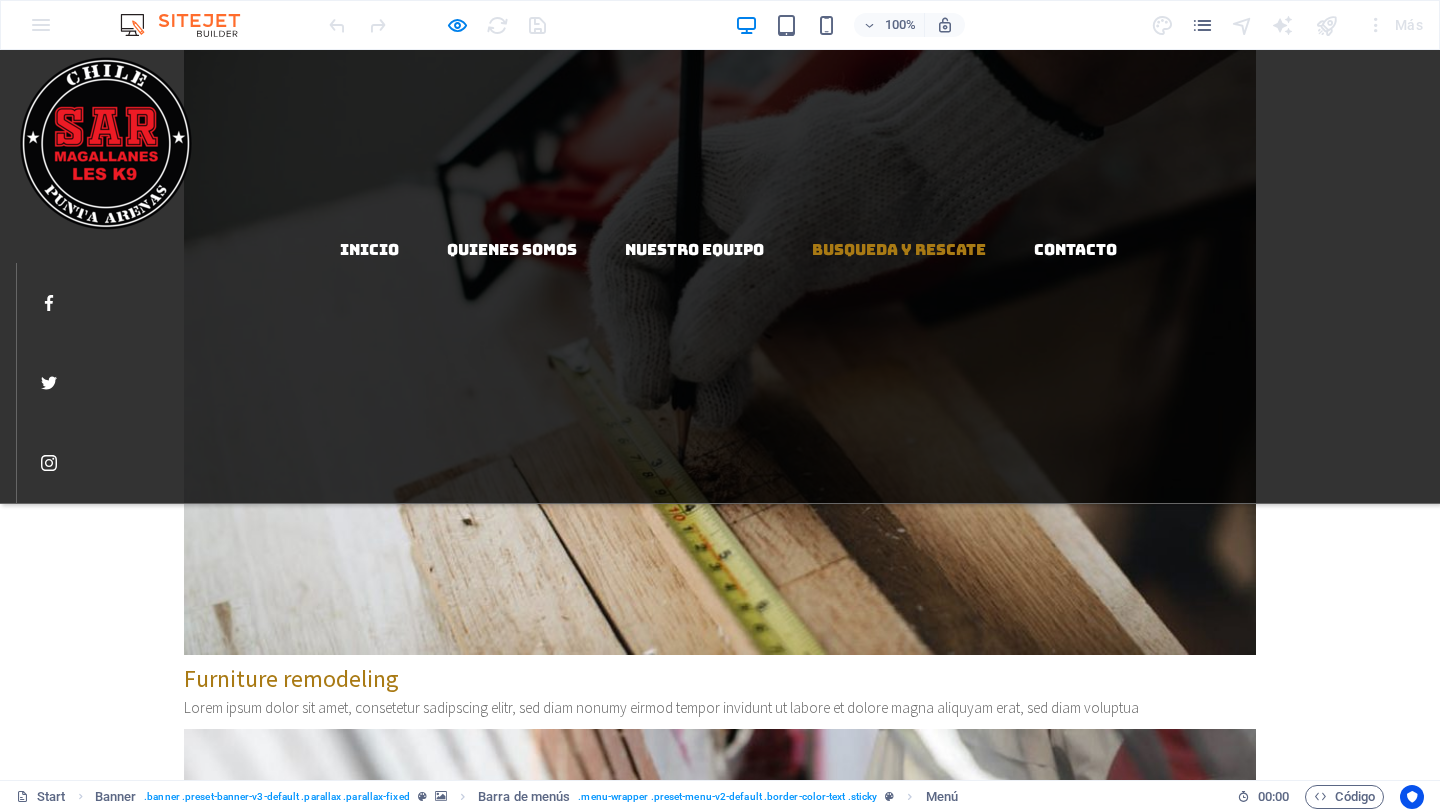 scroll, scrollTop: 3675, scrollLeft: 0, axis: vertical 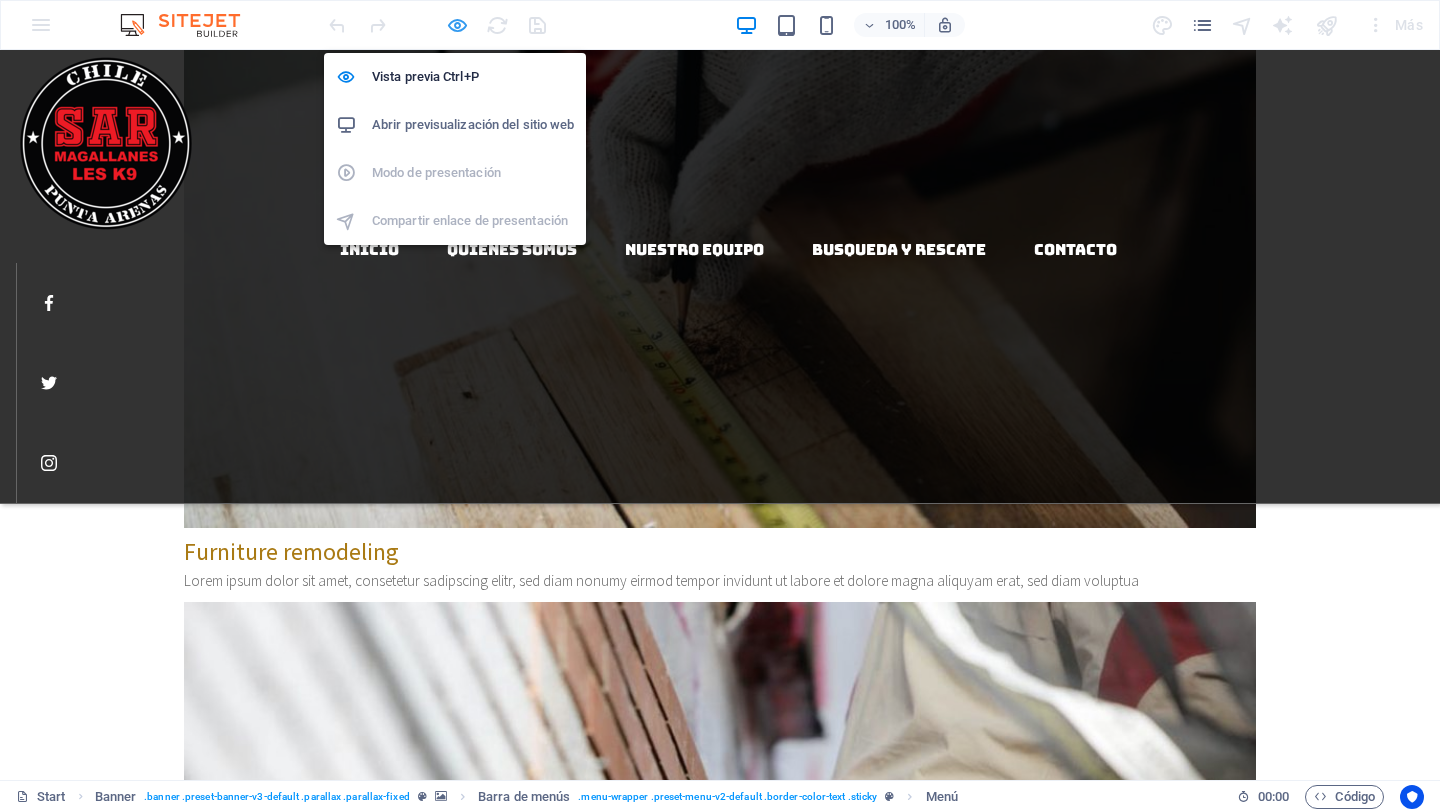 click at bounding box center [457, 25] 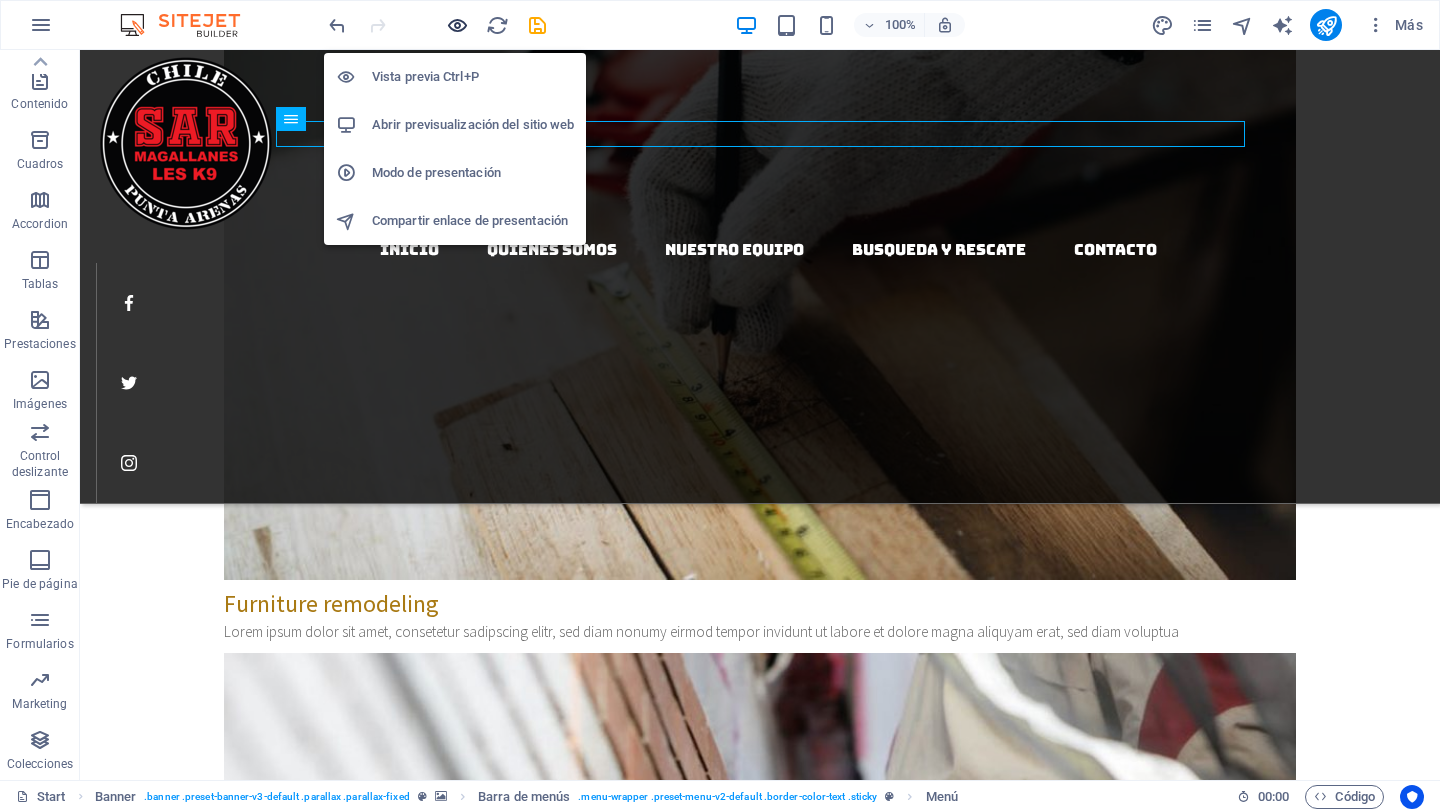 scroll, scrollTop: 3807, scrollLeft: 0, axis: vertical 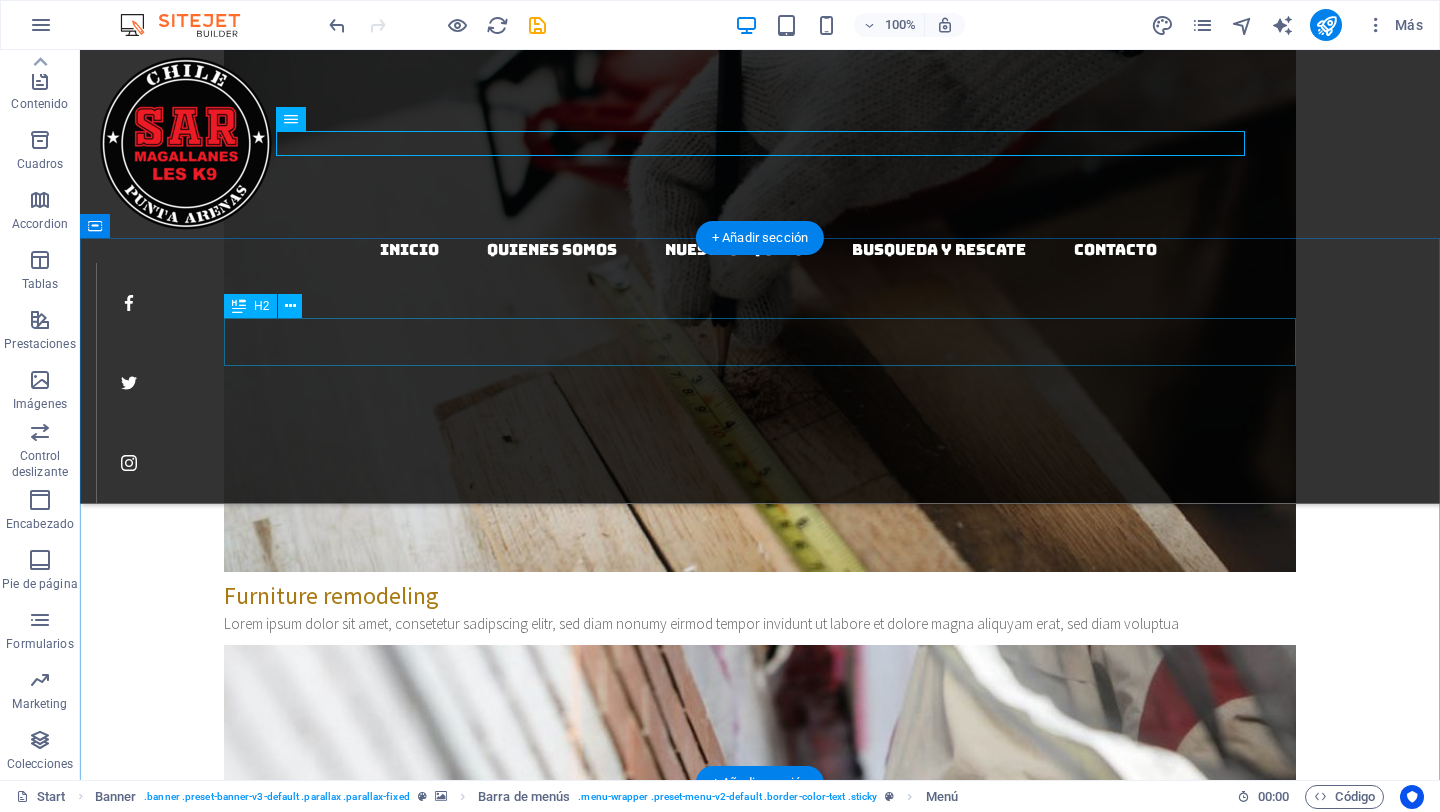 click on "Our  work" at bounding box center (760, 10232) 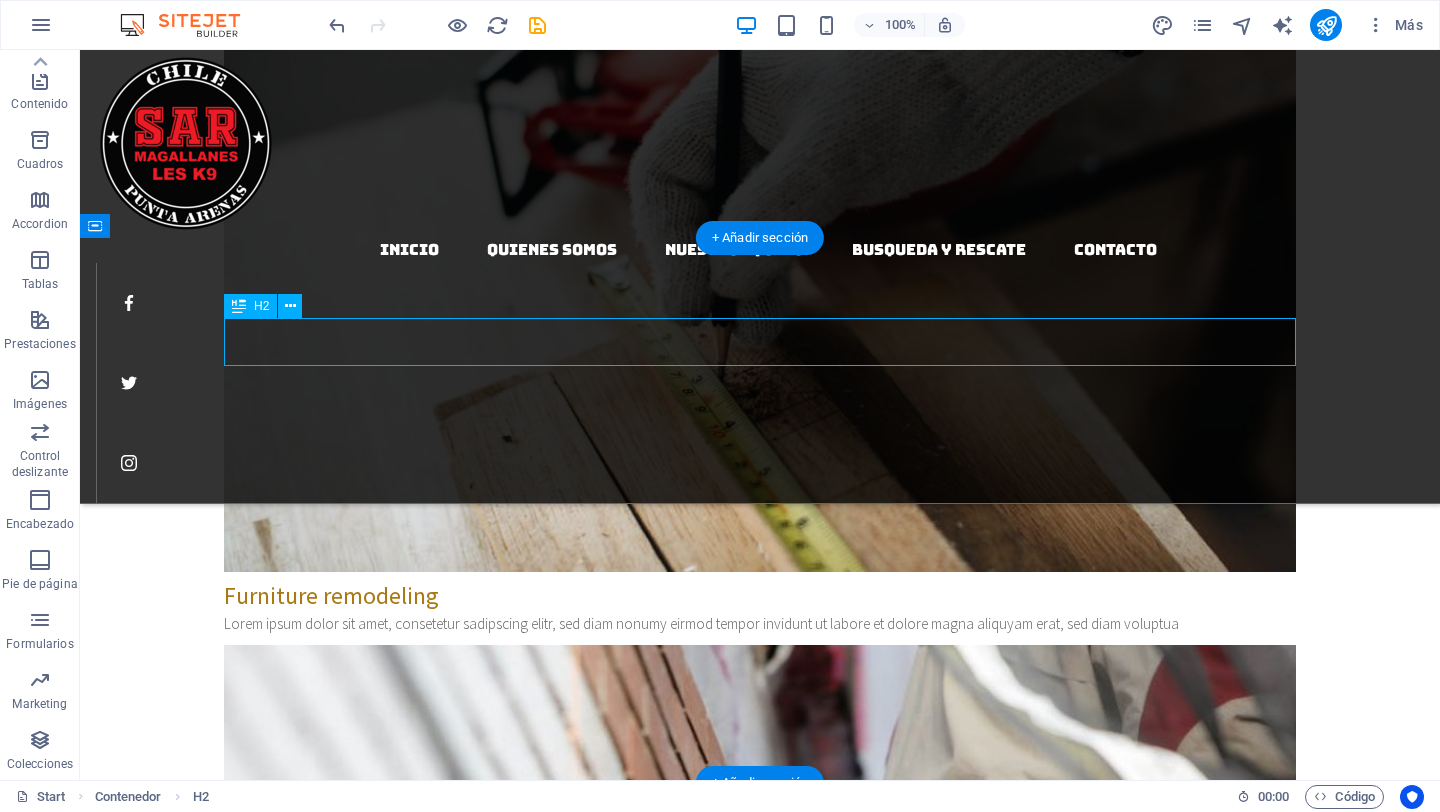 click on "Our  work" at bounding box center (760, 10232) 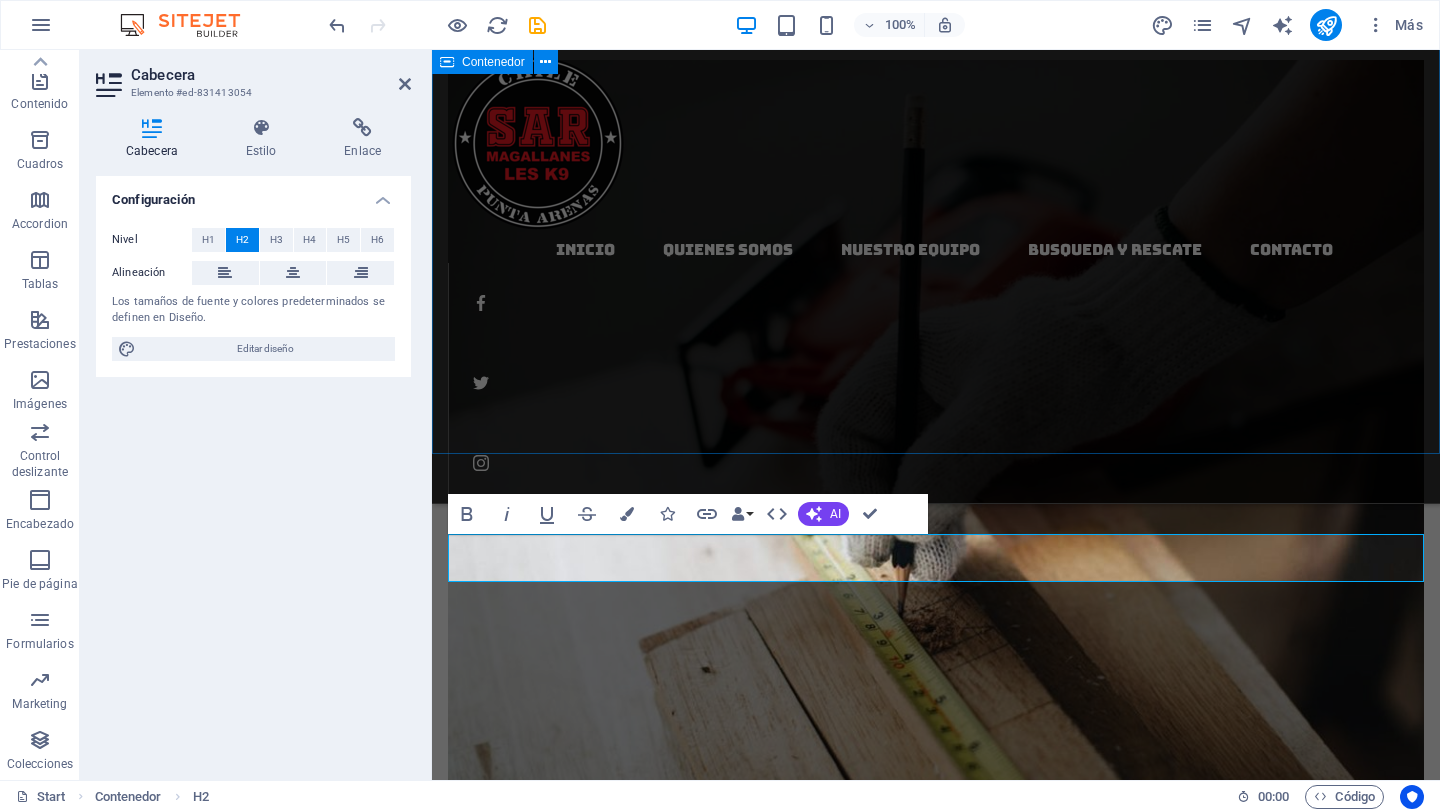 scroll, scrollTop: 3520, scrollLeft: 0, axis: vertical 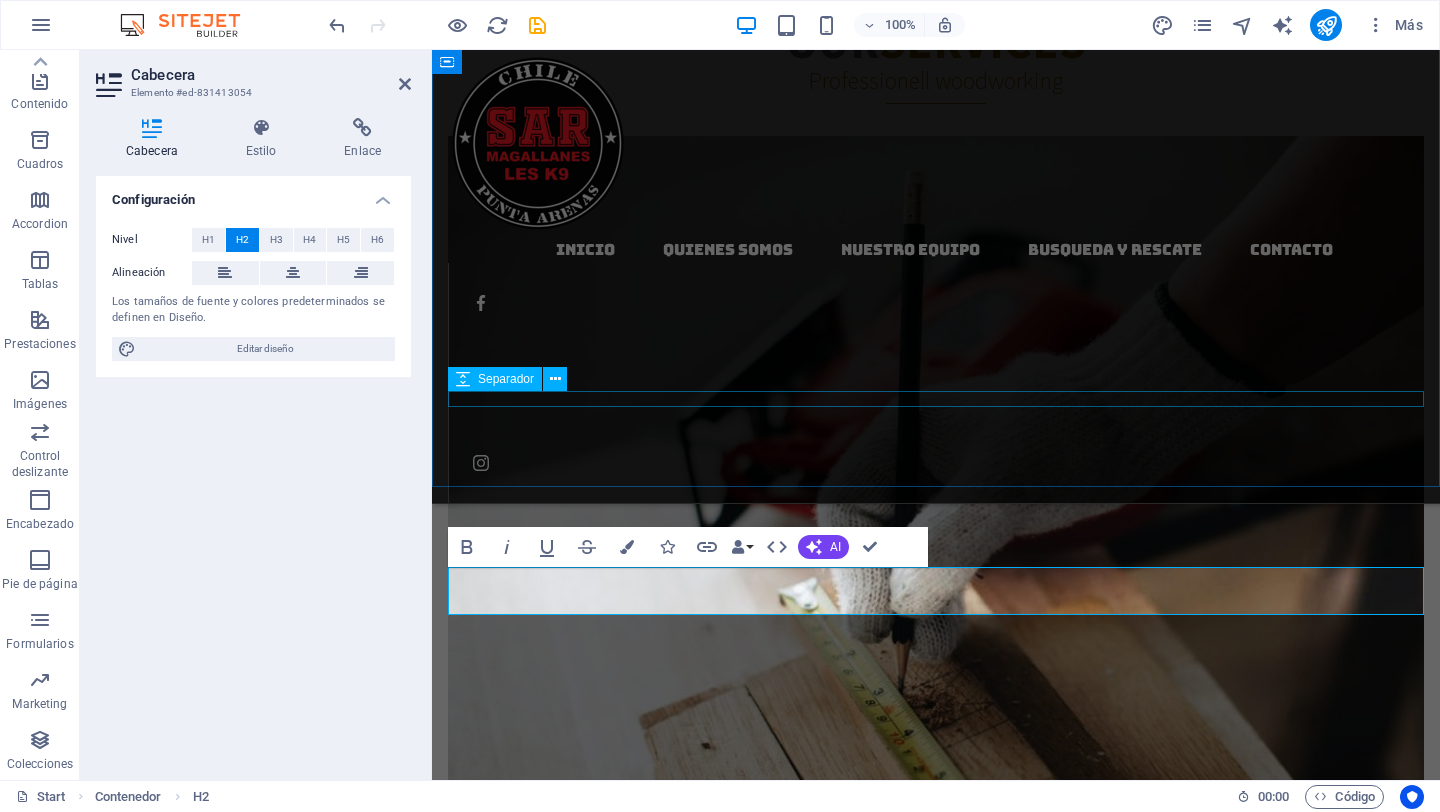 type 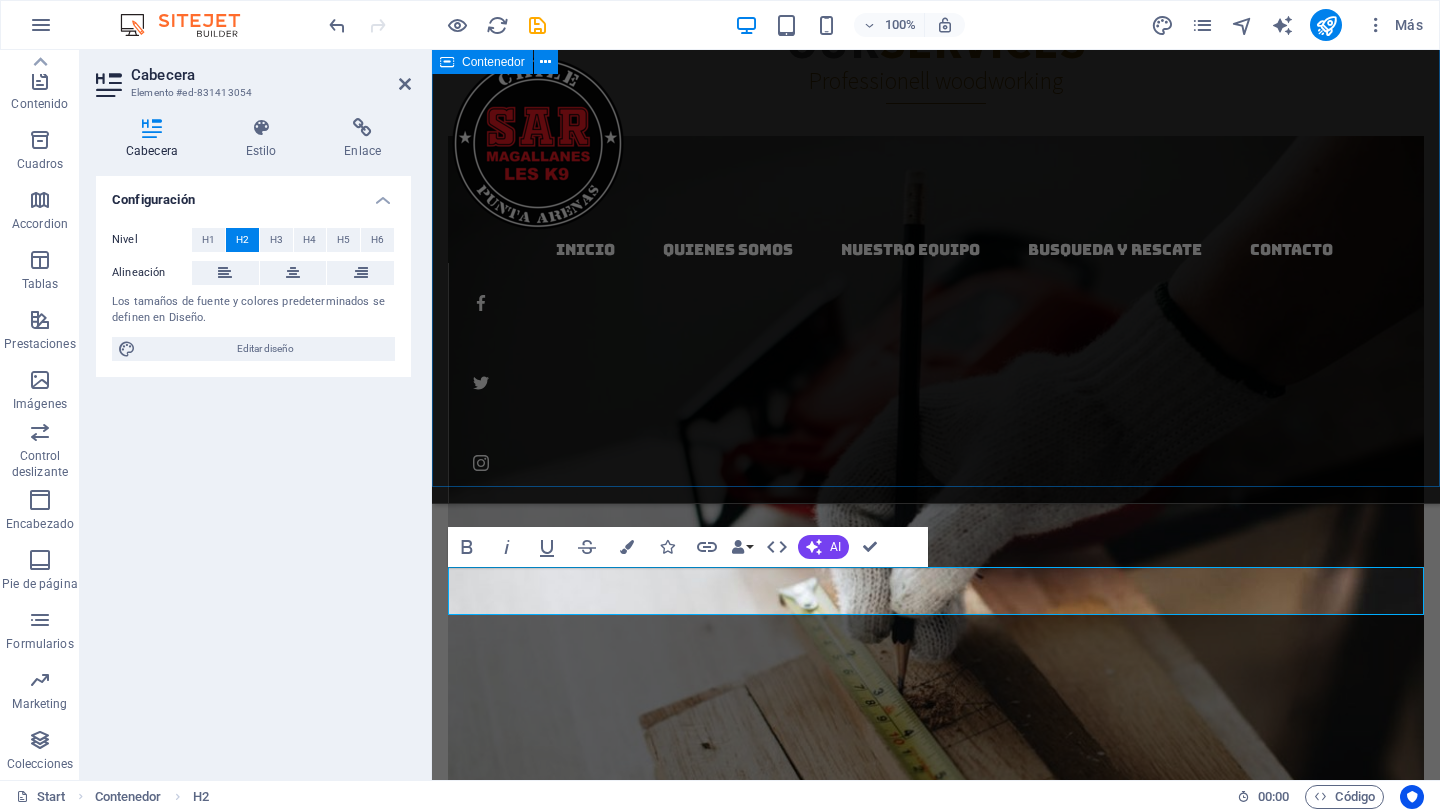 click on "Our Professional ­Team We take care of you [FIRST] Head of Lorum ipsum Phone: [PHONE] [FIRST] Head of Lorum ipsum Phone: [PHONE] [FIRST] Head of Lorum ipsum Phone: [PHONE] [FIRST] Head of Lorum ipsum Phone: [PHONE] [FIRST] Head of Lorum ipsum Phone: [PHONE] [FIRST] Head of Lorum ipsum Phone: [PHONE]" at bounding box center [936, 6528] 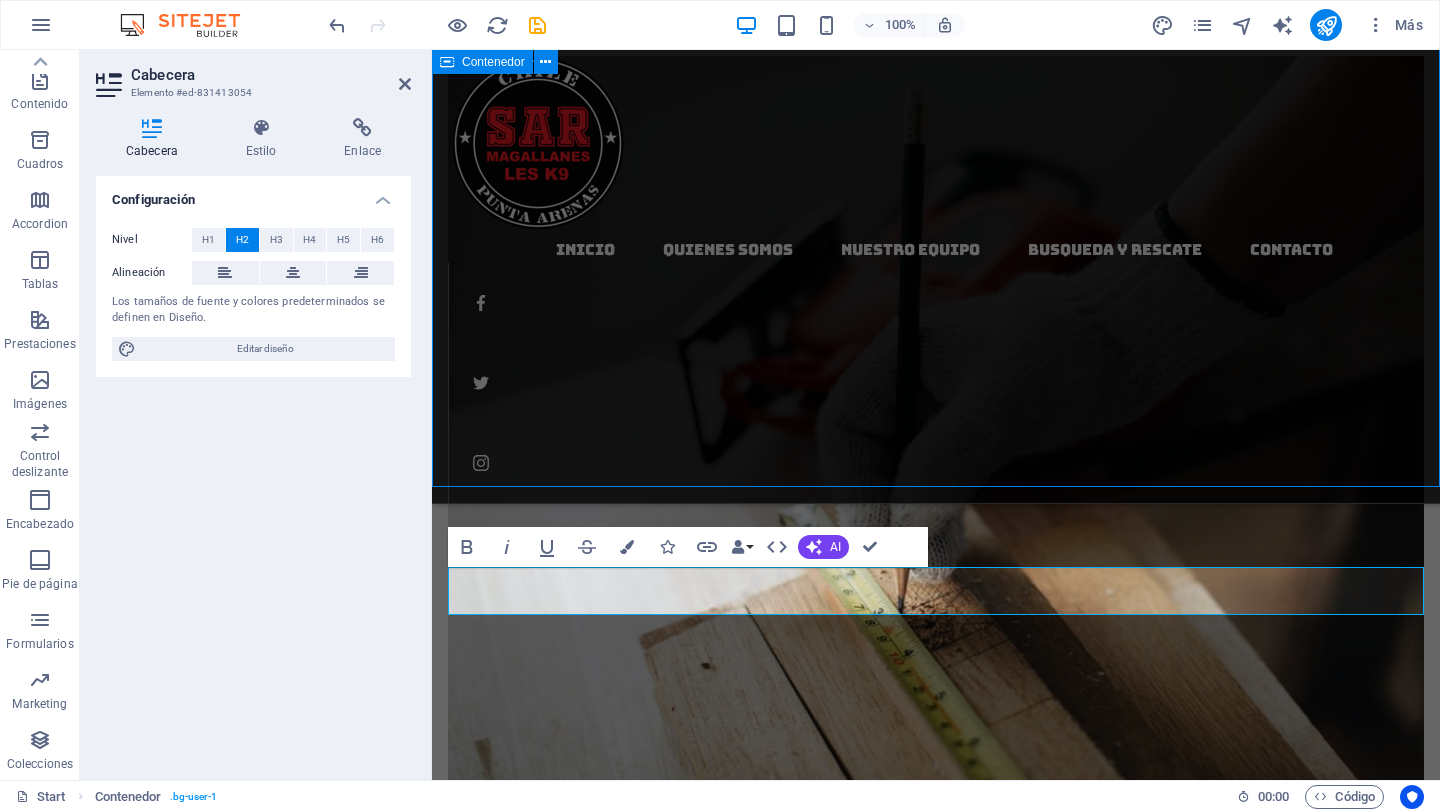 scroll, scrollTop: 3494, scrollLeft: 0, axis: vertical 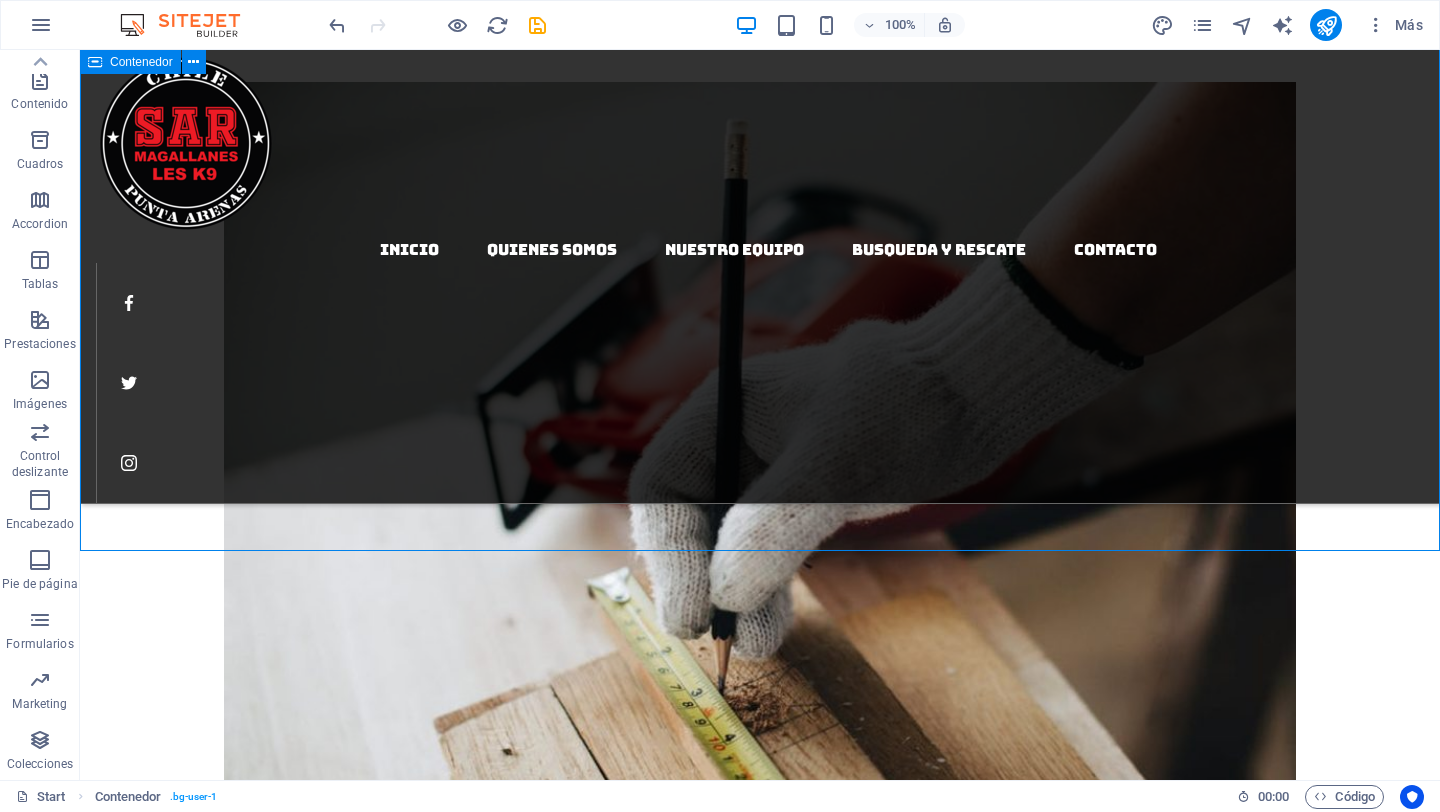 click on "Our Professional ­Team We take care of you [FIRST] Head of Lorum ipsum Phone: [PHONE] [FIRST] Head of Lorum ipsum Phone: [PHONE] [FIRST] Head of Lorum ipsum Phone: [PHONE] [FIRST] Head of Lorum ipsum Phone: [PHONE] [FIRST] Head of Lorum ipsum Phone: [PHONE] [FIRST] Head of Lorum ipsum Phone: [PHONE]" at bounding box center [760, 7050] 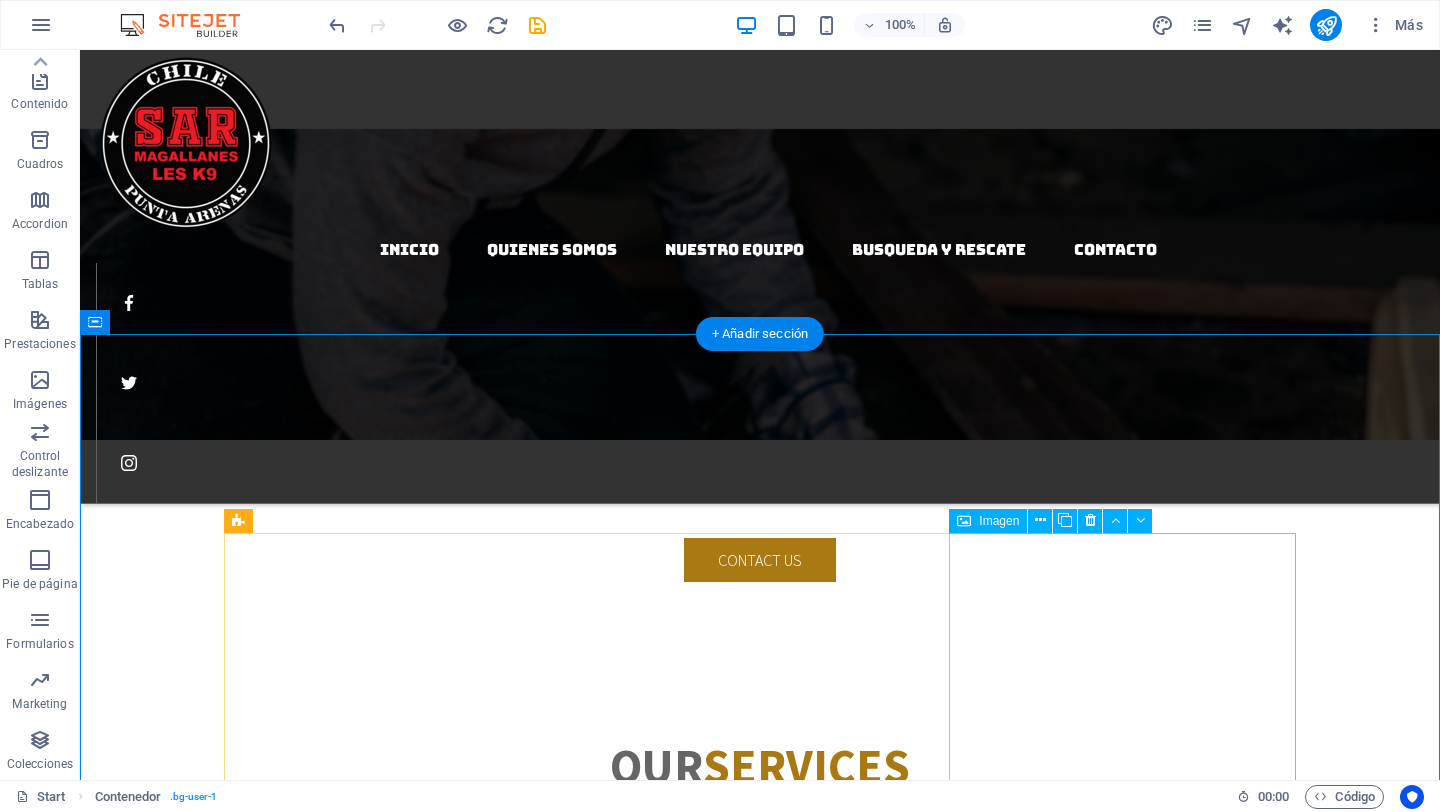 scroll, scrollTop: 2705, scrollLeft: 0, axis: vertical 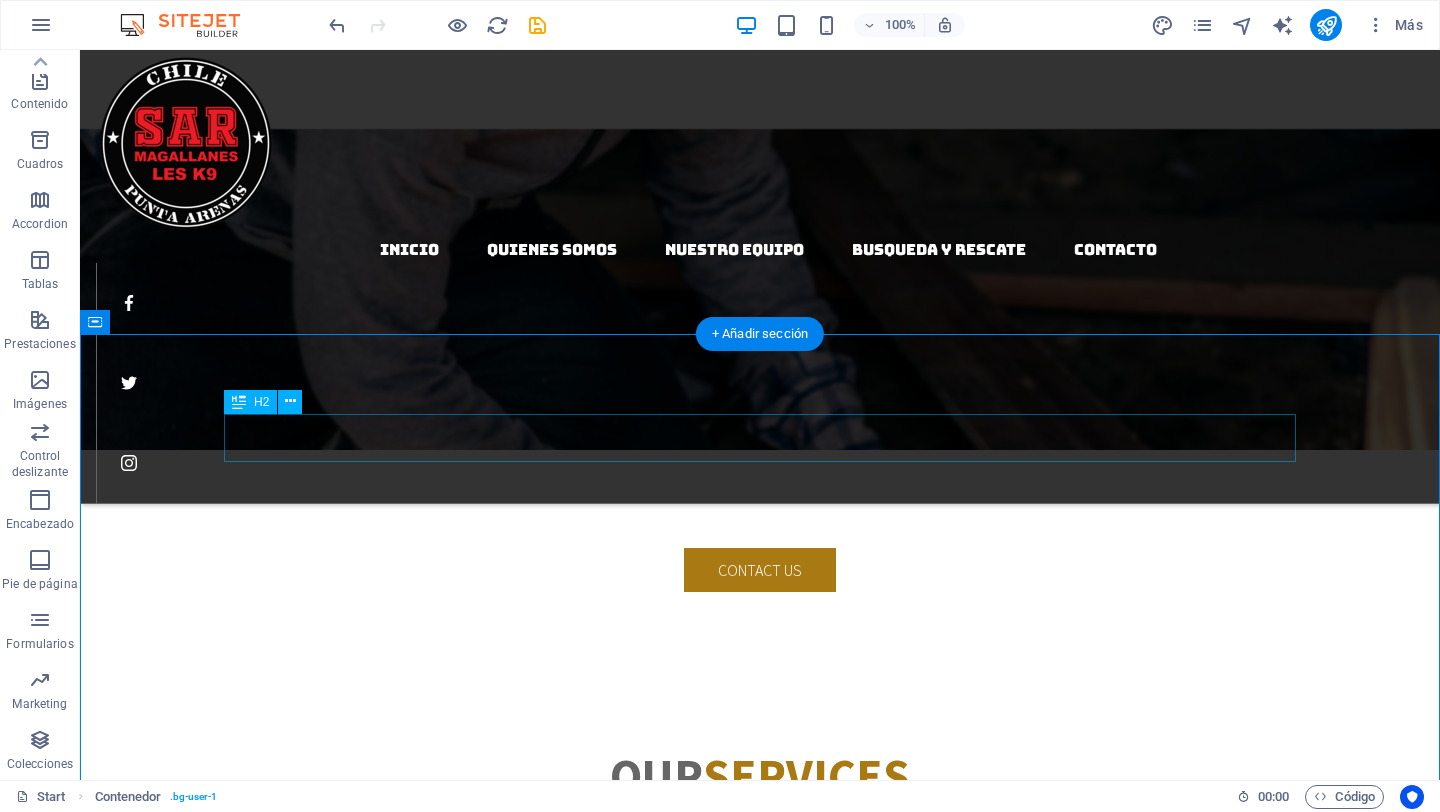 click on "Our Professional  ­Team" at bounding box center (760, 4553) 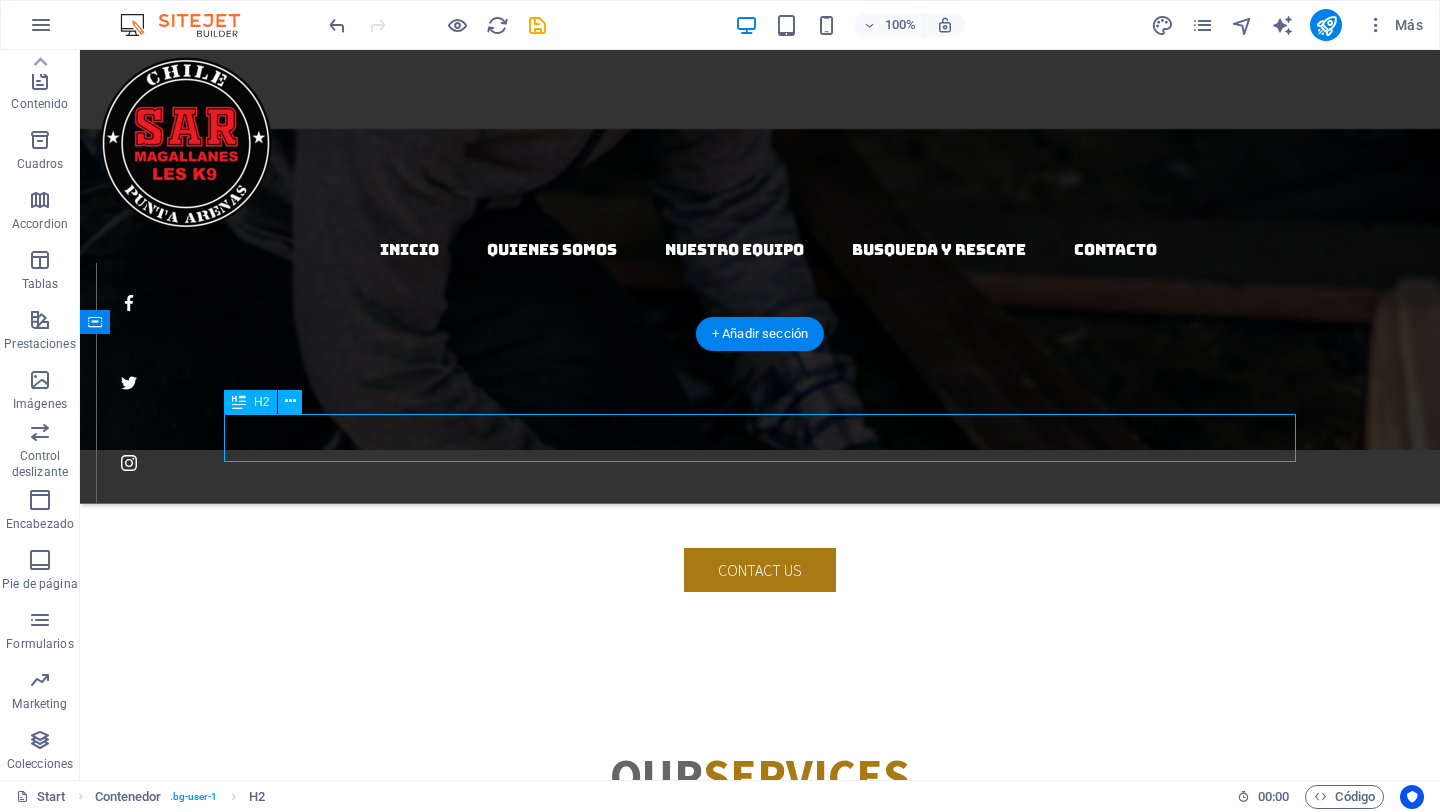 click on "Our Professional  ­Team" at bounding box center (760, 4553) 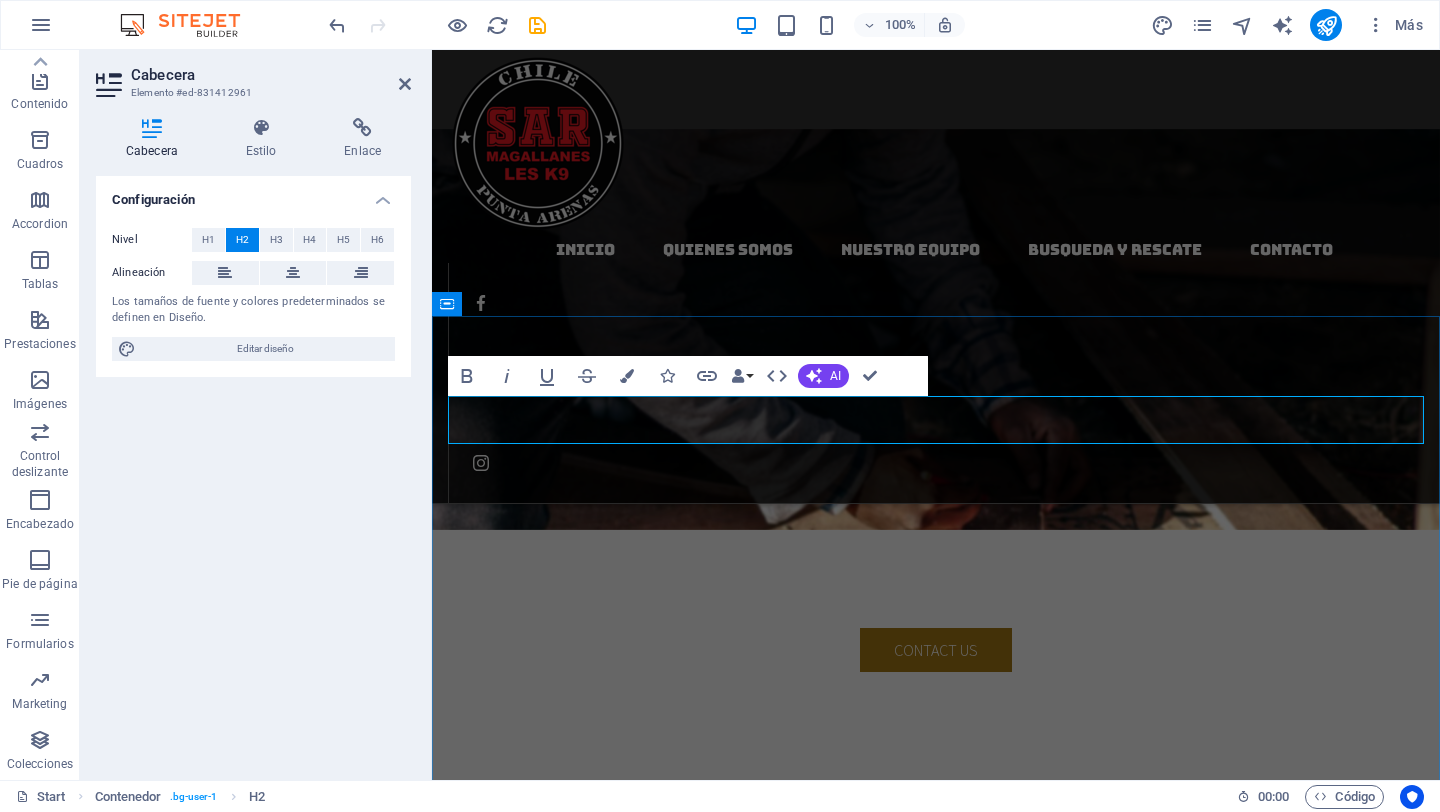 scroll, scrollTop: 2749, scrollLeft: 0, axis: vertical 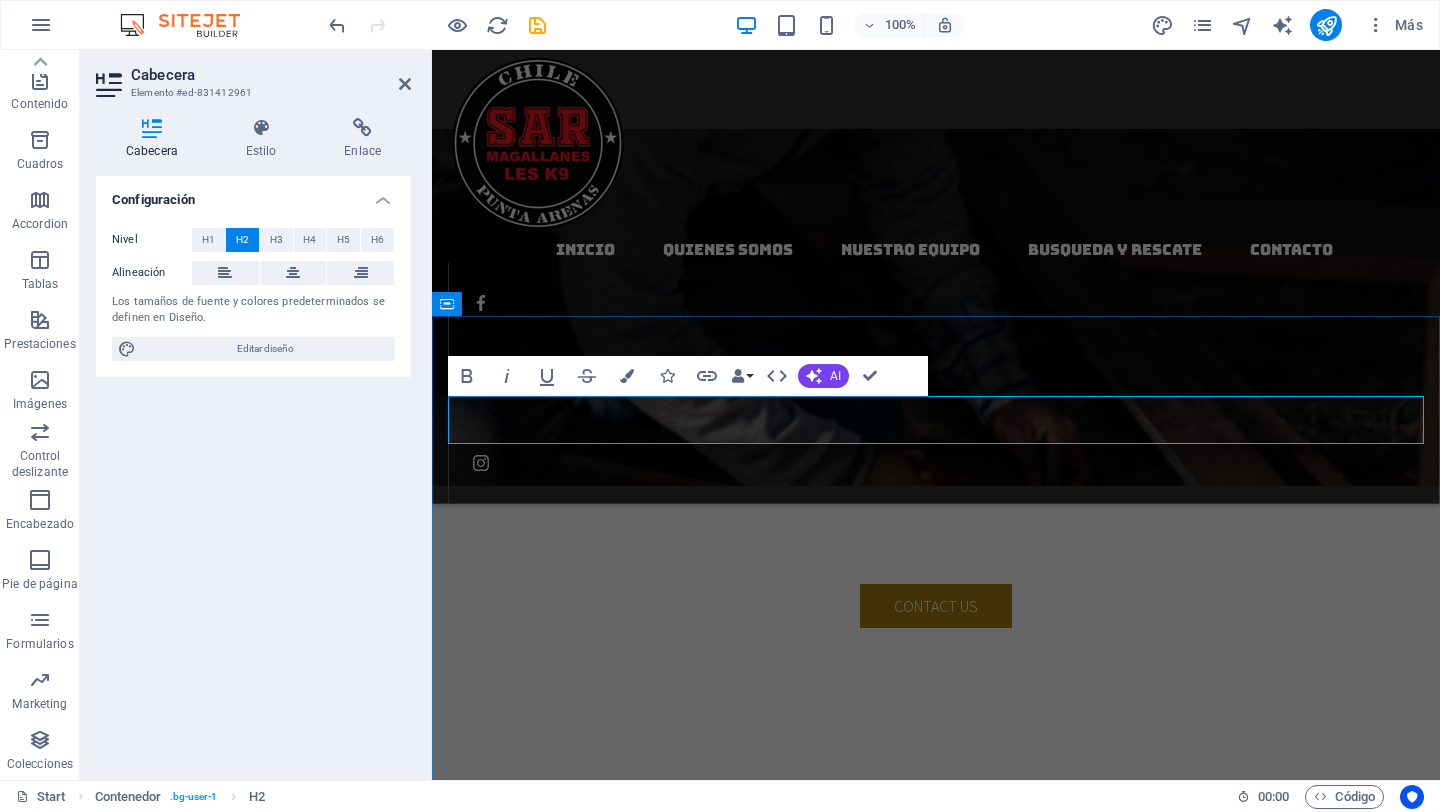 type 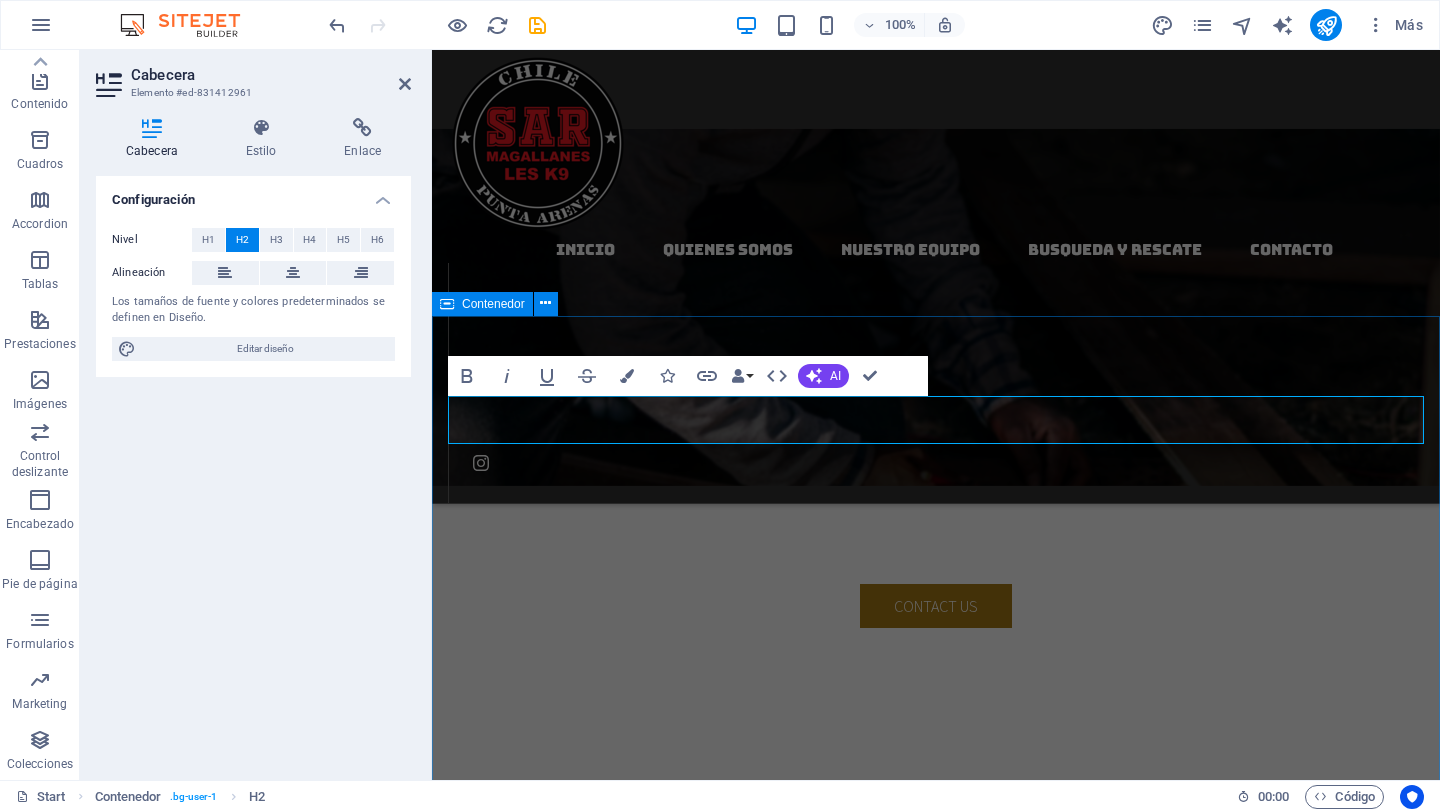 click on "nuestro equipo [FIRST] Head of Lorum ipsum Phone: [PHONE] [FIRST] Head of Lorum ipsum Phone: [PHONE] [FIRST] Head of Lorum ipsum Phone: [PHONE] [FIRST] Head of Lorum ipsum Phone: [PHONE] [FIRST] Head of Lorum ipsum Phone: [PHONE] [FIRST] Head of Lorum ipsum Phone: [PHONE]" at bounding box center (936, 7299) 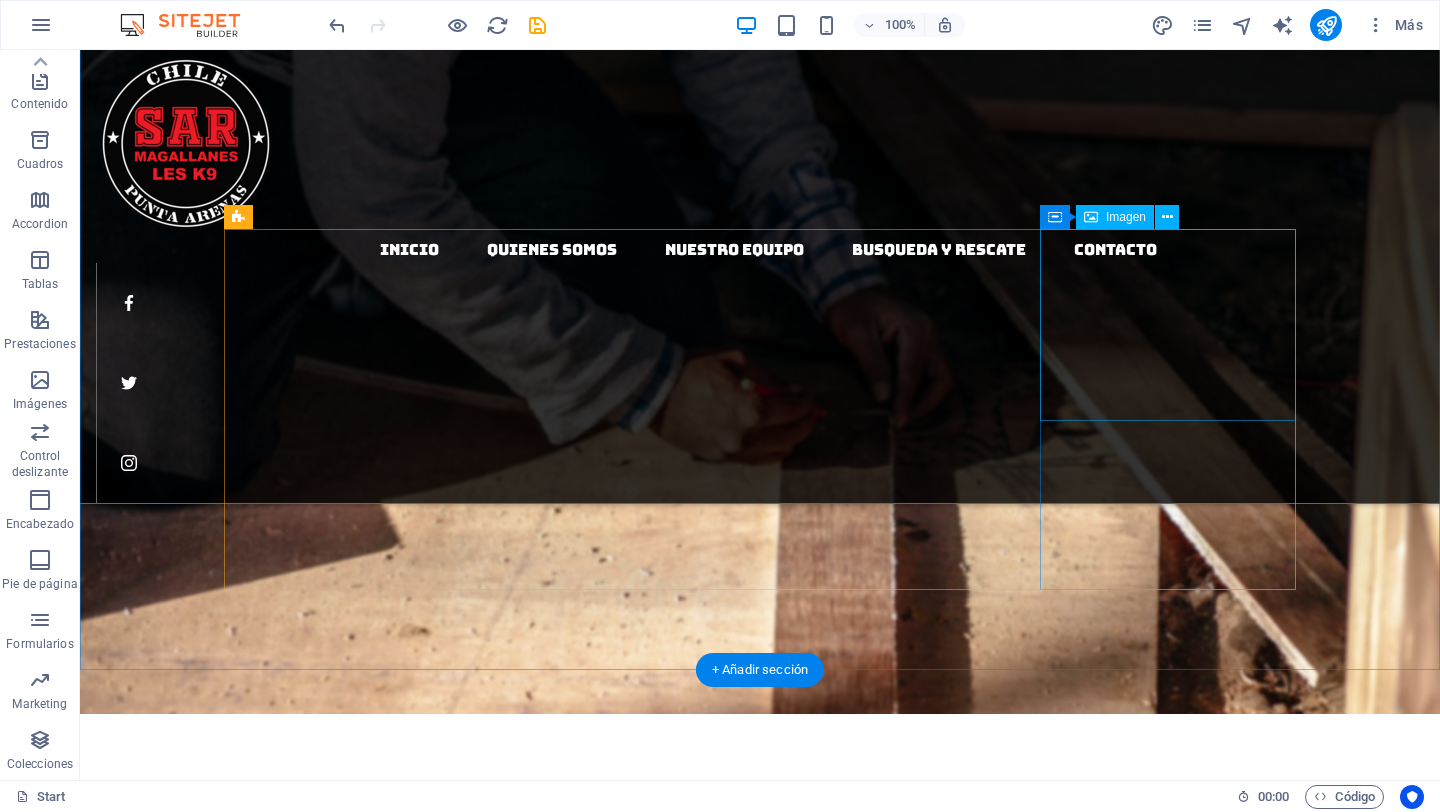 scroll, scrollTop: 2462, scrollLeft: 0, axis: vertical 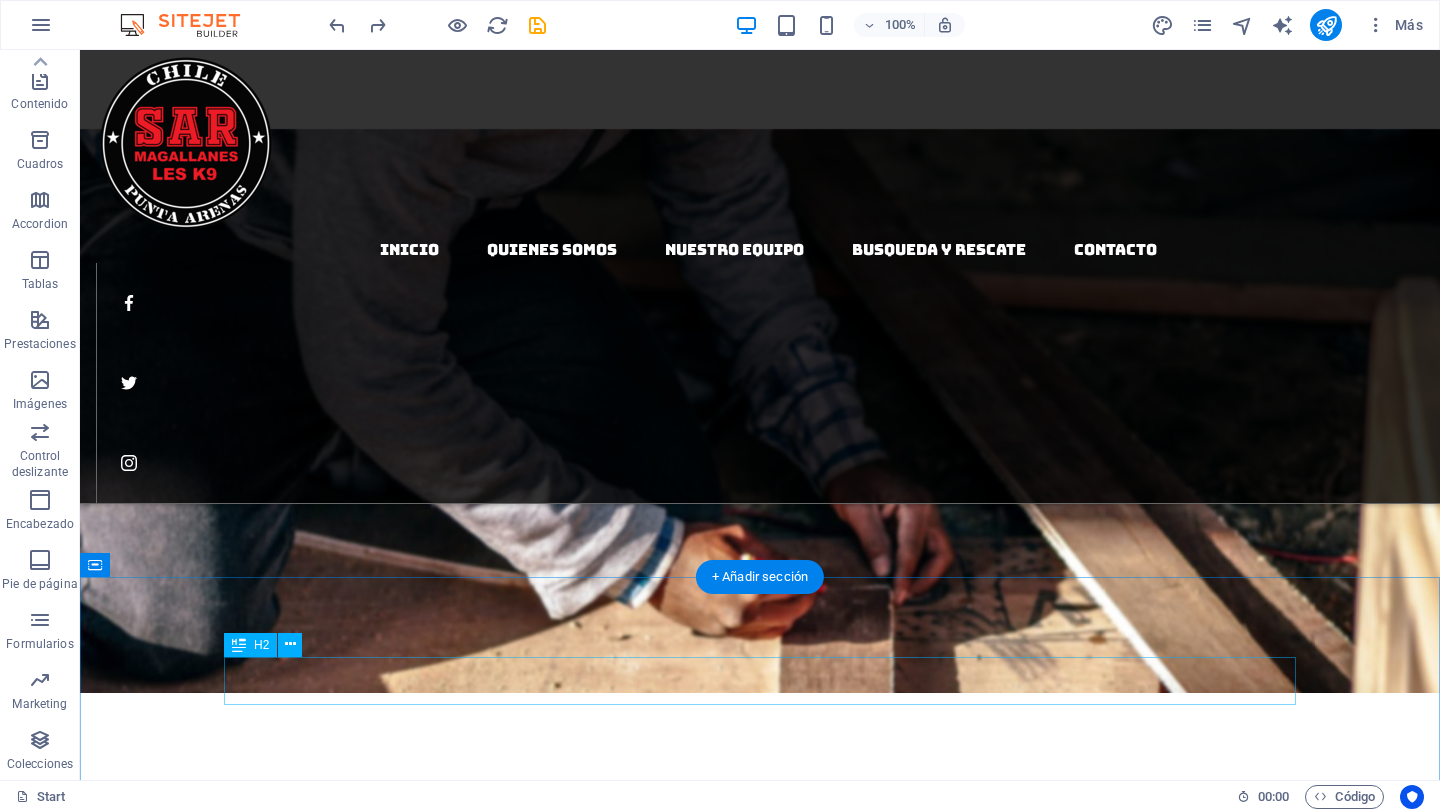 click on "Our Professional  ­Team" at bounding box center (760, 4796) 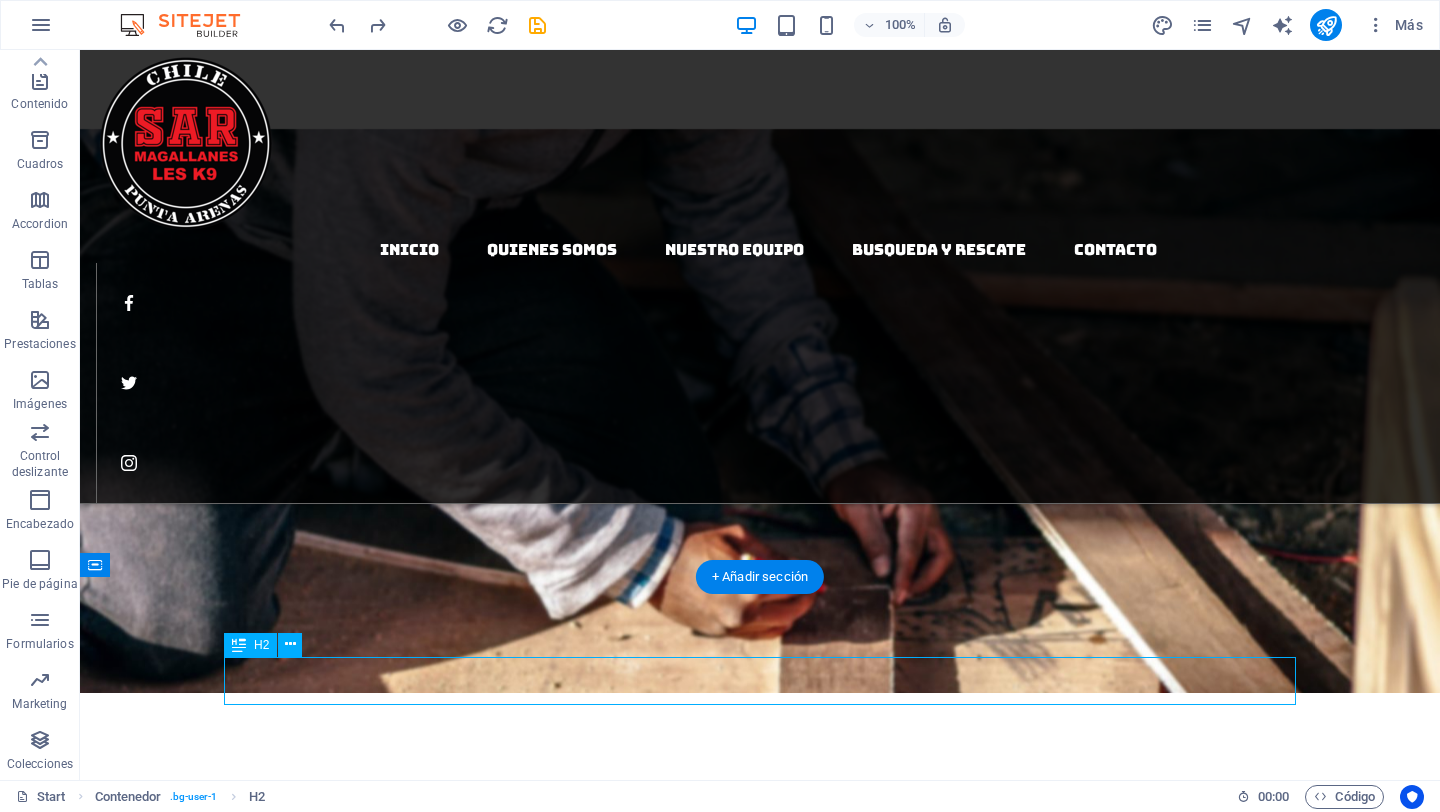 click on "Our Professional  ­Team" at bounding box center (760, 4796) 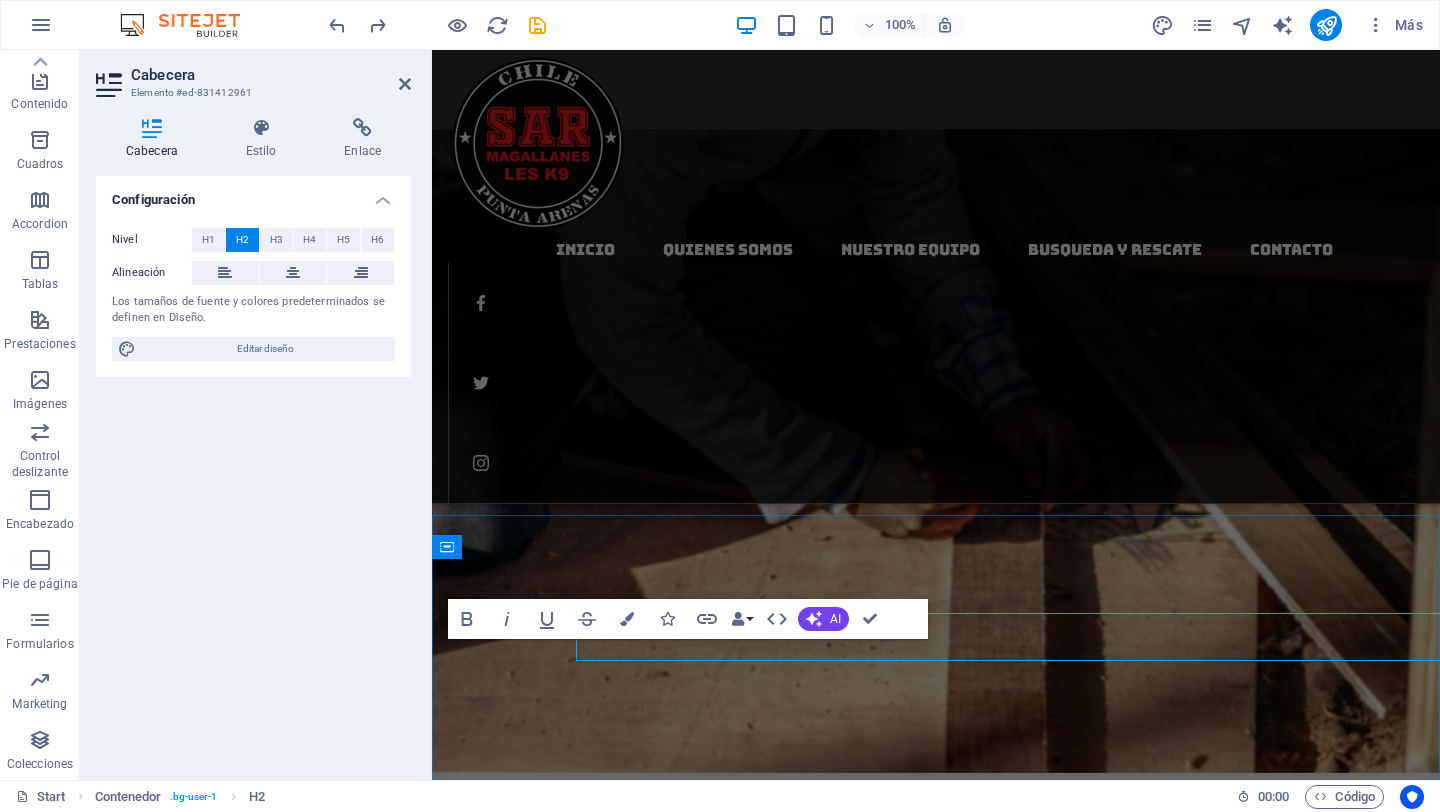 scroll, scrollTop: 2506, scrollLeft: 0, axis: vertical 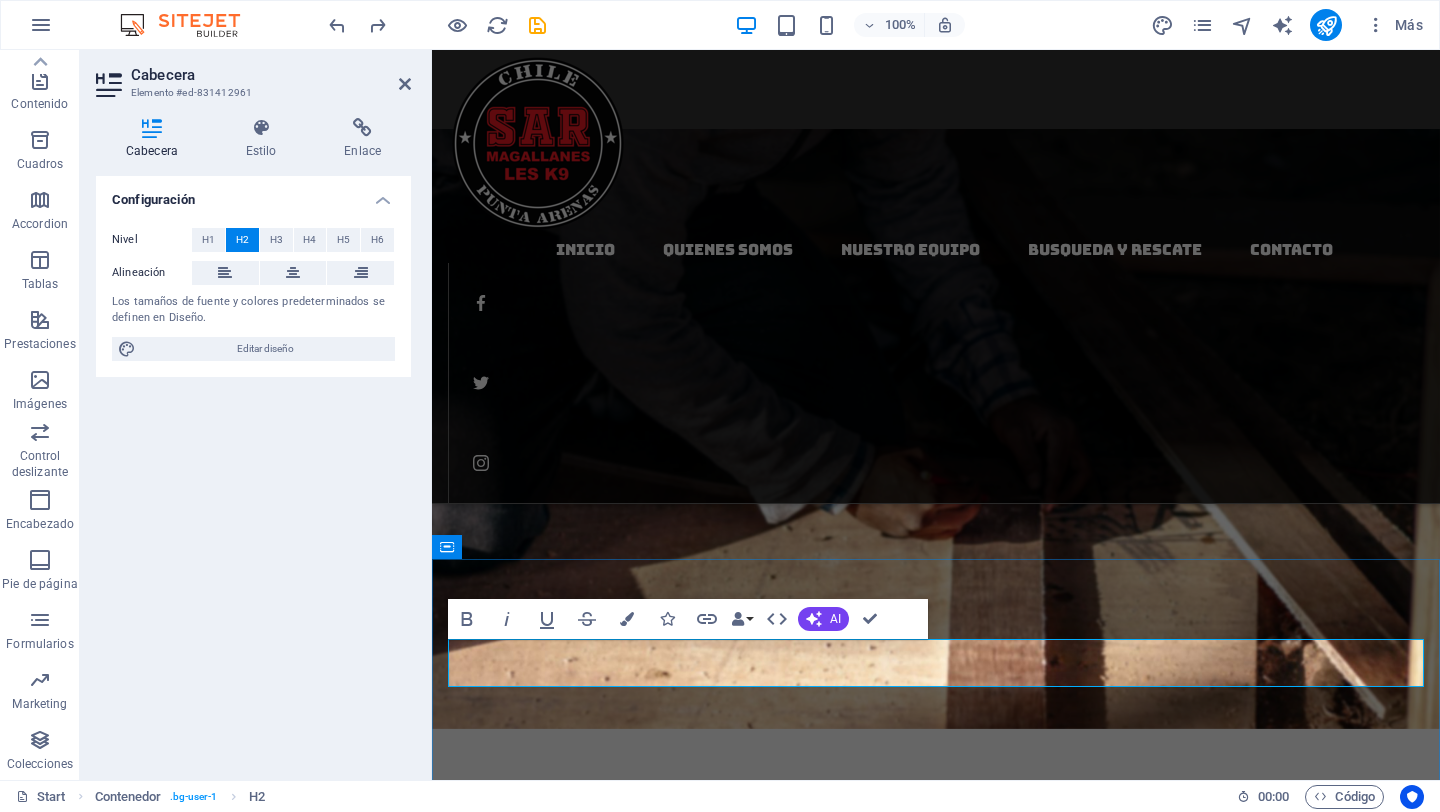 click on "Our Professional  ­Team" at bounding box center [936, 4544] 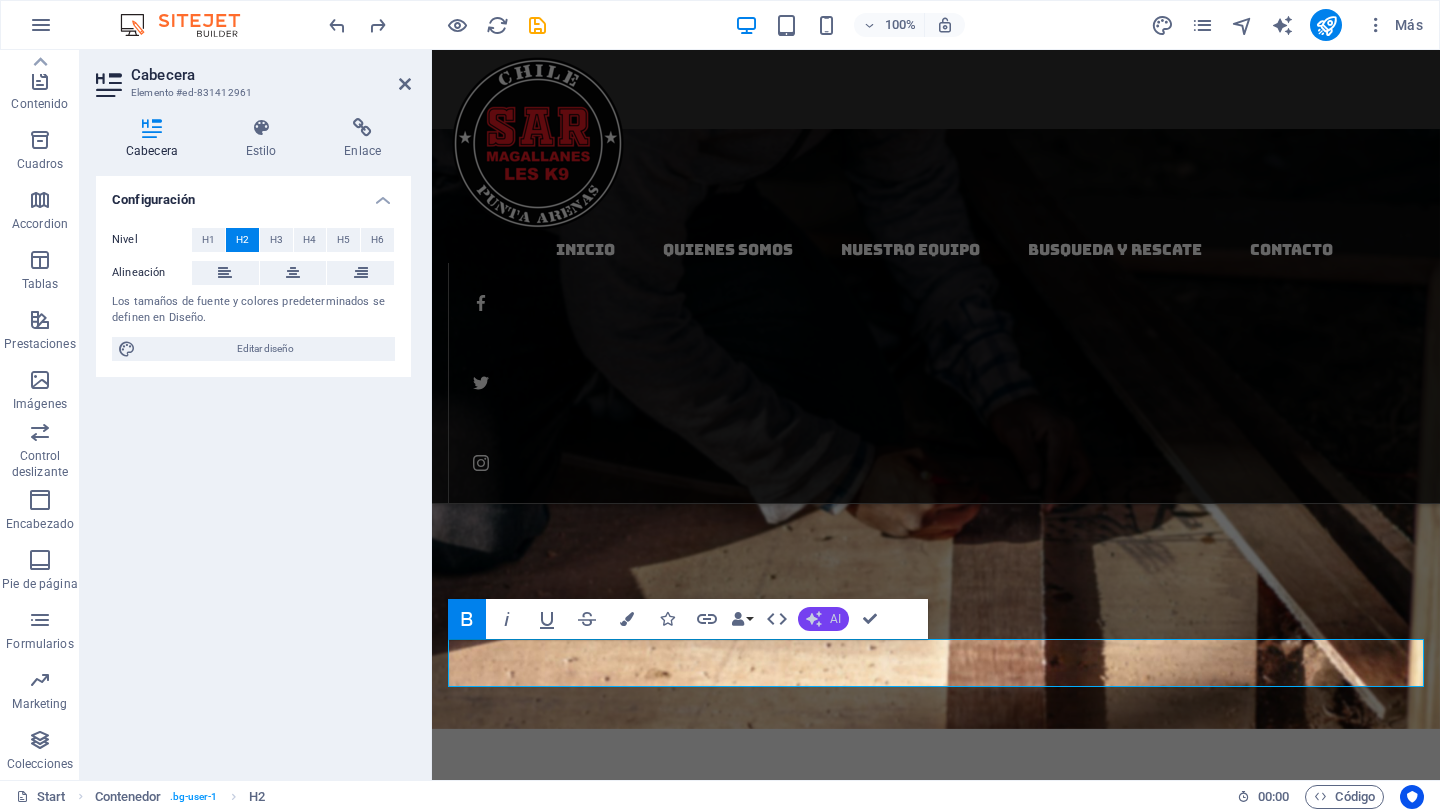 click on "AI" at bounding box center (835, 619) 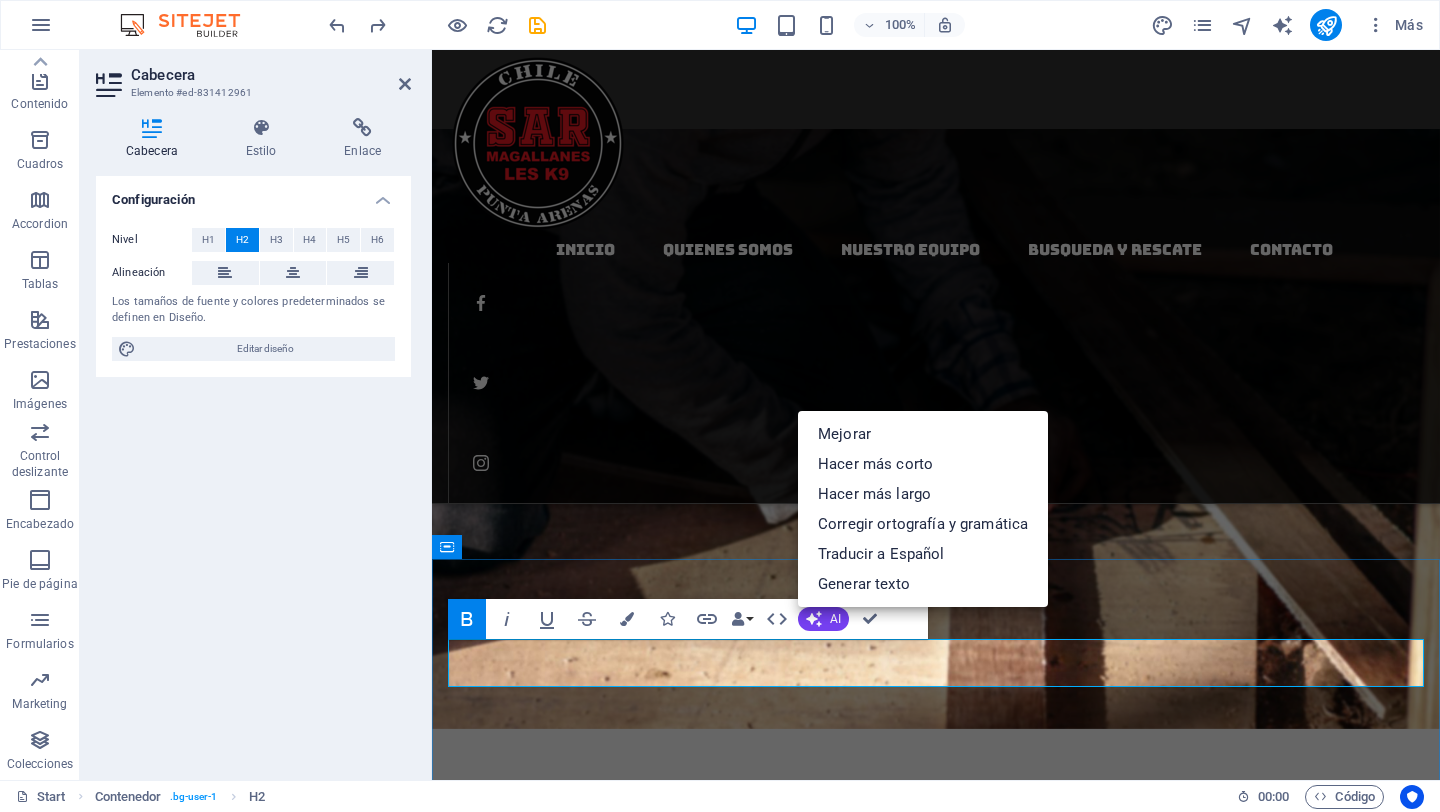 click on "Nuestro  ­Team" at bounding box center (936, 4544) 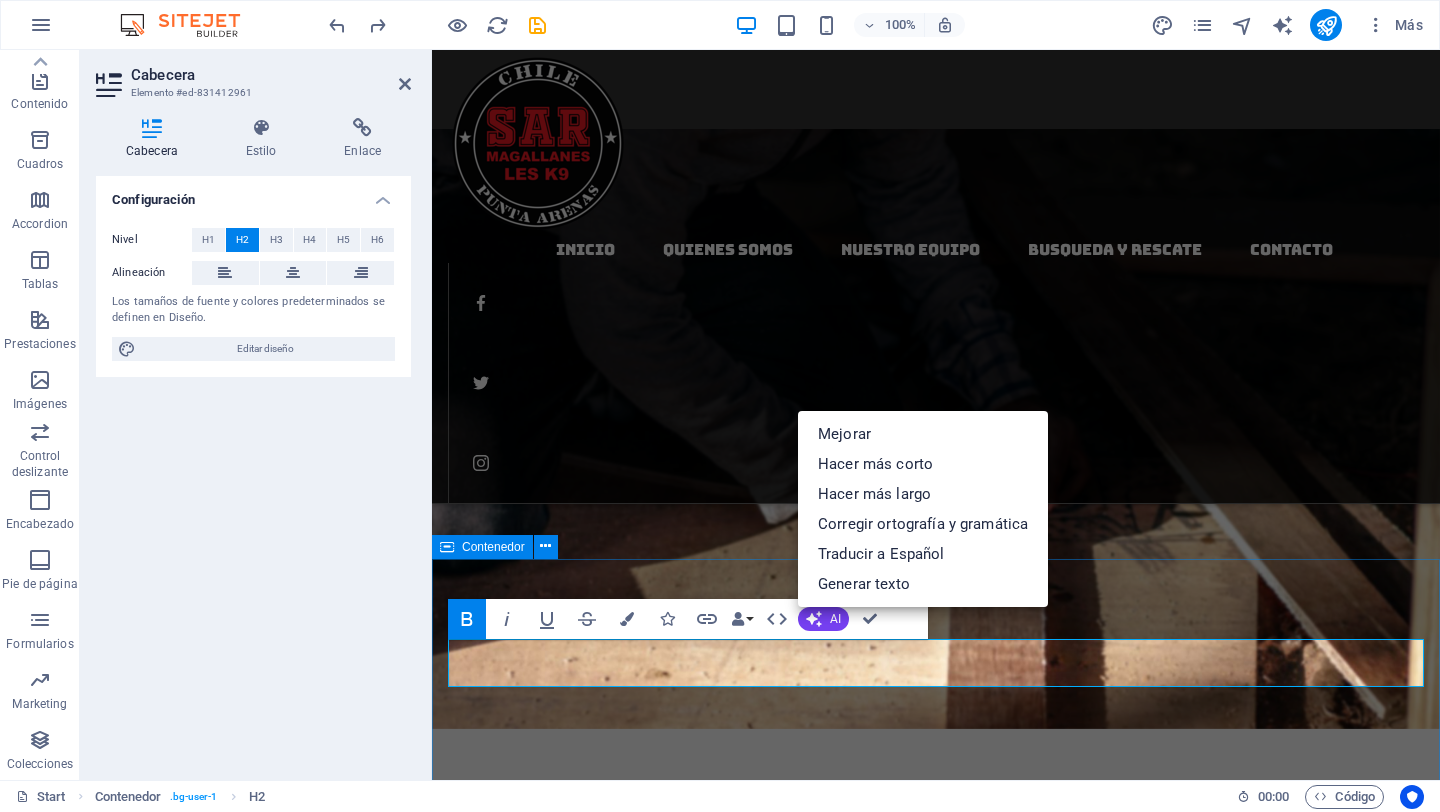 click on "Nuestro ­equipo We take care of you [FIRST] Head of Lorum ipsum Phone: [PHONE] [FIRST] Head of Lorum ipsum Phone: [PHONE] [FIRST] Head of Lorum ipsum Phone: [PHONE] [FIRST] Head of Lorum ipsum Phone: [PHONE] [FIRST] Head of Lorum ipsum Phone: [PHONE] [FIRST] Head of Lorum ipsum Phone: [PHONE]" at bounding box center [936, 7542] 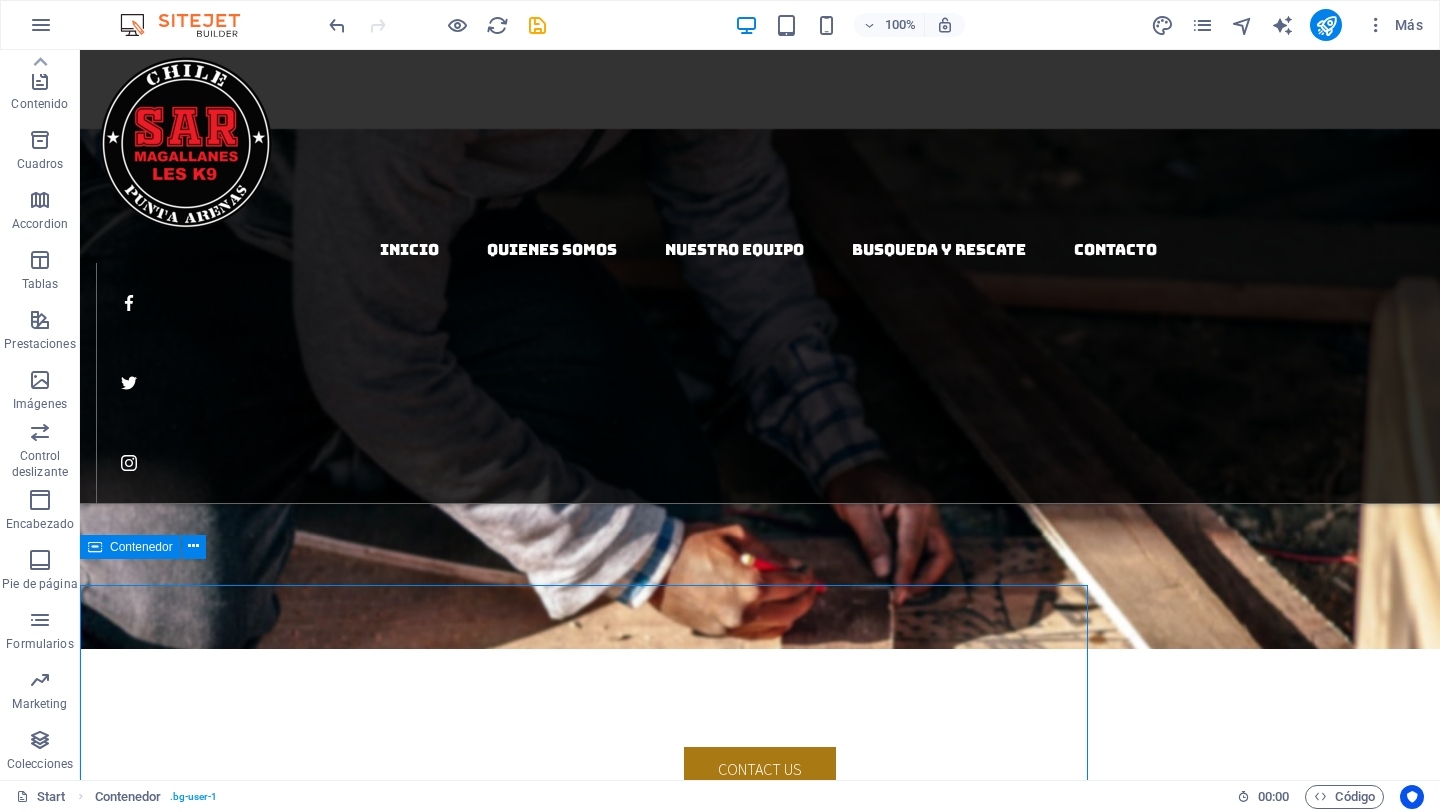 scroll, scrollTop: 2480, scrollLeft: 0, axis: vertical 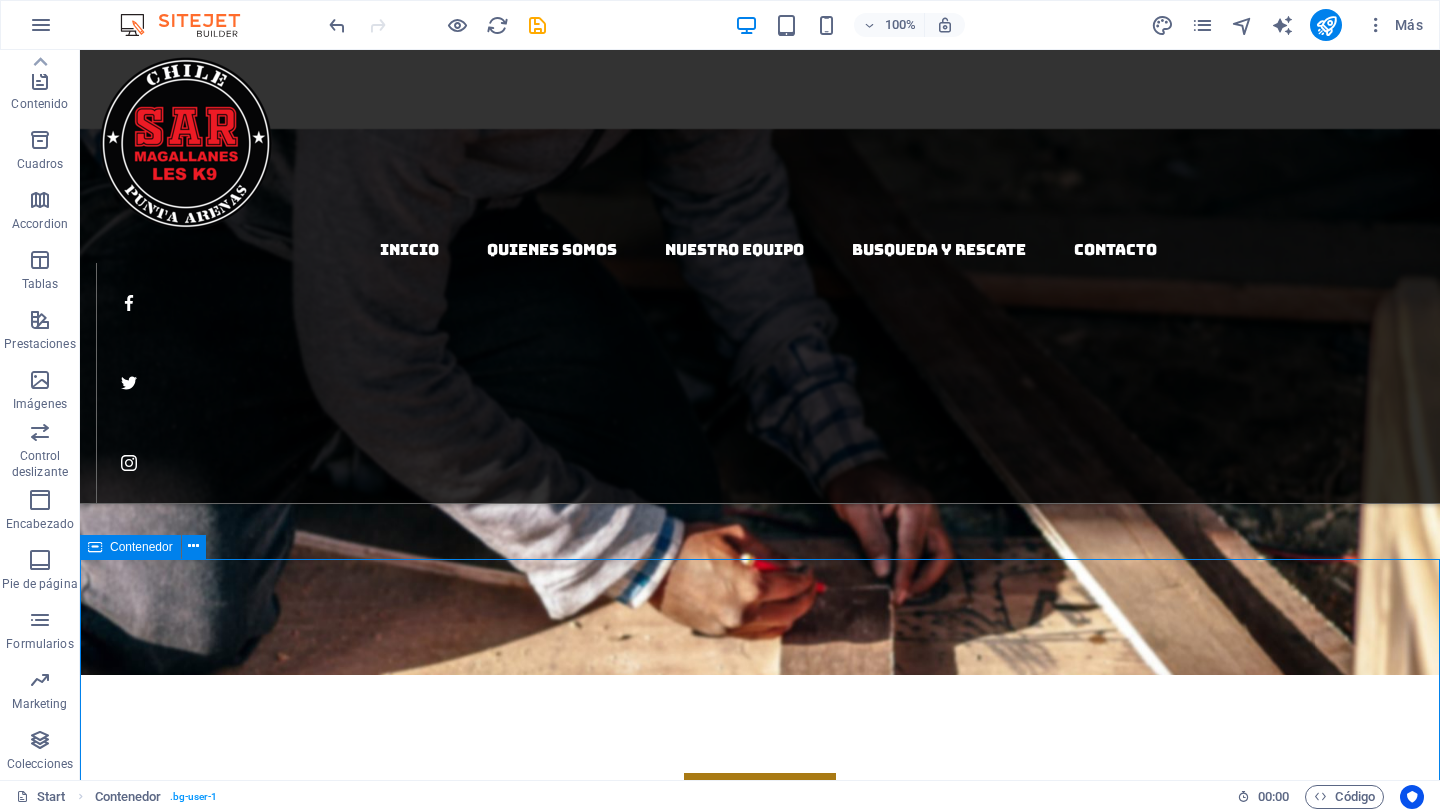 click on "Nuestro ­equipo We take care of you [FIRST] Head of Lorum ipsum Phone: [PHONE] [FIRST] Head of Lorum ipsum Phone: [PHONE] [FIRST] Head of Lorum ipsum Phone: [PHONE] [FIRST] Head of Lorum ipsum Phone: [PHONE] [FIRST] Head of Lorum ipsum Phone: [PHONE] [FIRST] Head of Lorum ipsum Phone: [PHONE]" at bounding box center [760, 8064] 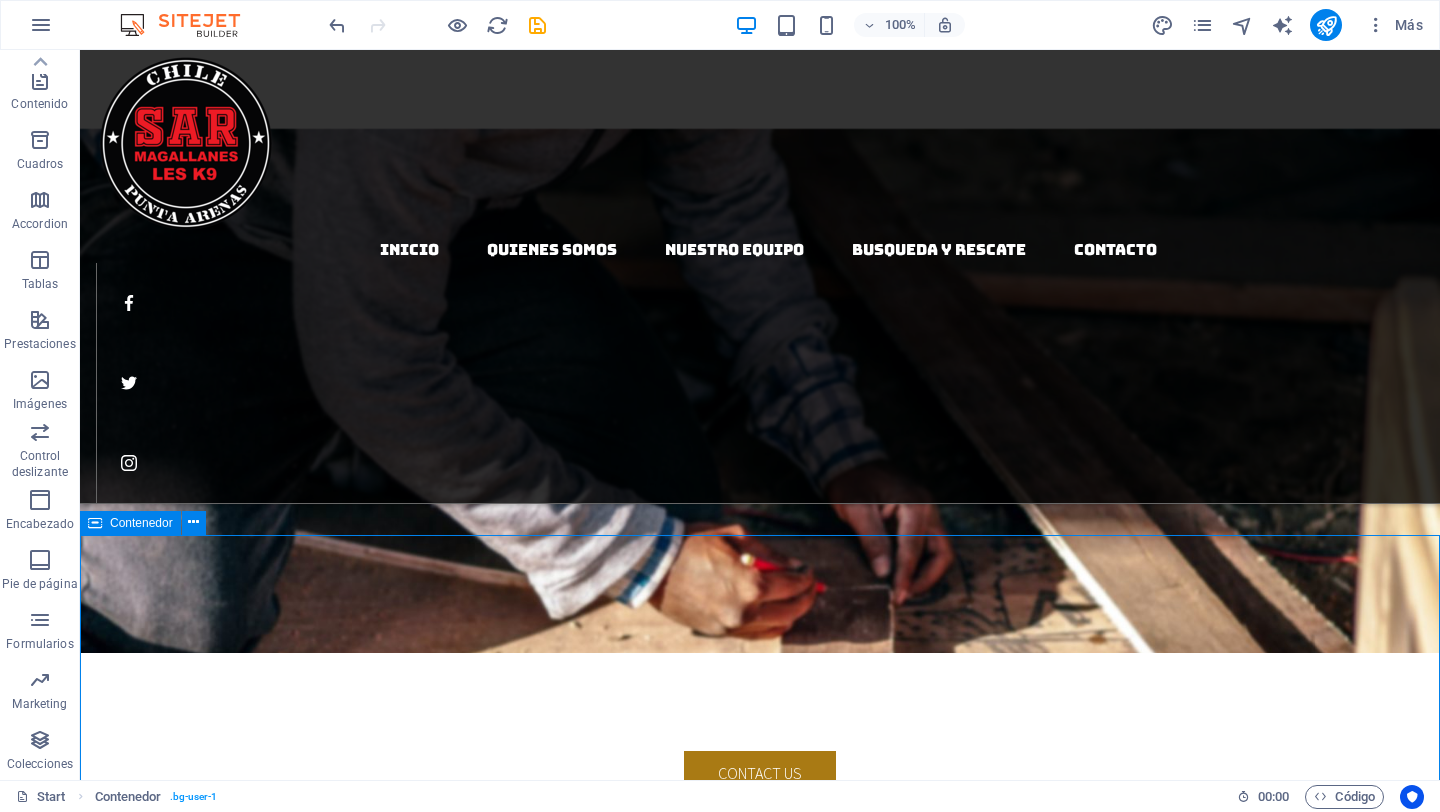 scroll, scrollTop: 2509, scrollLeft: 0, axis: vertical 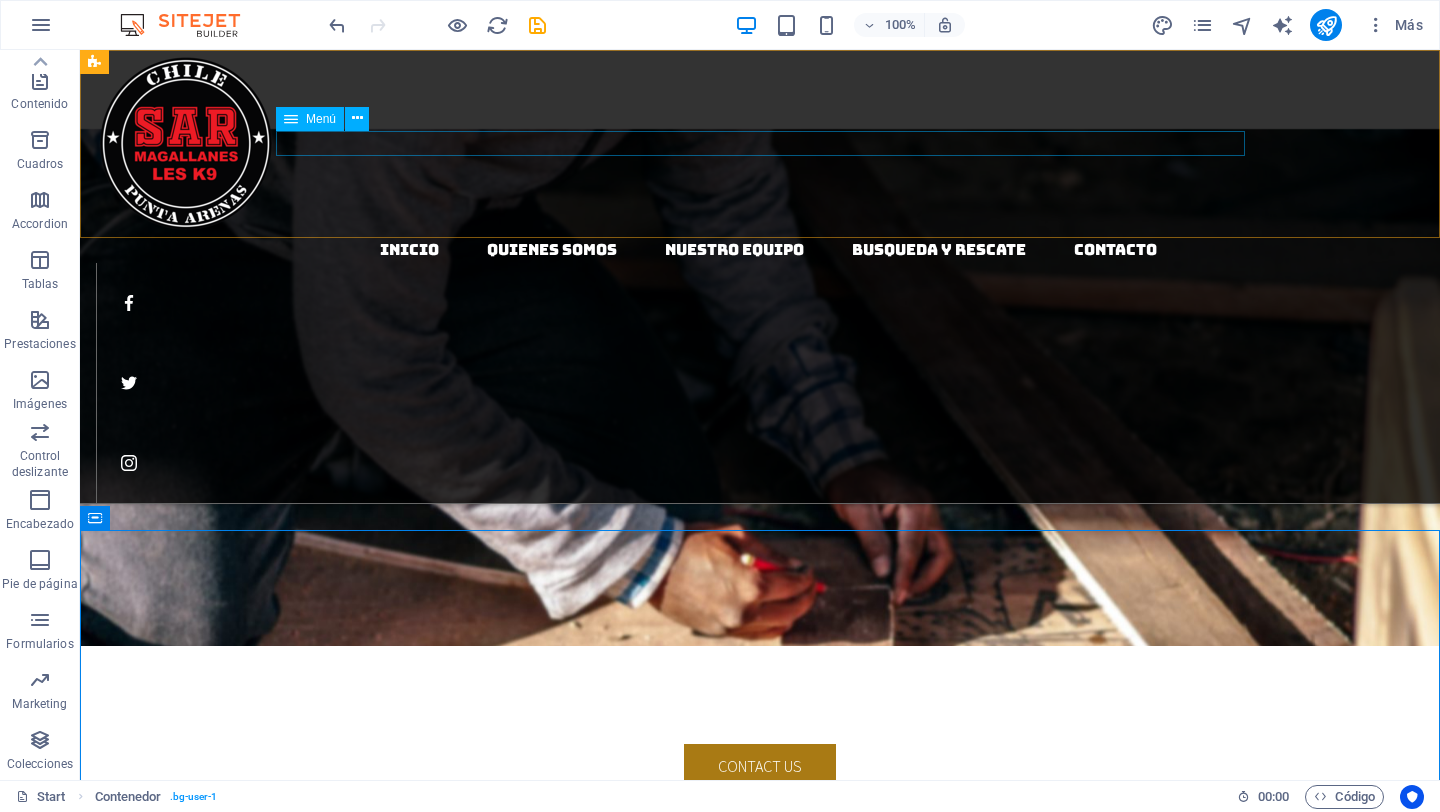 click on "Inicio Quienes somos nuestro equipo busqueda y rescate Contacto" at bounding box center [768, 250] 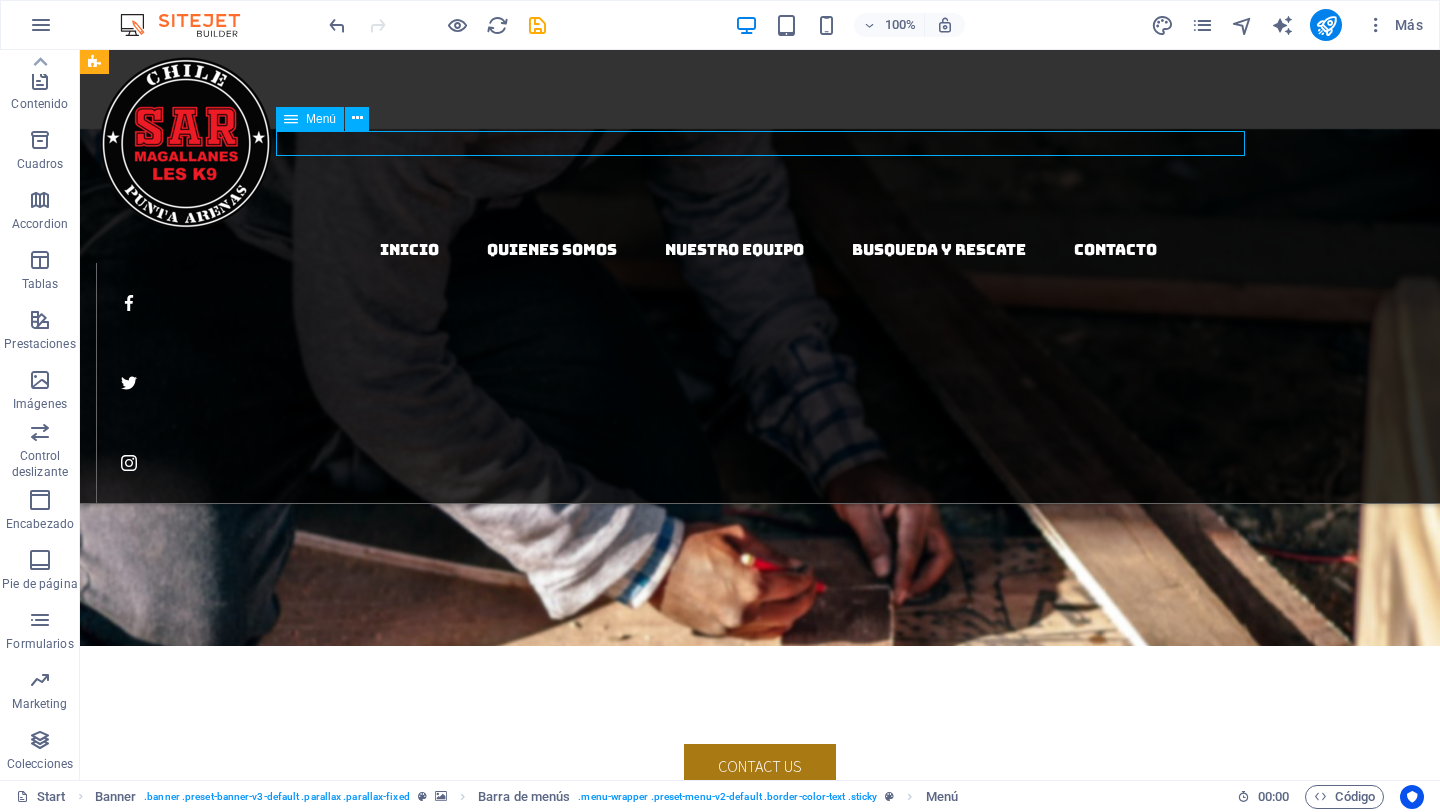 click on "Inicio Quienes somos nuestro equipo busqueda y rescate Contacto" at bounding box center [768, 250] 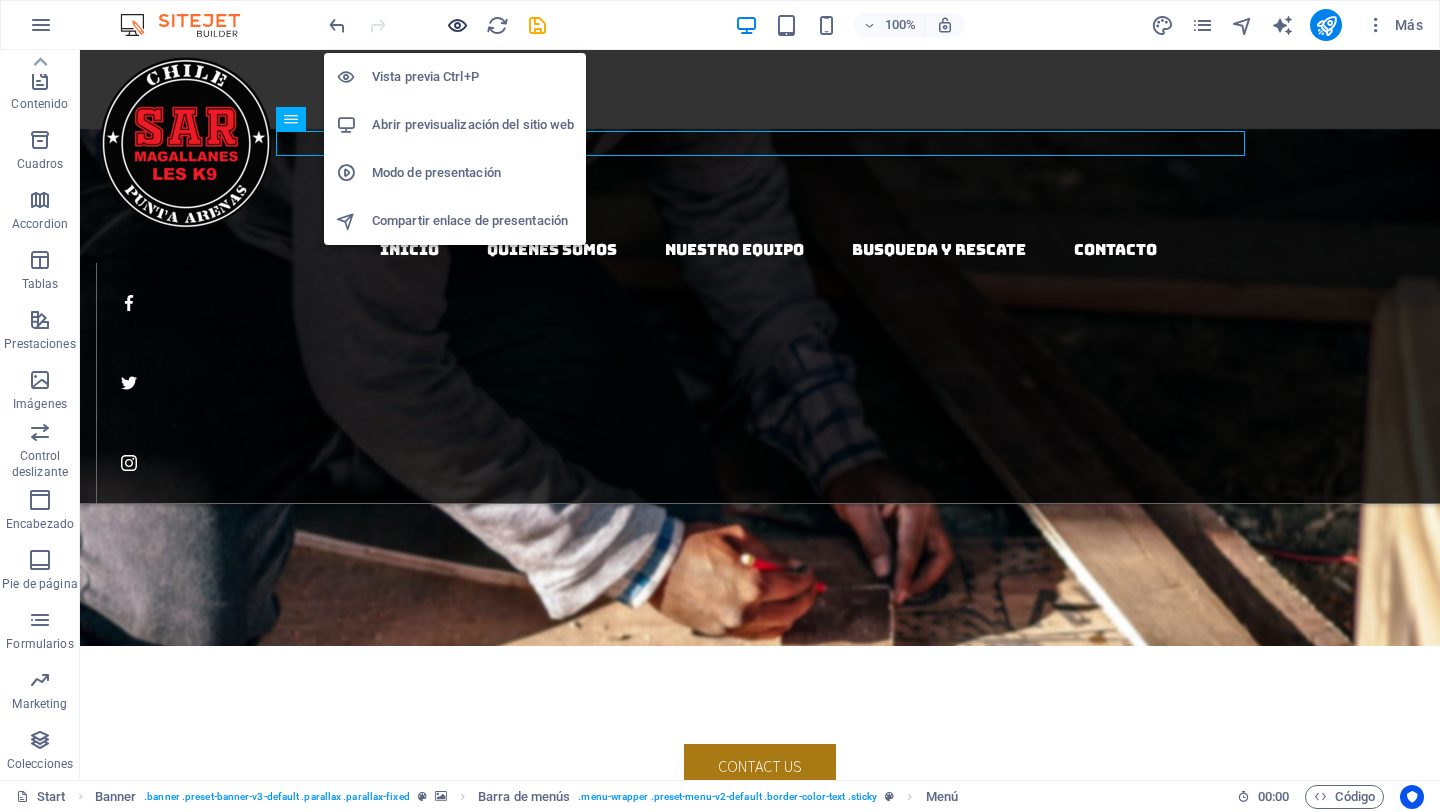 click at bounding box center [457, 25] 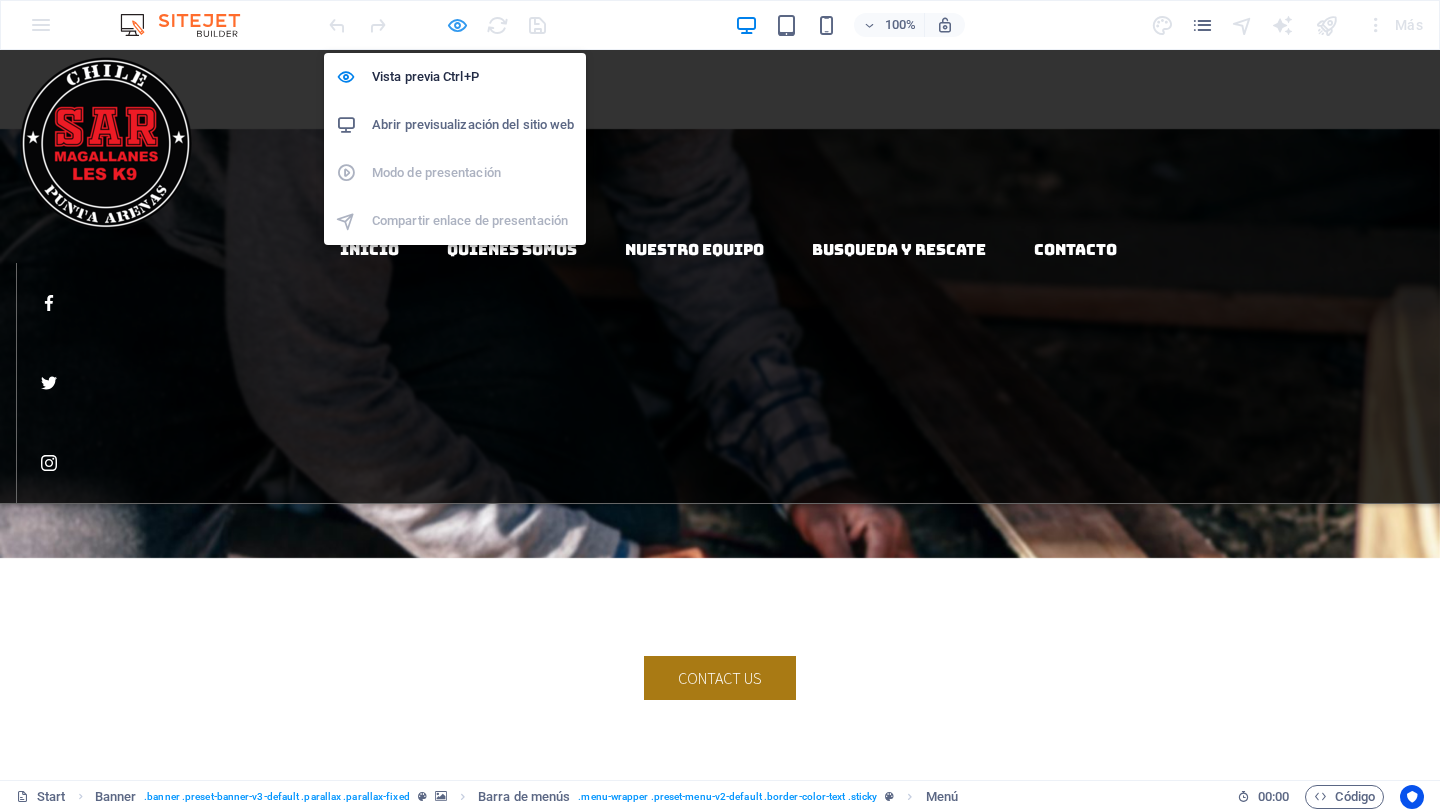 scroll, scrollTop: 2377, scrollLeft: 0, axis: vertical 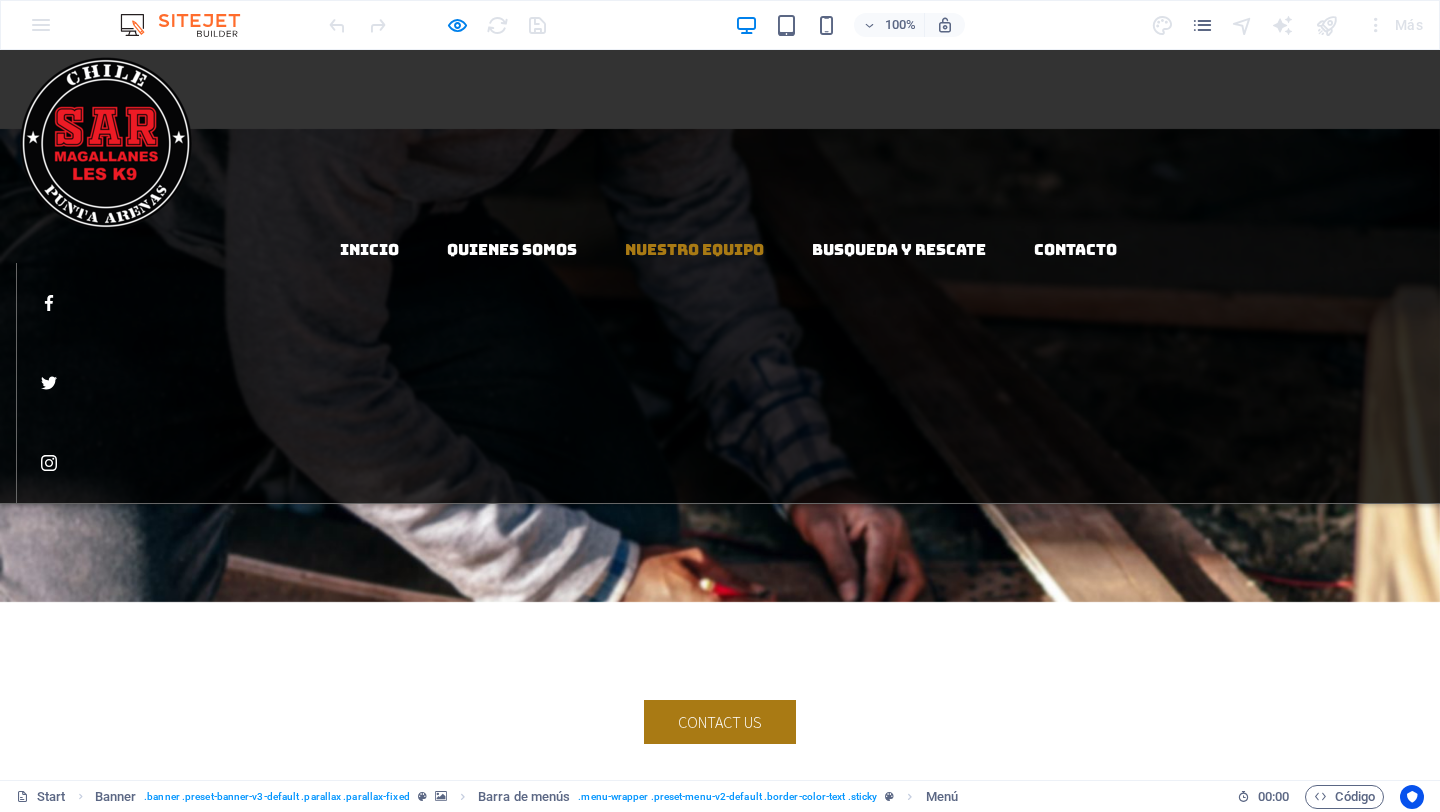 click on "nuestro equipo" at bounding box center (694, 249) 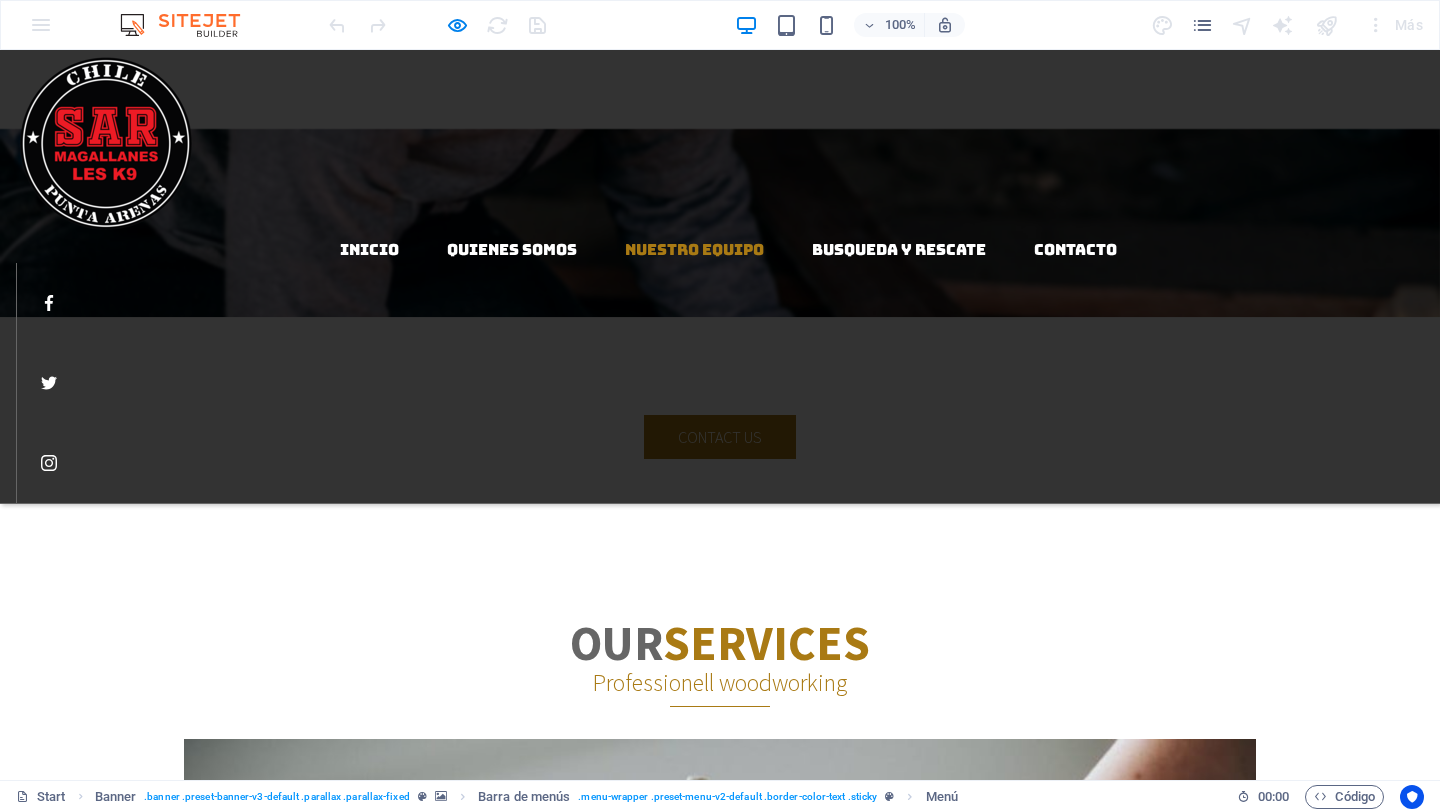 scroll, scrollTop: 2669, scrollLeft: 0, axis: vertical 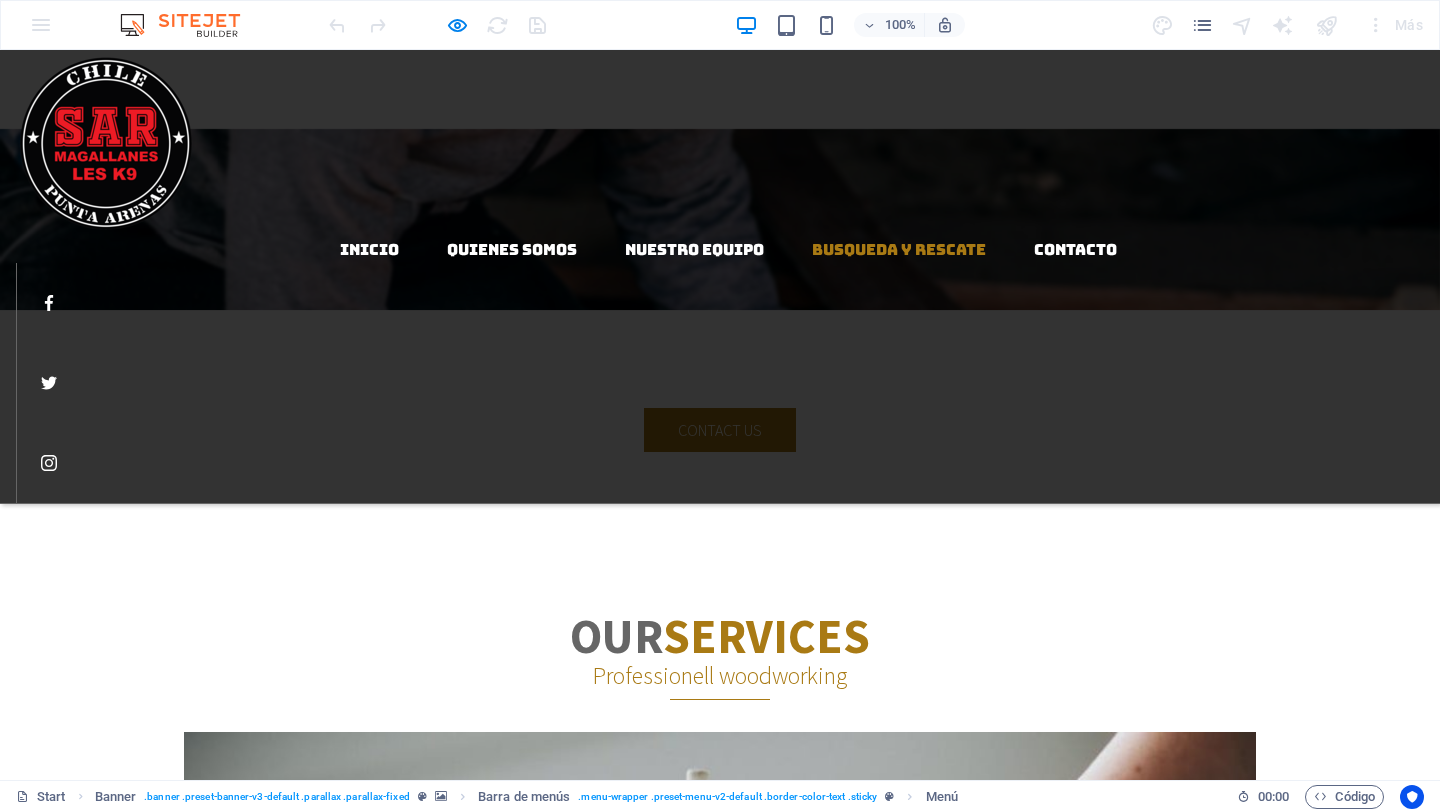 click on "busqueda y rescate" at bounding box center (899, 249) 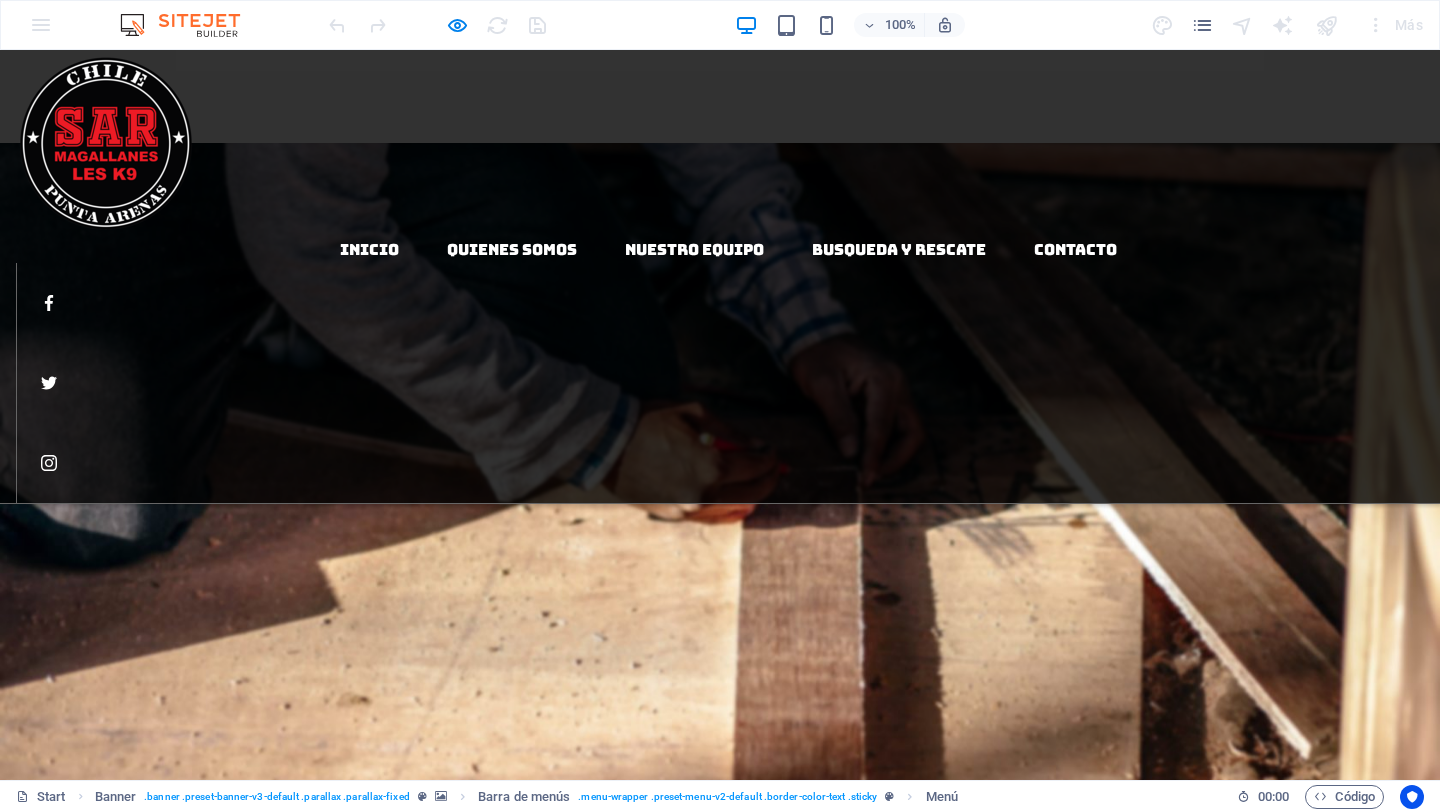 scroll, scrollTop: 2100, scrollLeft: 0, axis: vertical 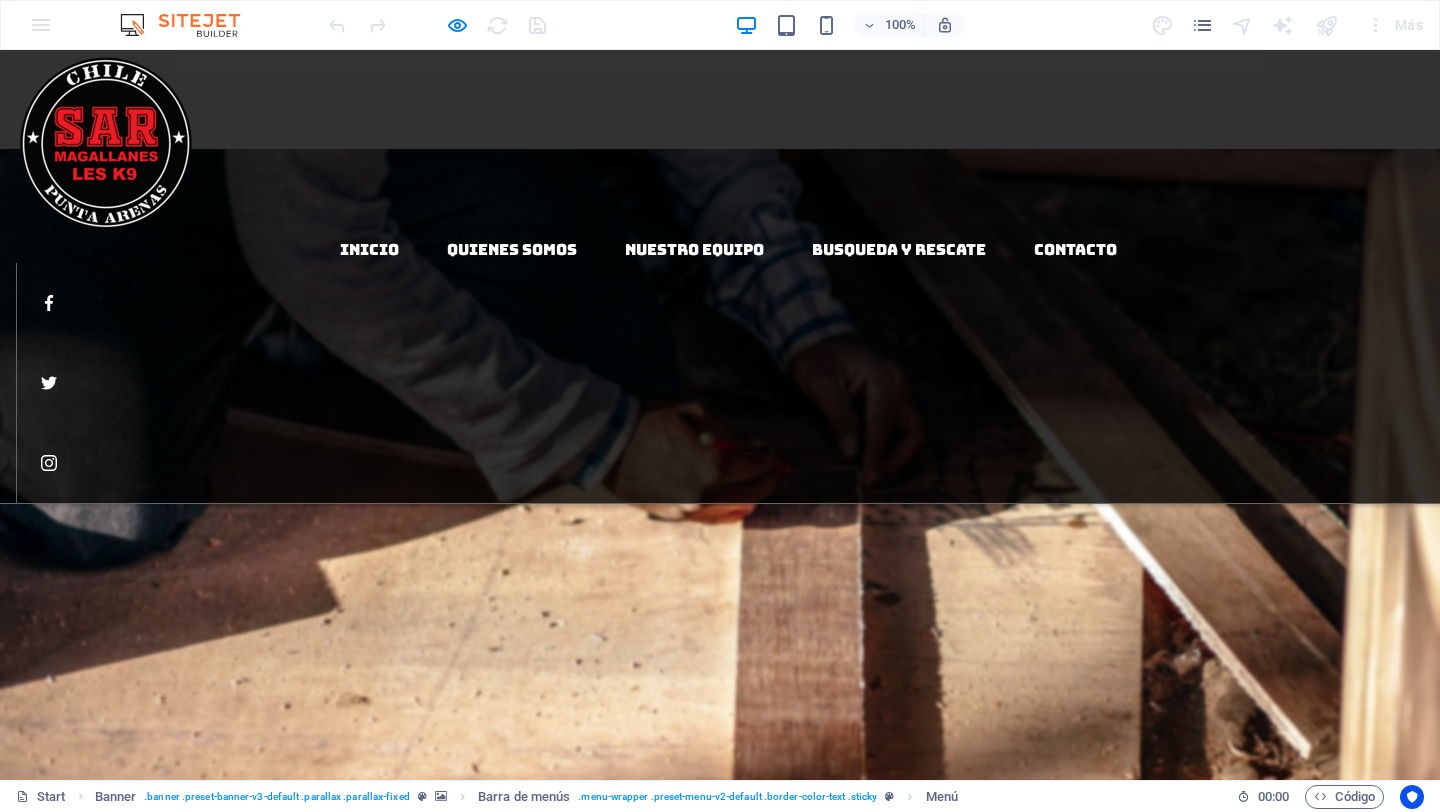 click on "Professionell woodworking" at bounding box center (720, 1244) 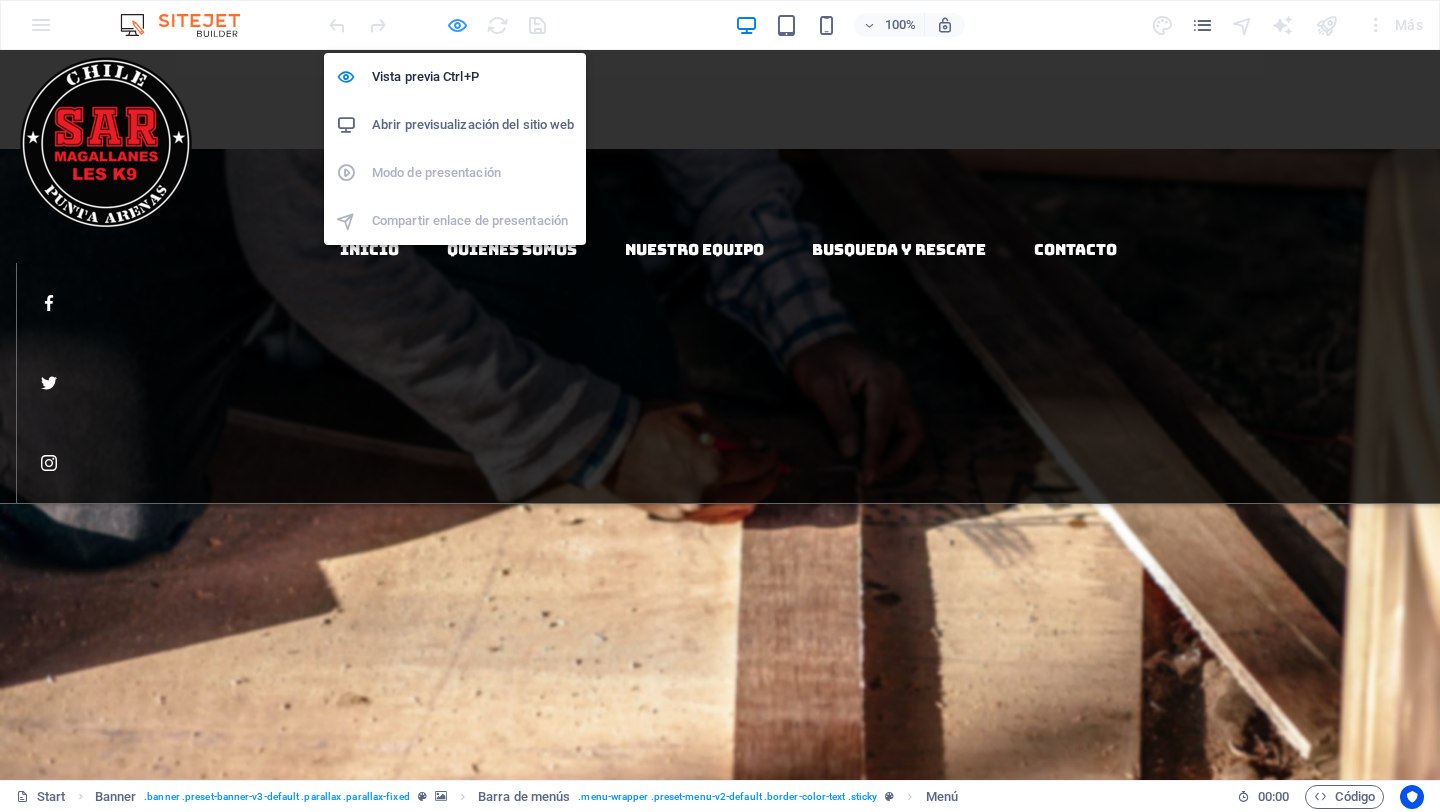 click at bounding box center (457, 25) 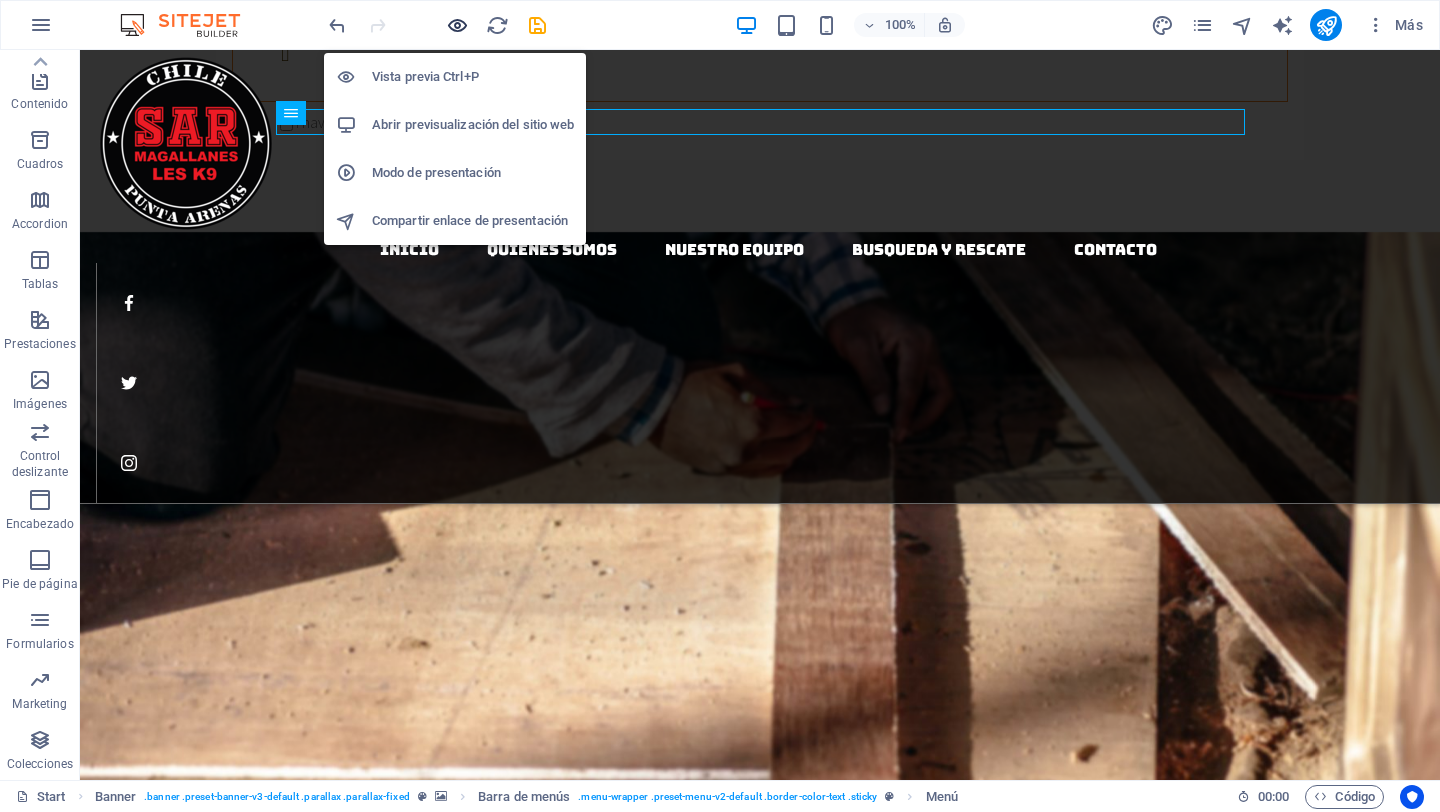 scroll, scrollTop: 2232, scrollLeft: 0, axis: vertical 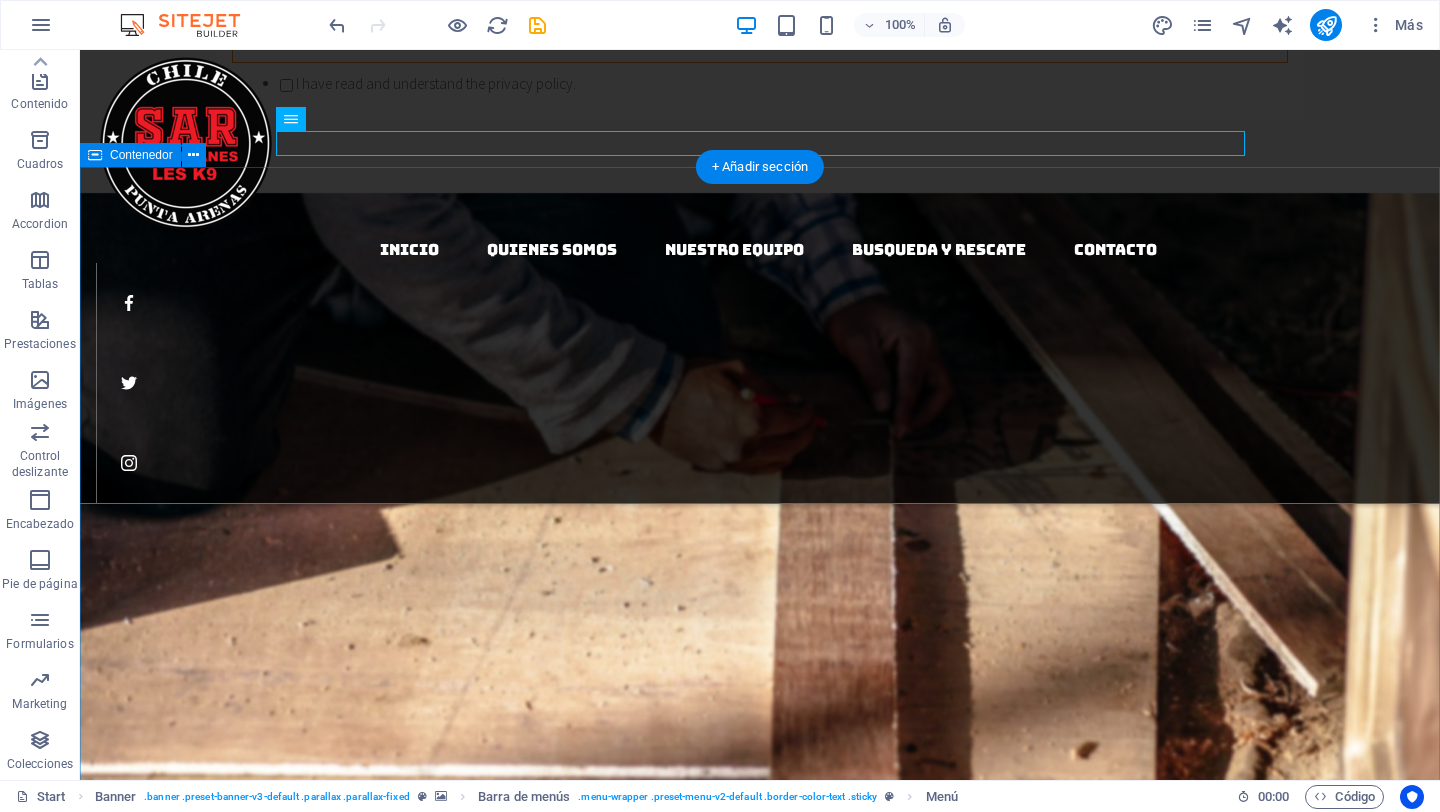 click on "Our  Services Professionell woodworking Furniture remodeling Lorem ipsum dolor sit amet, consetetur sadipscing elitr, sed diam nonumy eirmod tempor invidunt ut labore et dolore magna aliquyam erat, sed diam voluptua Doorstep repair Lorem ipsum dolor sit amet, consetetur sadipscing elitr, sed diam nonumy eirmod tempor invidunt ut labore et dolore magna aliquyam erat, sed diam voluptua General carpentry  Lorem ipsum dolor sit amet, consetetur sadipscing elitr, sed diam nonumy eirmod tempor invidunt ut labore et dolore magna aliquyam erat, sed diam voluptua Wood installation Lorem ipsum dolor sit amet, consetetur sadipscing elitr, sed diam nonumy eirmod tempor invidunt ut labore et dolore magna aliquyam erat, sed diam voluptua" at bounding box center (760, 3033) 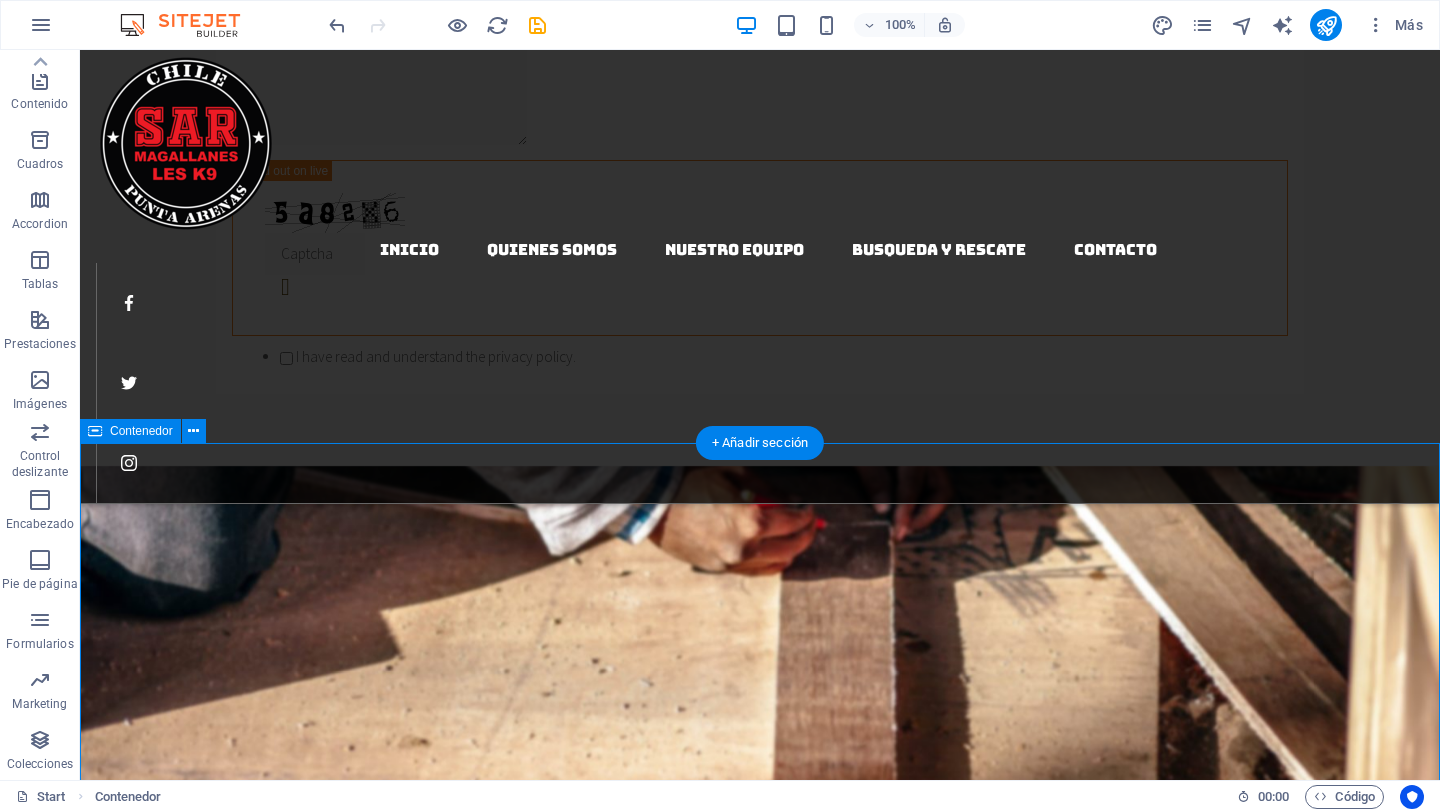 scroll, scrollTop: 1964, scrollLeft: 0, axis: vertical 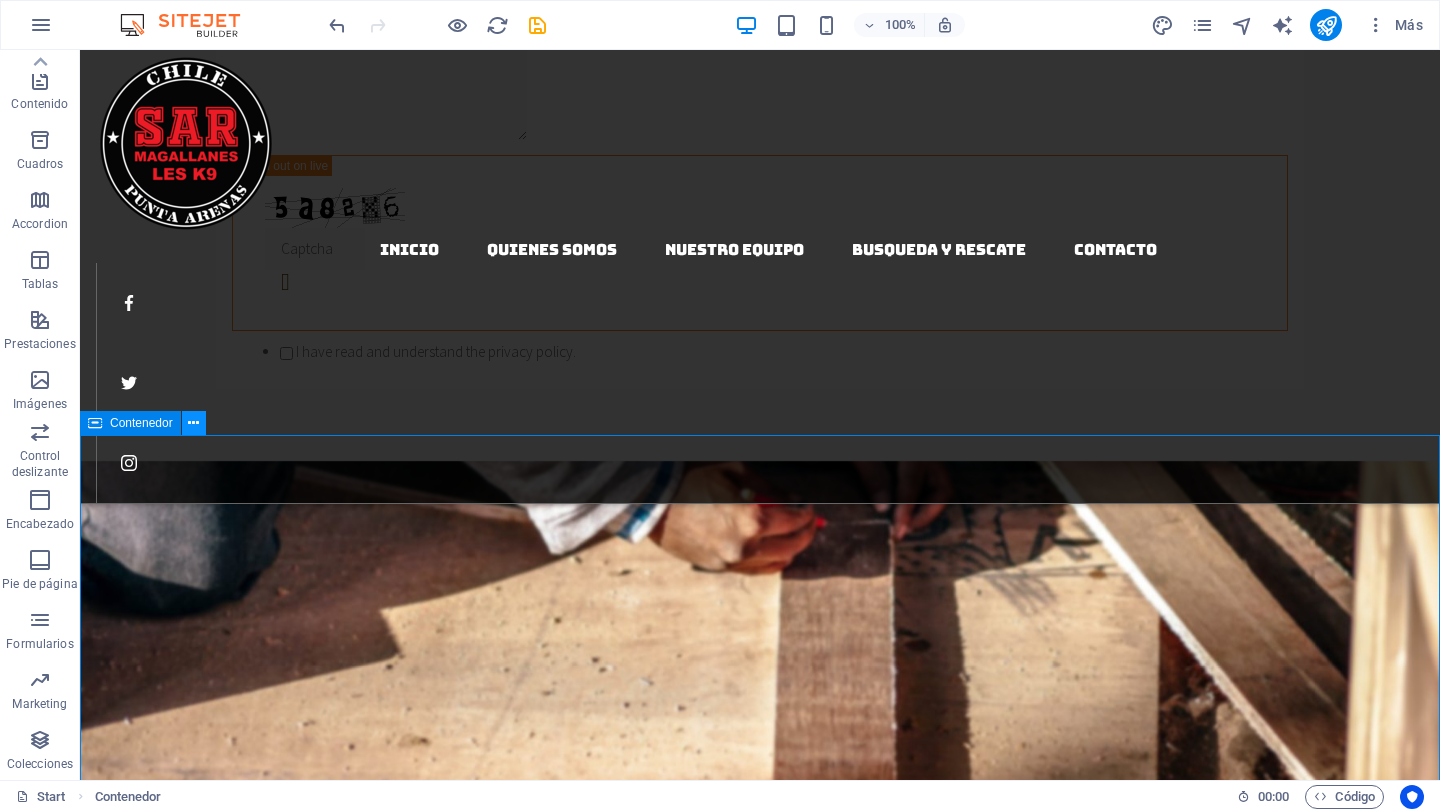 click at bounding box center (193, 423) 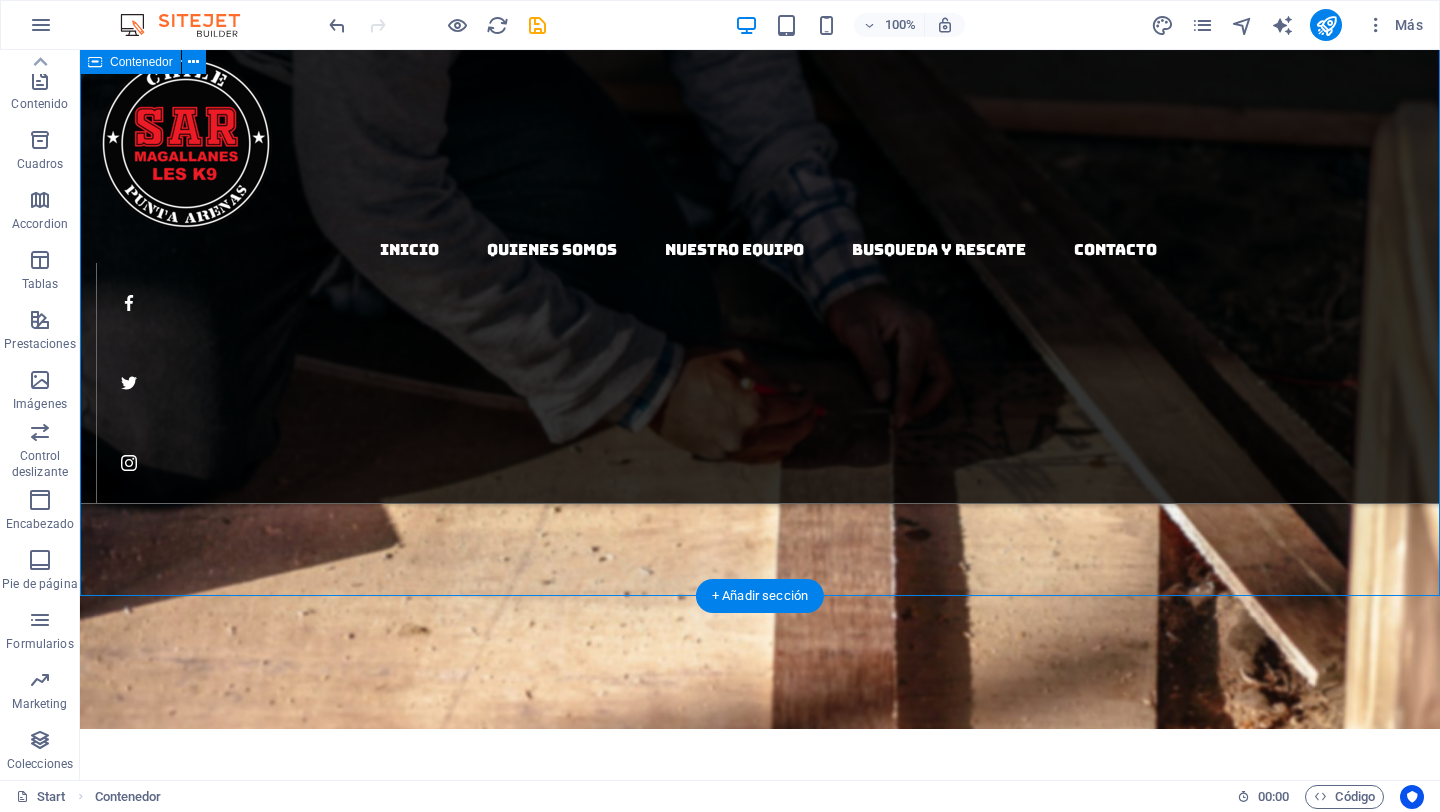 scroll, scrollTop: 2506, scrollLeft: 0, axis: vertical 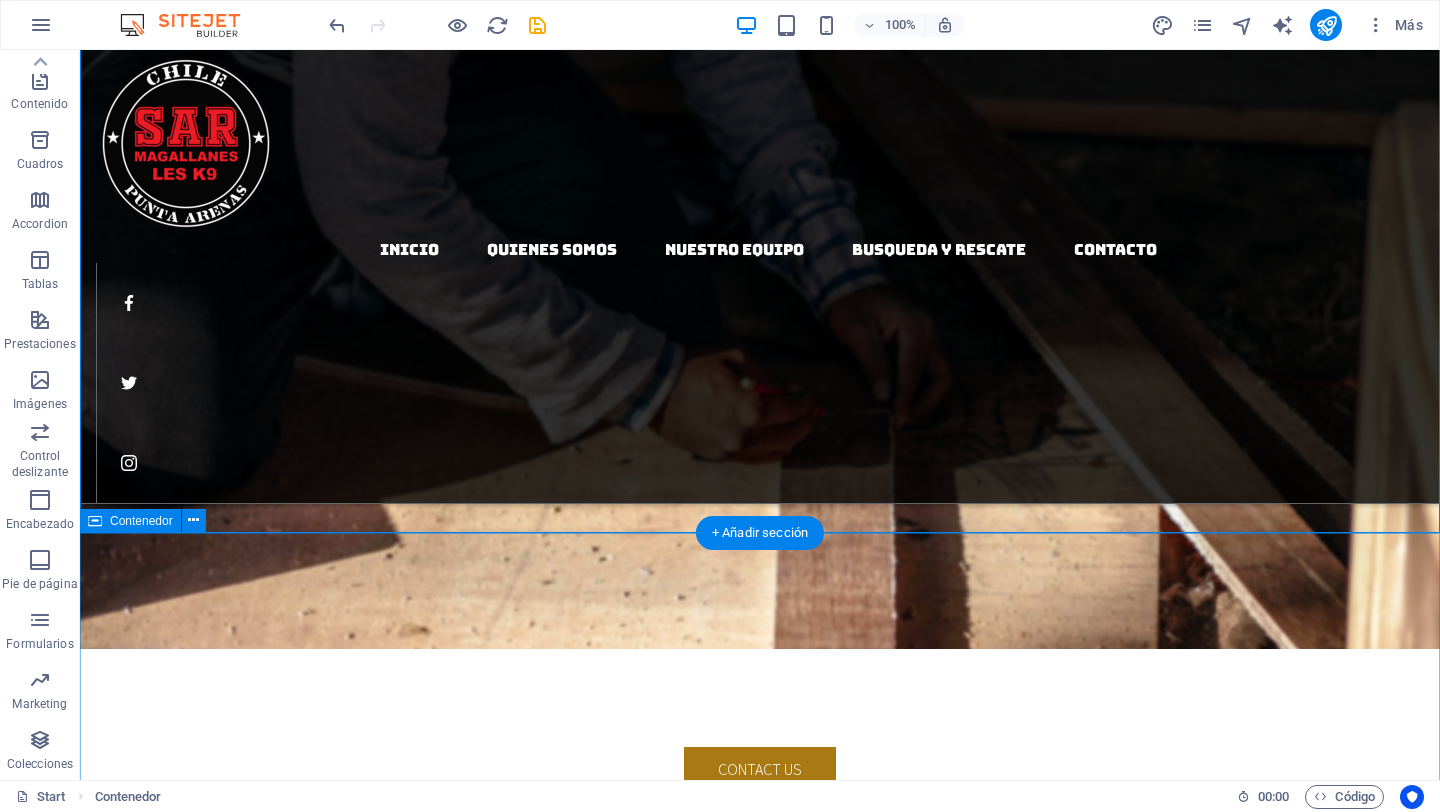 click on "Nuestro ­equipo We take care of you [FIRST] Head of Lorum ipsum Phone: [PHONE] [FIRST] Head of Lorum ipsum Phone: [PHONE] [FIRST] Head of Lorum ipsum Phone: [PHONE] [FIRST] Head of Lorum ipsum Phone: [PHONE] [FIRST] Head of Lorum ipsum Phone: [PHONE] [FIRST] Head of Lorum ipsum Phone: [PHONE]" at bounding box center (760, 8038) 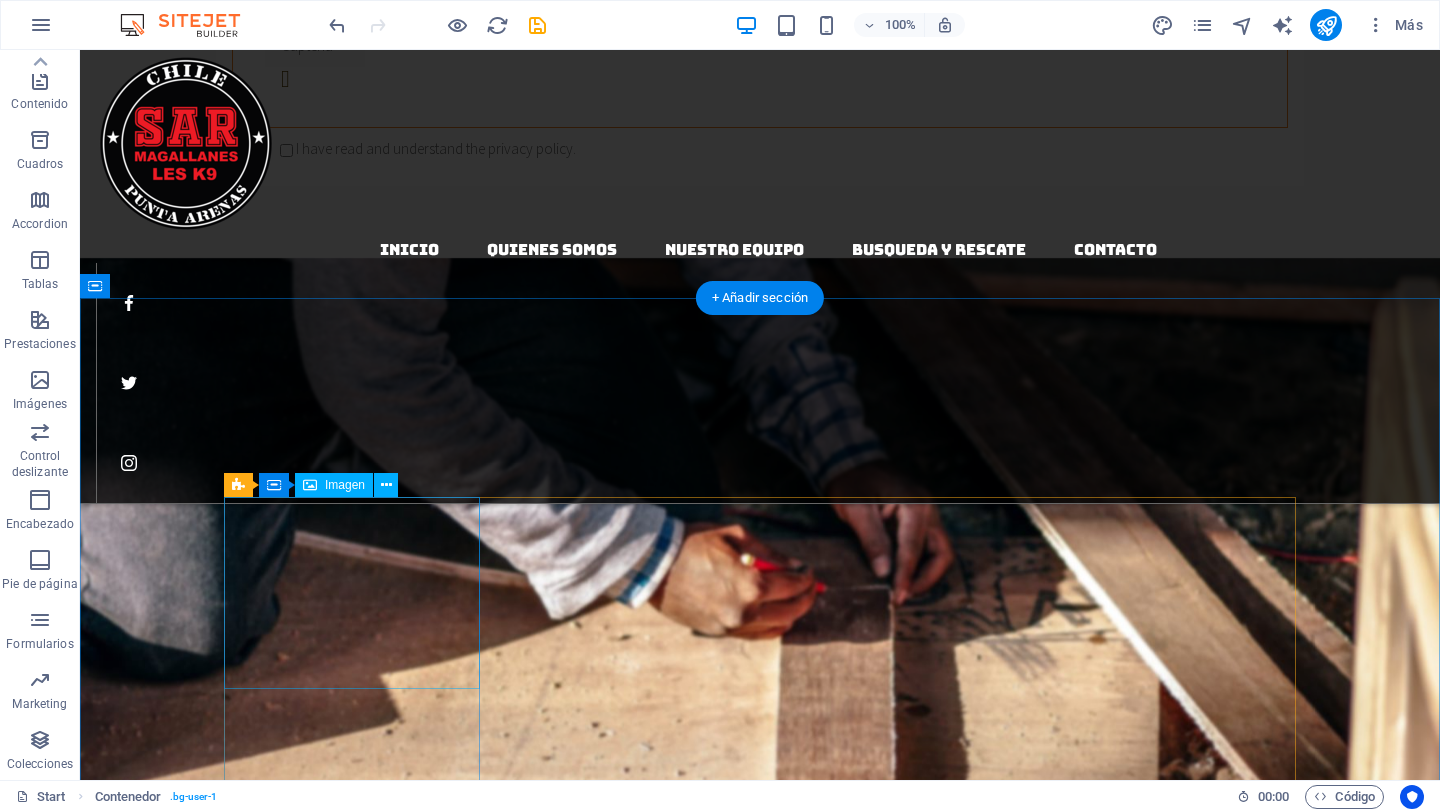 scroll, scrollTop: 2049, scrollLeft: 0, axis: vertical 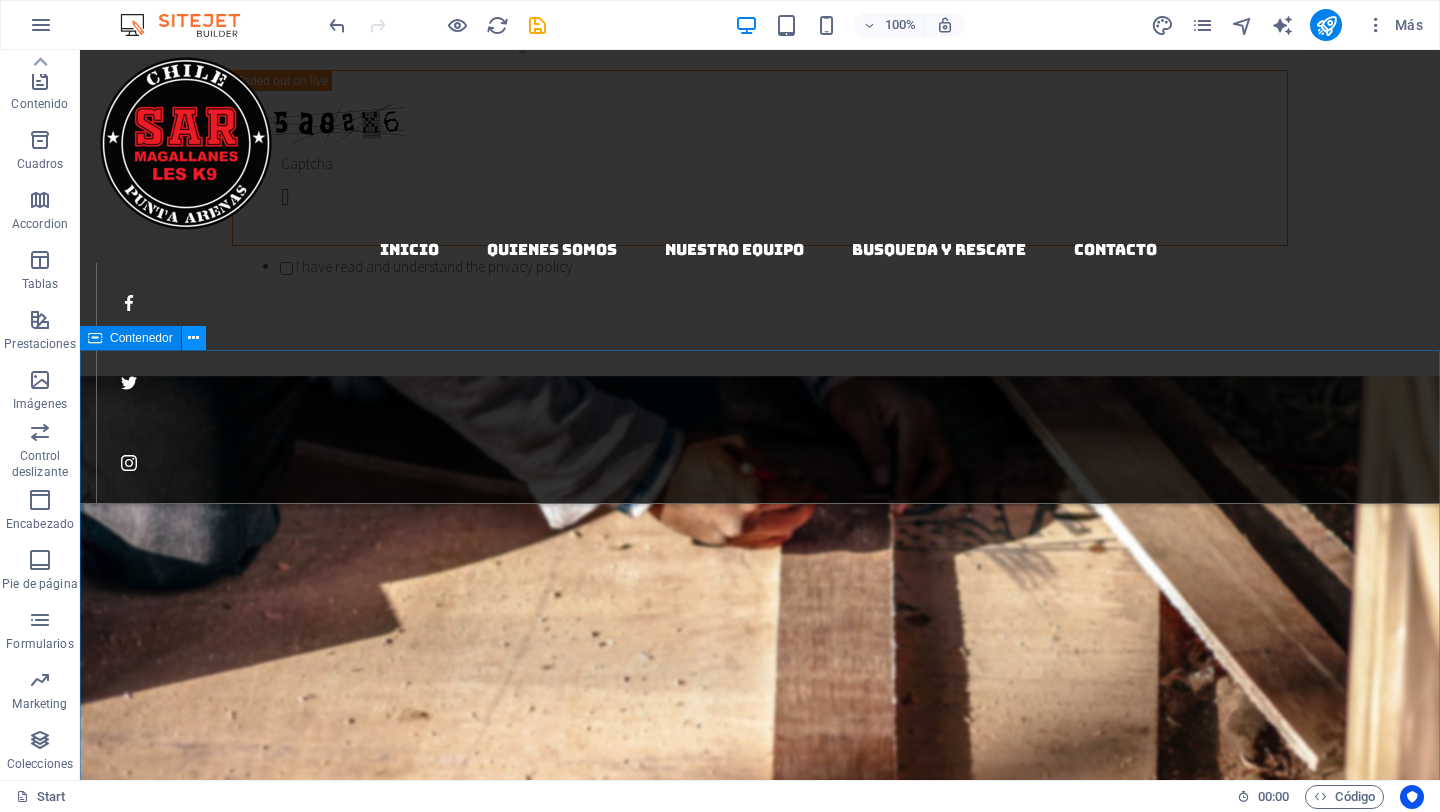 click at bounding box center (193, 338) 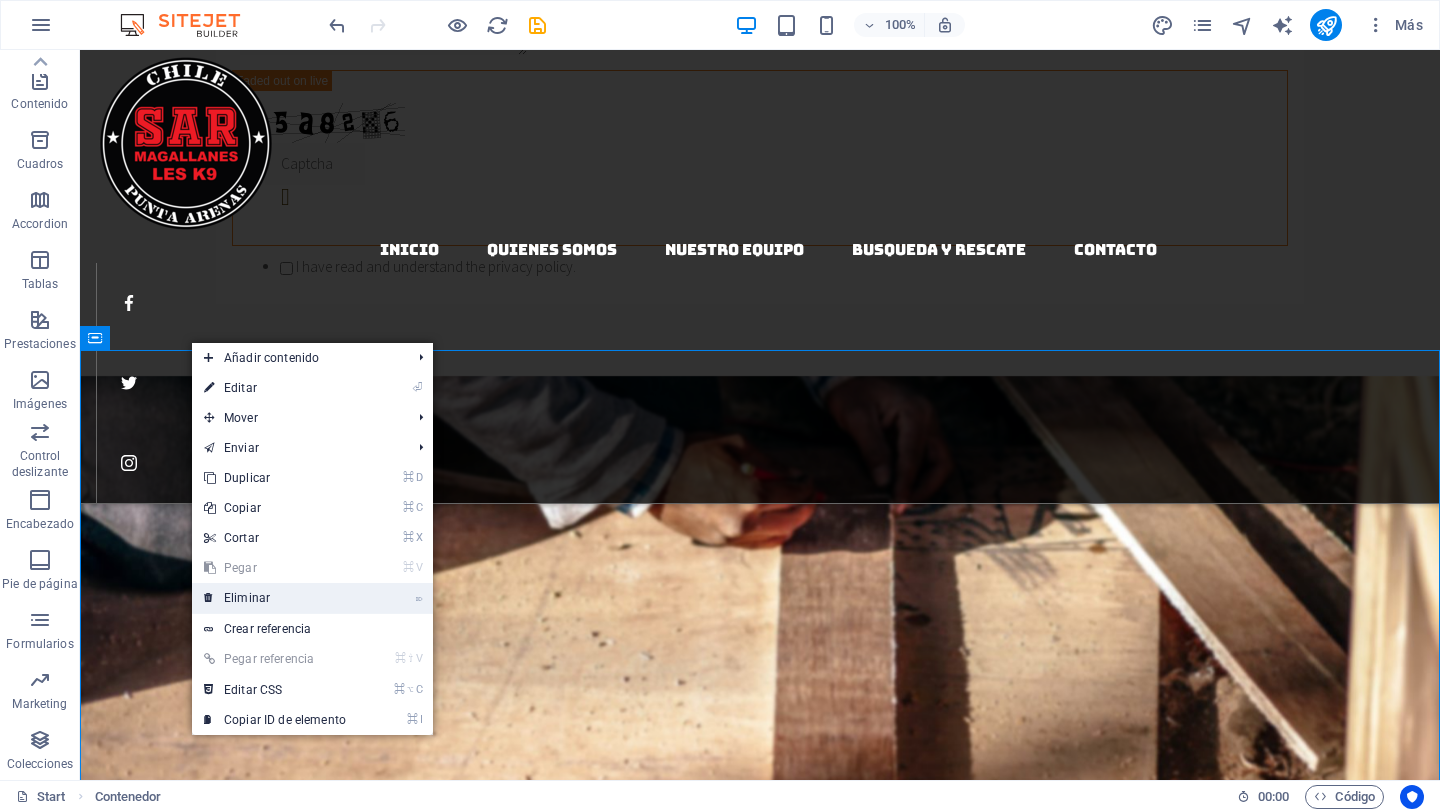 click on "⌦  Eliminar" at bounding box center (275, 598) 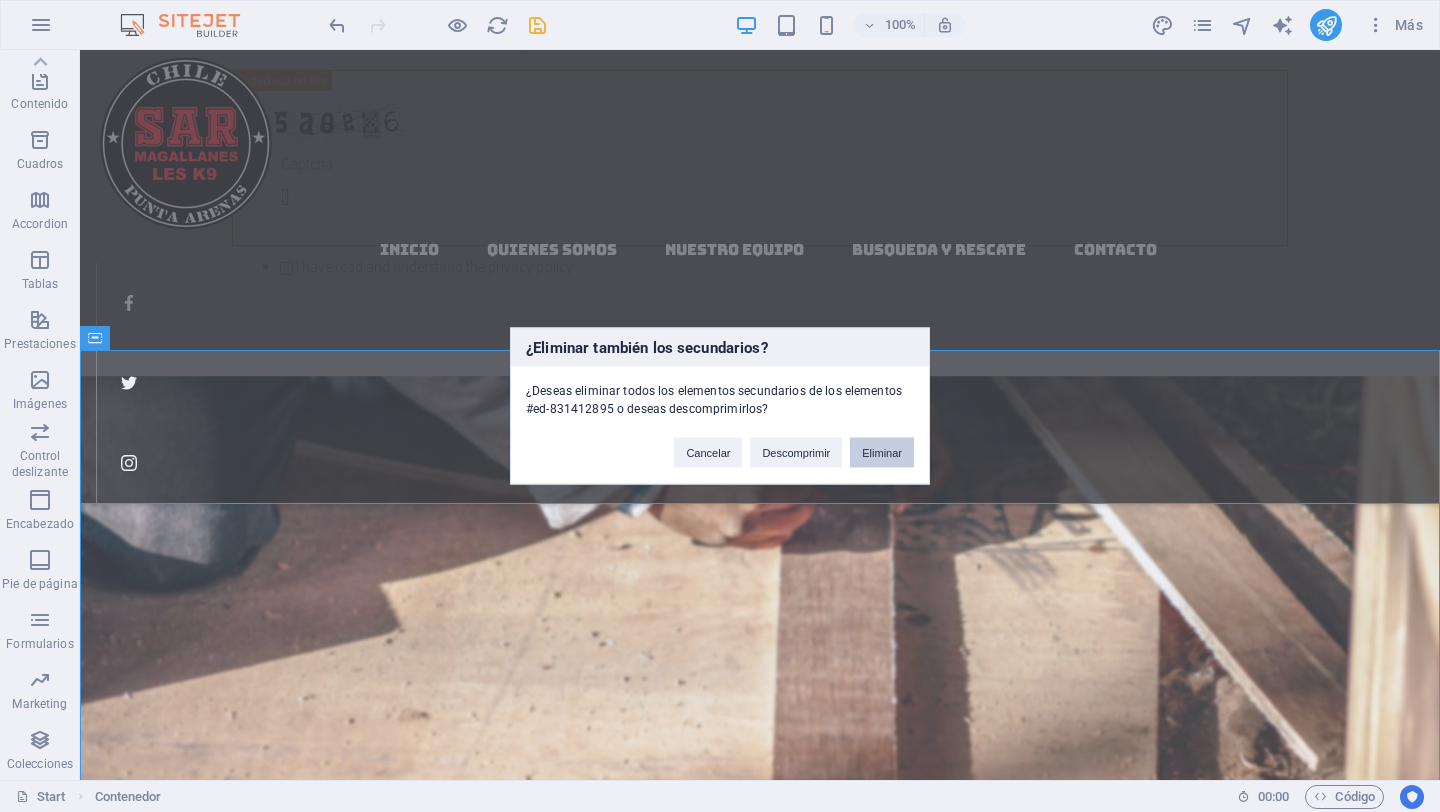 click on "Eliminar" at bounding box center (882, 453) 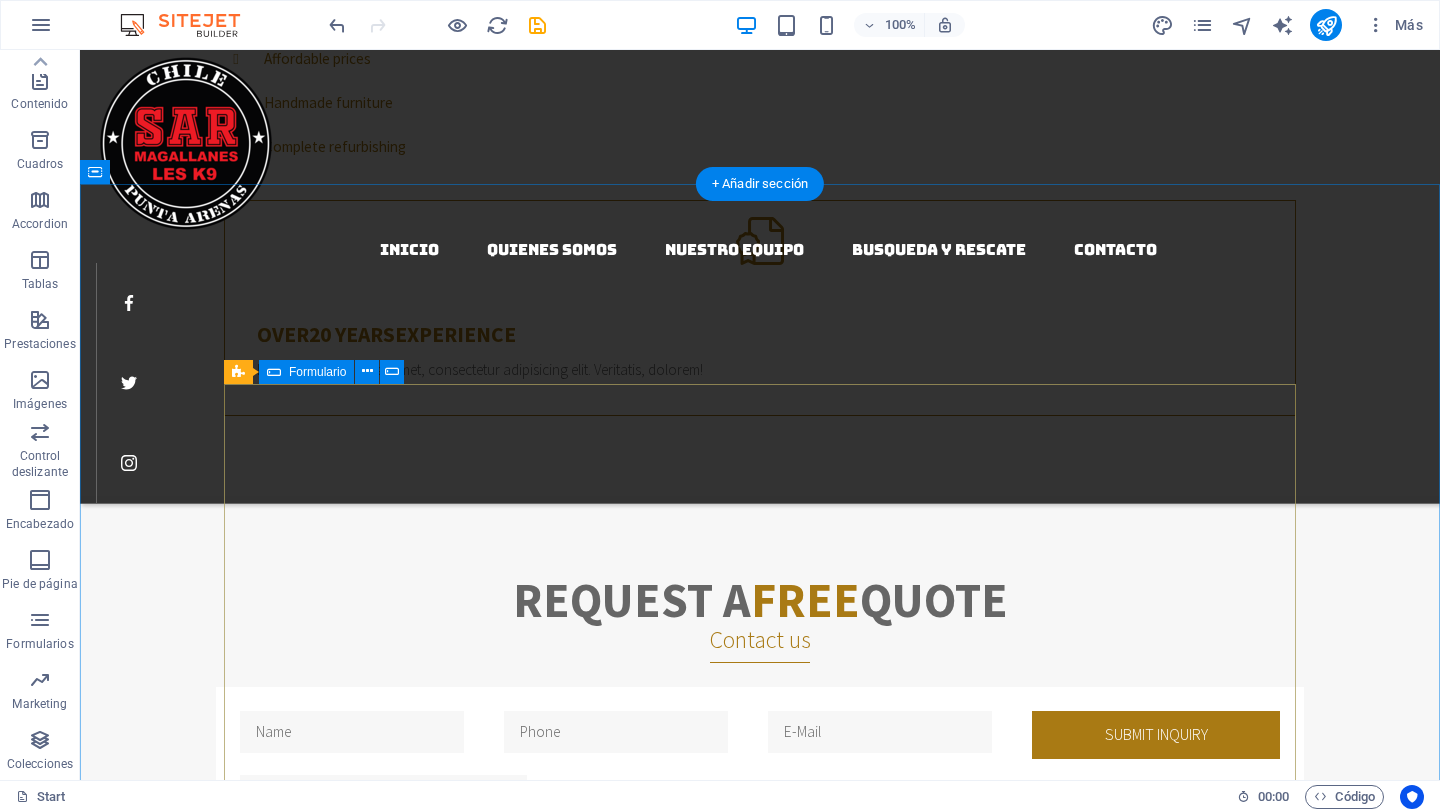 scroll, scrollTop: 1105, scrollLeft: 0, axis: vertical 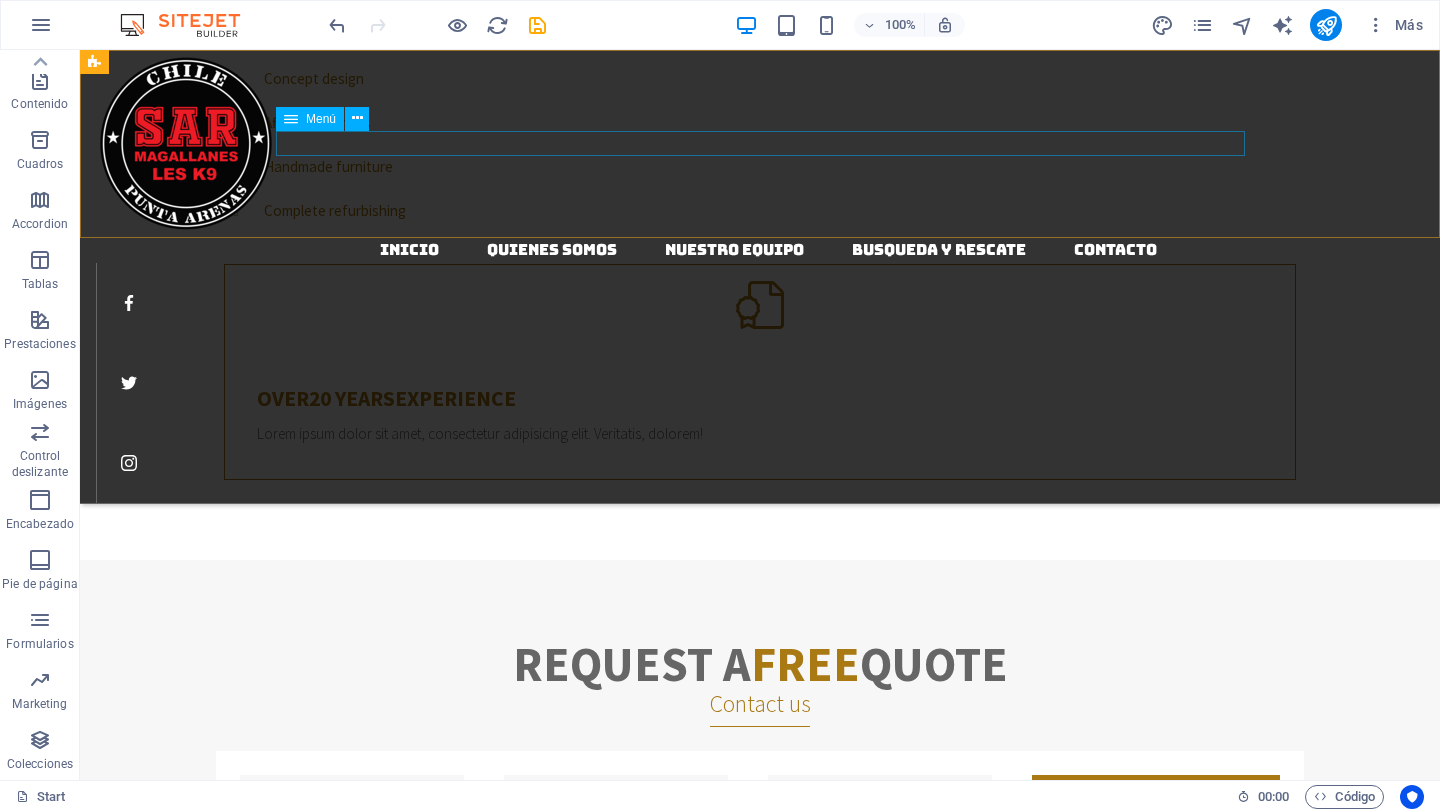 click on "Inicio Quienes somos nuestro equipo busqueda y rescate Contacto" at bounding box center (768, 250) 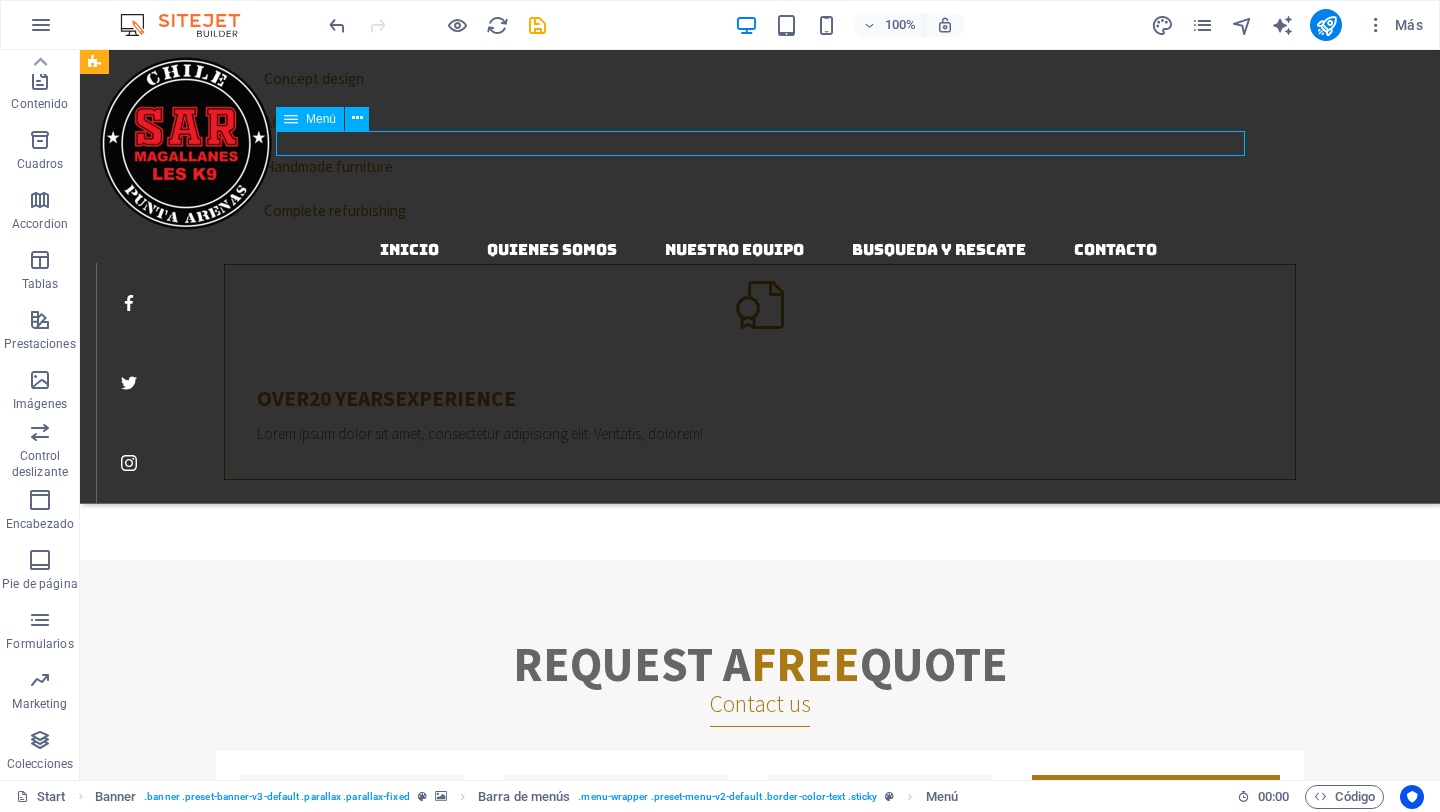 click on "Inicio Quienes somos nuestro equipo busqueda y rescate Contacto" at bounding box center (768, 250) 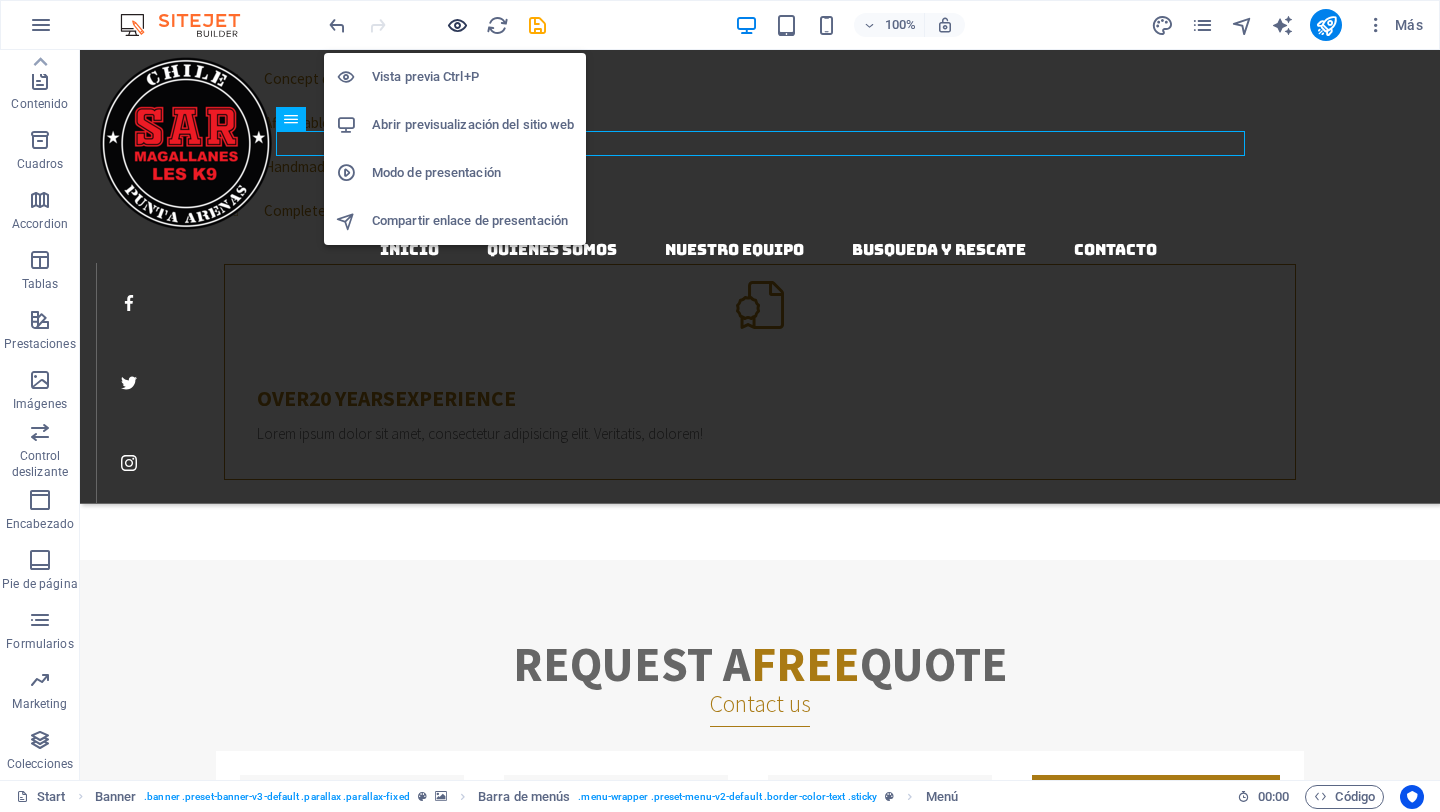 click at bounding box center [457, 25] 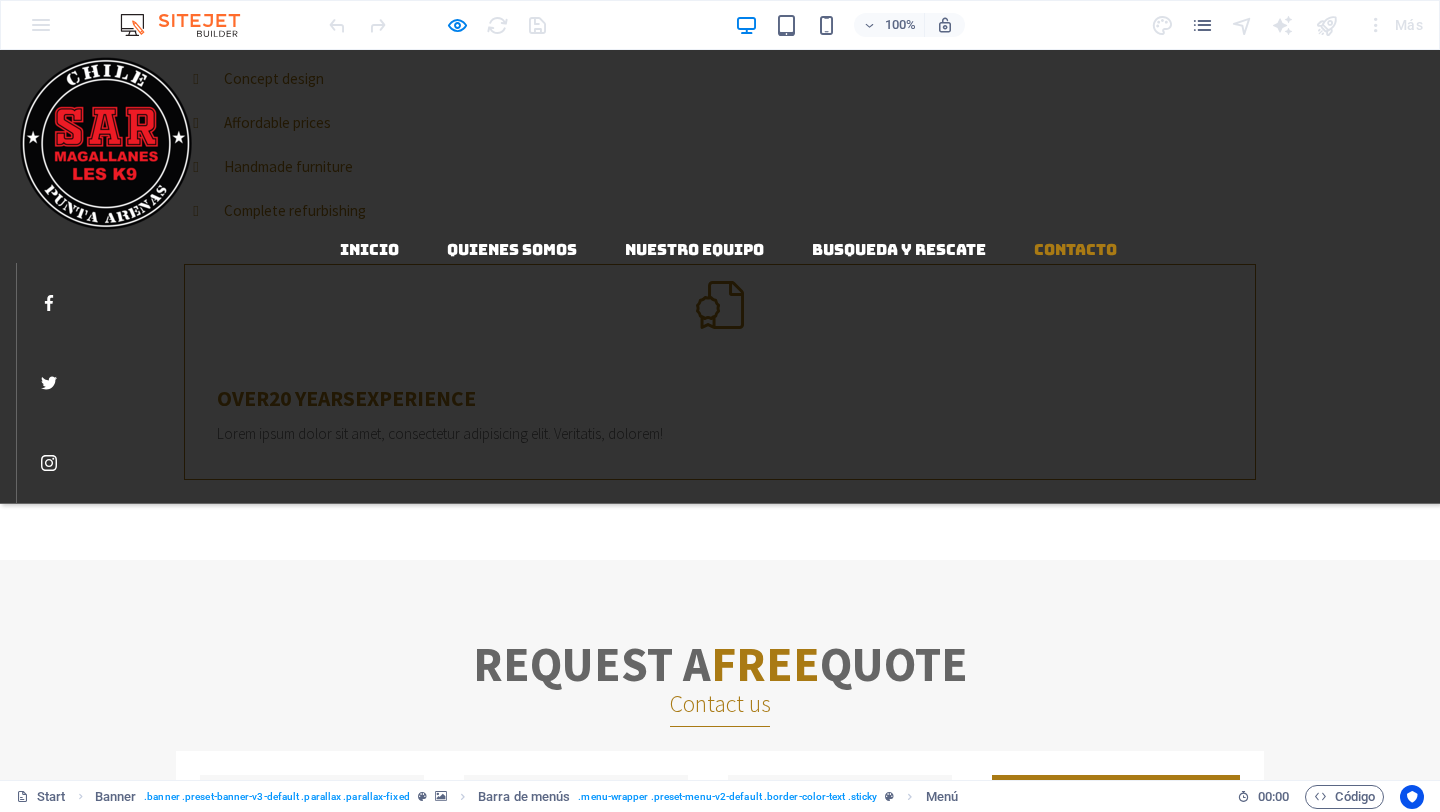 click on "Contacto" at bounding box center [1075, 249] 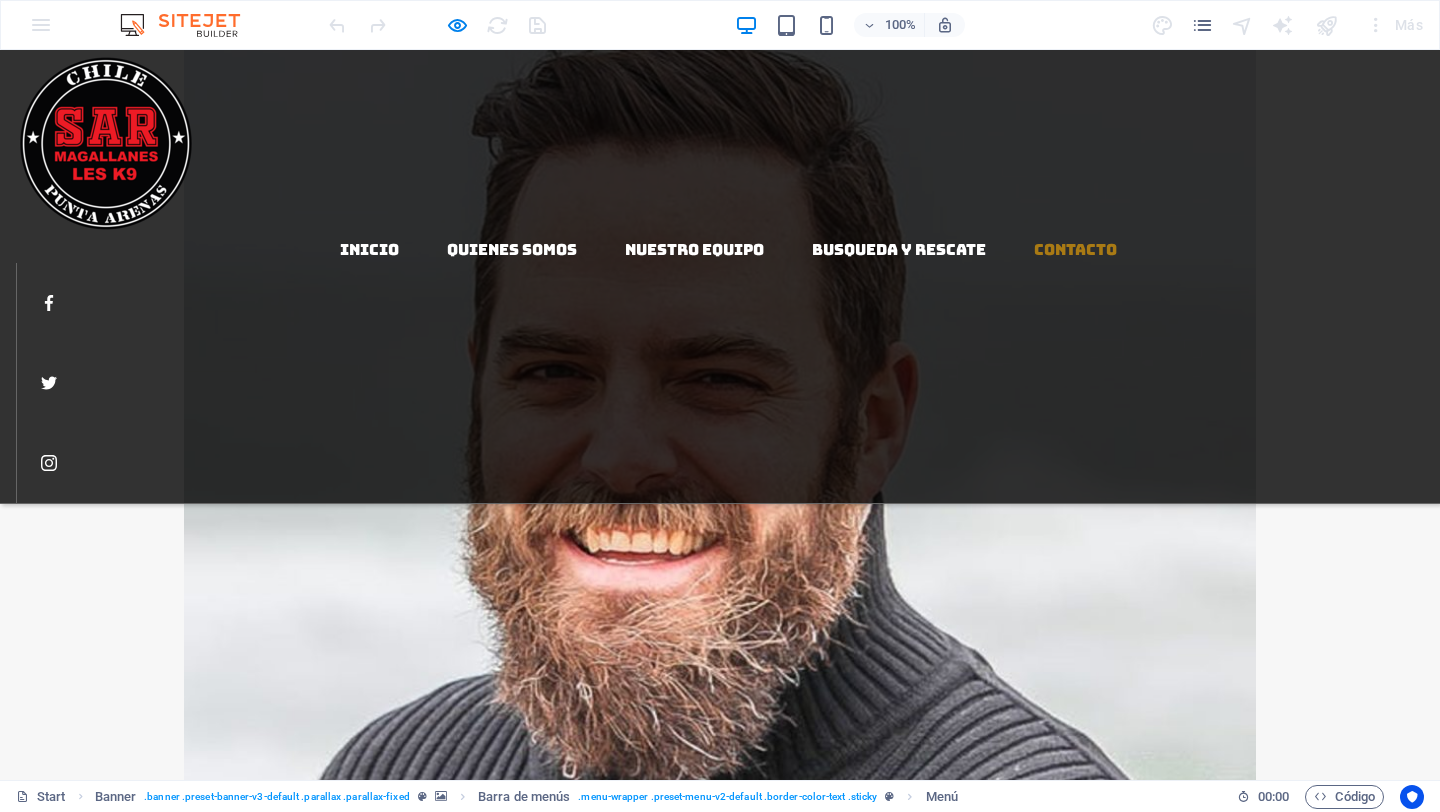 scroll, scrollTop: 3581, scrollLeft: 0, axis: vertical 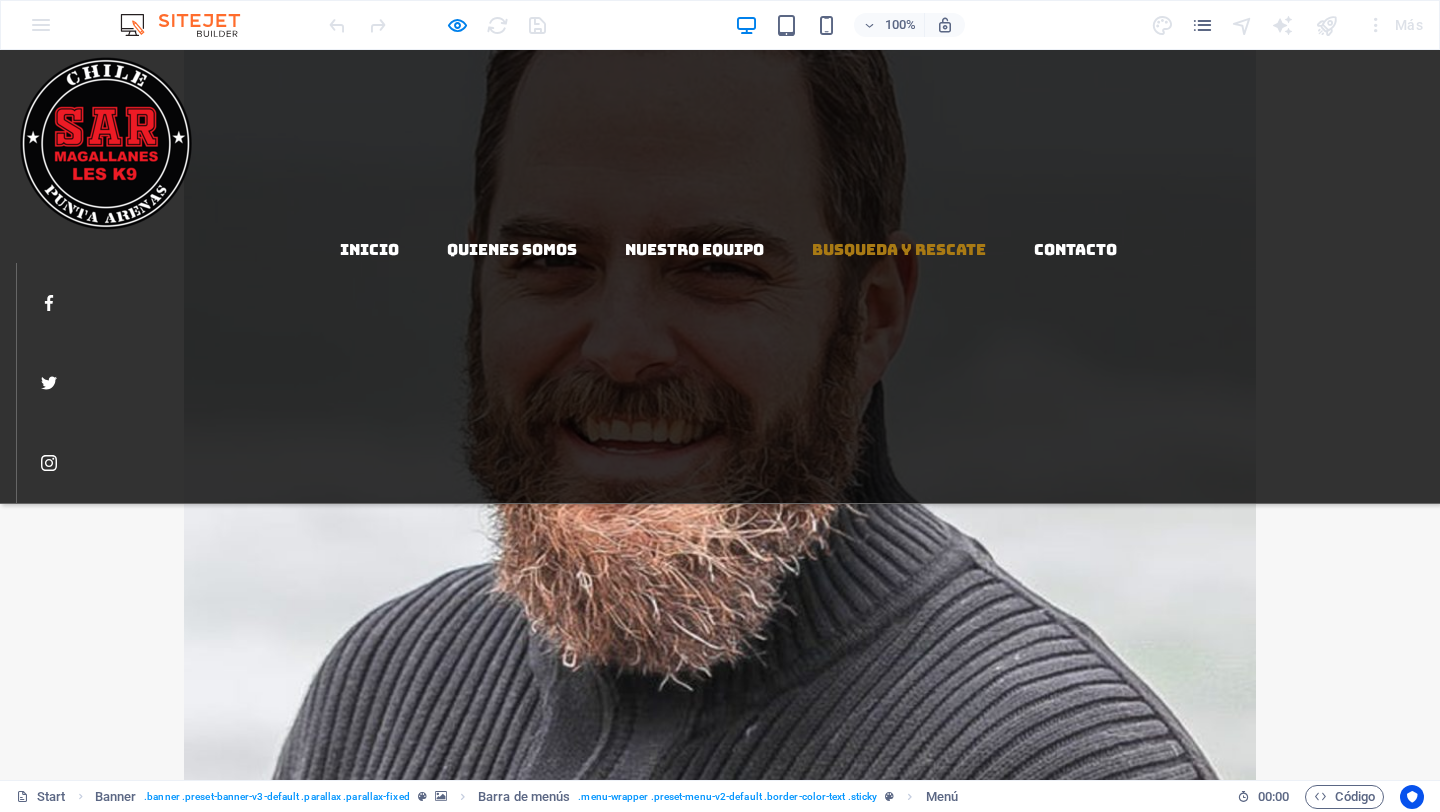 click on "busqueda y rescate" at bounding box center (899, 249) 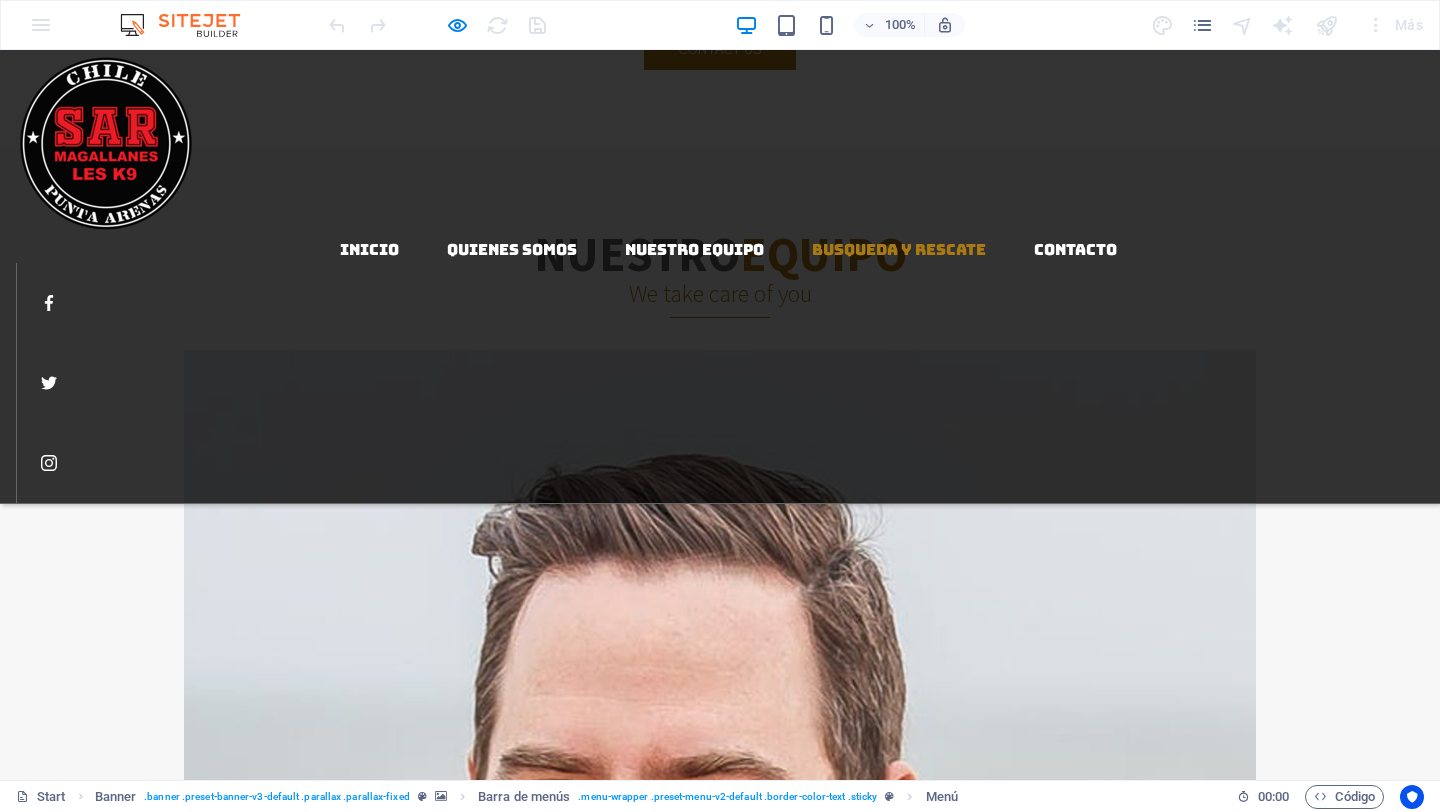 scroll, scrollTop: 3036, scrollLeft: 0, axis: vertical 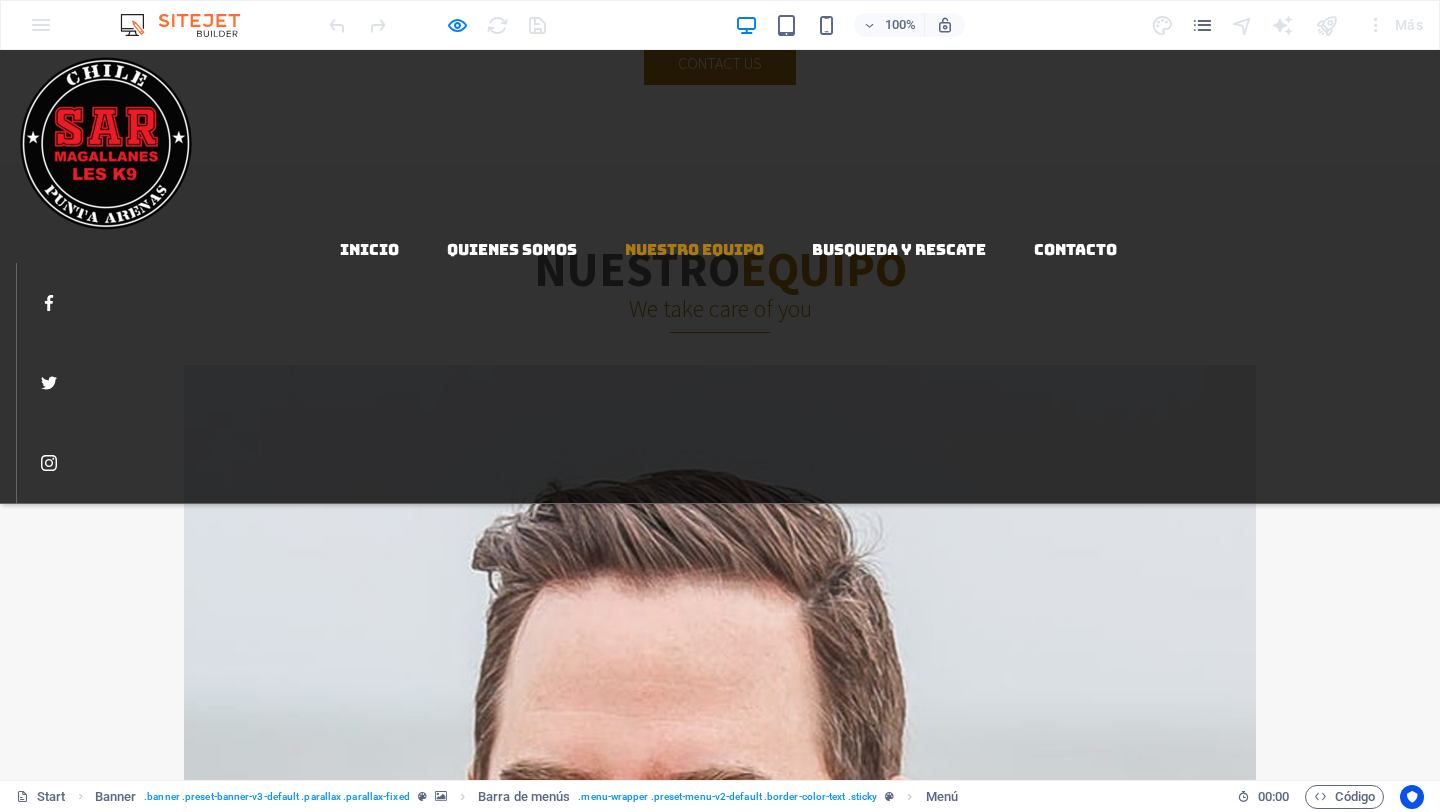 click on "nuestro equipo" at bounding box center (694, 249) 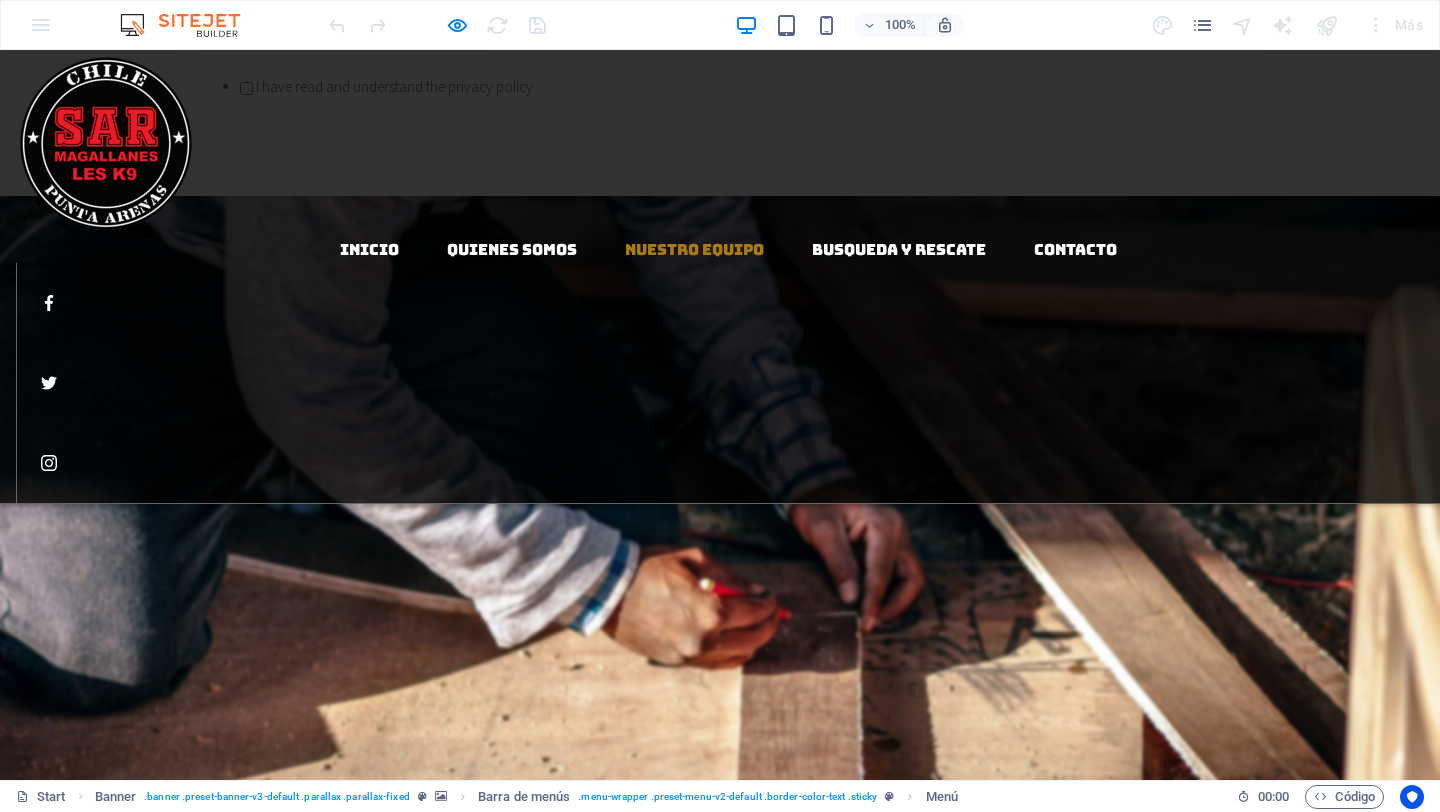 scroll, scrollTop: 2029, scrollLeft: 0, axis: vertical 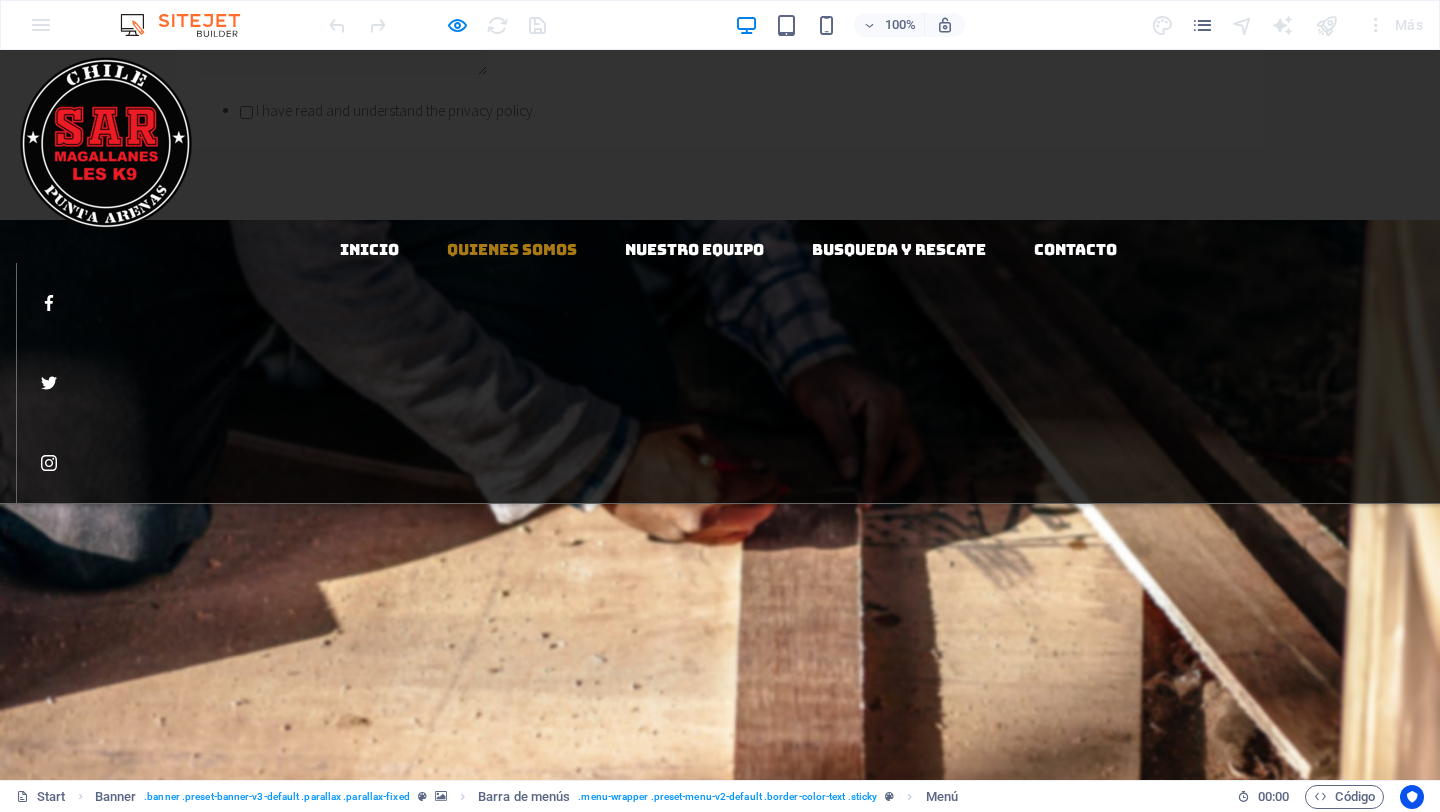 click on "Quienes somos" at bounding box center [512, 249] 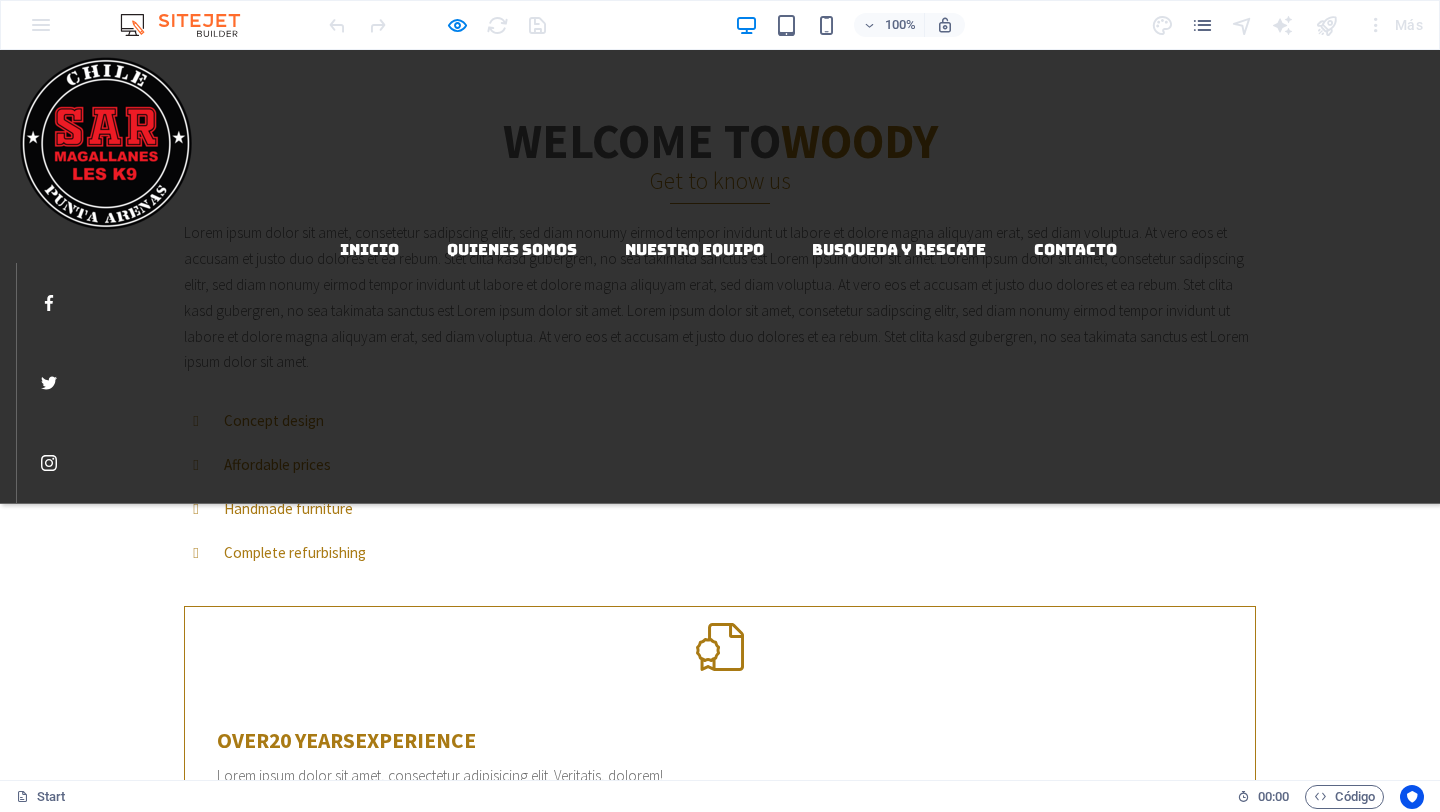 scroll, scrollTop: 828, scrollLeft: 0, axis: vertical 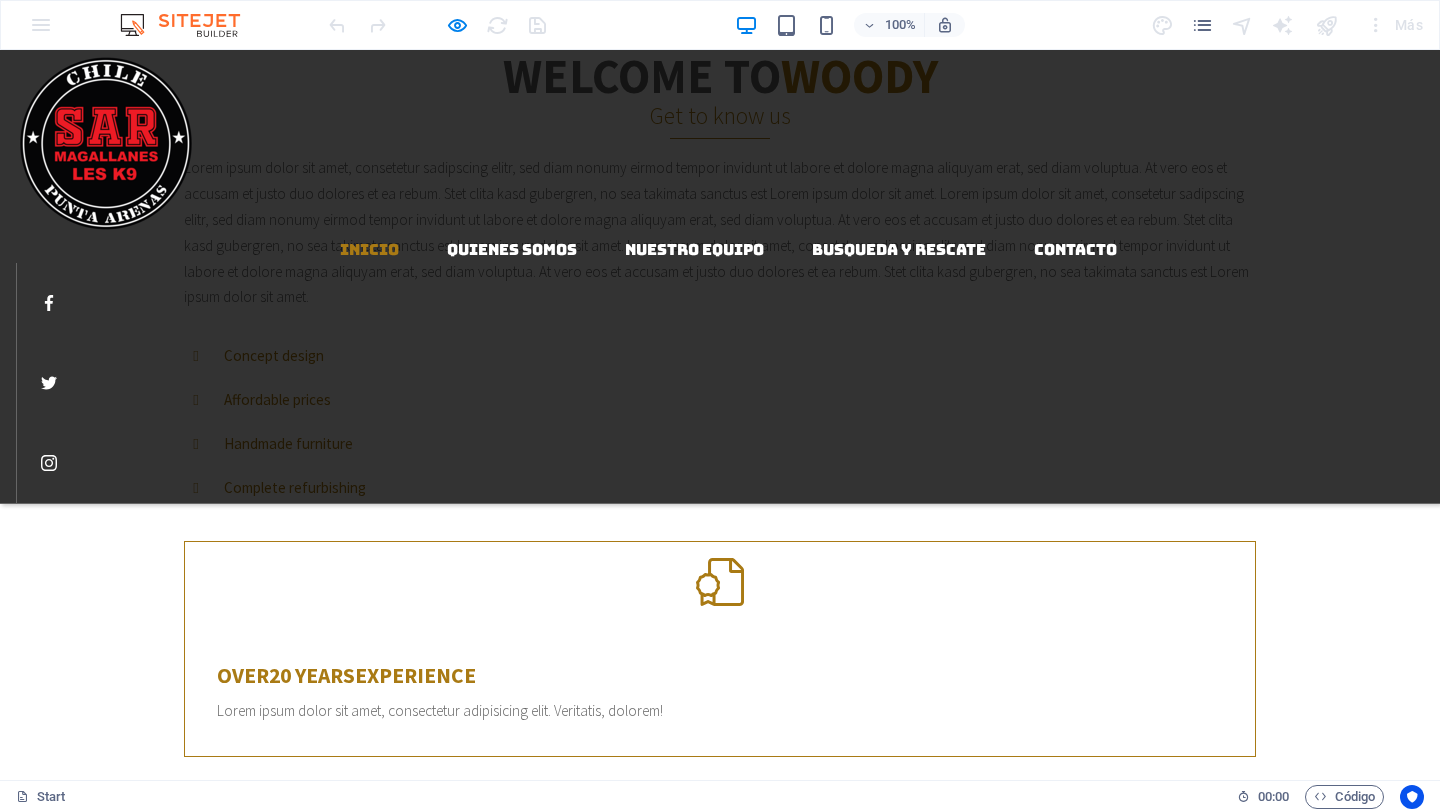 click on "Inicio" at bounding box center [369, 249] 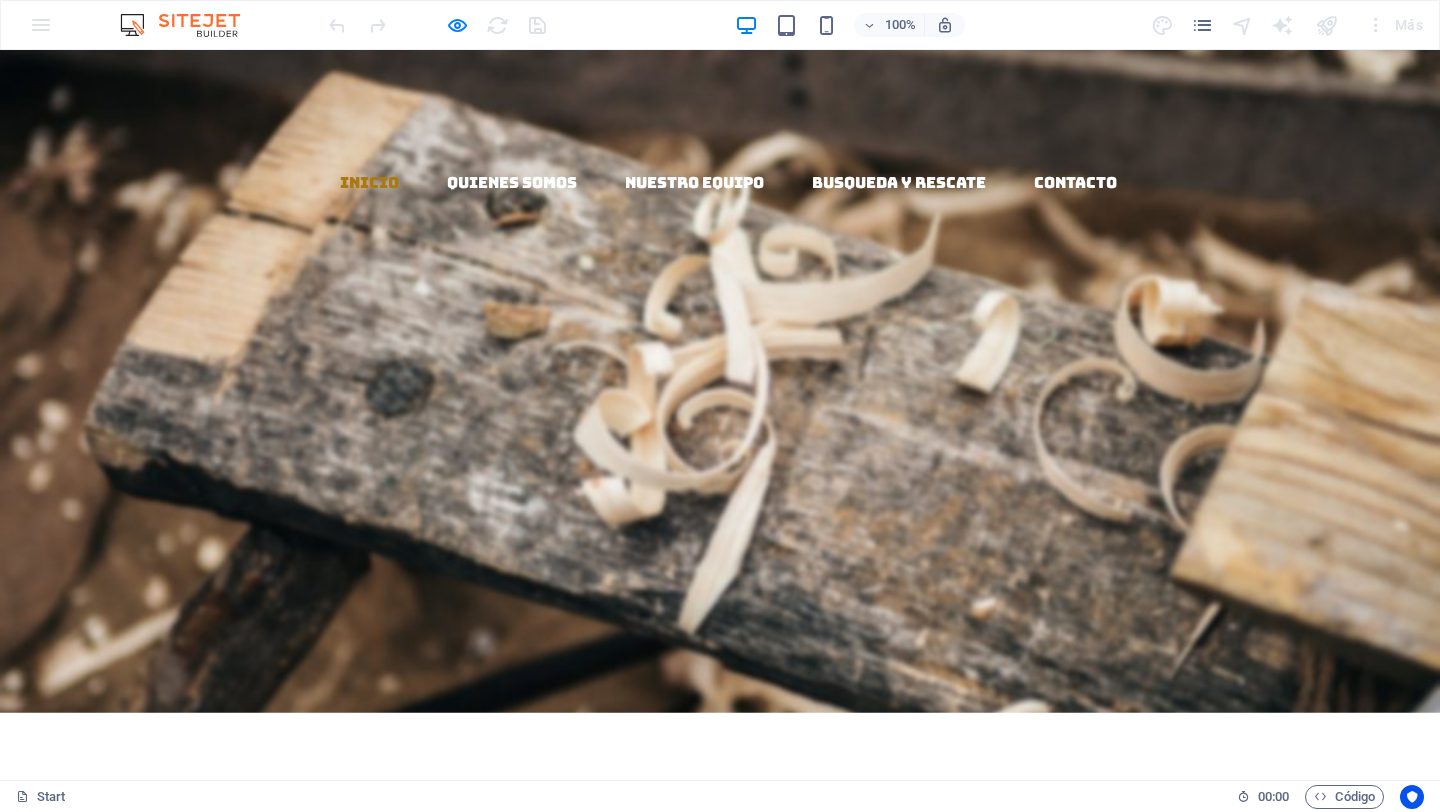scroll, scrollTop: 0, scrollLeft: 0, axis: both 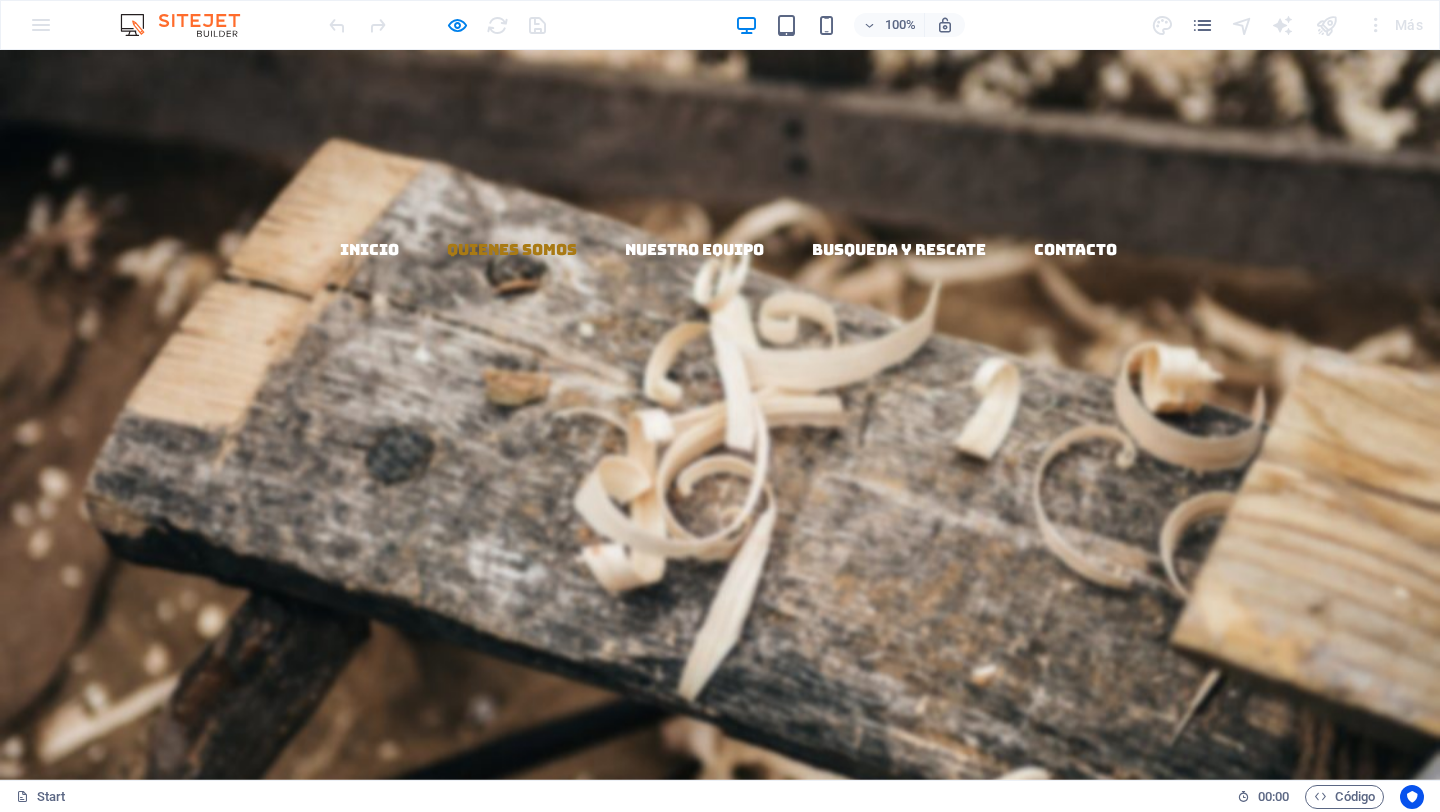 click on "Quienes somos" at bounding box center [512, 249] 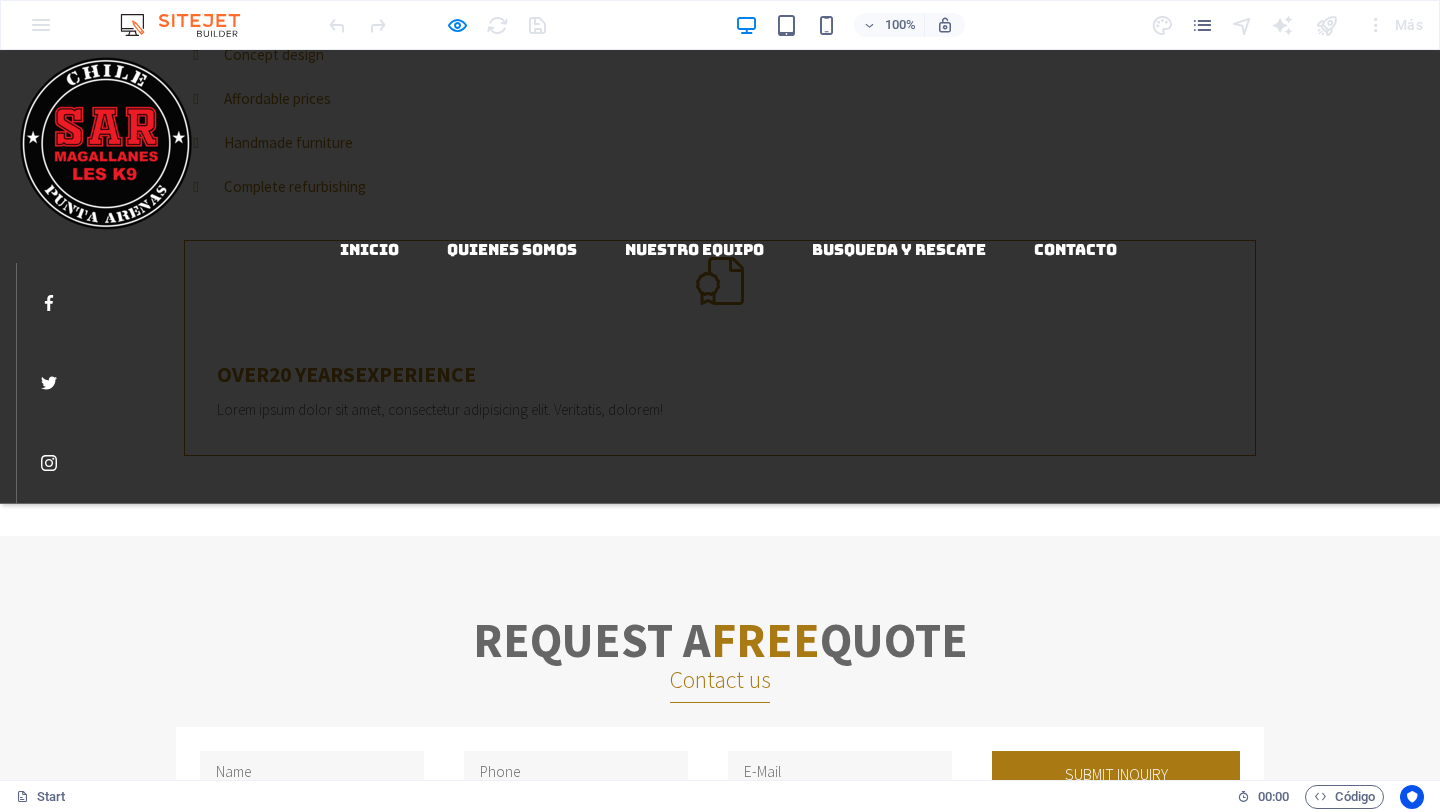scroll, scrollTop: 1134, scrollLeft: 0, axis: vertical 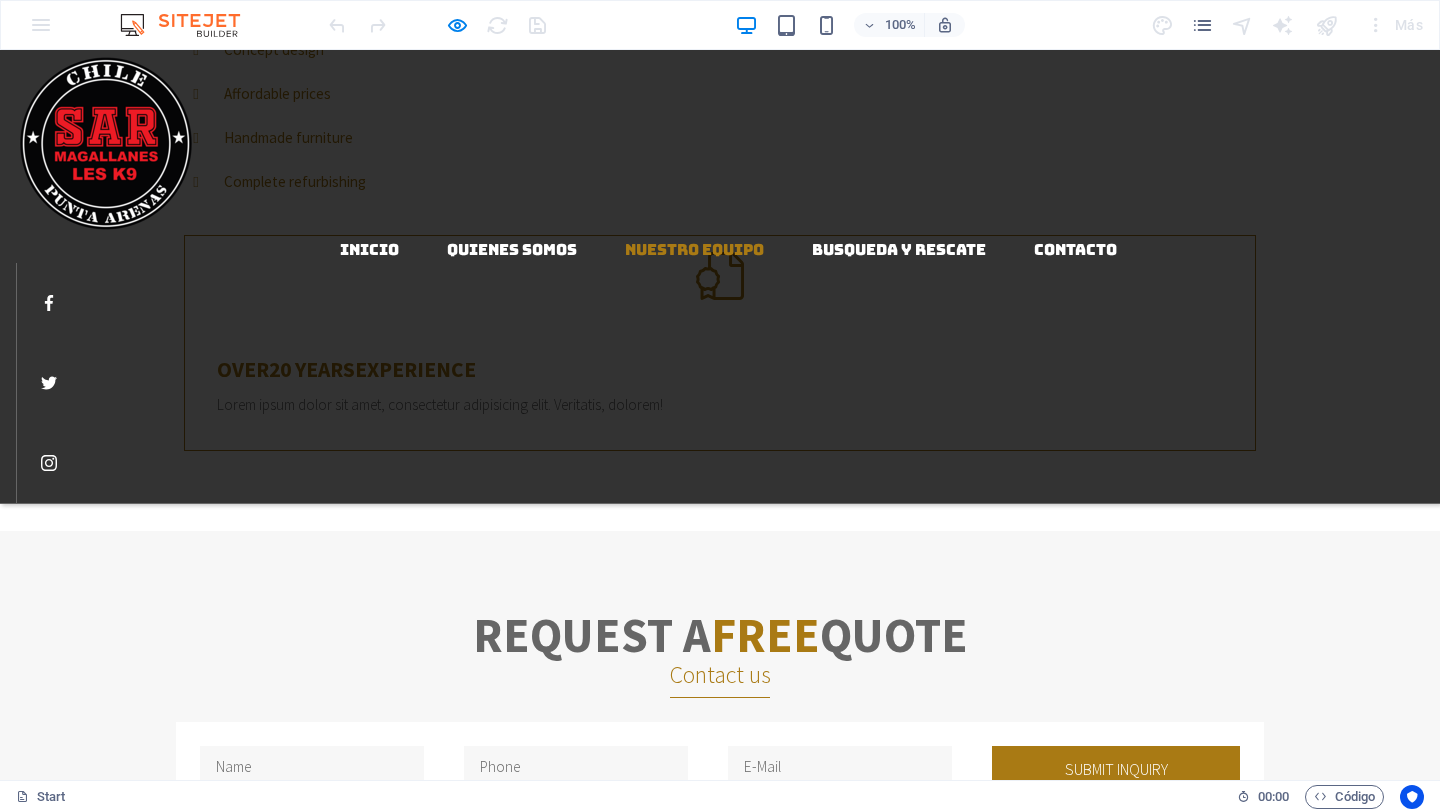 click on "nuestro equipo" at bounding box center (694, 249) 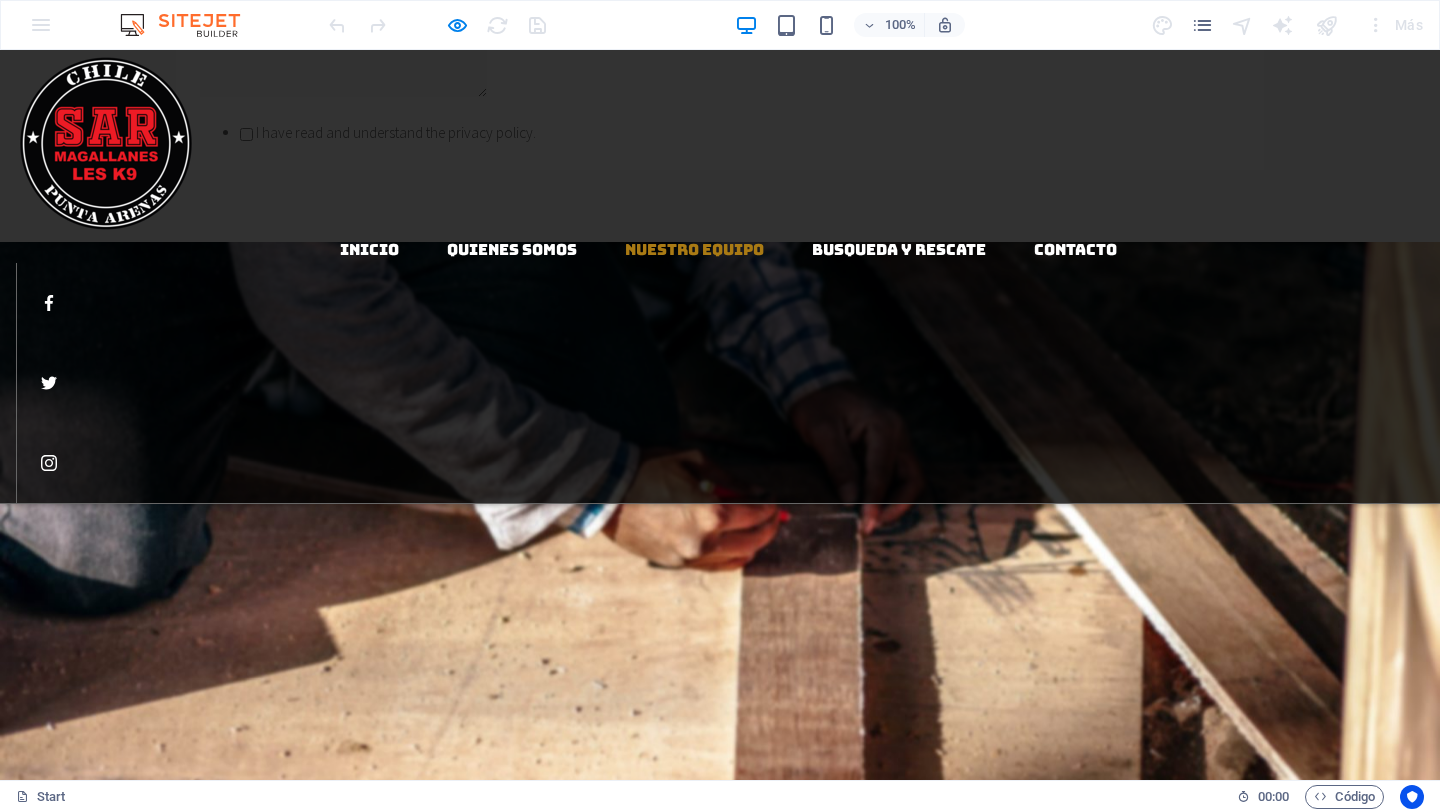 scroll, scrollTop: 2029, scrollLeft: 0, axis: vertical 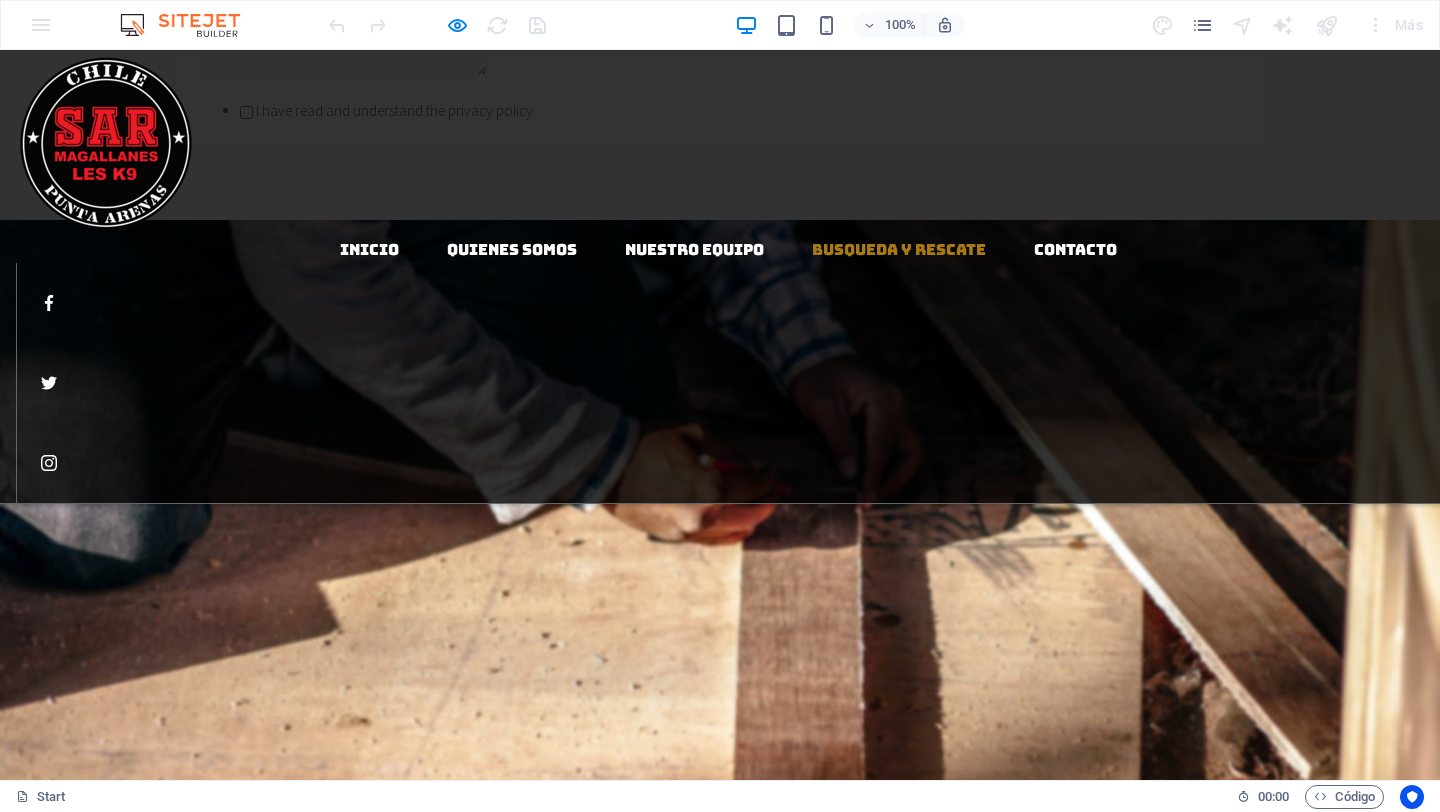 click on "busqueda y rescate" at bounding box center (899, 249) 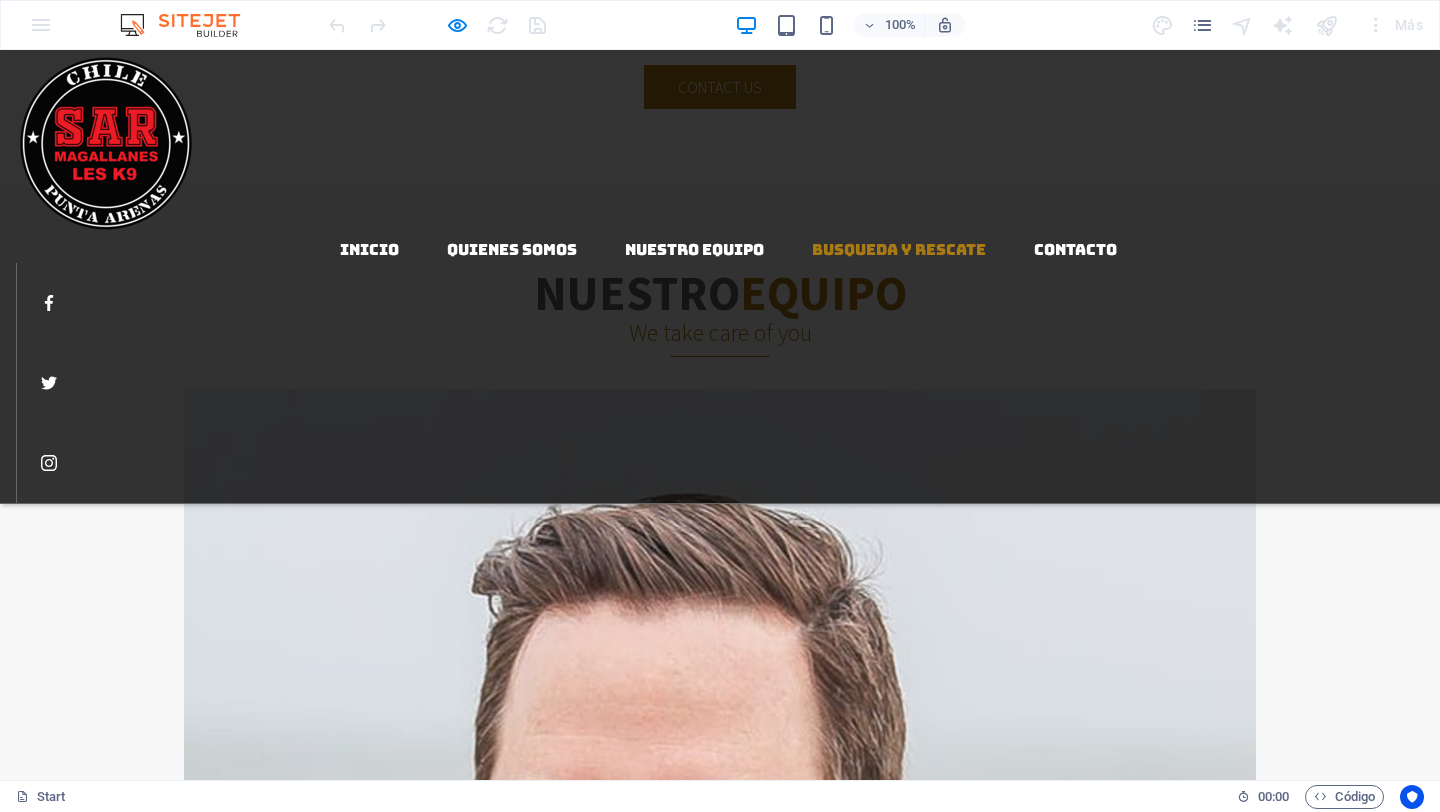 scroll, scrollTop: 3036, scrollLeft: 0, axis: vertical 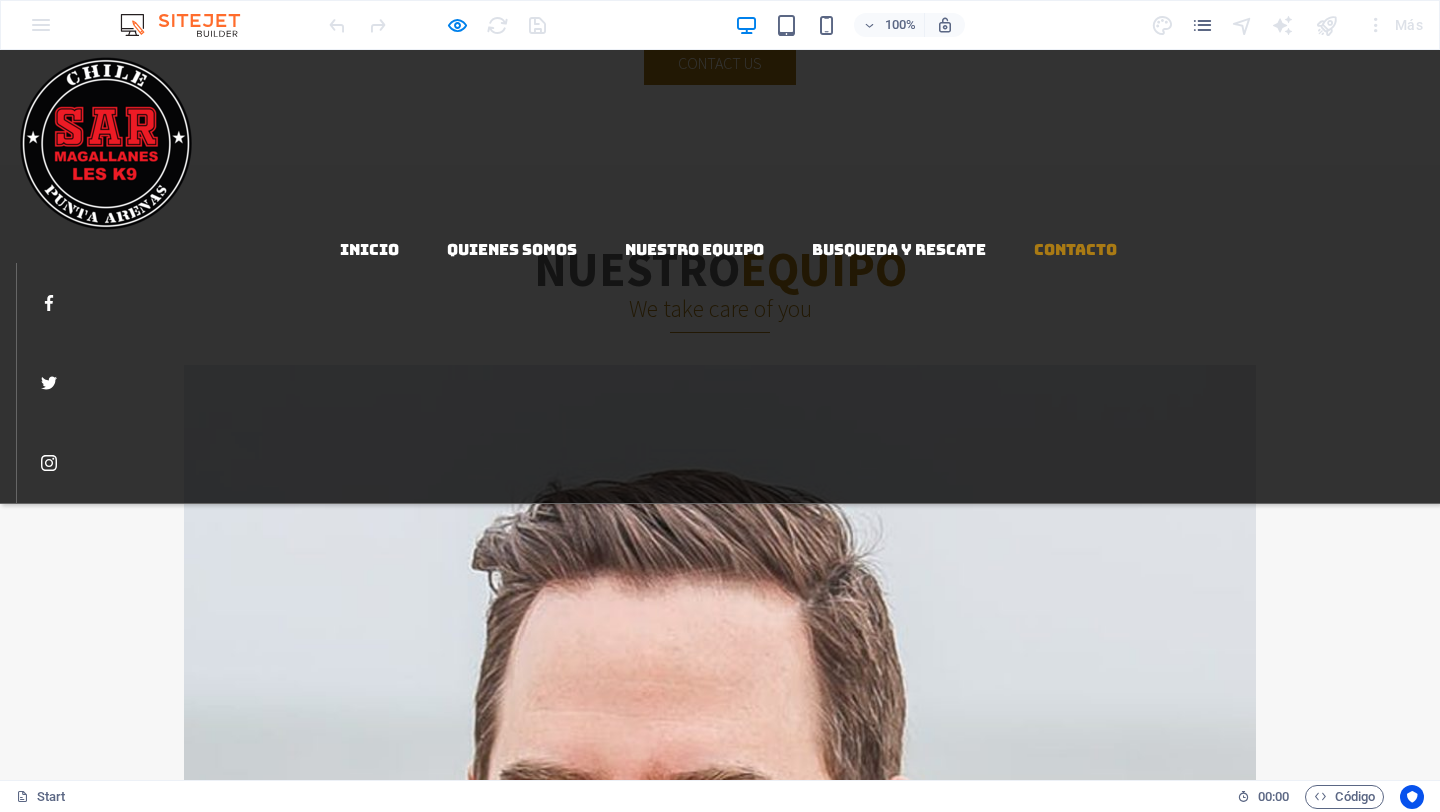 click on "Contacto" at bounding box center (1075, 249) 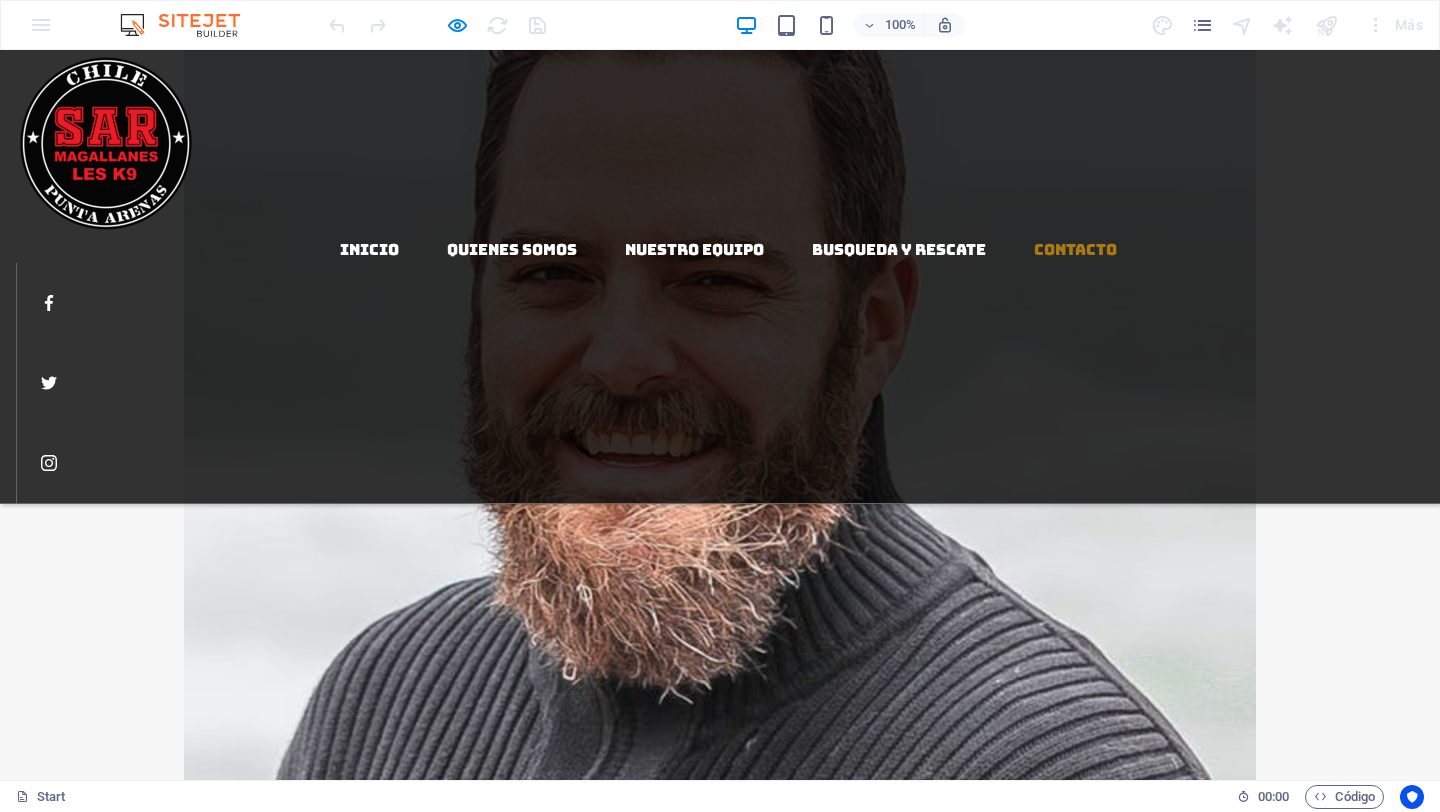 scroll, scrollTop: 3581, scrollLeft: 0, axis: vertical 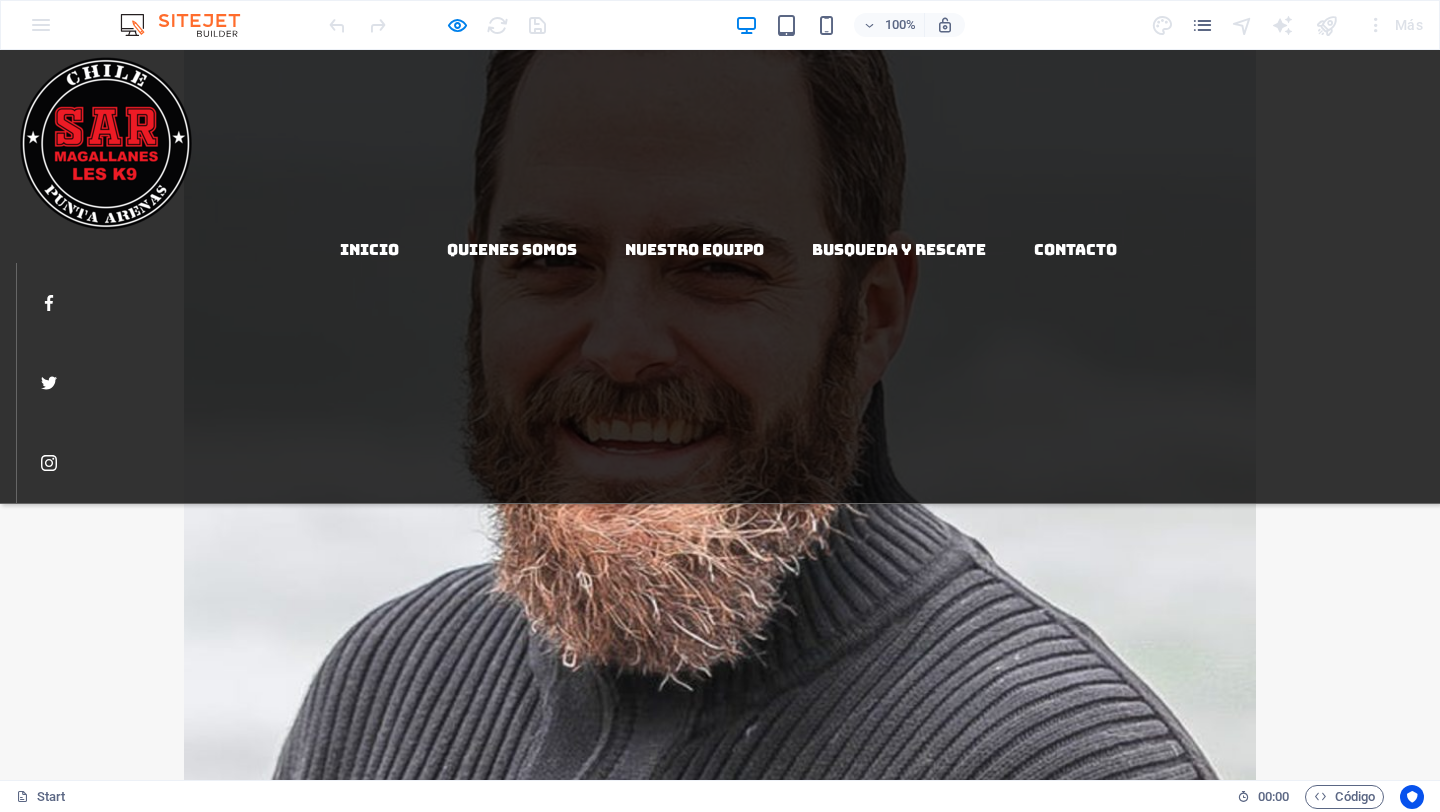 click on "Contact us" at bounding box center (552, 7042) 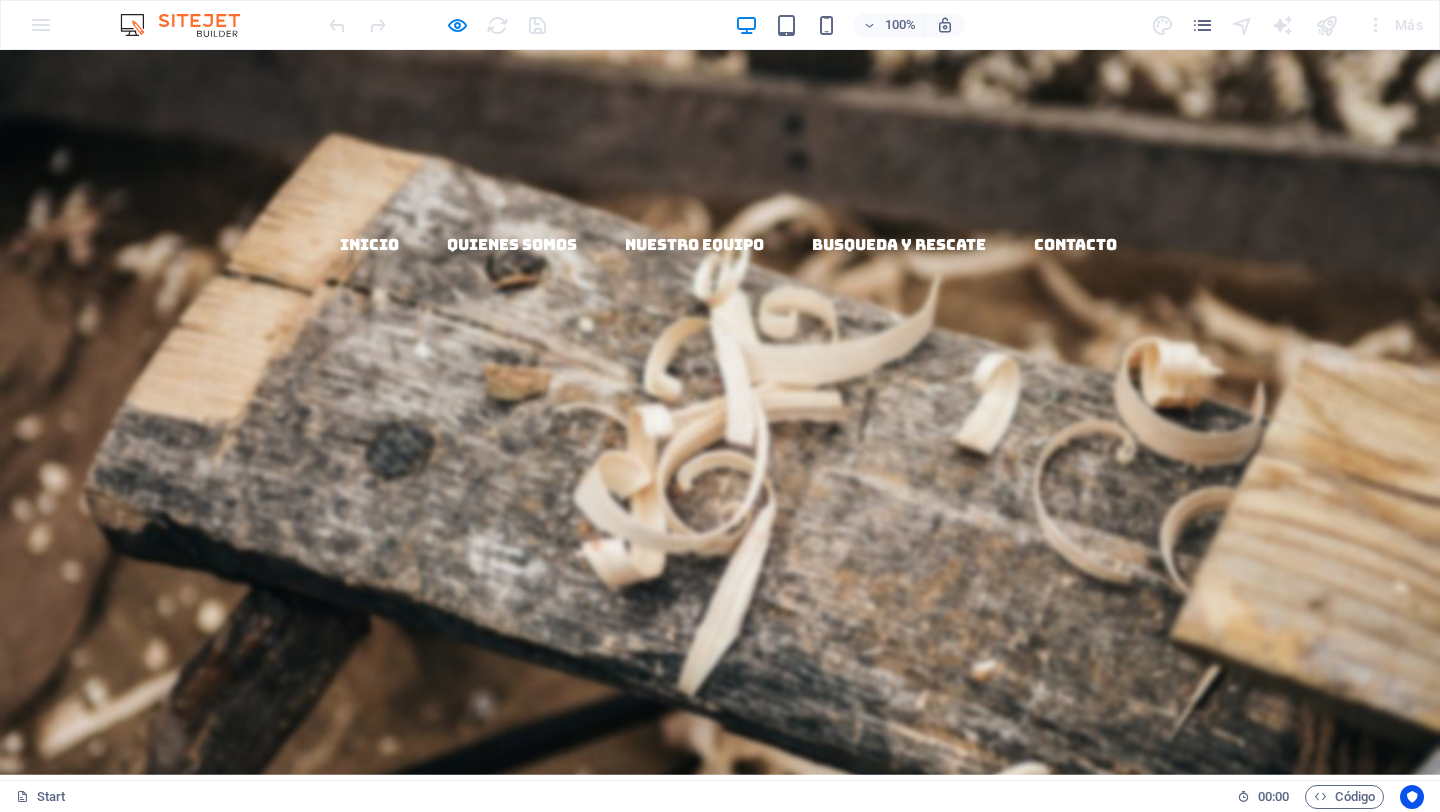 scroll, scrollTop: 0, scrollLeft: 0, axis: both 